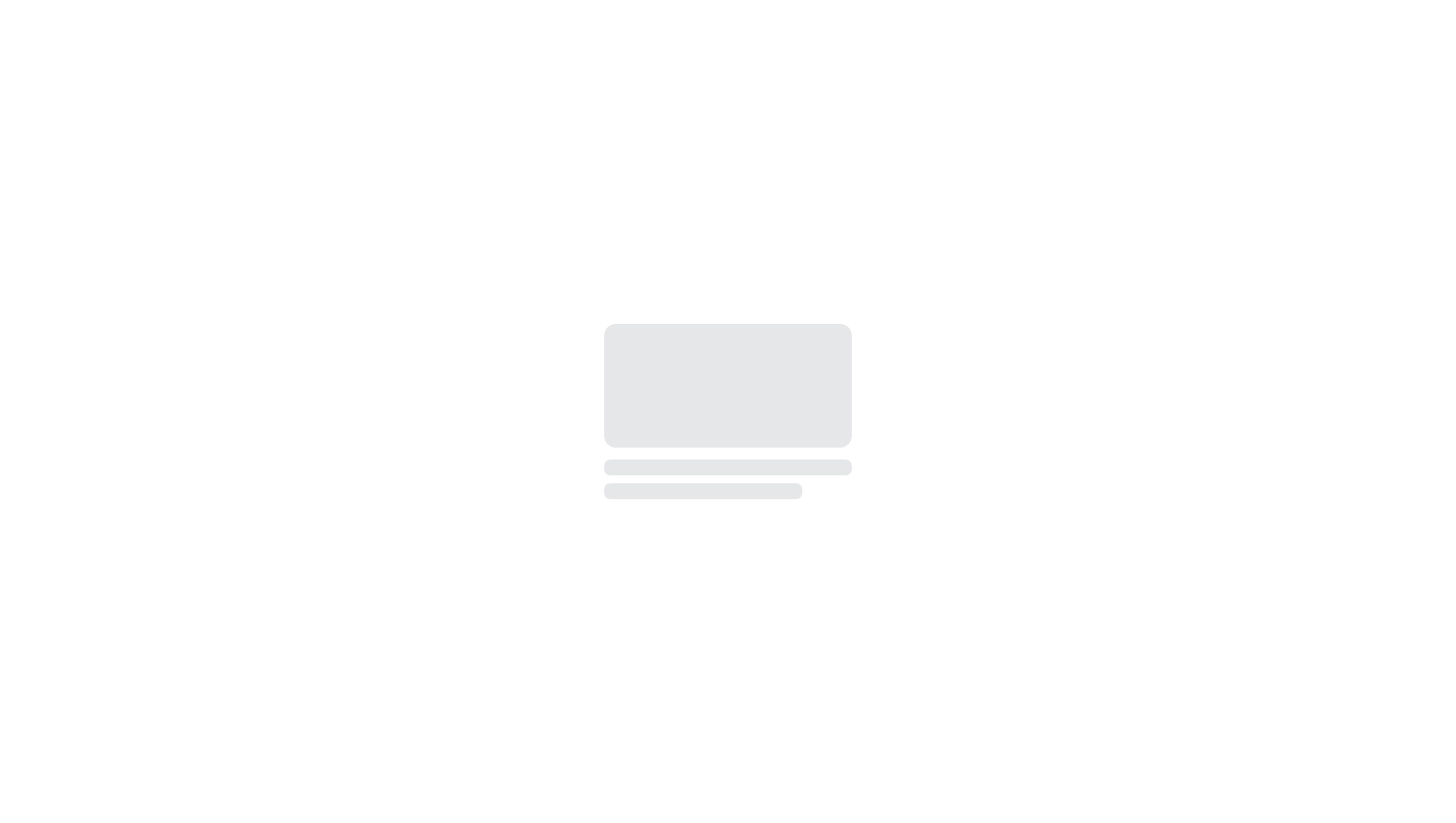 scroll, scrollTop: 0, scrollLeft: 0, axis: both 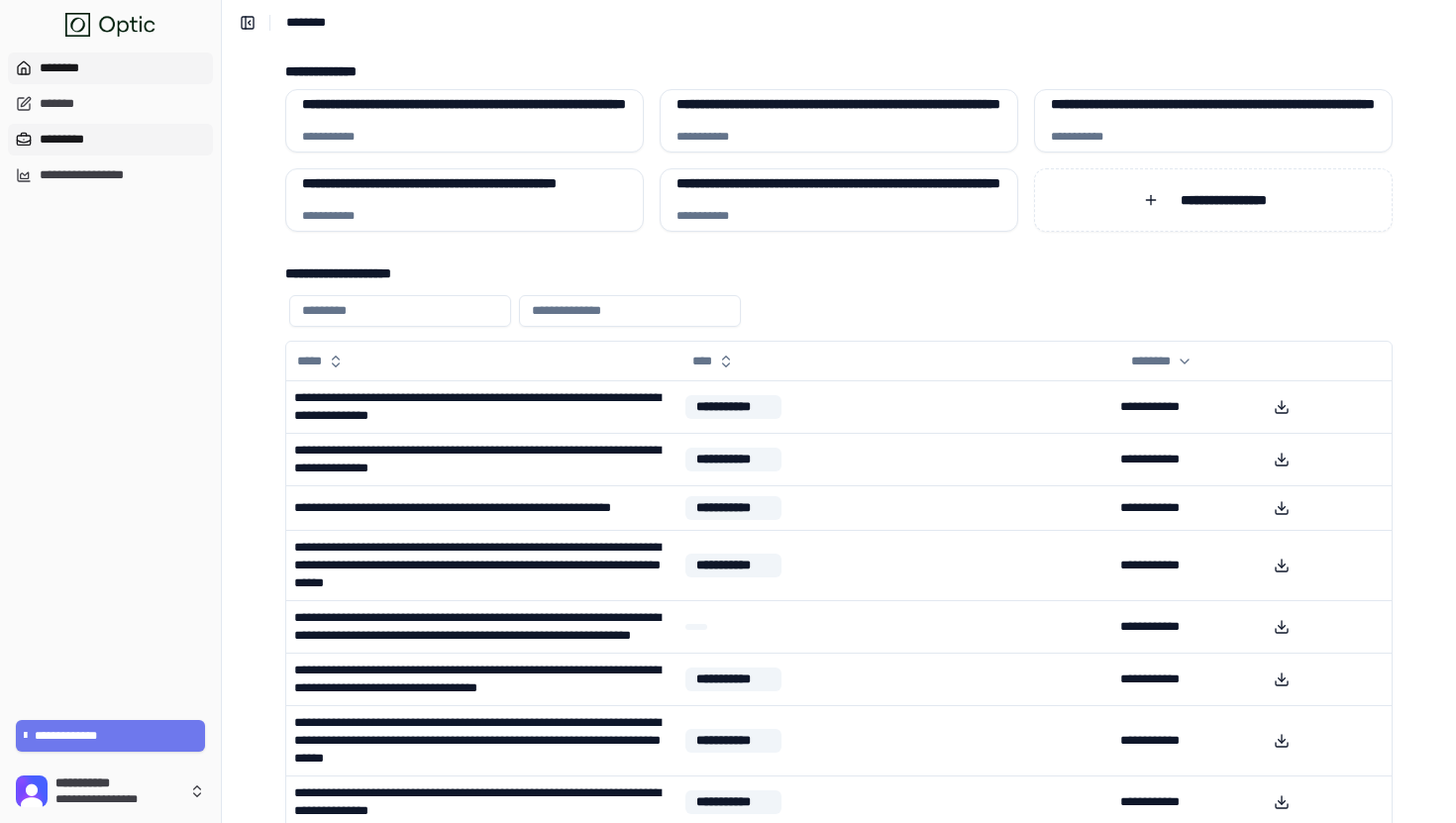 click on "*********" at bounding box center [110, 140] 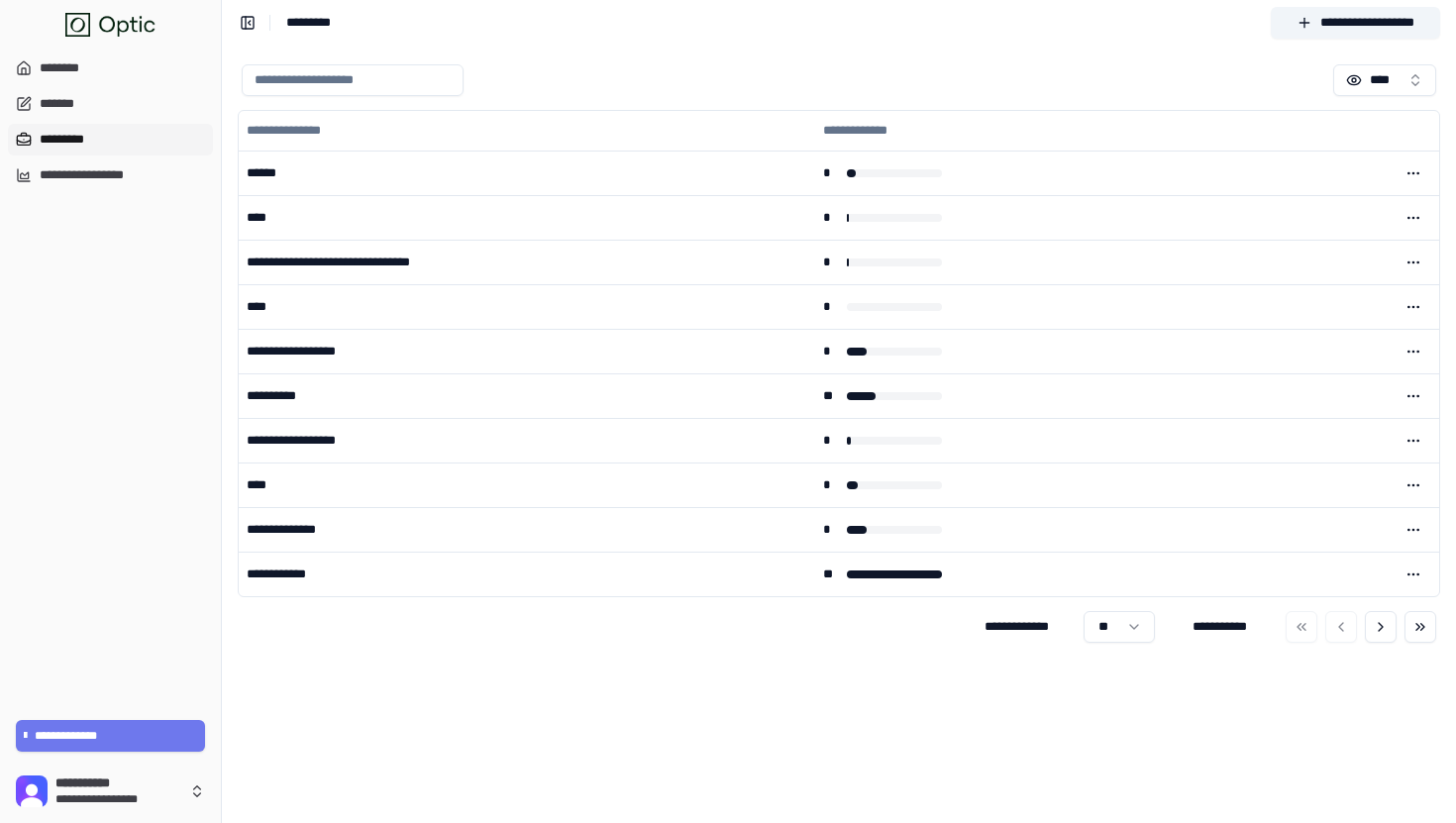 click at bounding box center (353, 80) 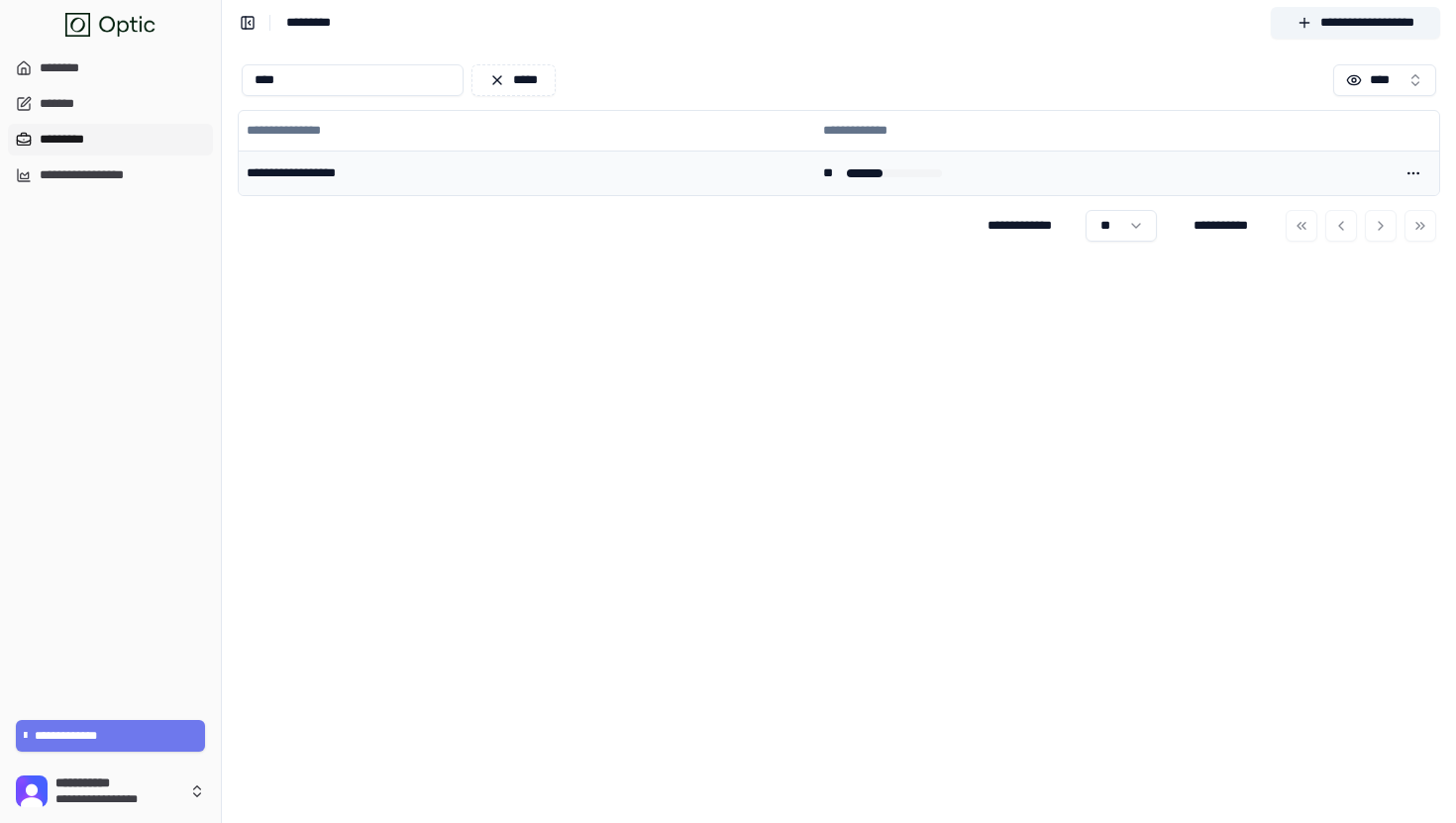 type on "****" 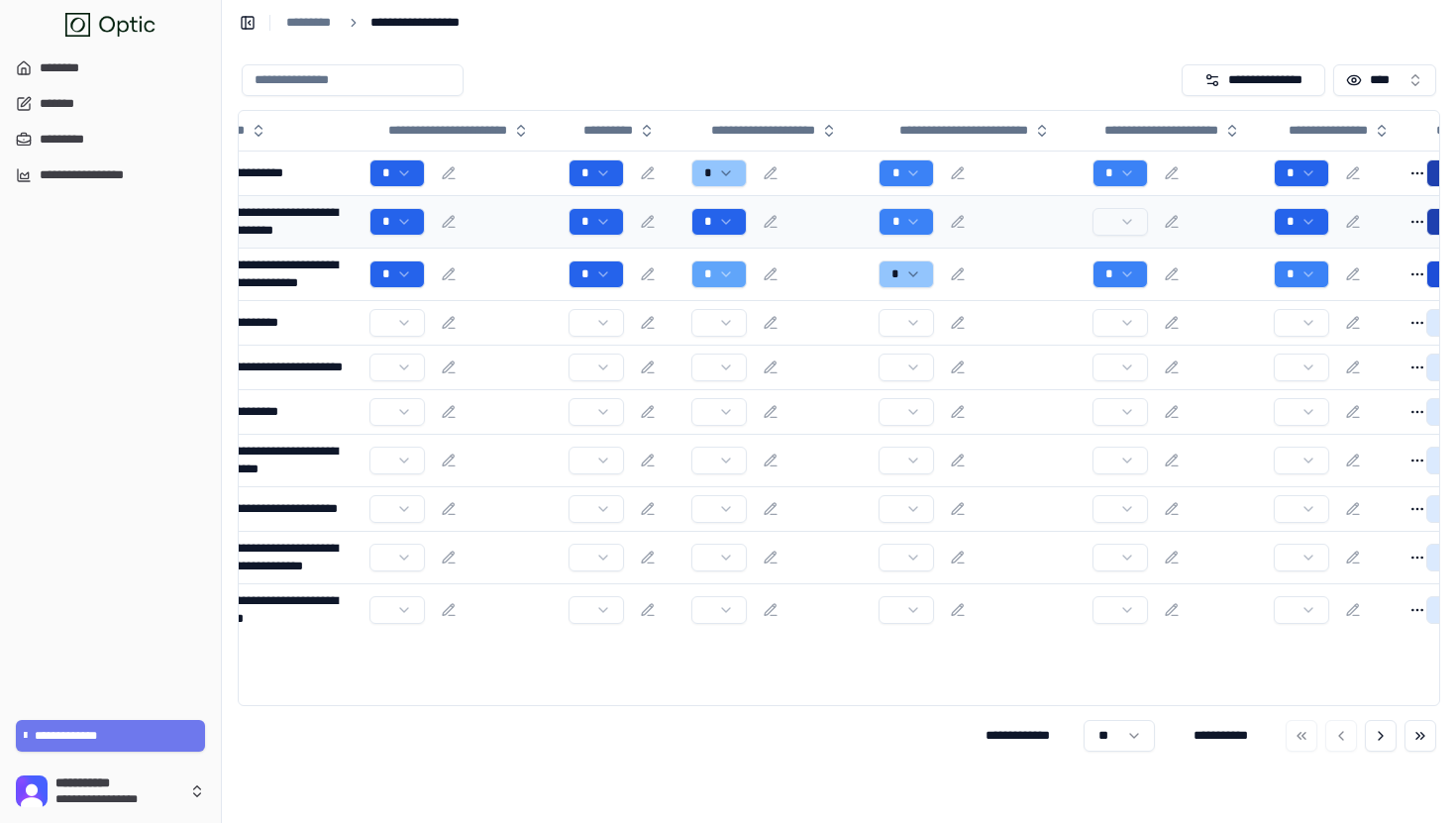 scroll, scrollTop: 0, scrollLeft: 0, axis: both 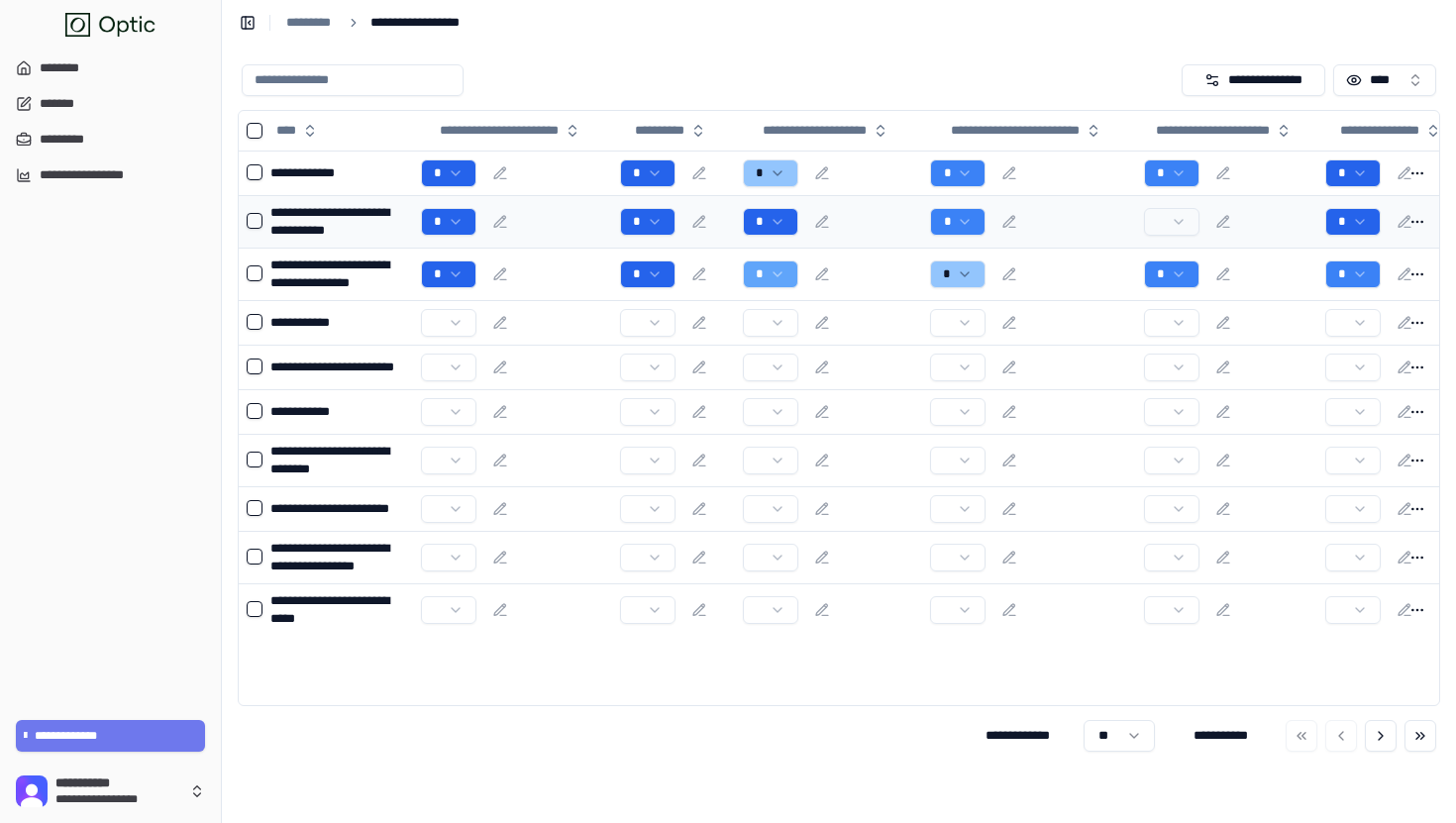 click on "*" at bounding box center [512, 222] 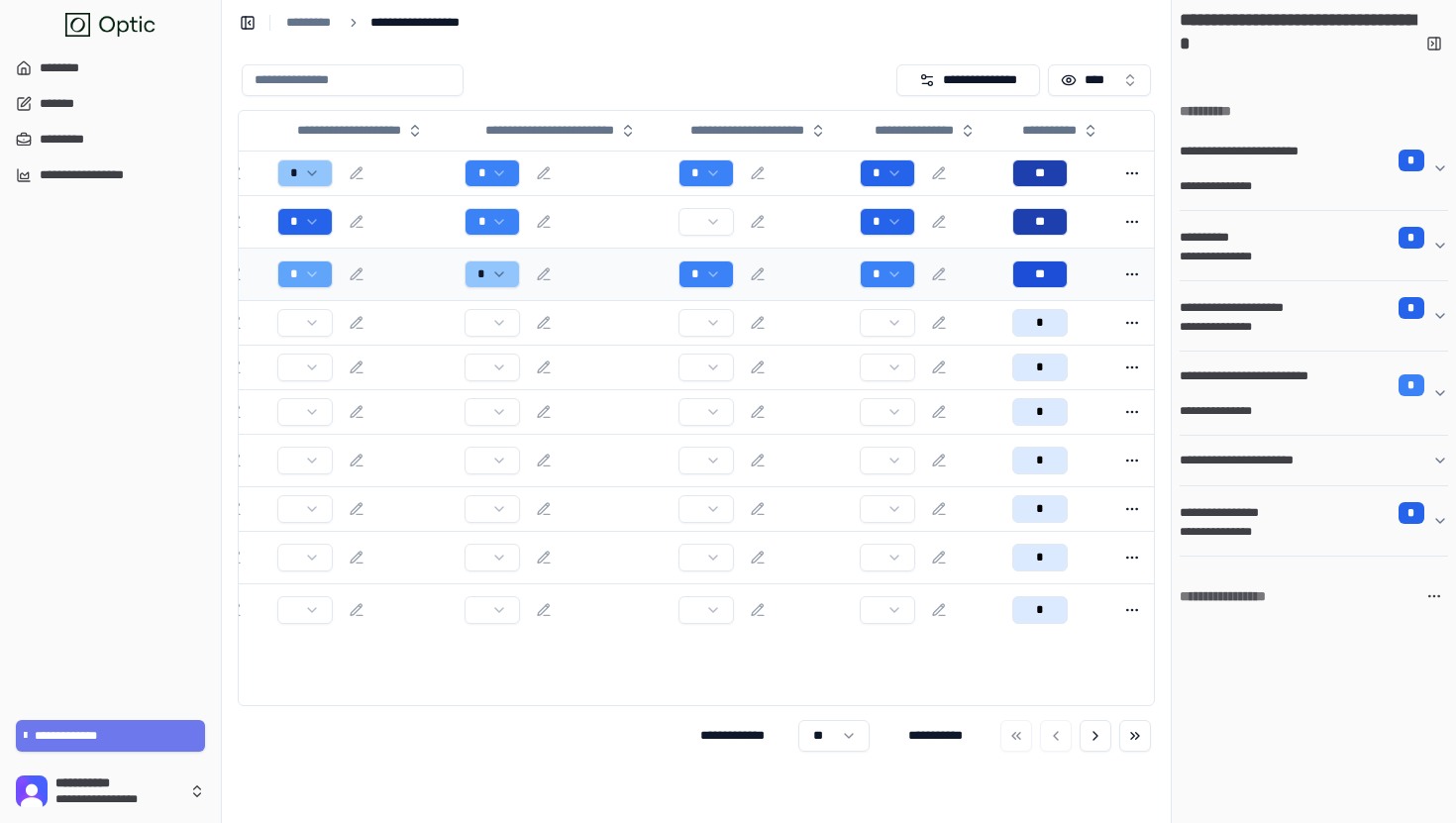 scroll, scrollTop: 0, scrollLeft: 476, axis: horizontal 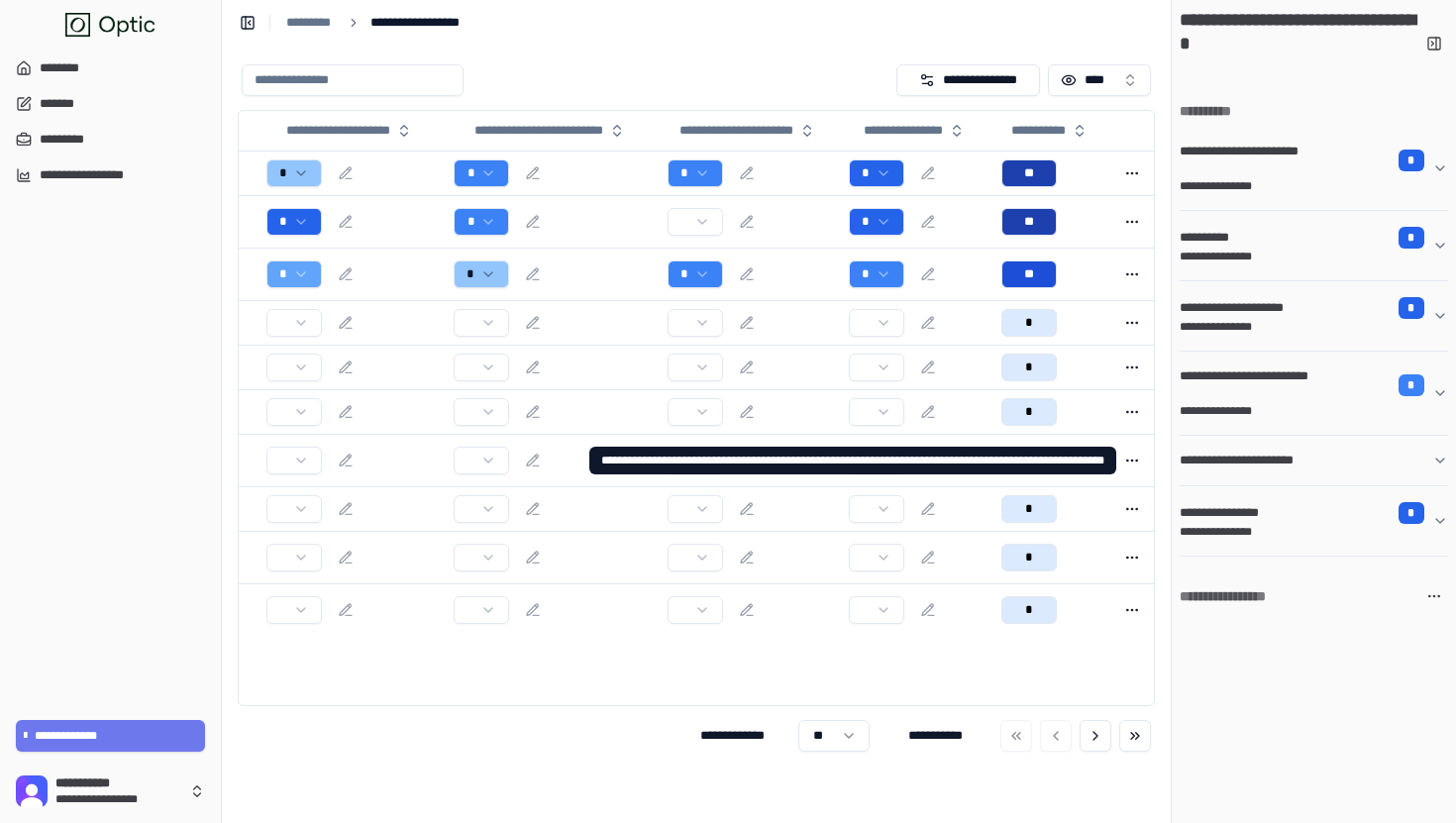 click on "**********" at bounding box center (1246, 461) 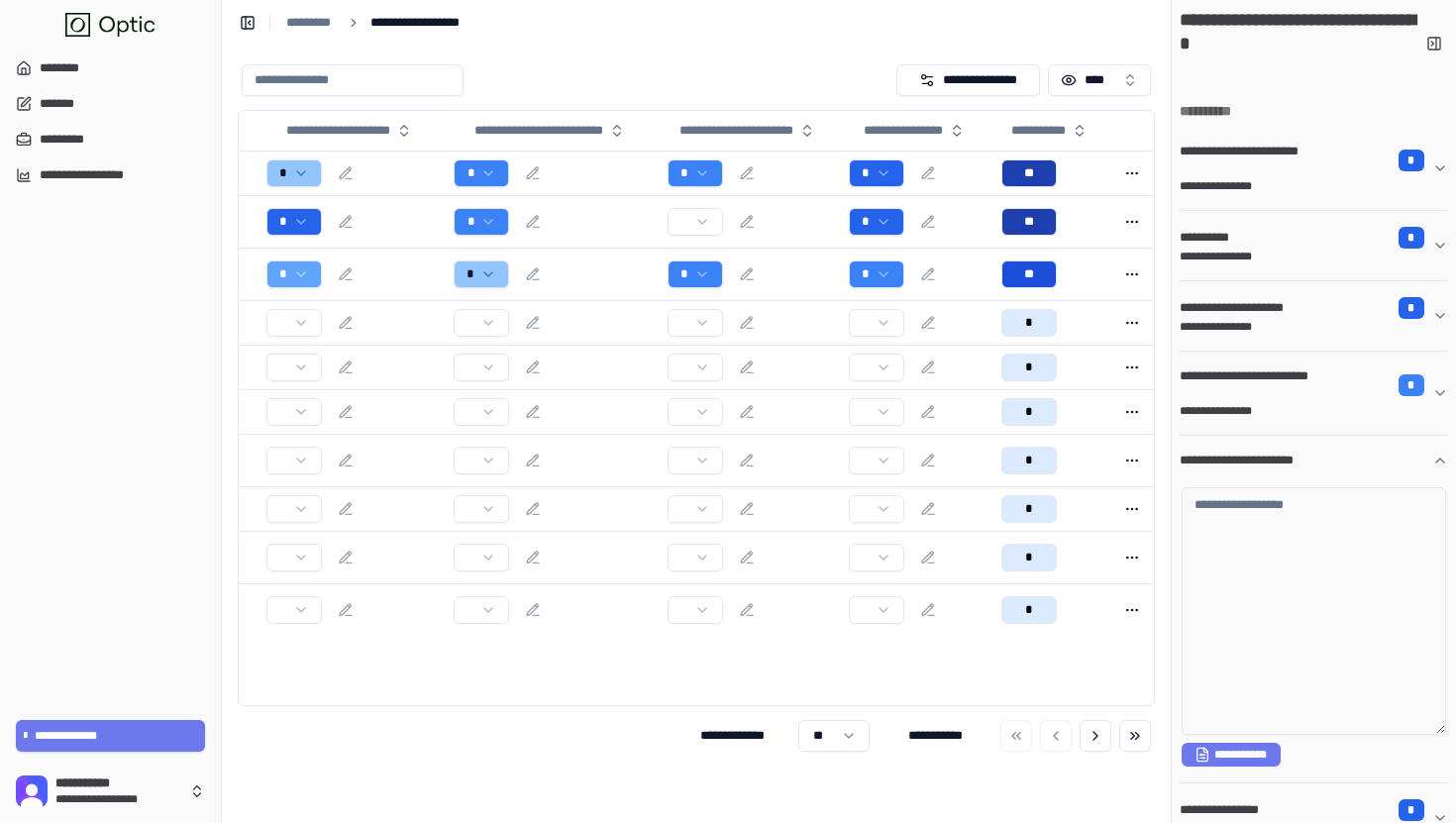 click on "**********" at bounding box center (1246, 461) 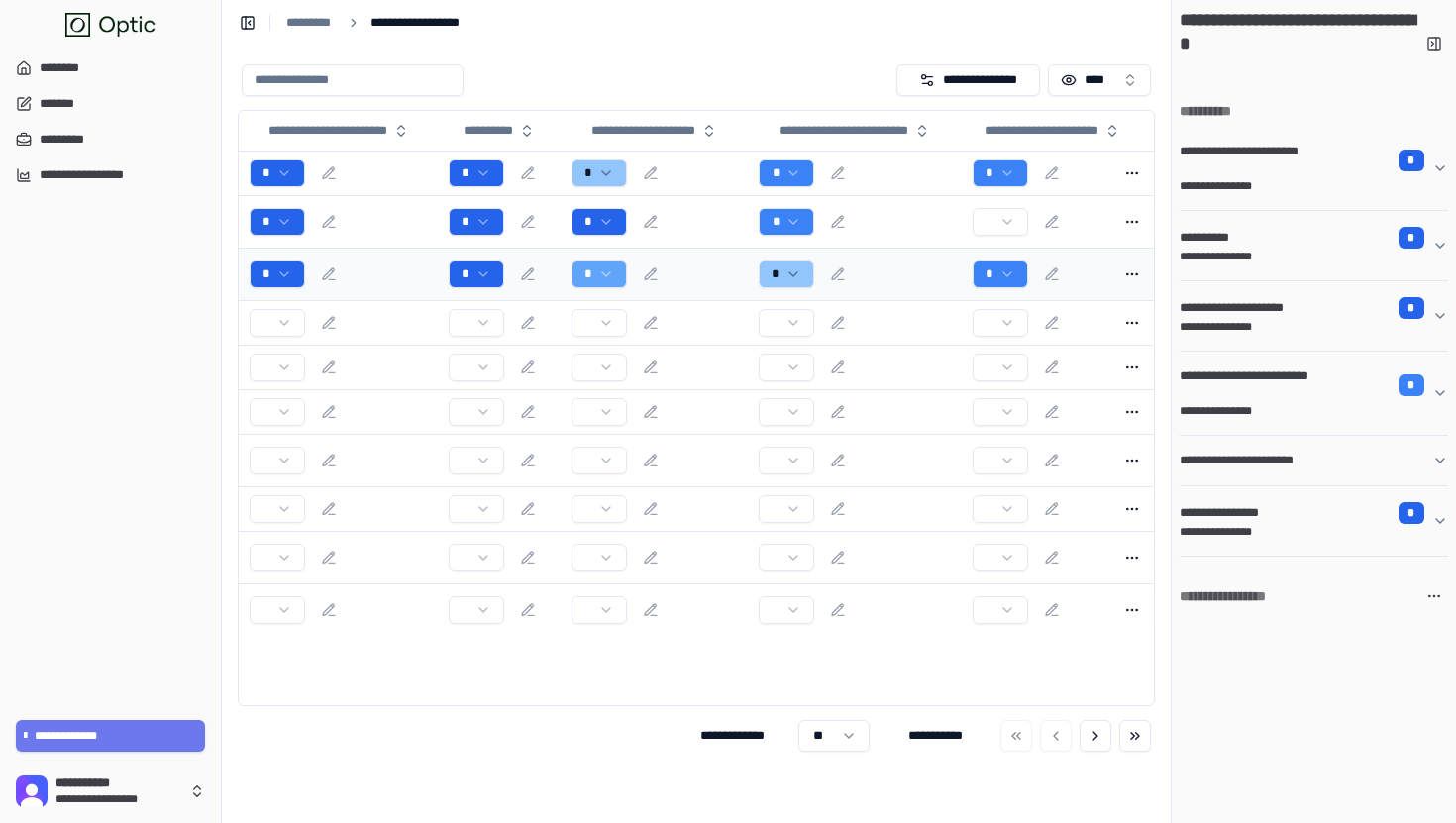scroll, scrollTop: 0, scrollLeft: 0, axis: both 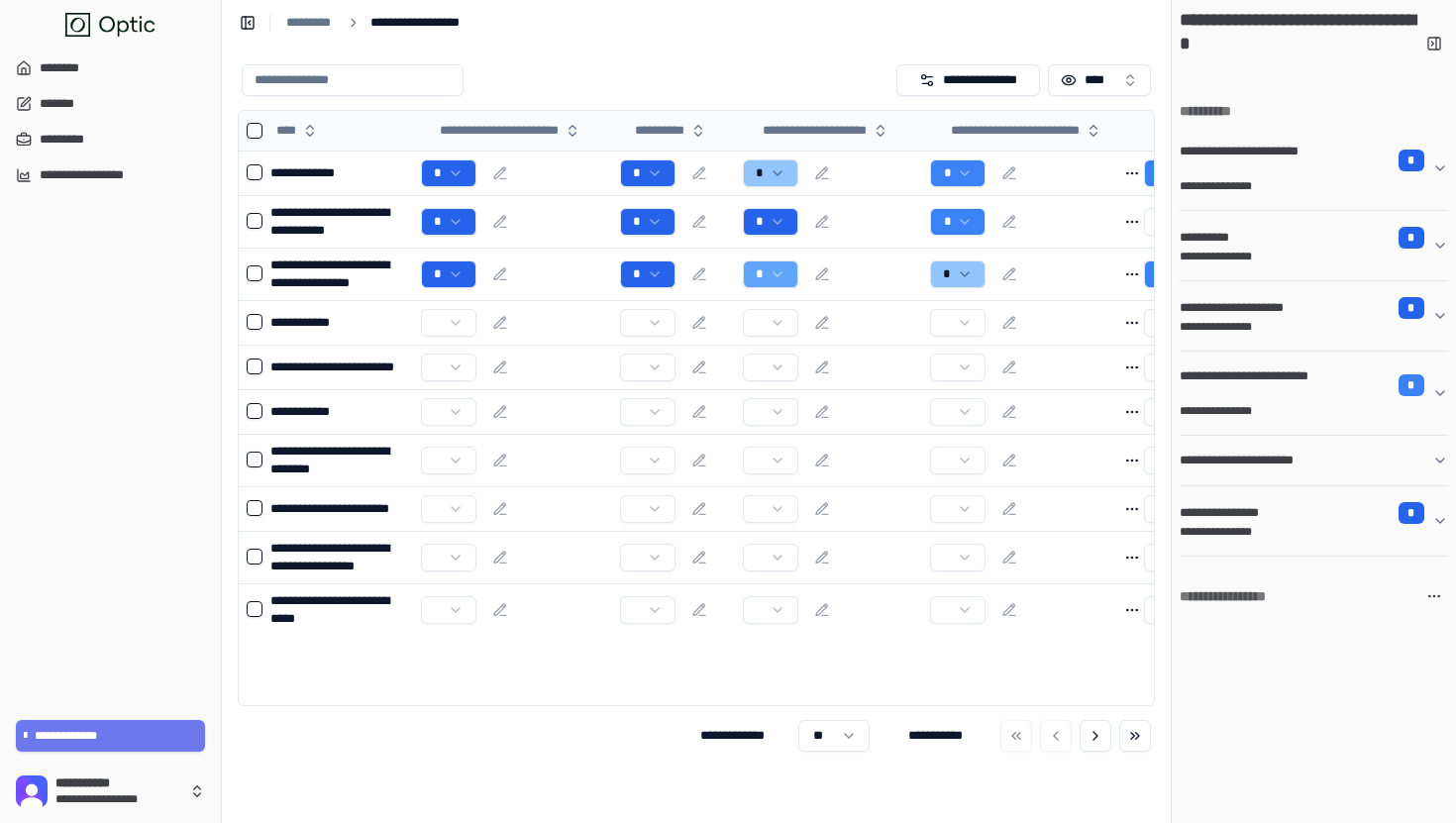 click at bounding box center [255, 131] 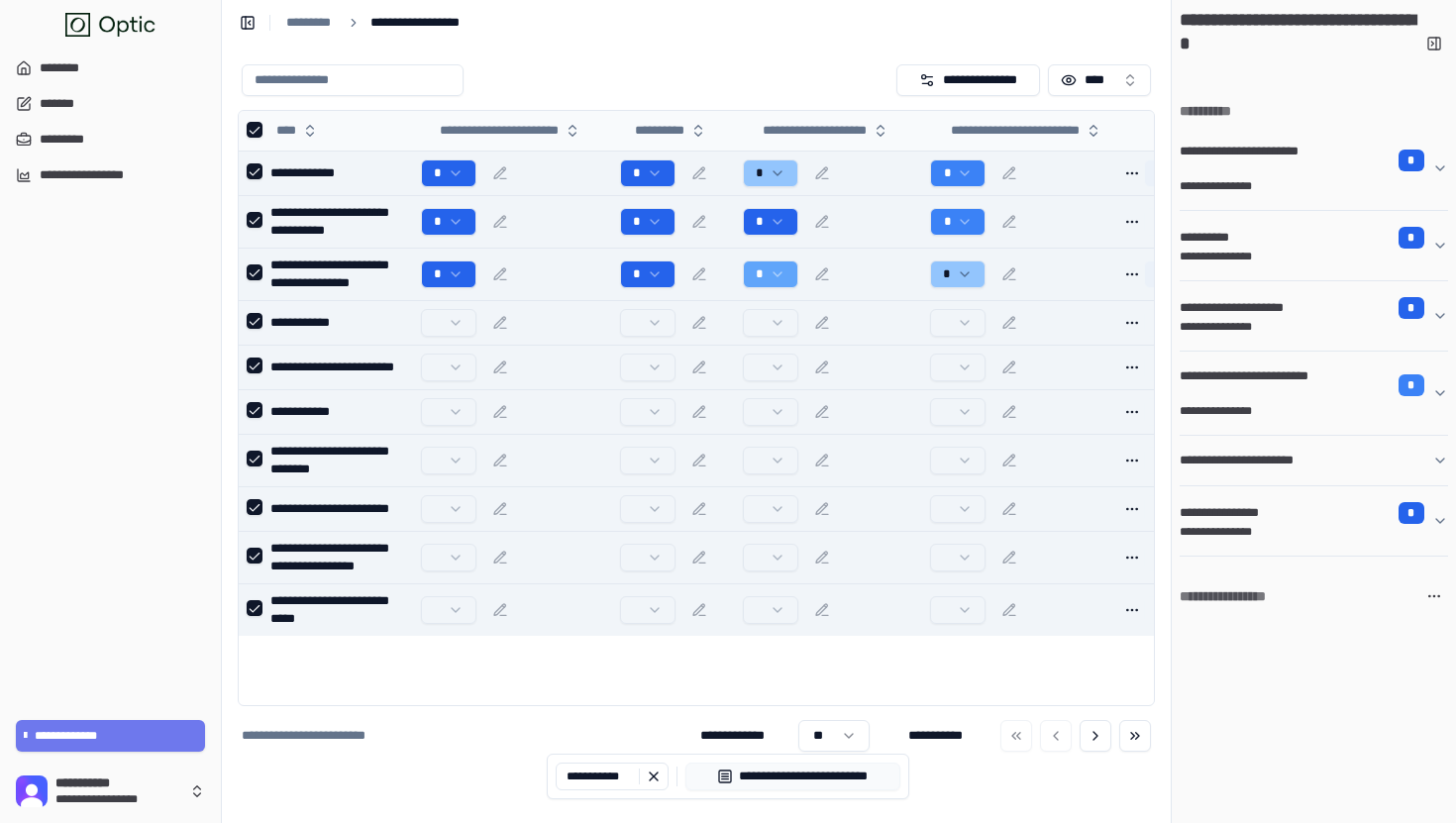 click at bounding box center [255, 130] 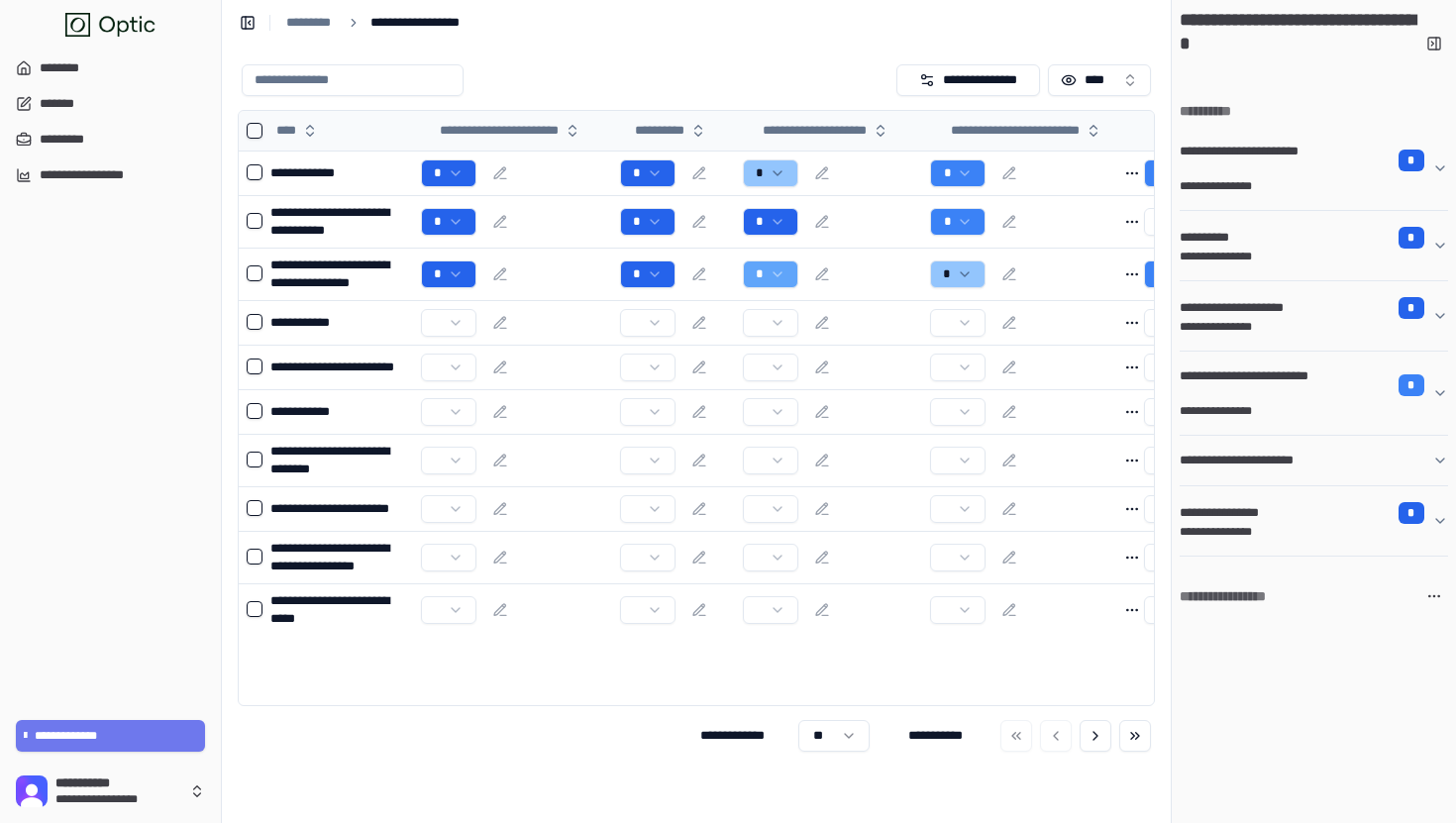 click at bounding box center (255, 131) 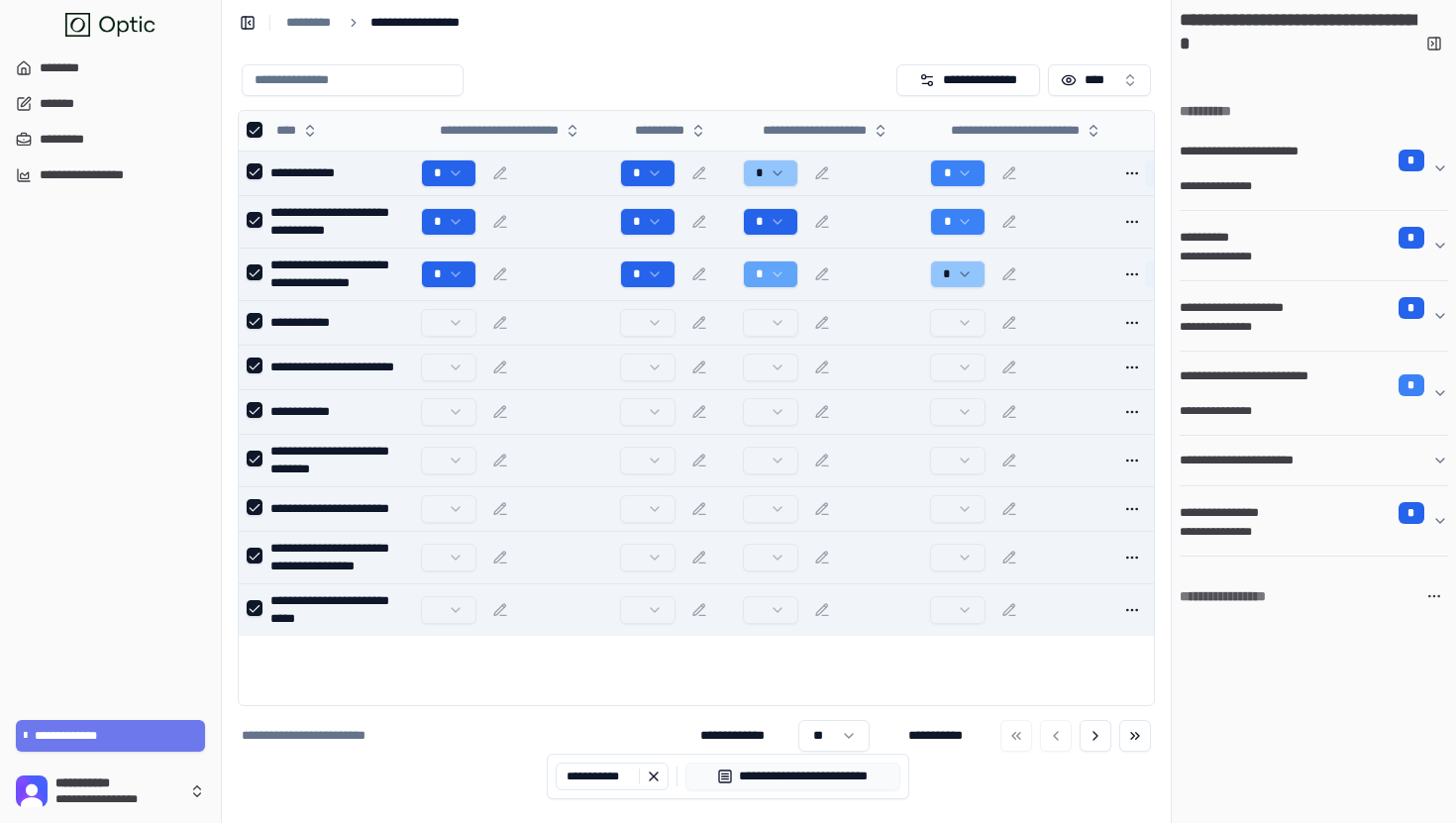 click at bounding box center (255, 130) 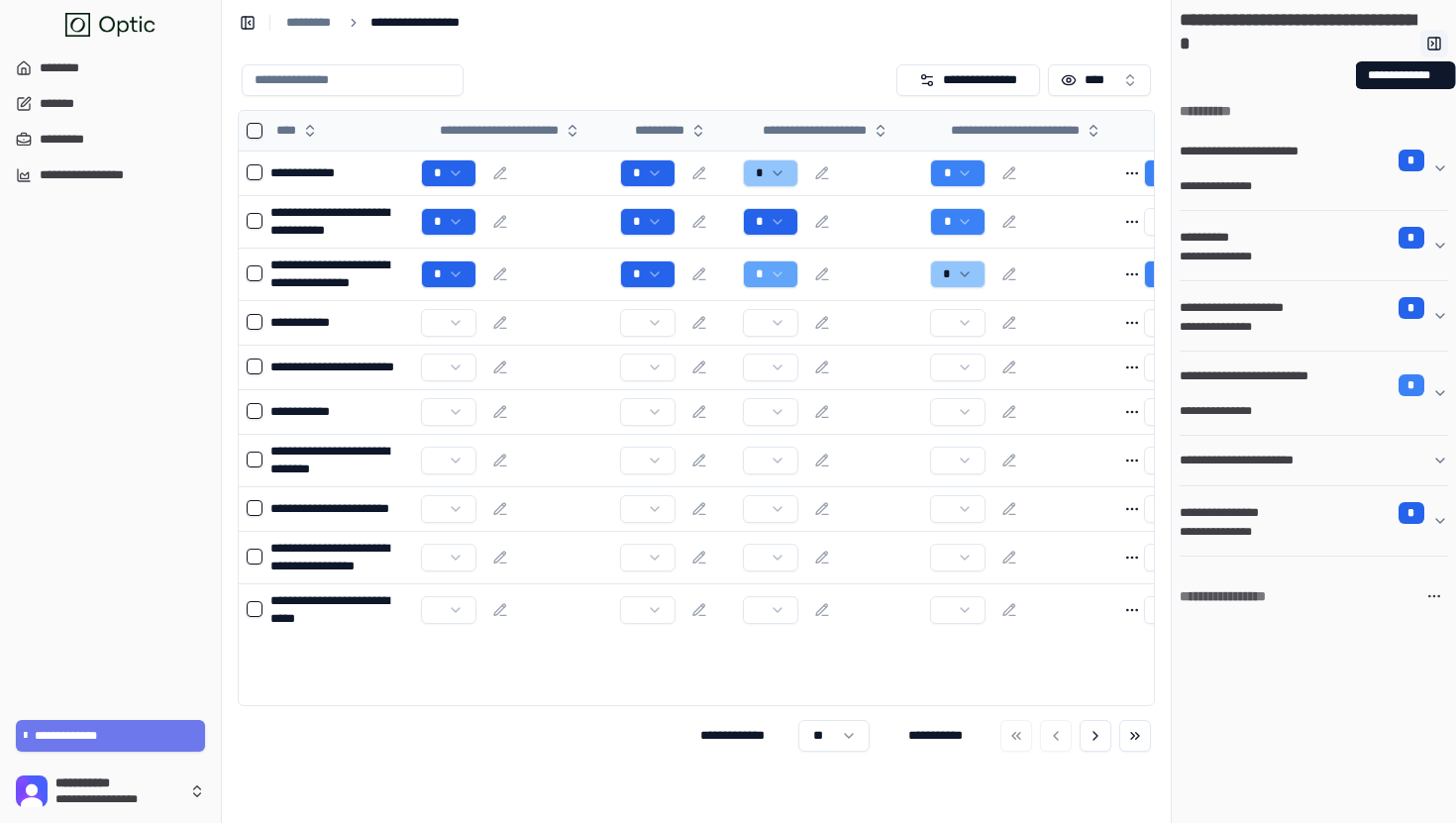 click at bounding box center (1434, 44) 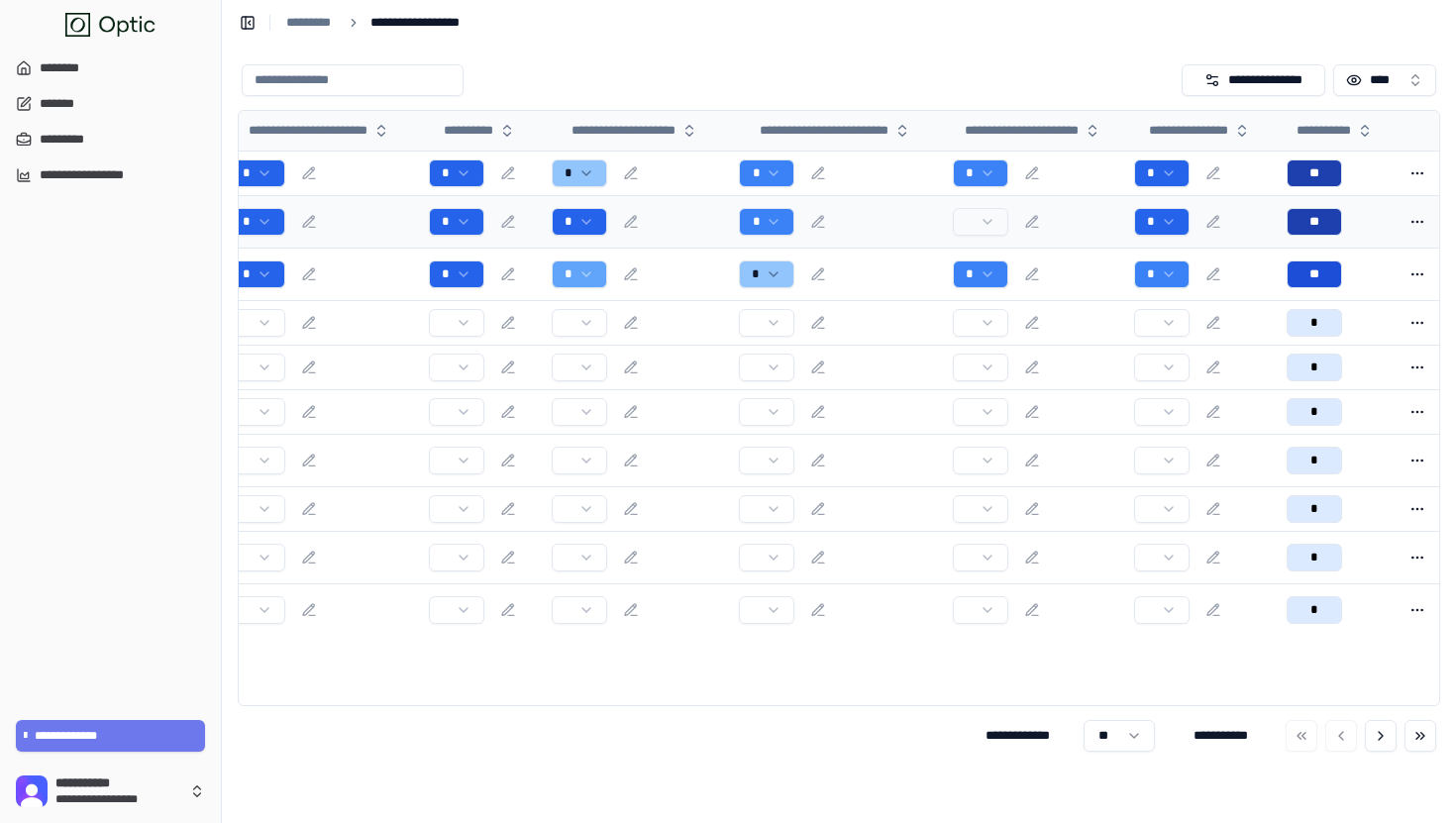 scroll, scrollTop: 0, scrollLeft: 0, axis: both 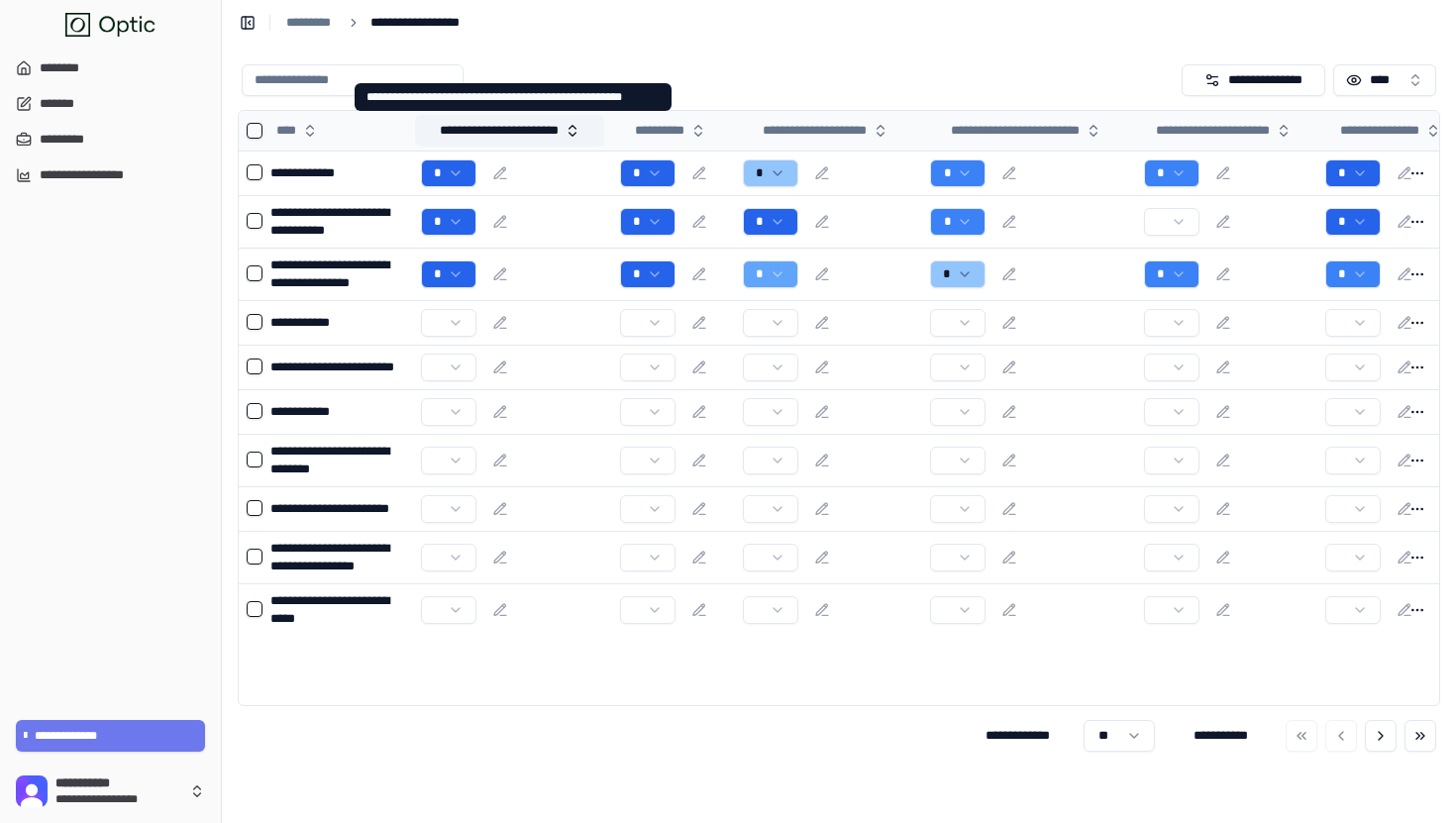 click on "**********" at bounding box center (509, 131) 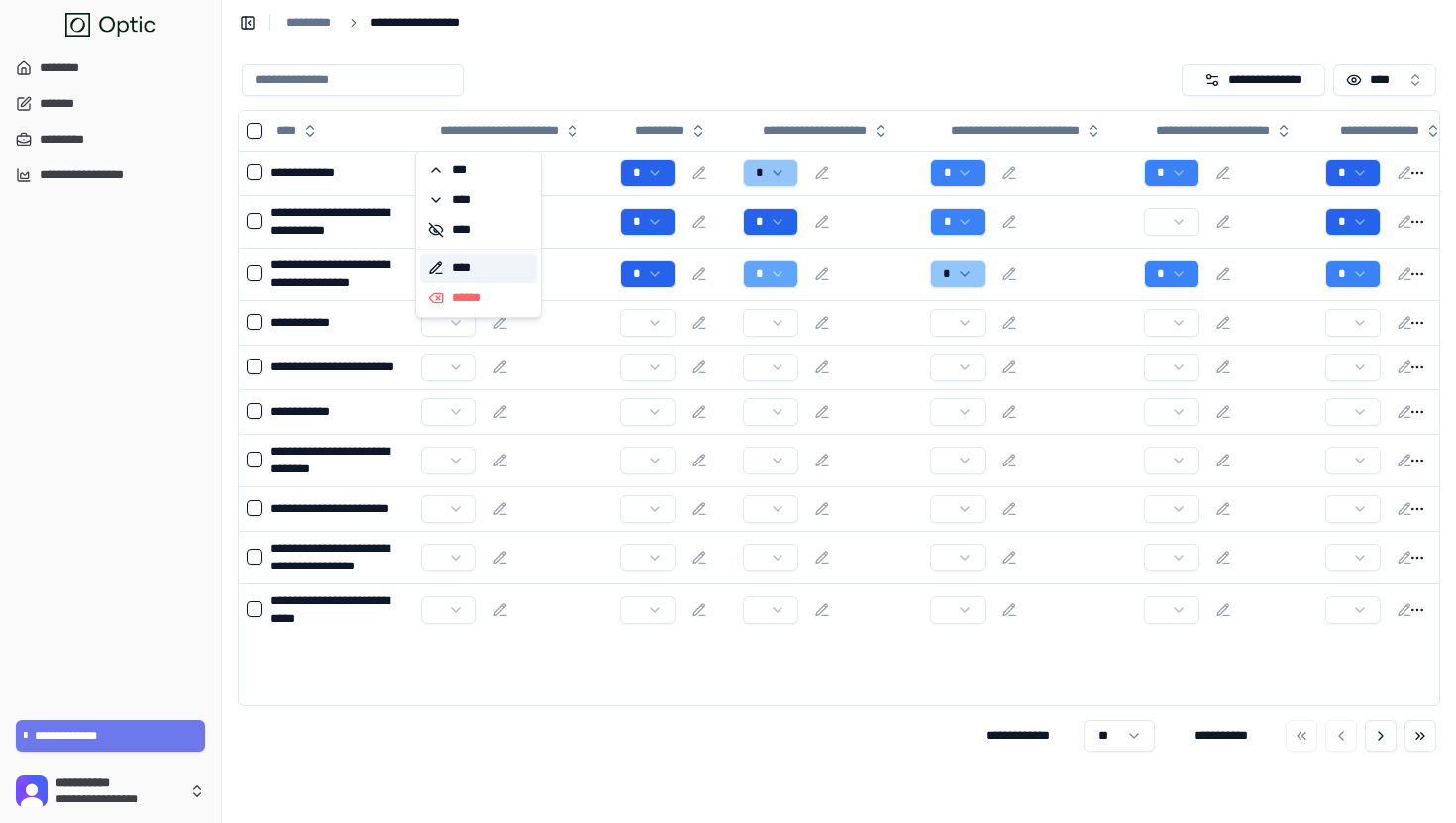 click on "****" at bounding box center [478, 268] 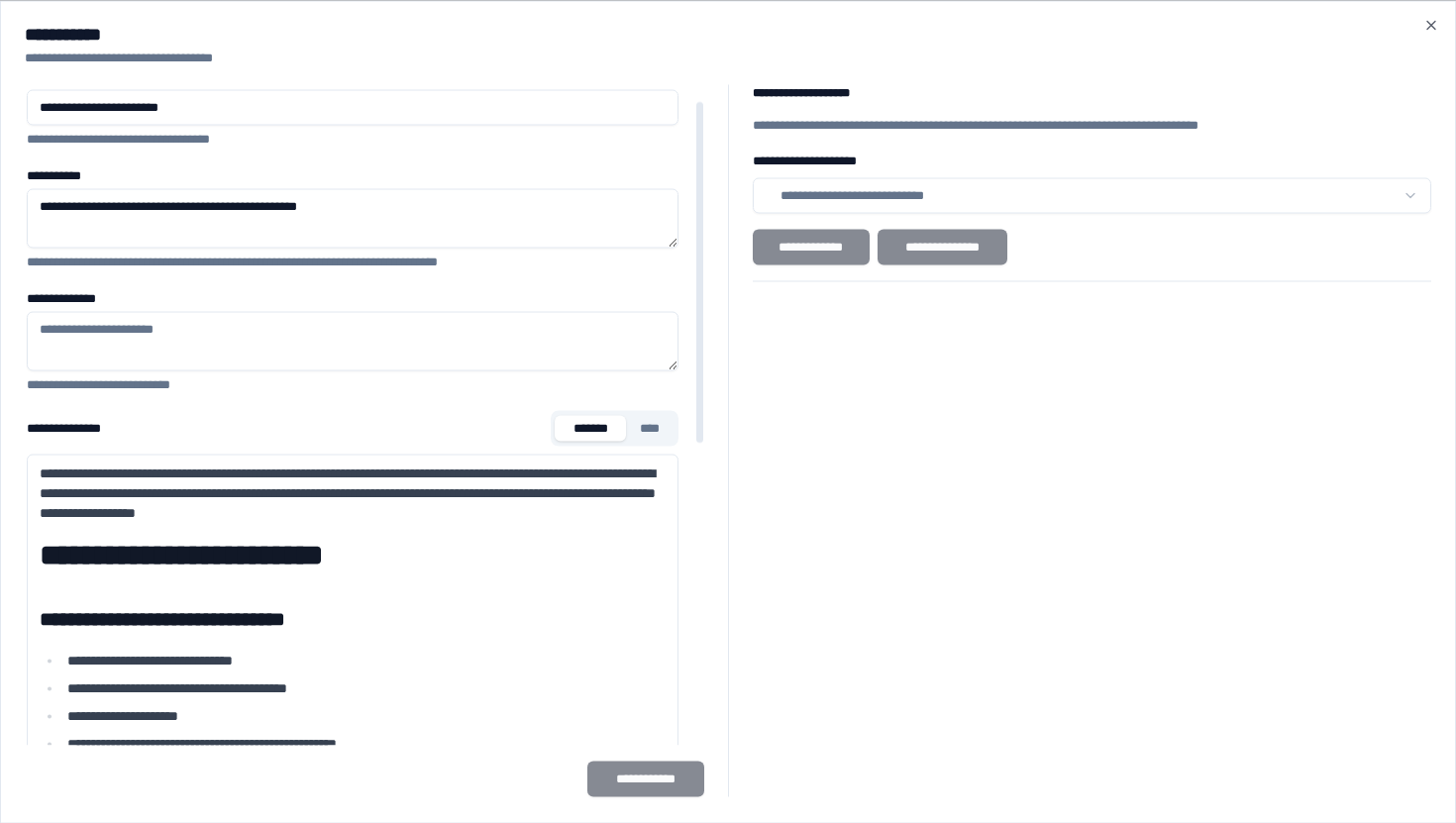 scroll, scrollTop: 32, scrollLeft: 0, axis: vertical 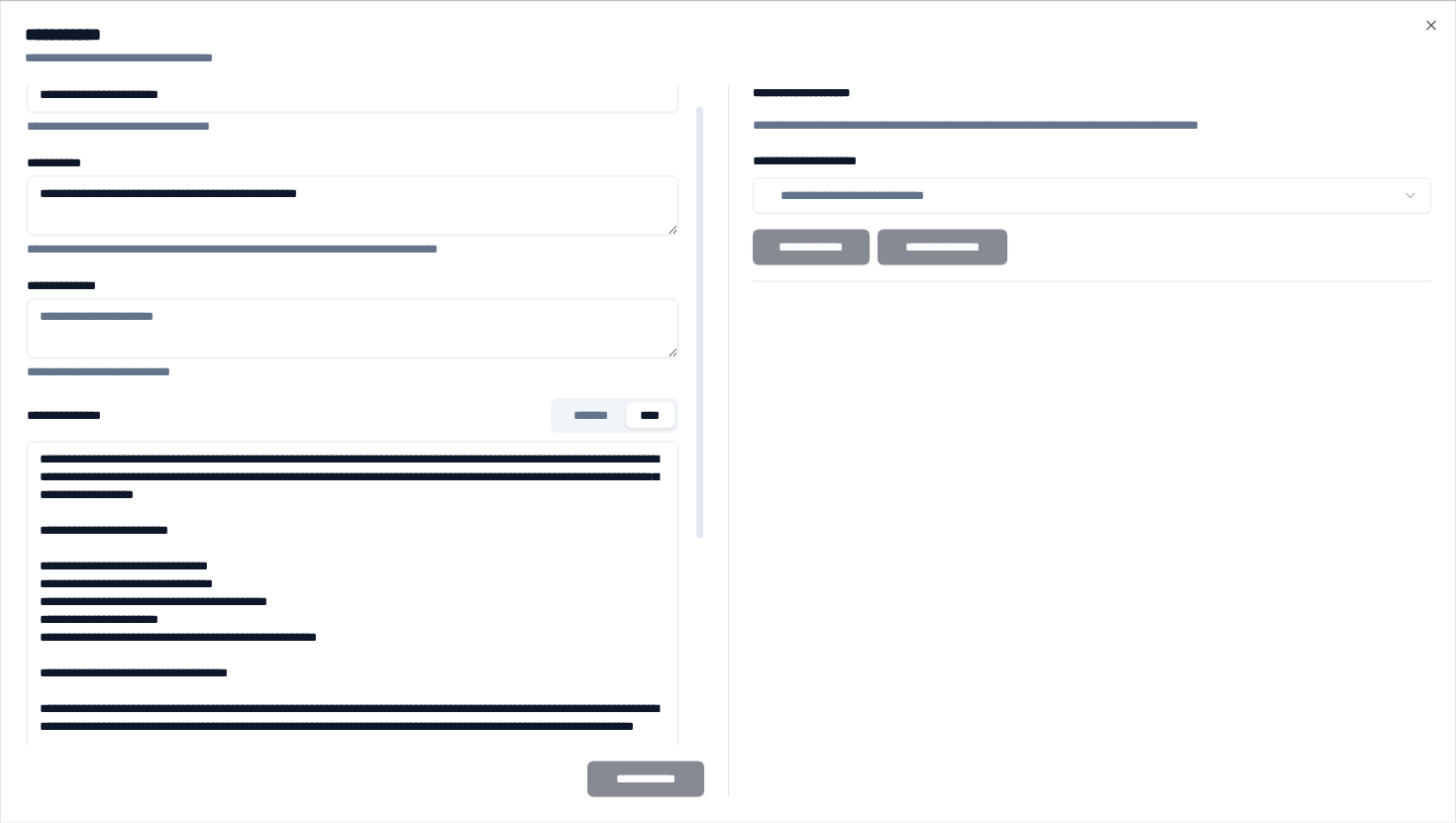 click on "****" at bounding box center (650, 415) 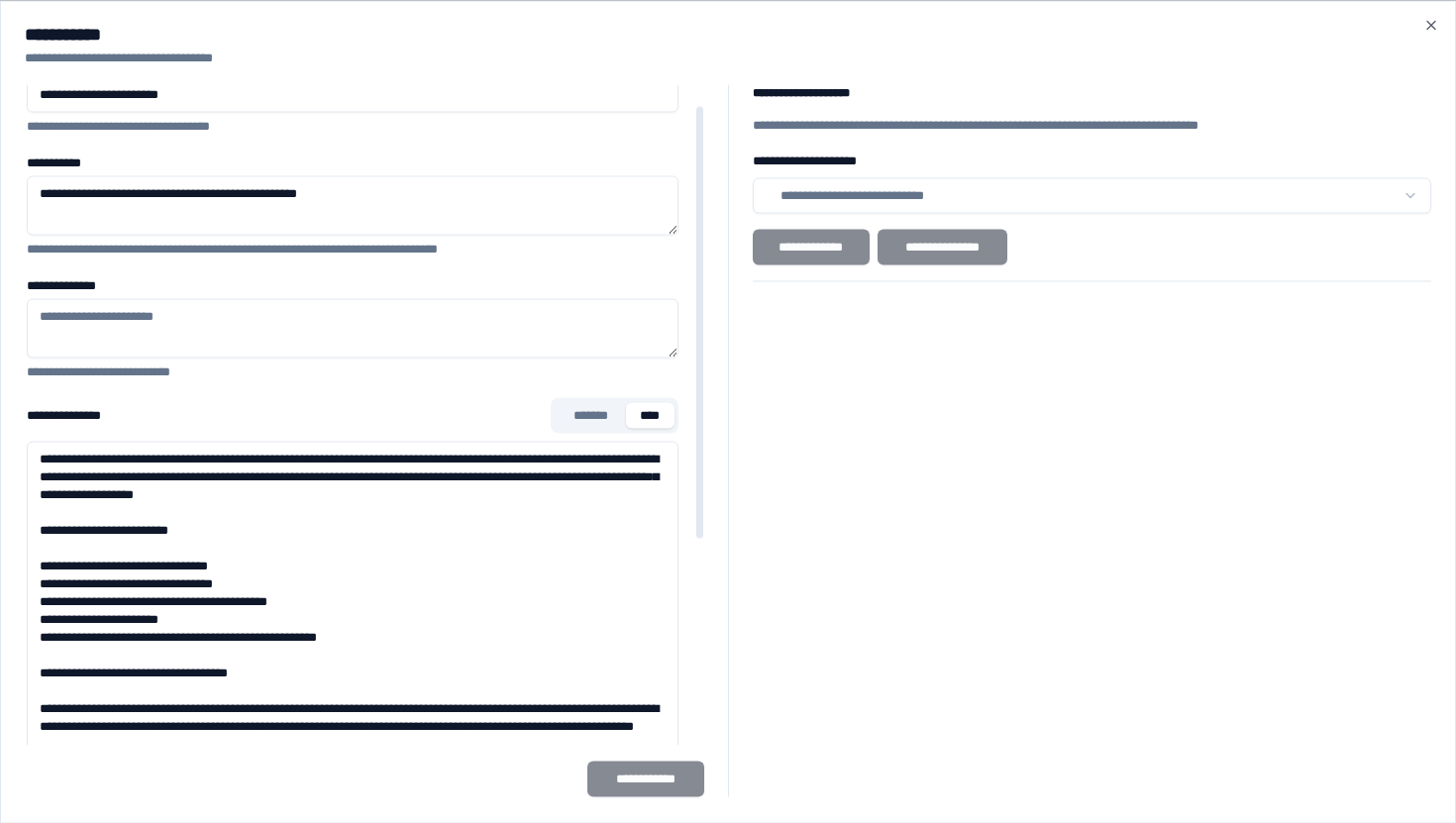 click on "**********" at bounding box center (353, 738) 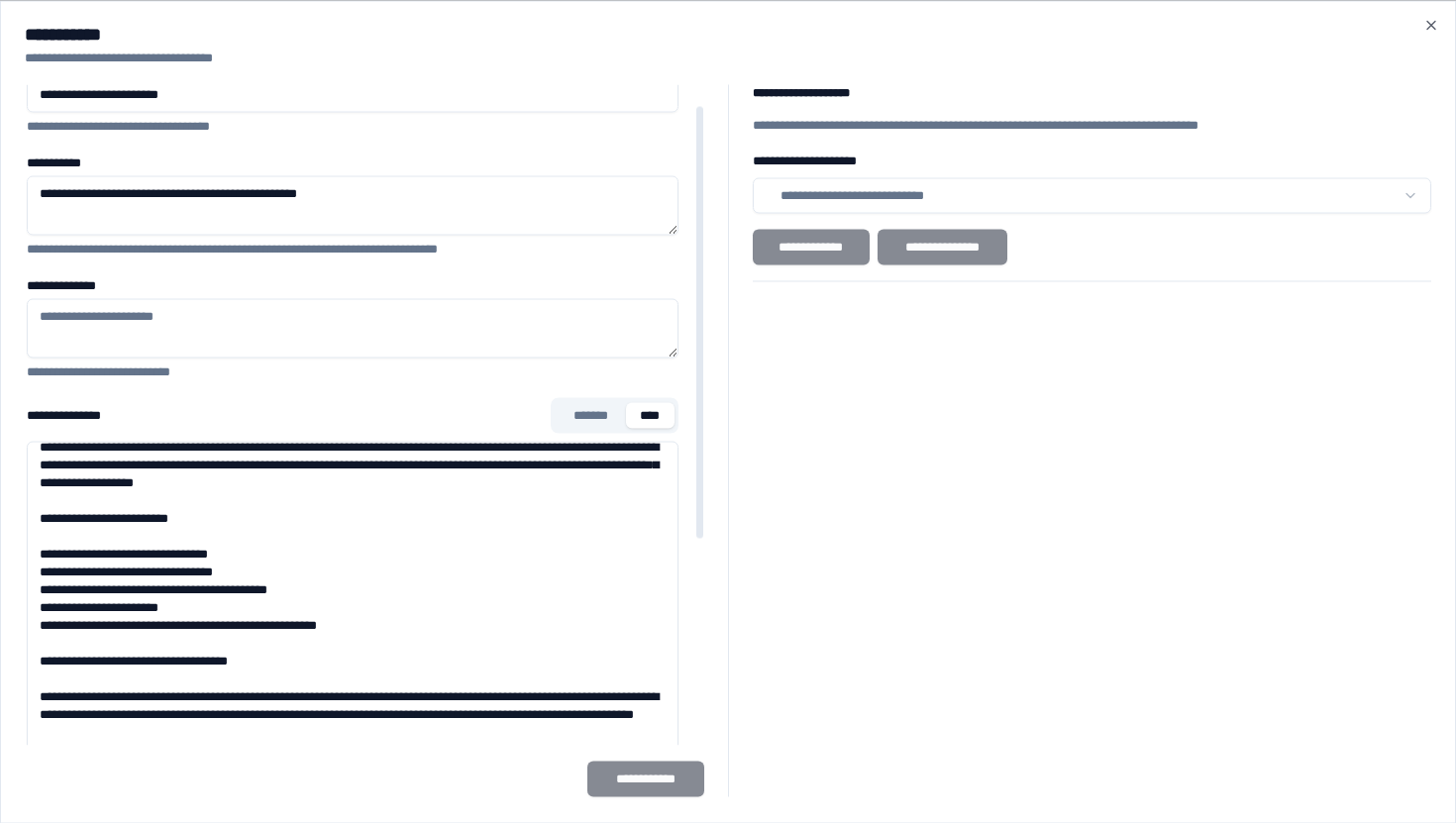 scroll, scrollTop: 346, scrollLeft: 0, axis: vertical 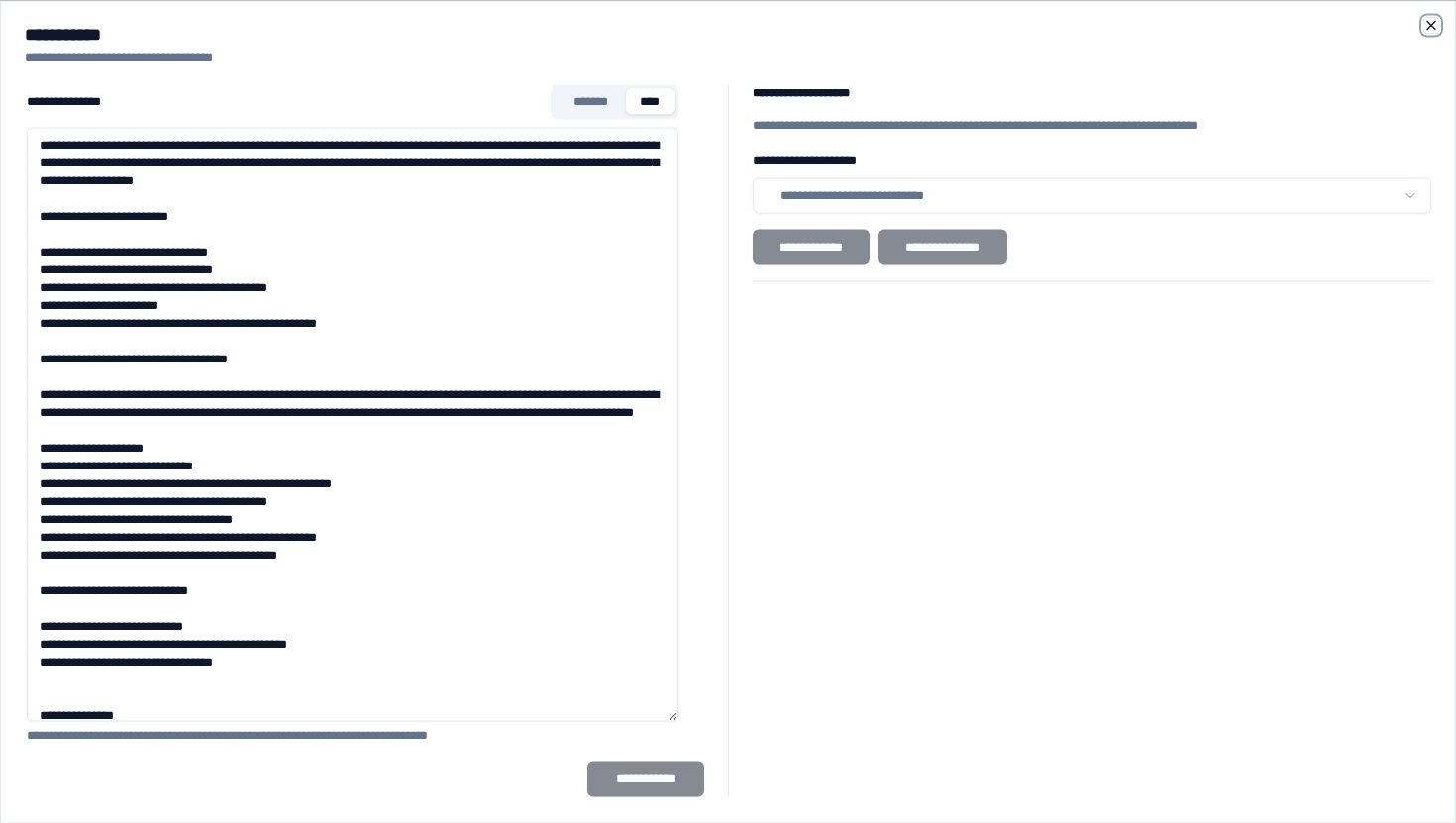 click 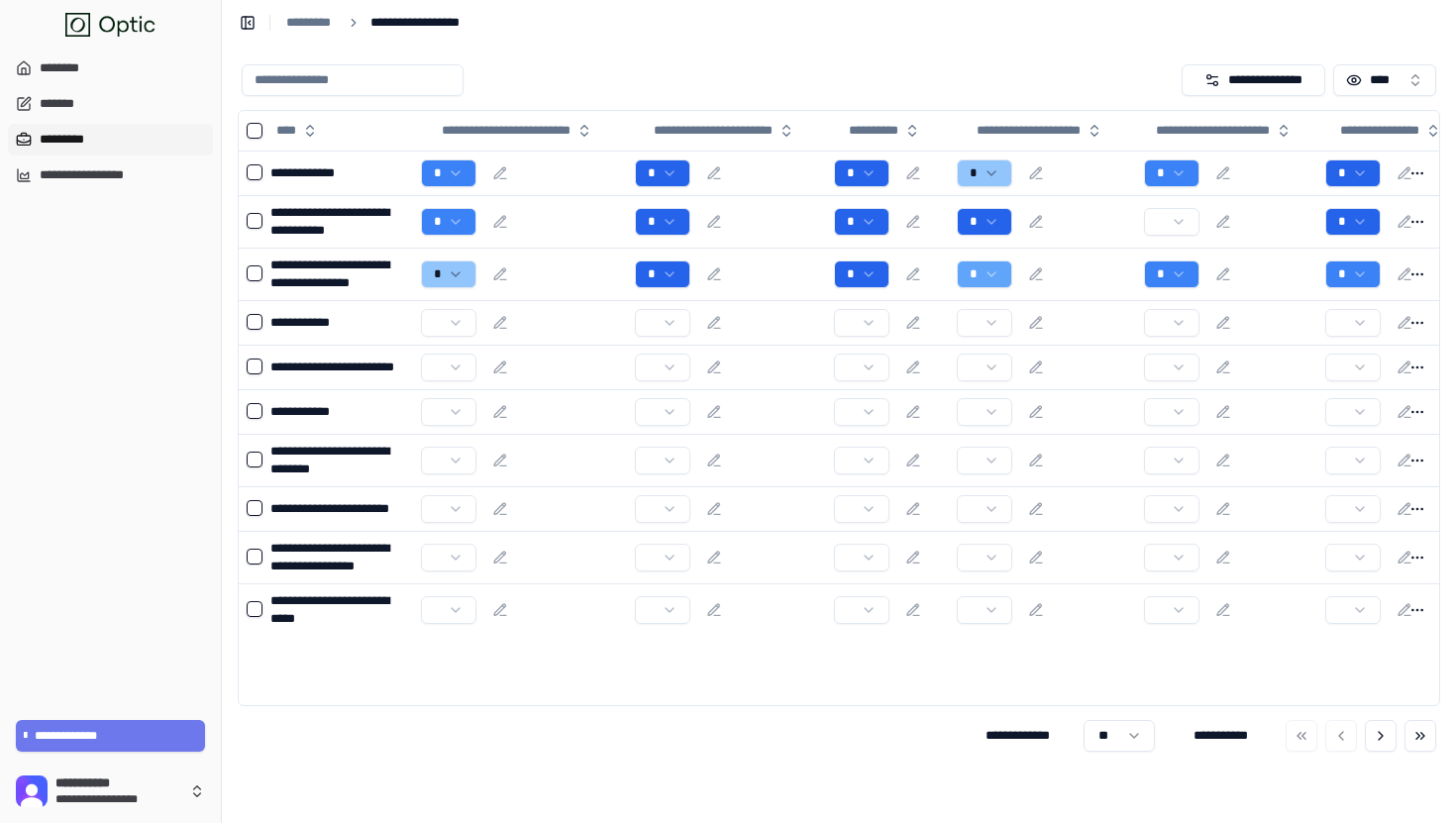 click on "*********" at bounding box center [110, 140] 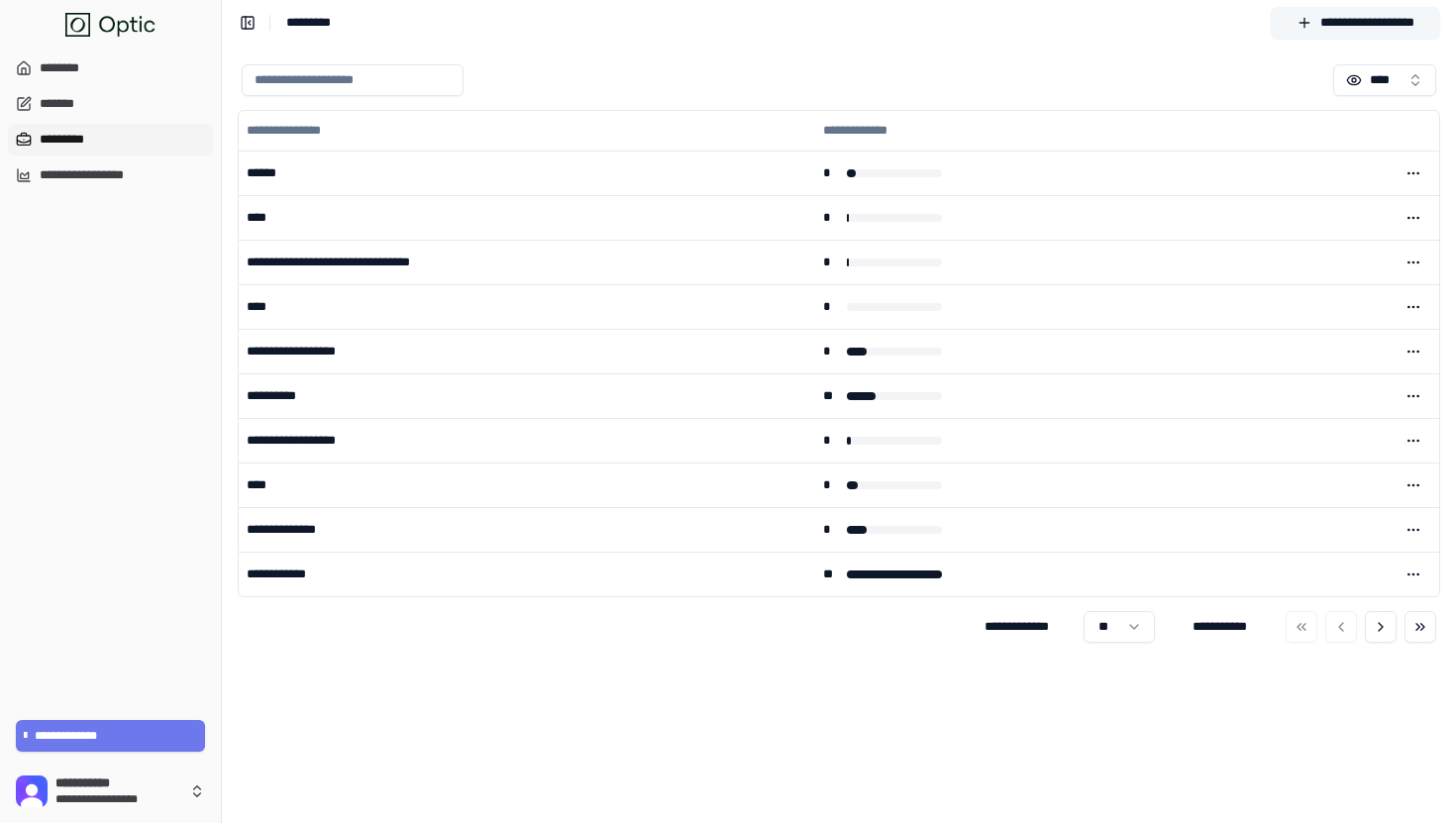 click on "**********" at bounding box center (1355, 23) 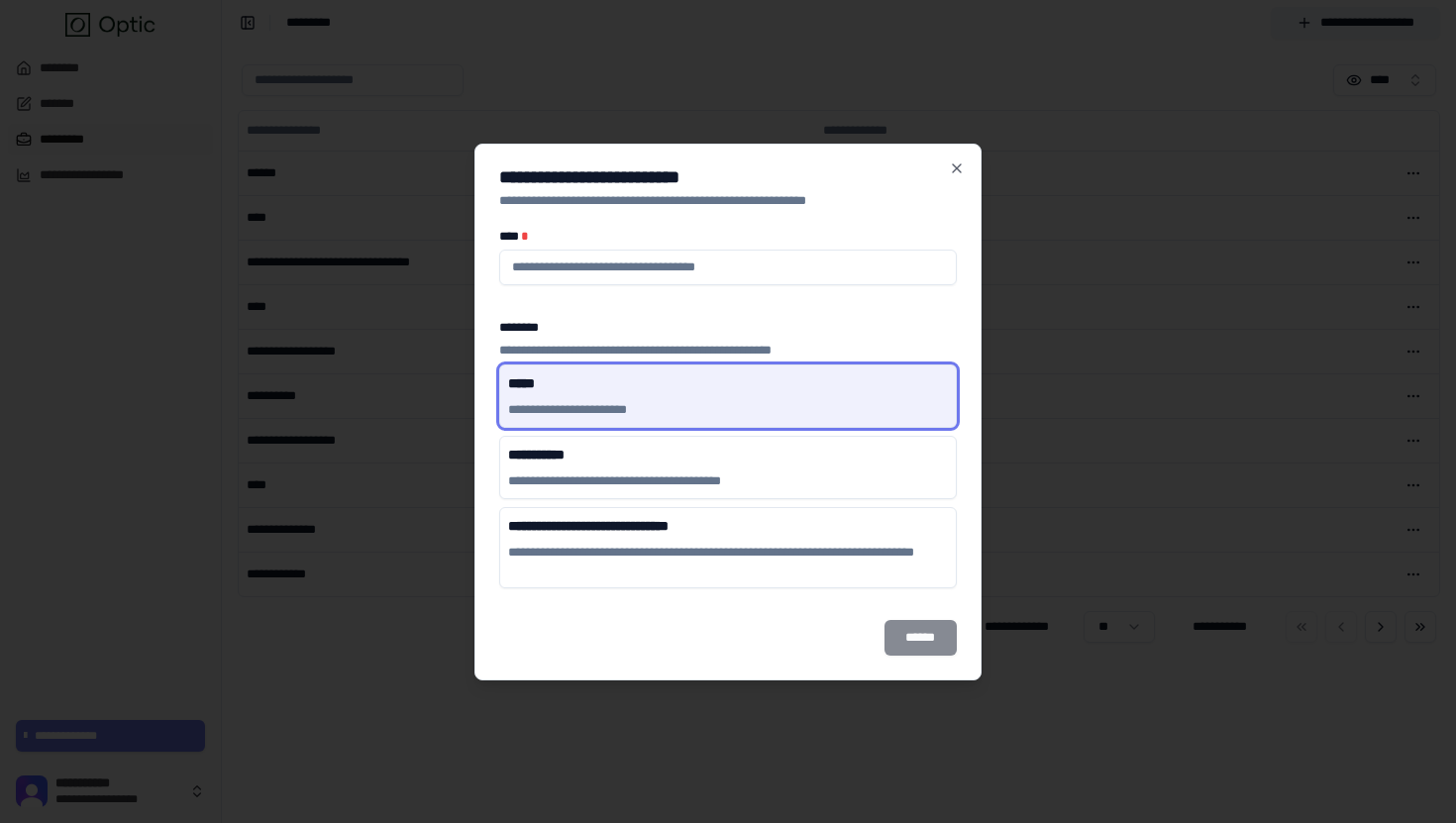 click at bounding box center [728, 267] 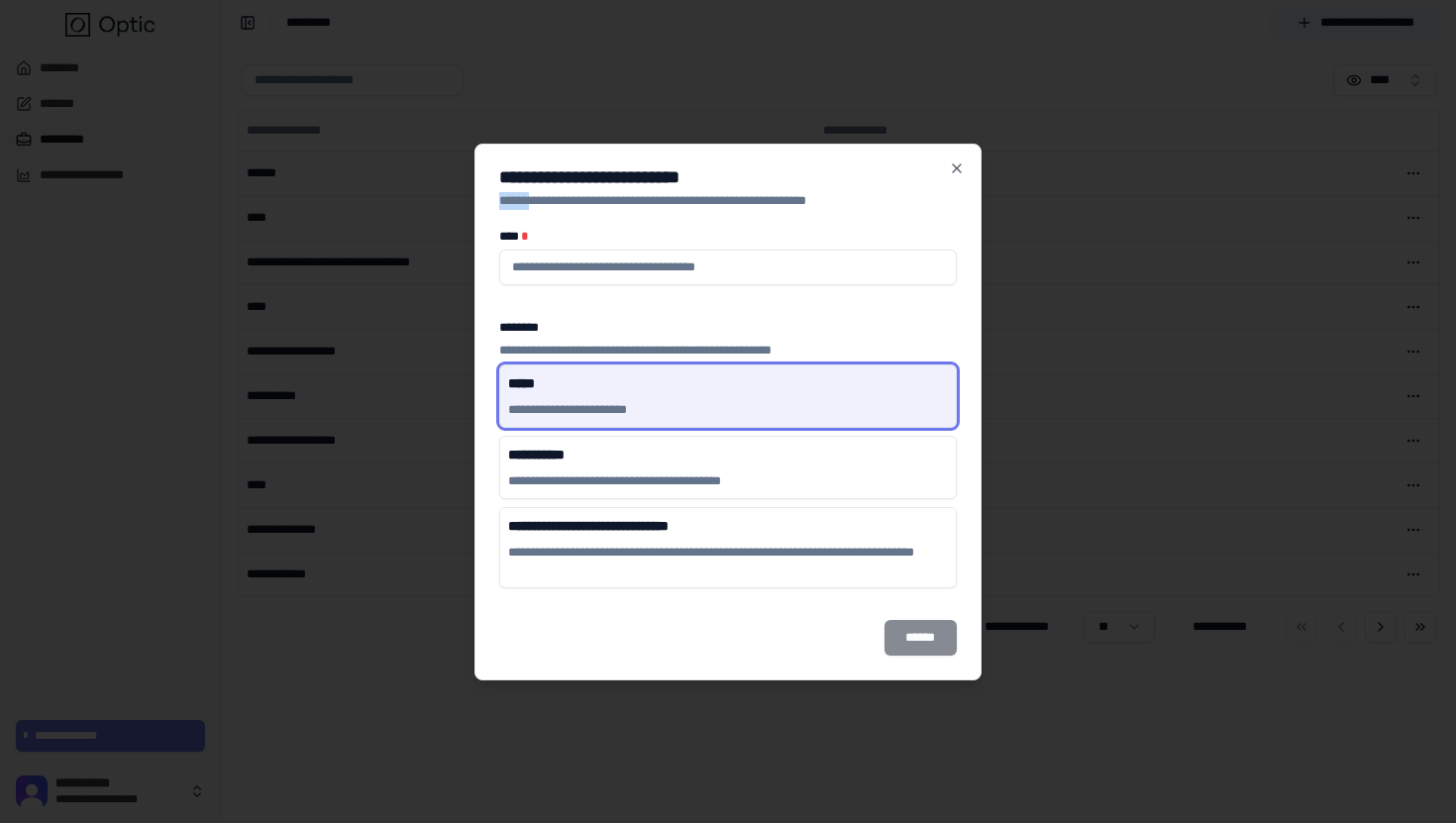 click on "**********" at bounding box center [728, 189] 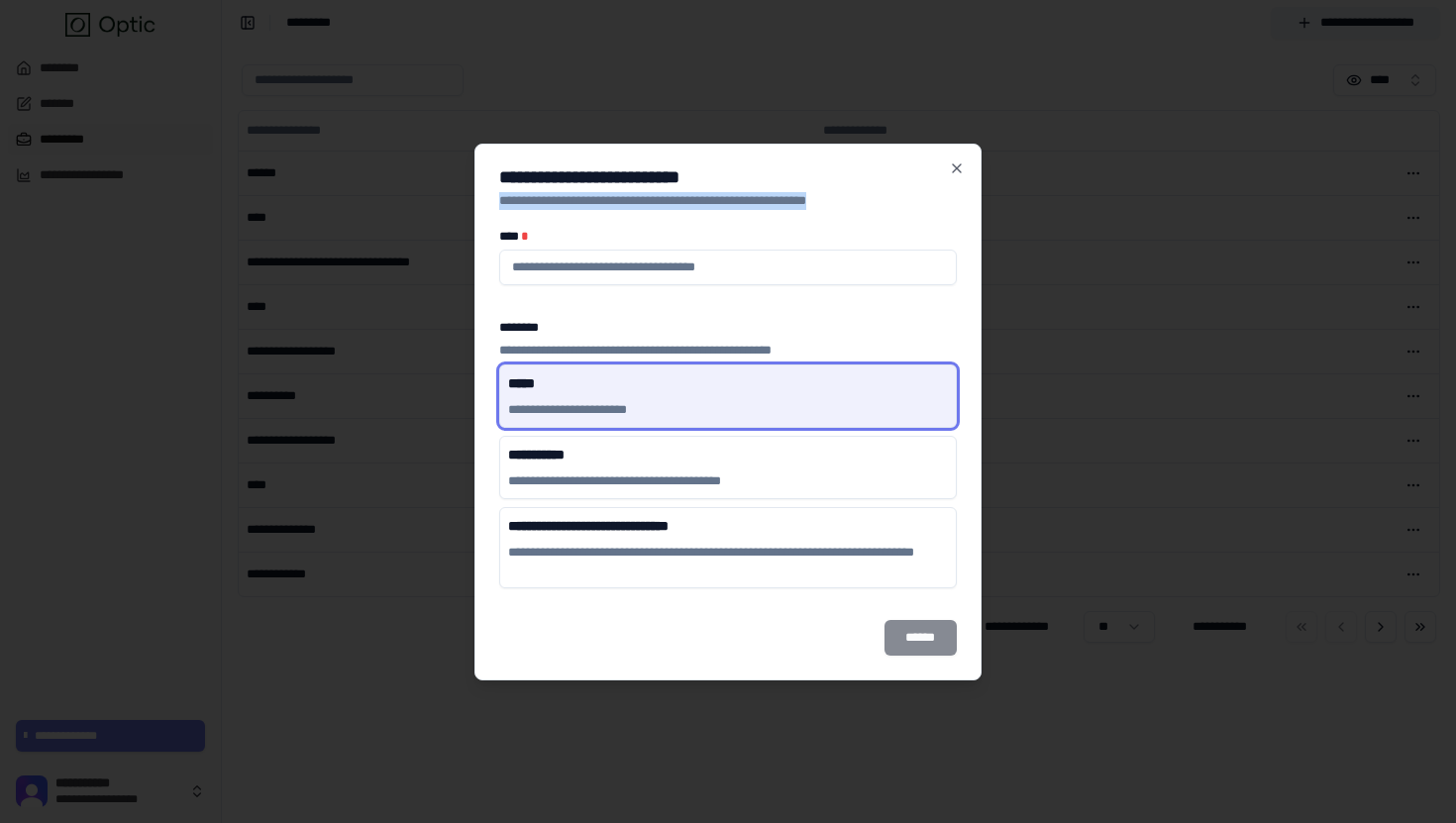click on "**********" at bounding box center (728, 189) 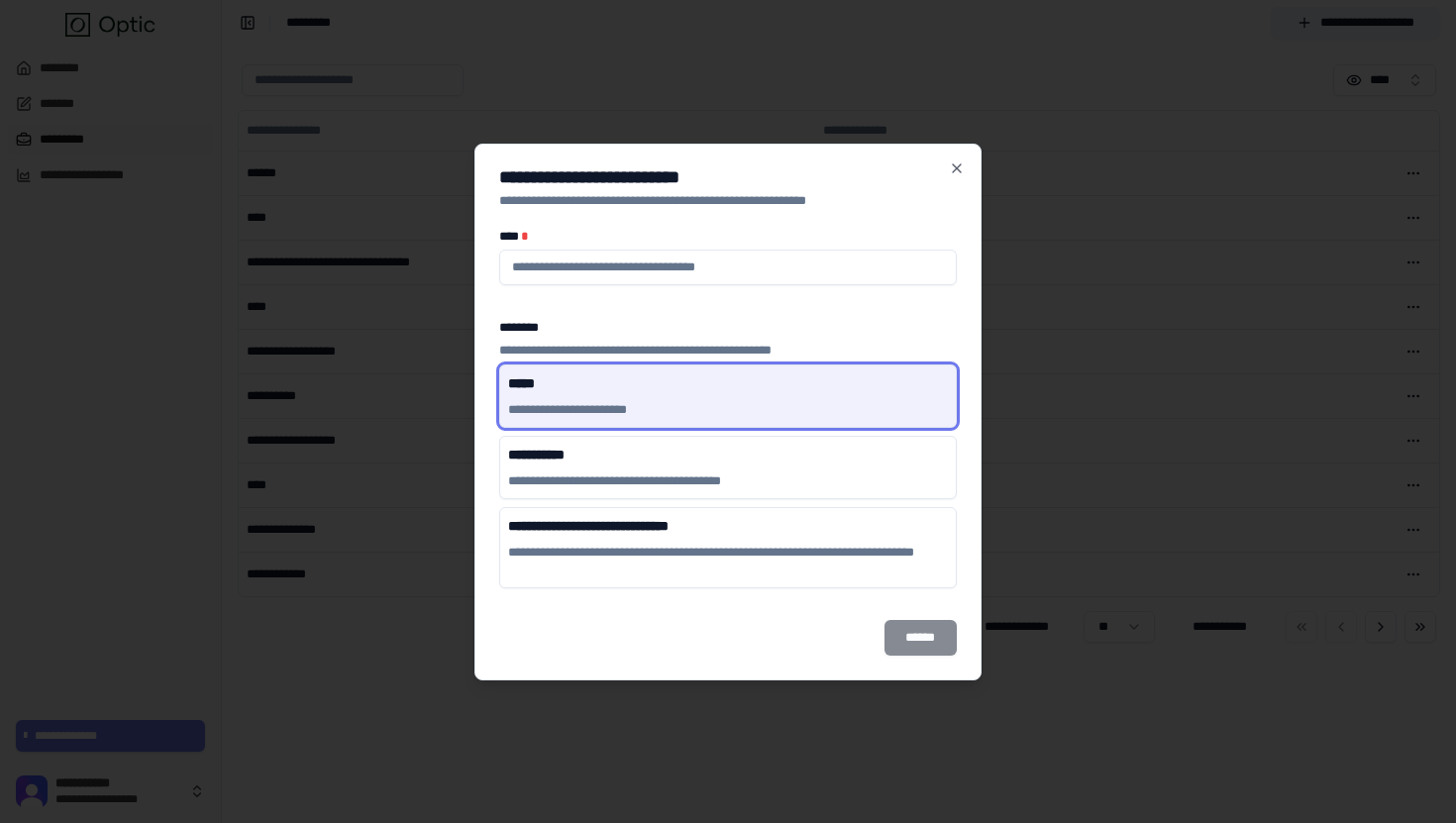 click on "**** *" at bounding box center (728, 256) 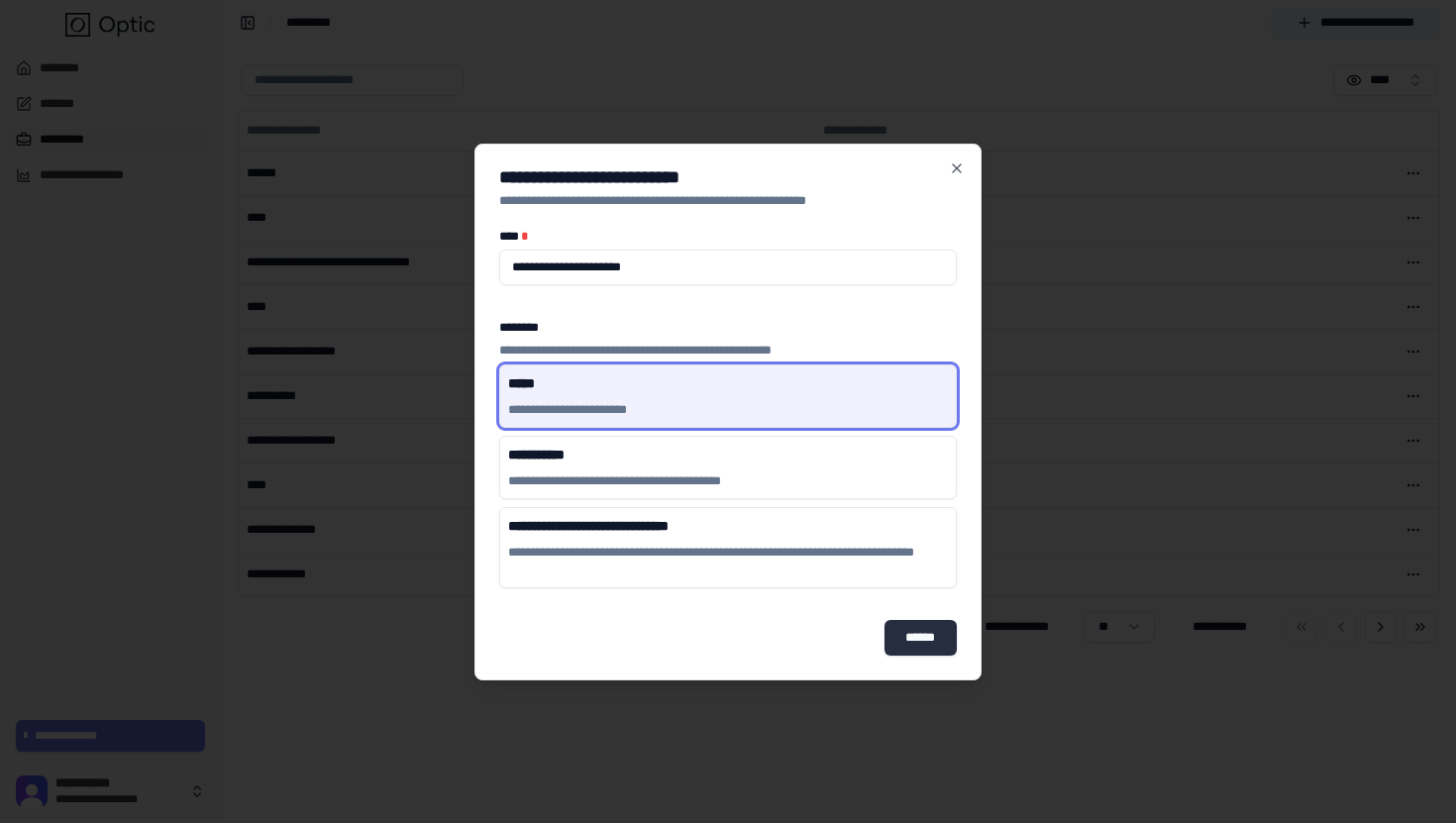 type on "**********" 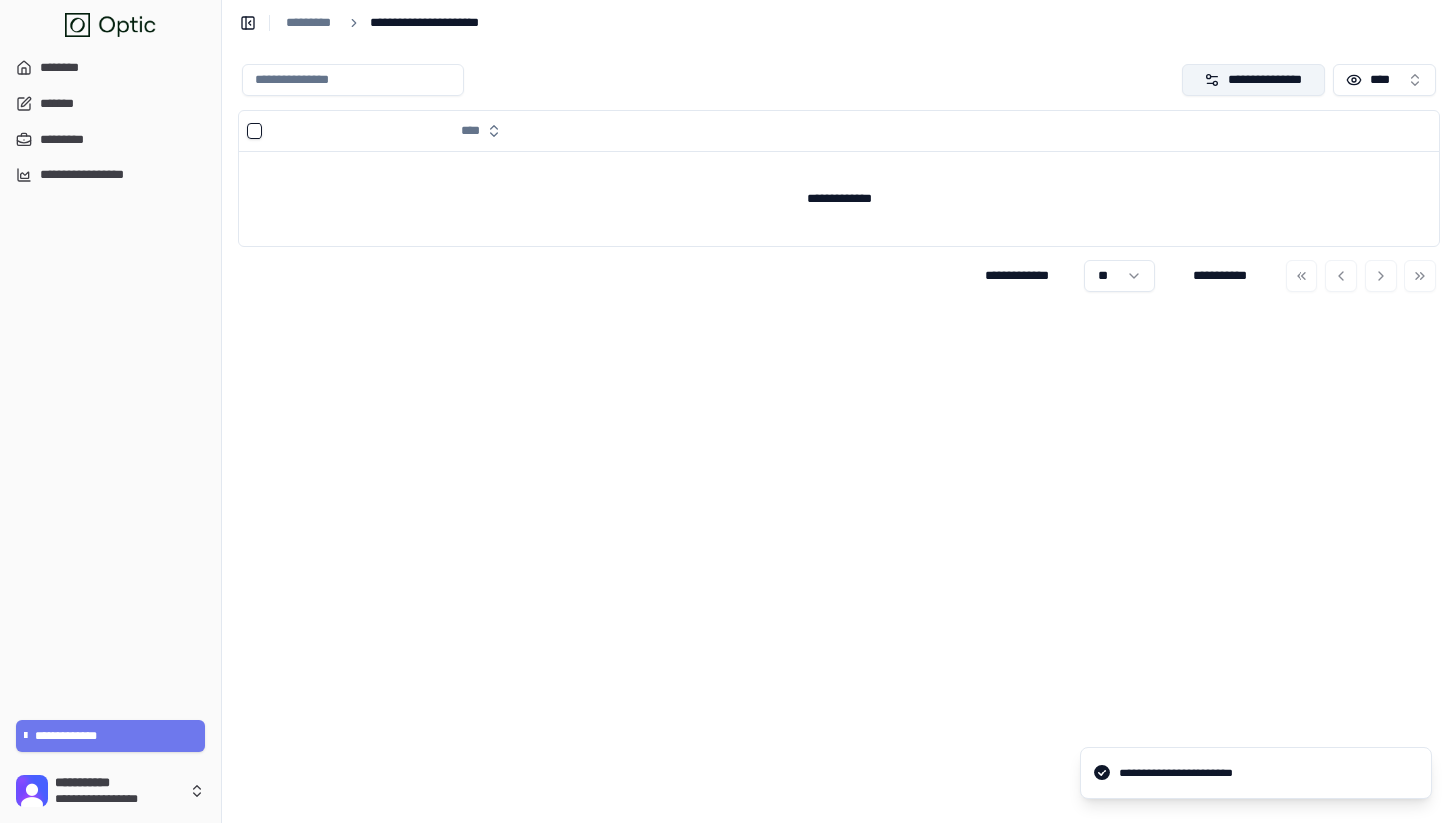 click on "**********" at bounding box center [1254, 80] 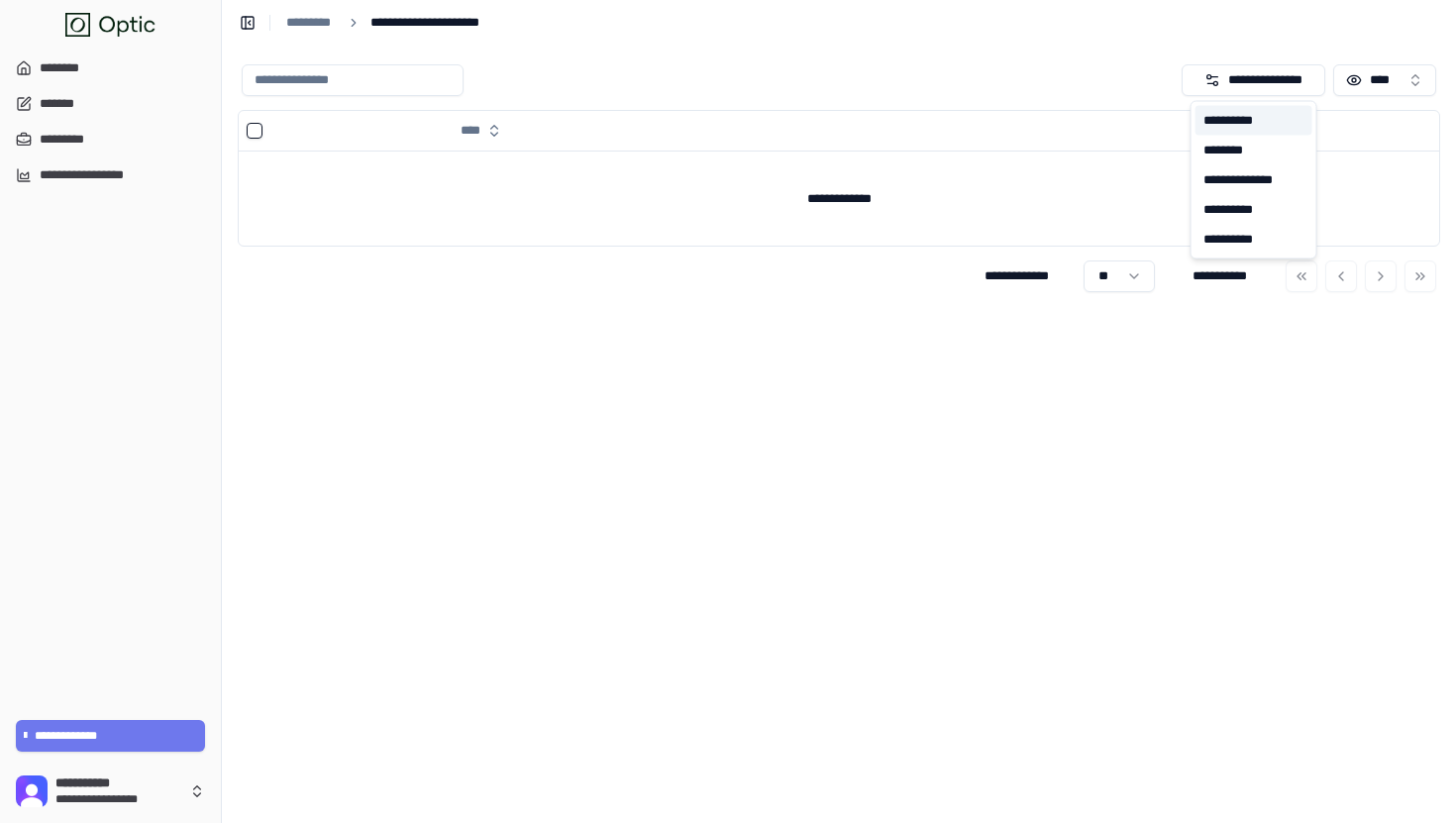click on "**********" at bounding box center [1254, 121] 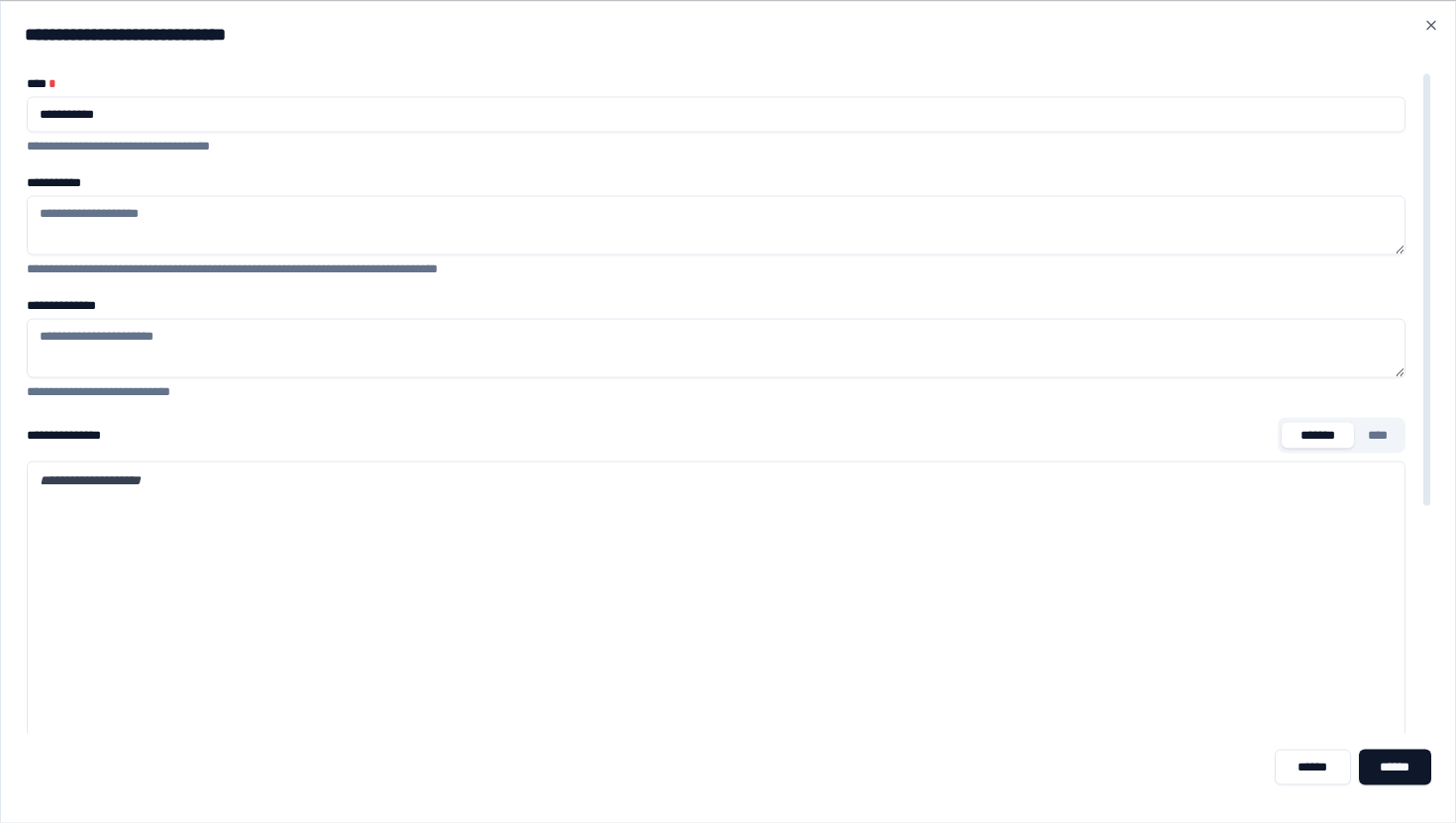 type on "**********" 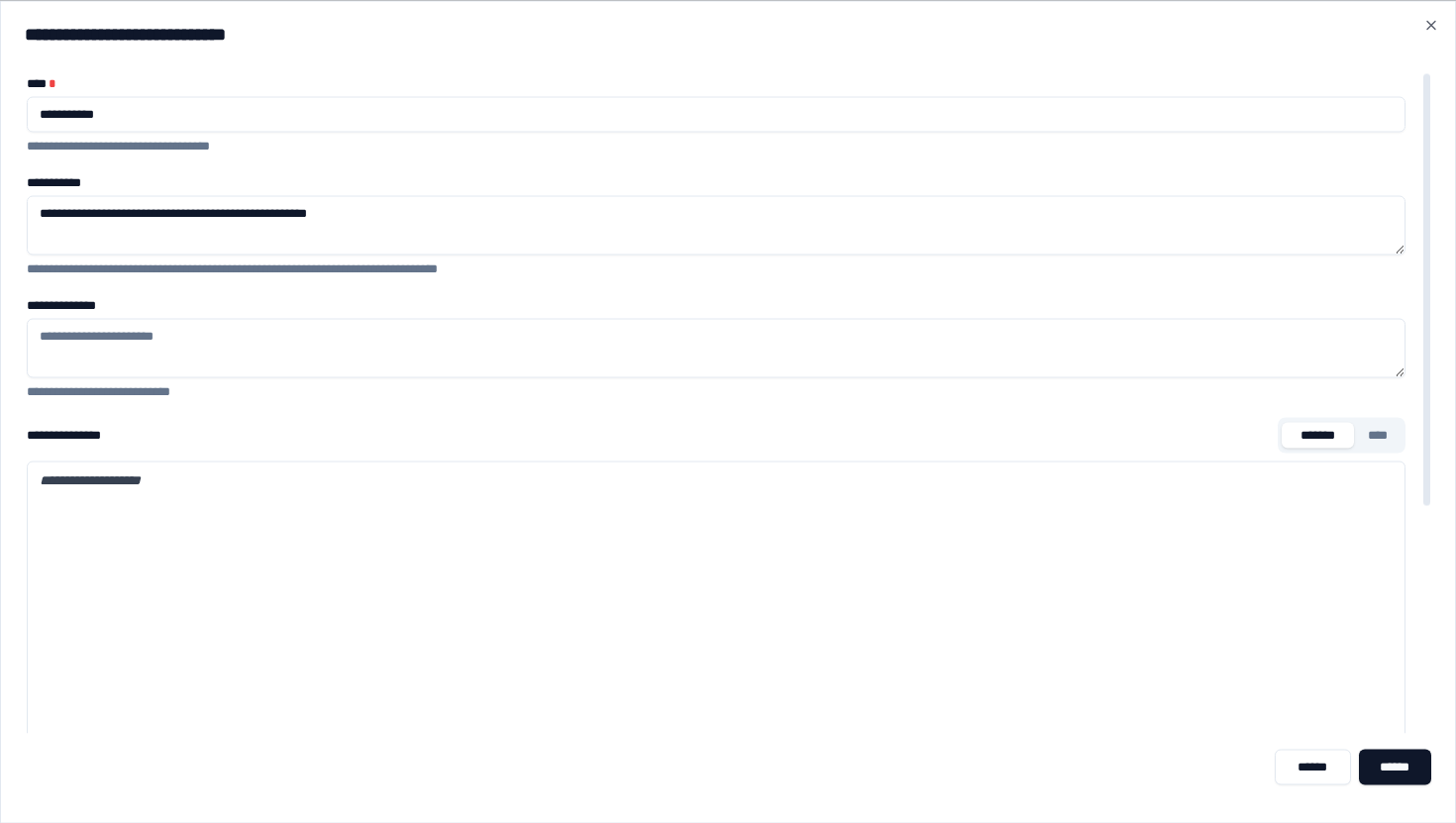 type on "**********" 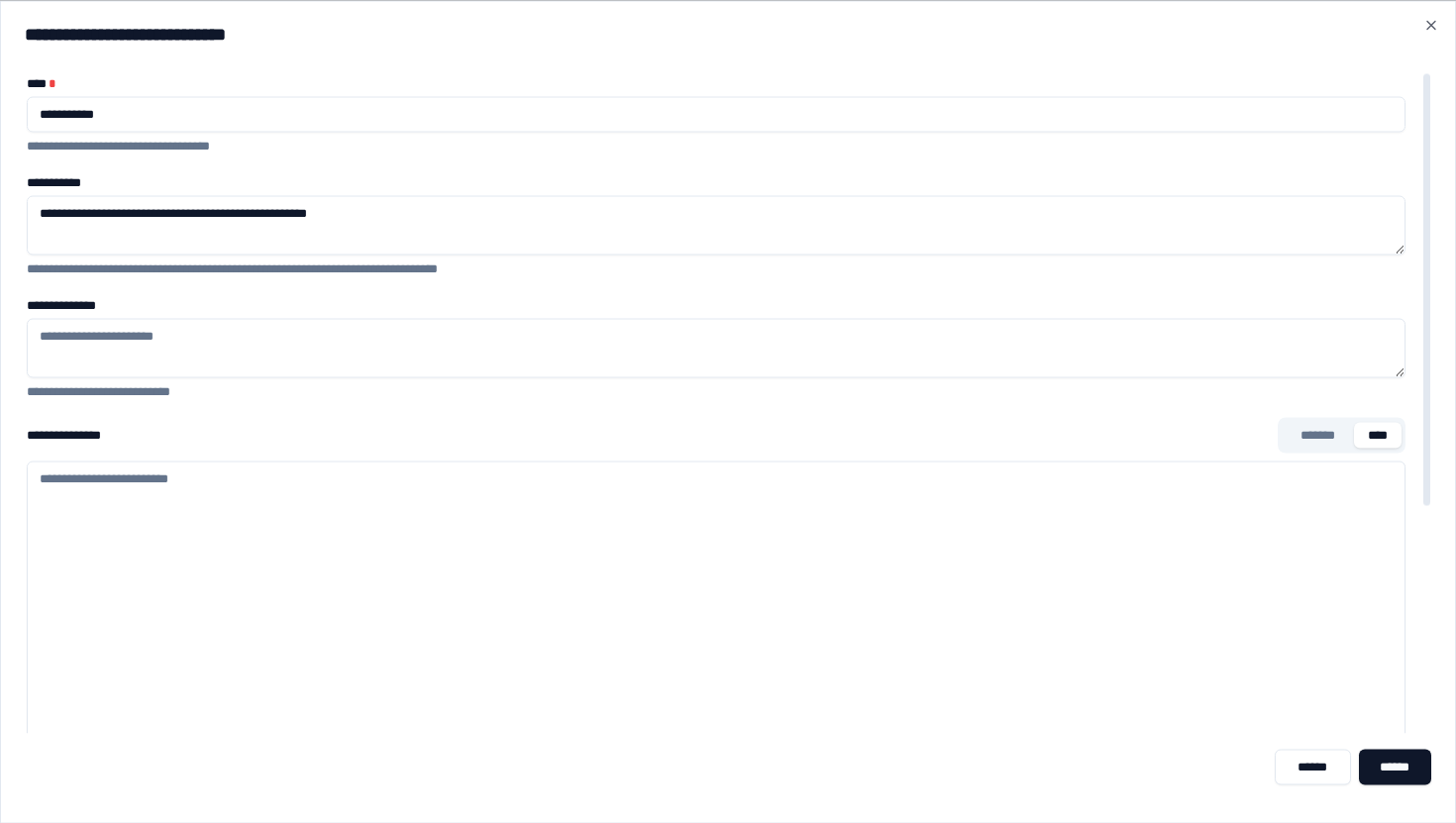 click on "**********" at bounding box center (716, 758) 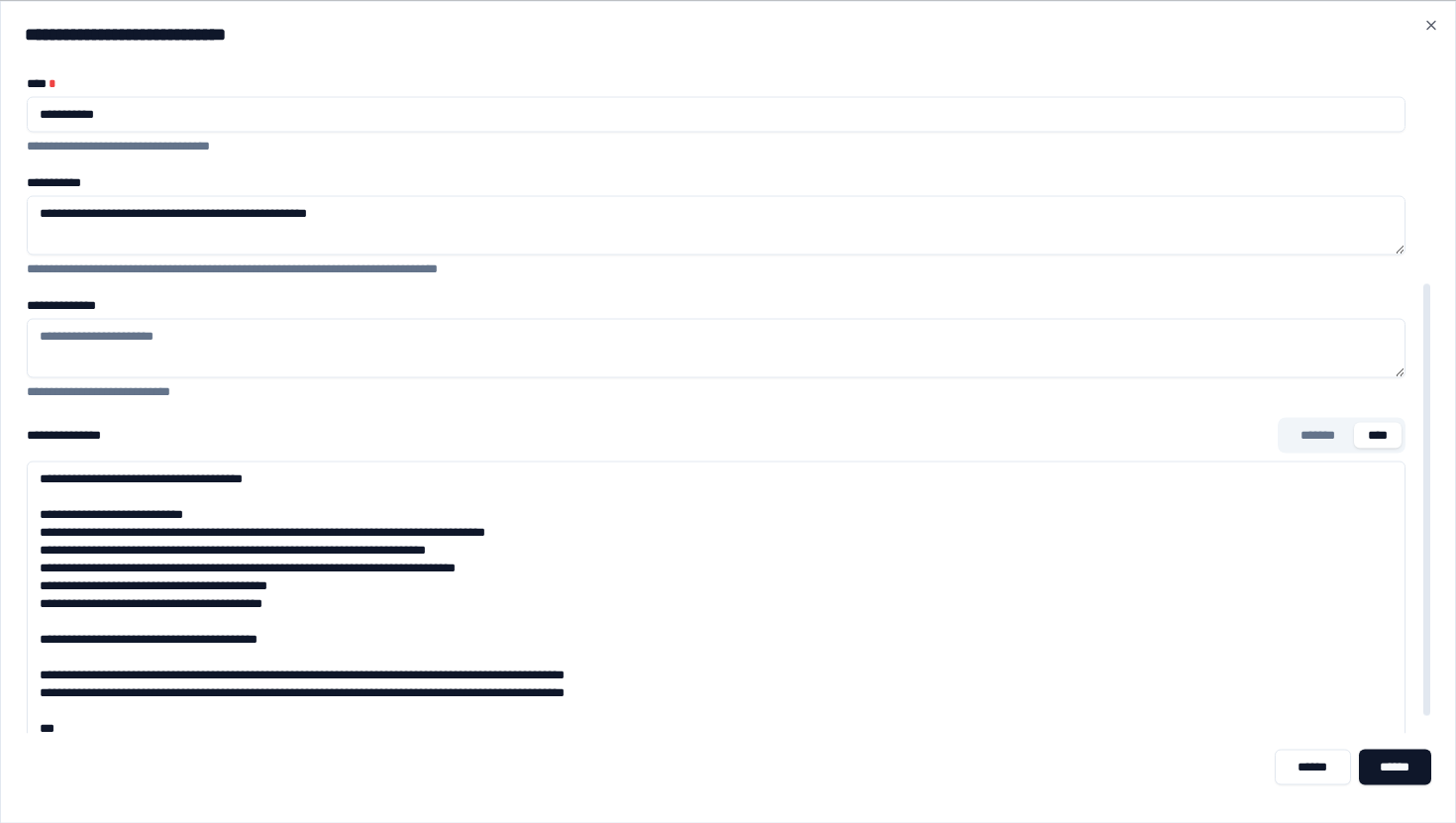 scroll, scrollTop: 590, scrollLeft: 0, axis: vertical 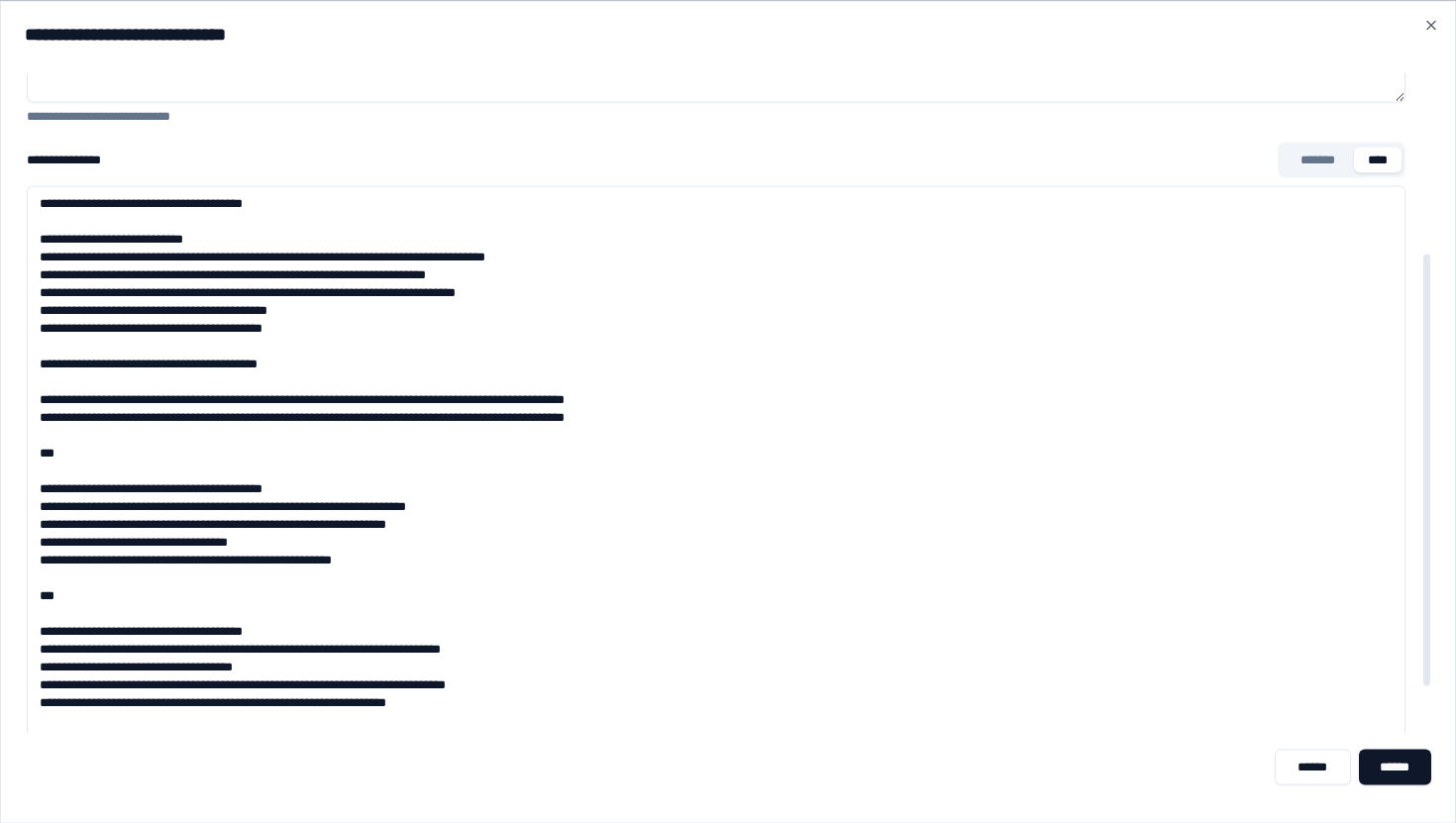 click on "*******" at bounding box center (1317, 159) 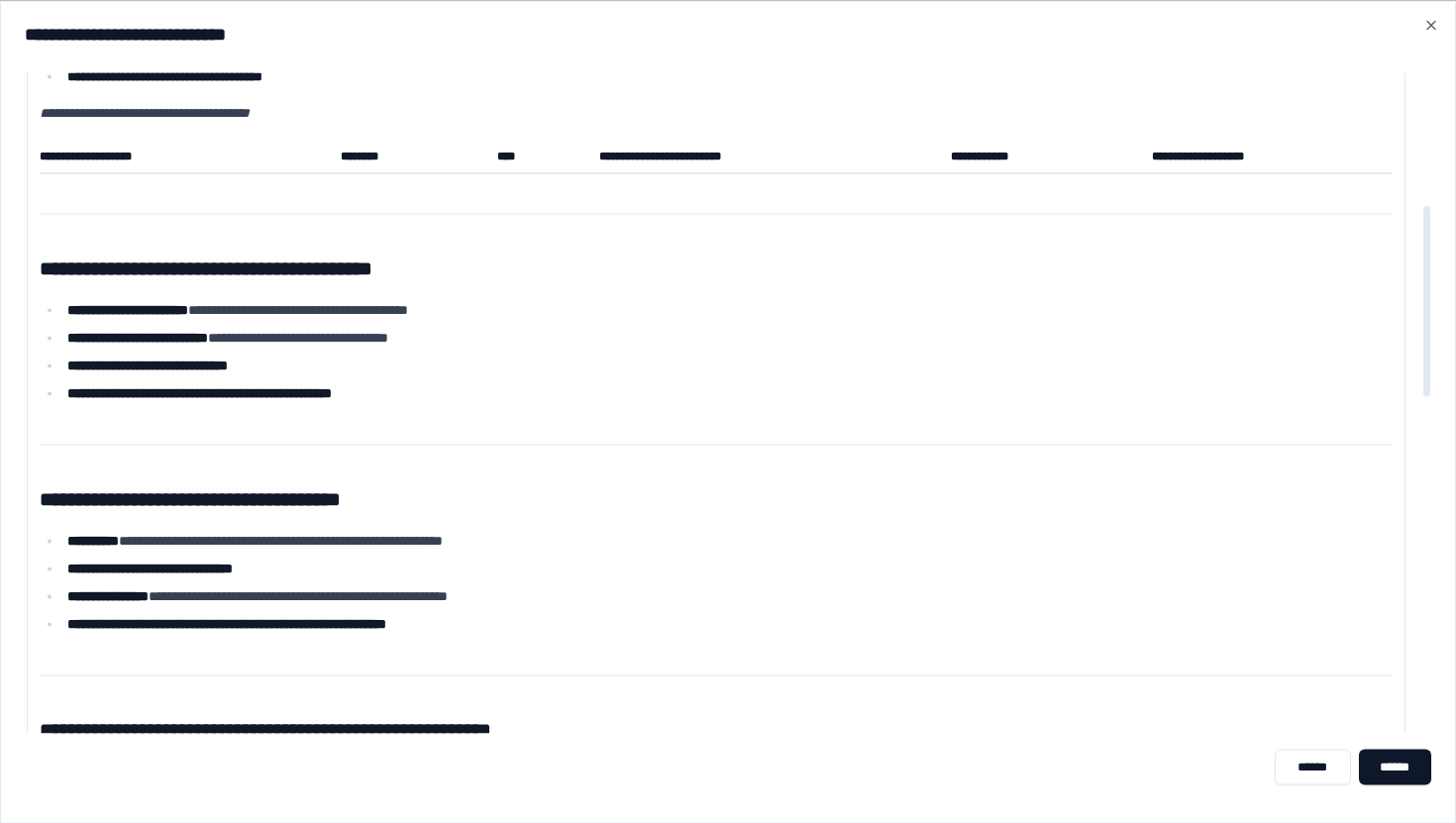 scroll, scrollTop: 91, scrollLeft: 0, axis: vertical 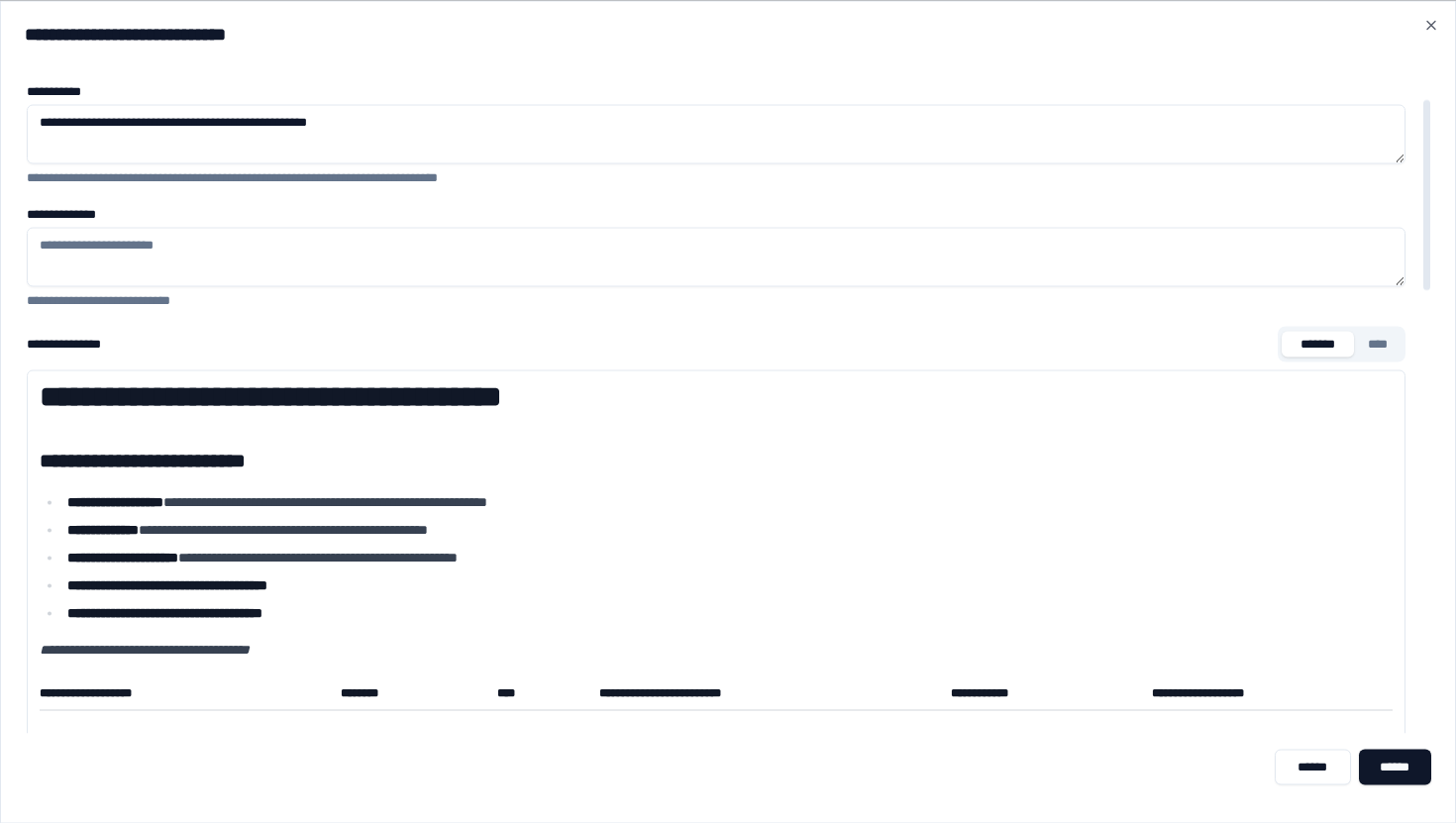 click on "**********" at bounding box center [716, 257] 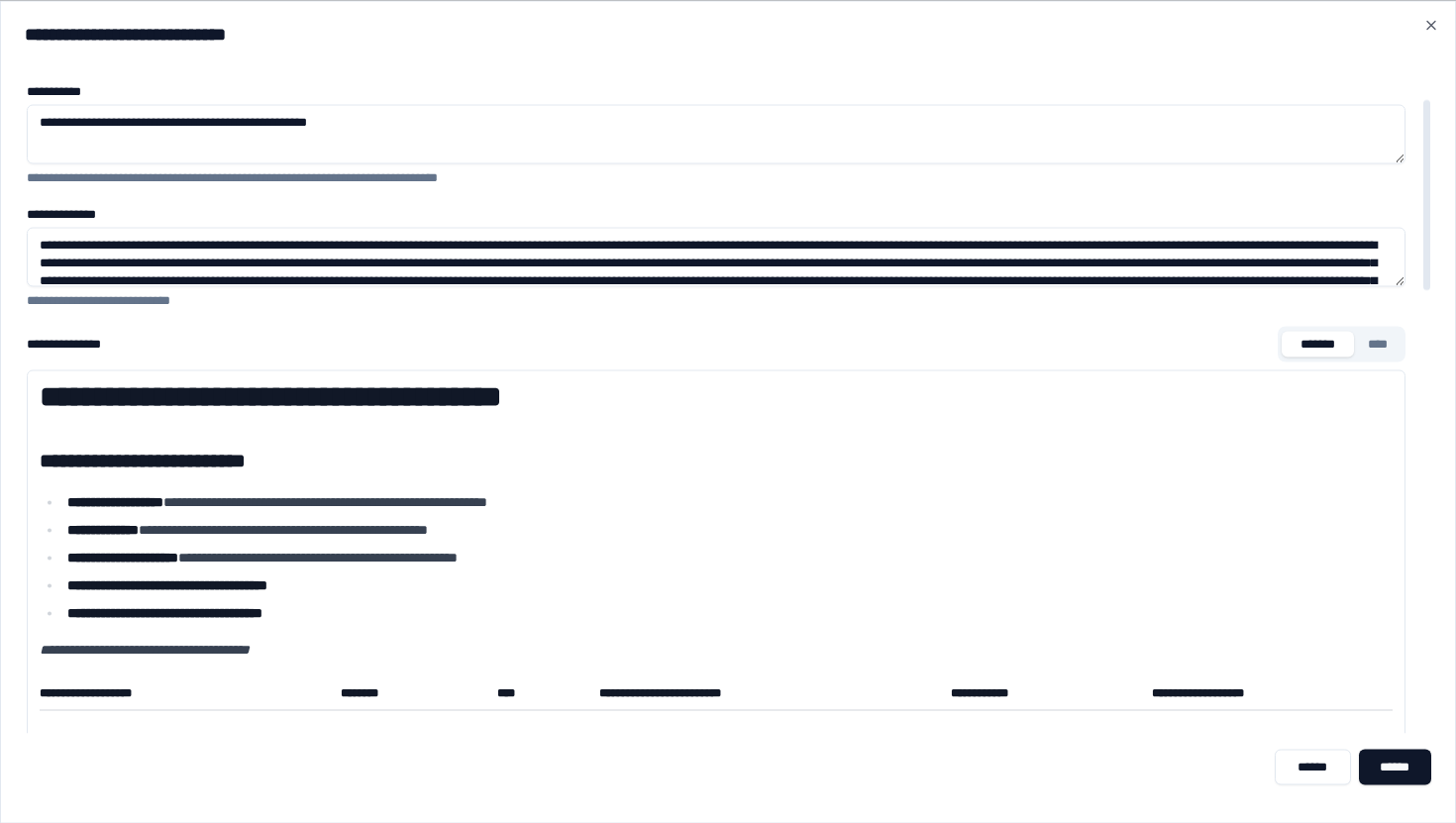scroll, scrollTop: 269, scrollLeft: 0, axis: vertical 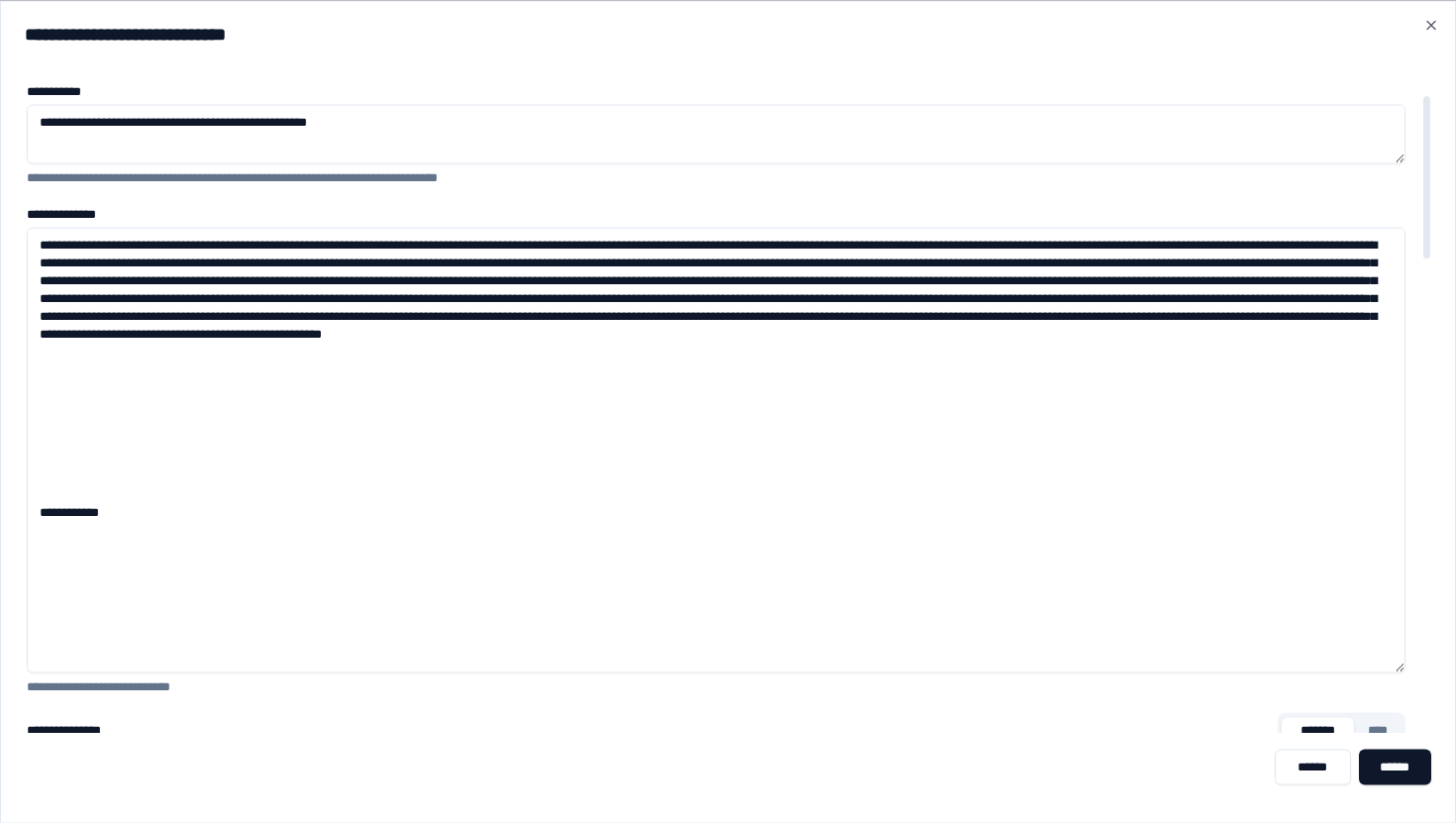 drag, startPoint x: 1397, startPoint y: 281, endPoint x: 1408, endPoint y: 670, distance: 389.1555 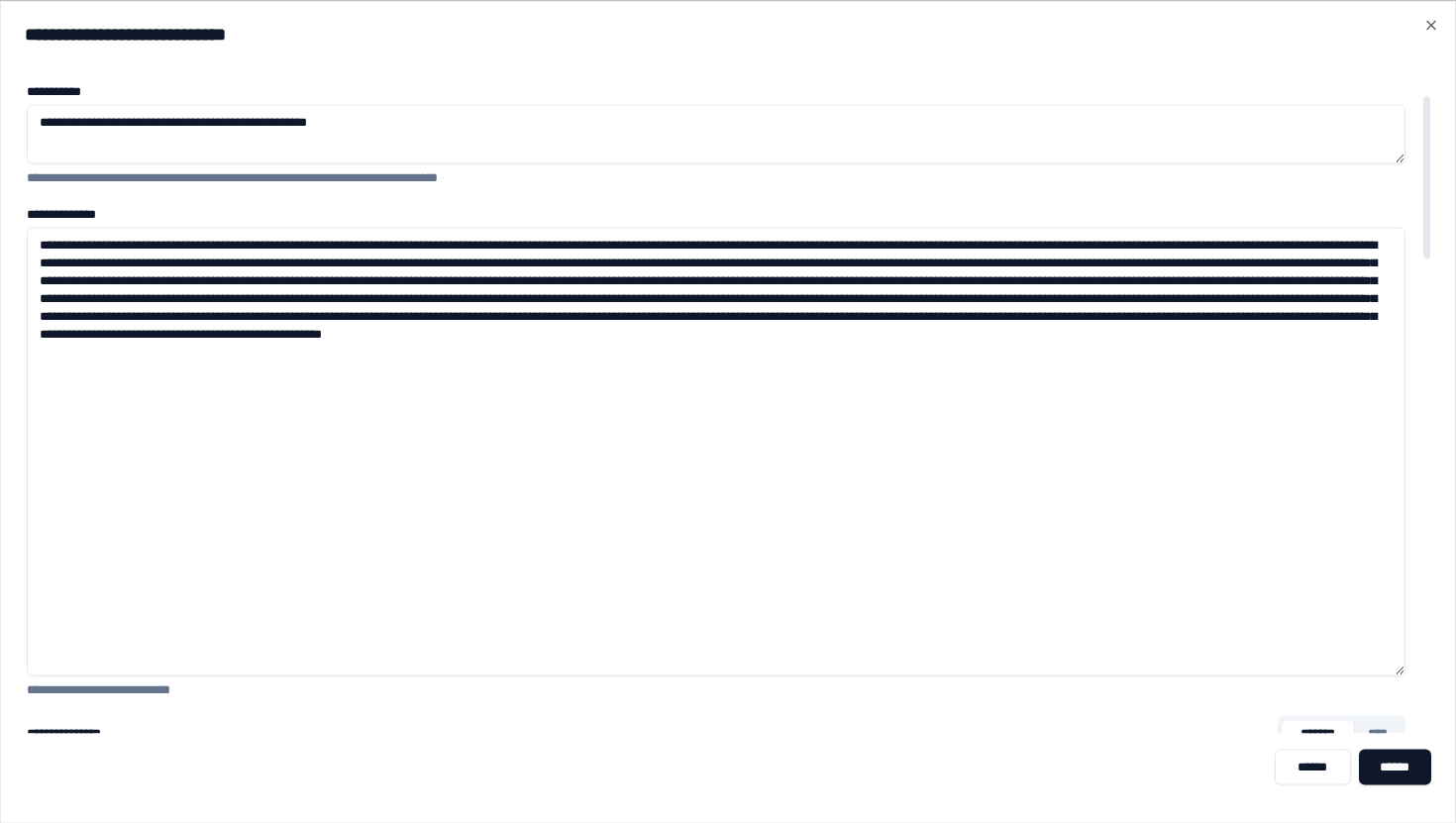 drag, startPoint x: 779, startPoint y: 245, endPoint x: 609, endPoint y: 260, distance: 170.6605 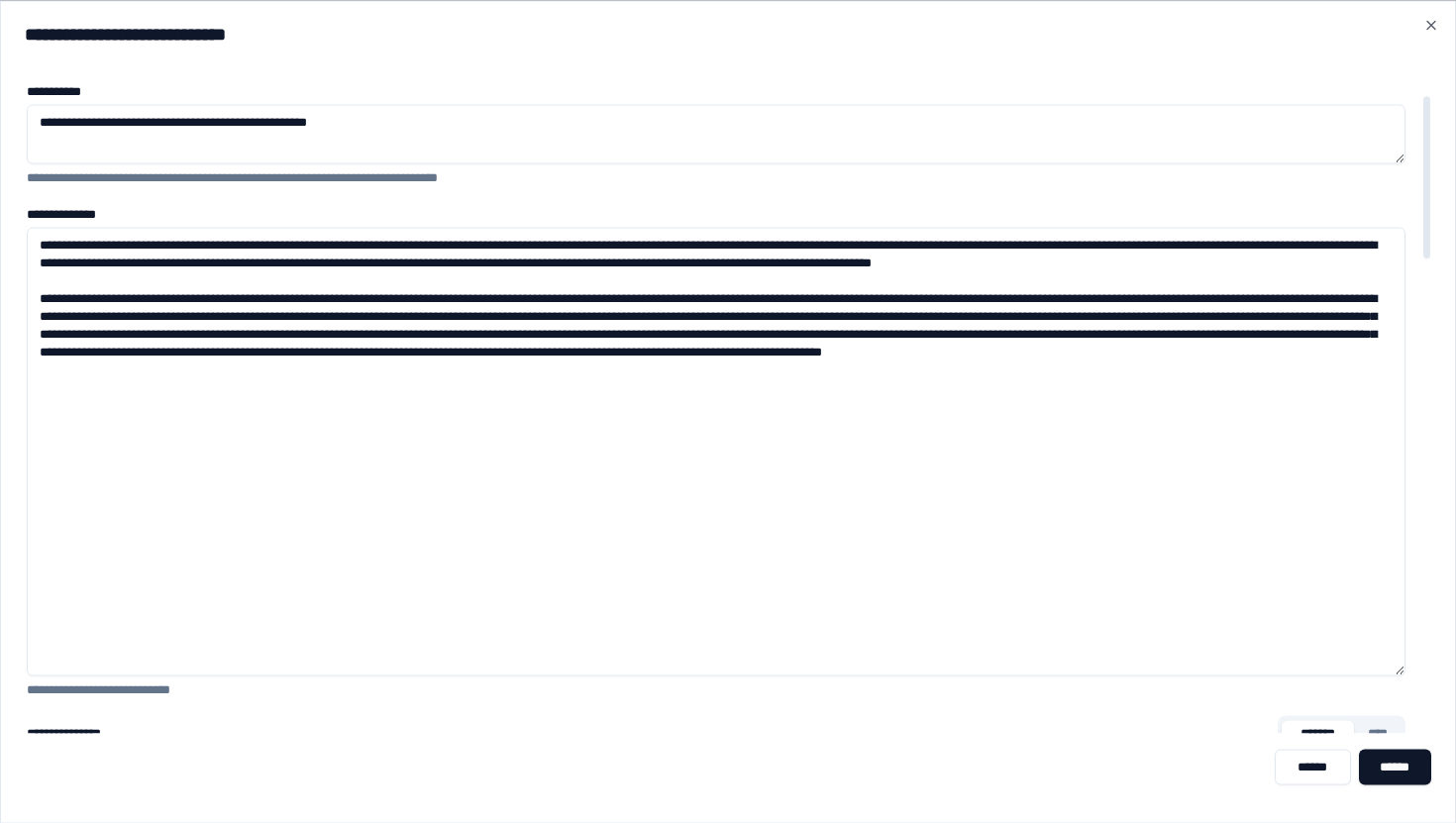 click on "**********" at bounding box center (716, 451) 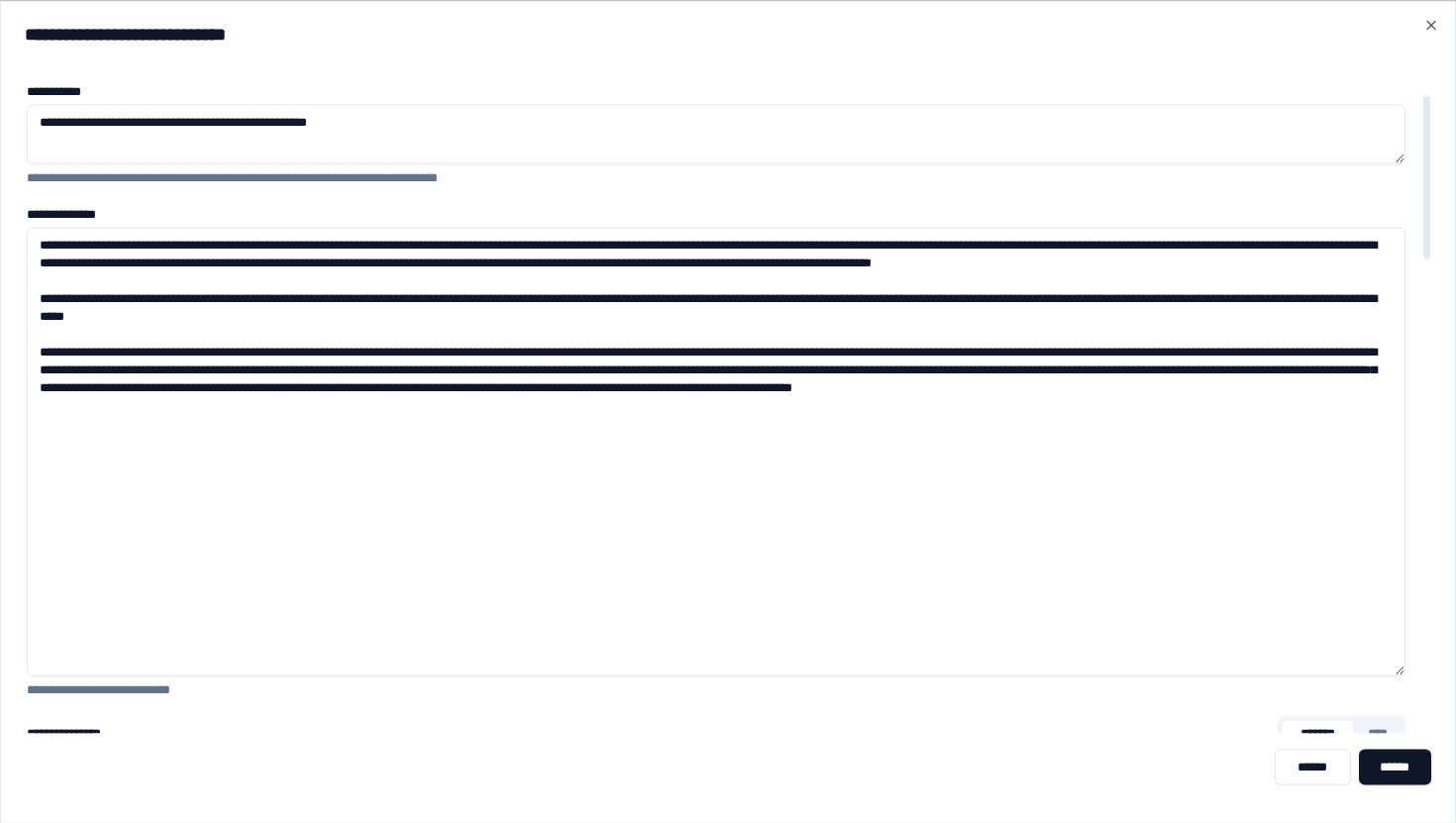 drag, startPoint x: 396, startPoint y: 362, endPoint x: 803, endPoint y: 367, distance: 407.03071 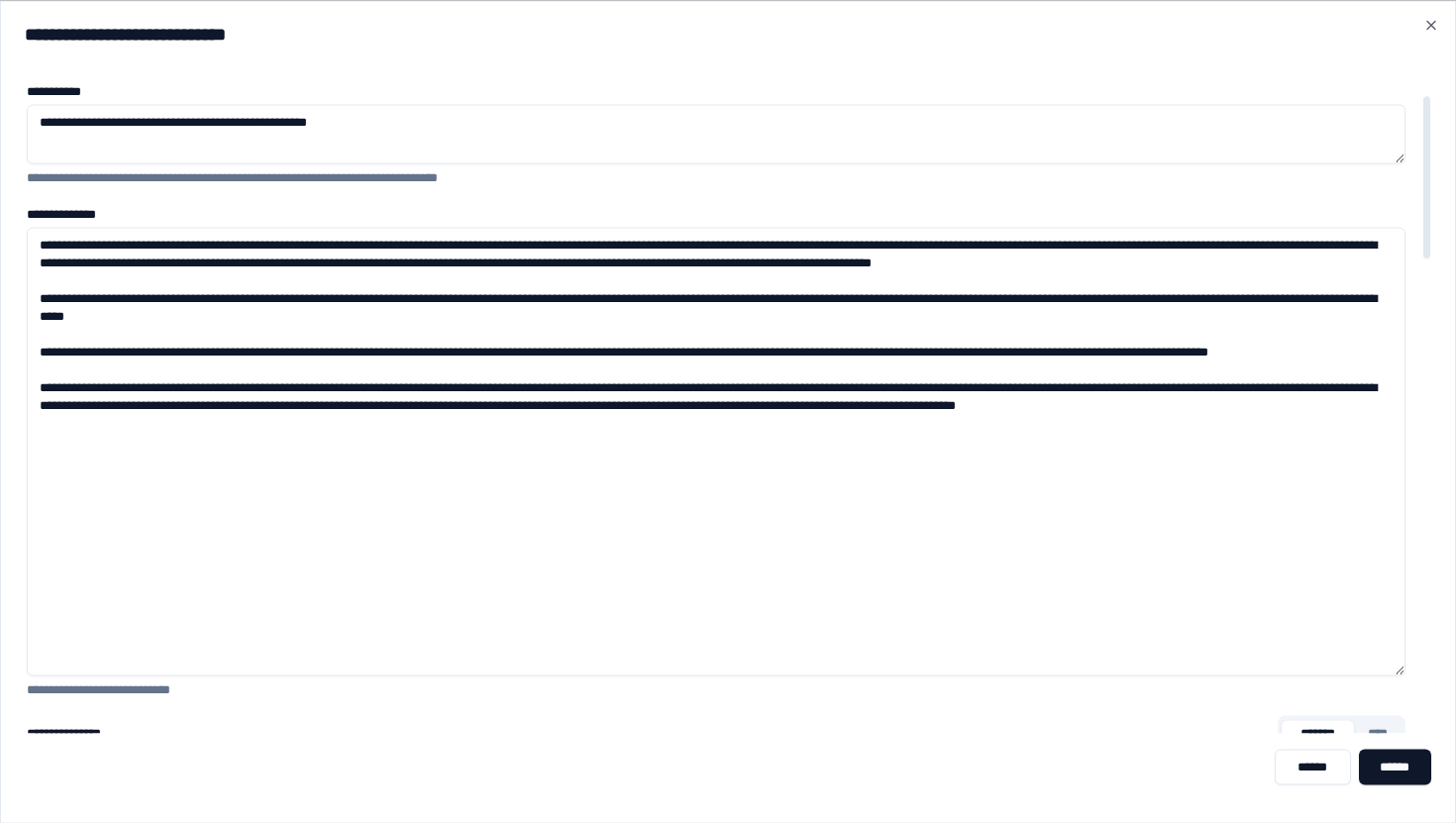drag, startPoint x: 373, startPoint y: 401, endPoint x: 1012, endPoint y: 416, distance: 639.176 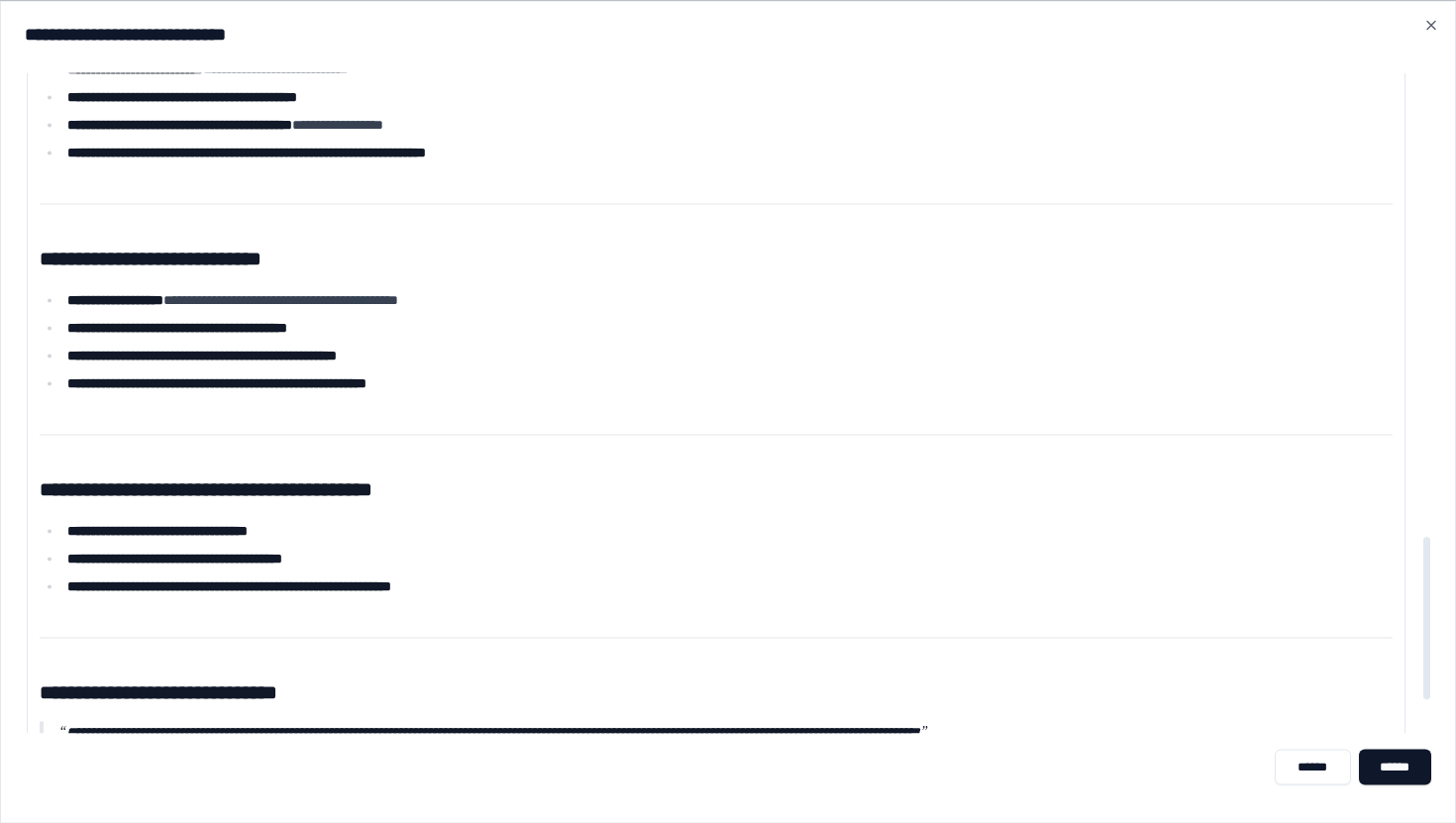 scroll, scrollTop: 2007, scrollLeft: 0, axis: vertical 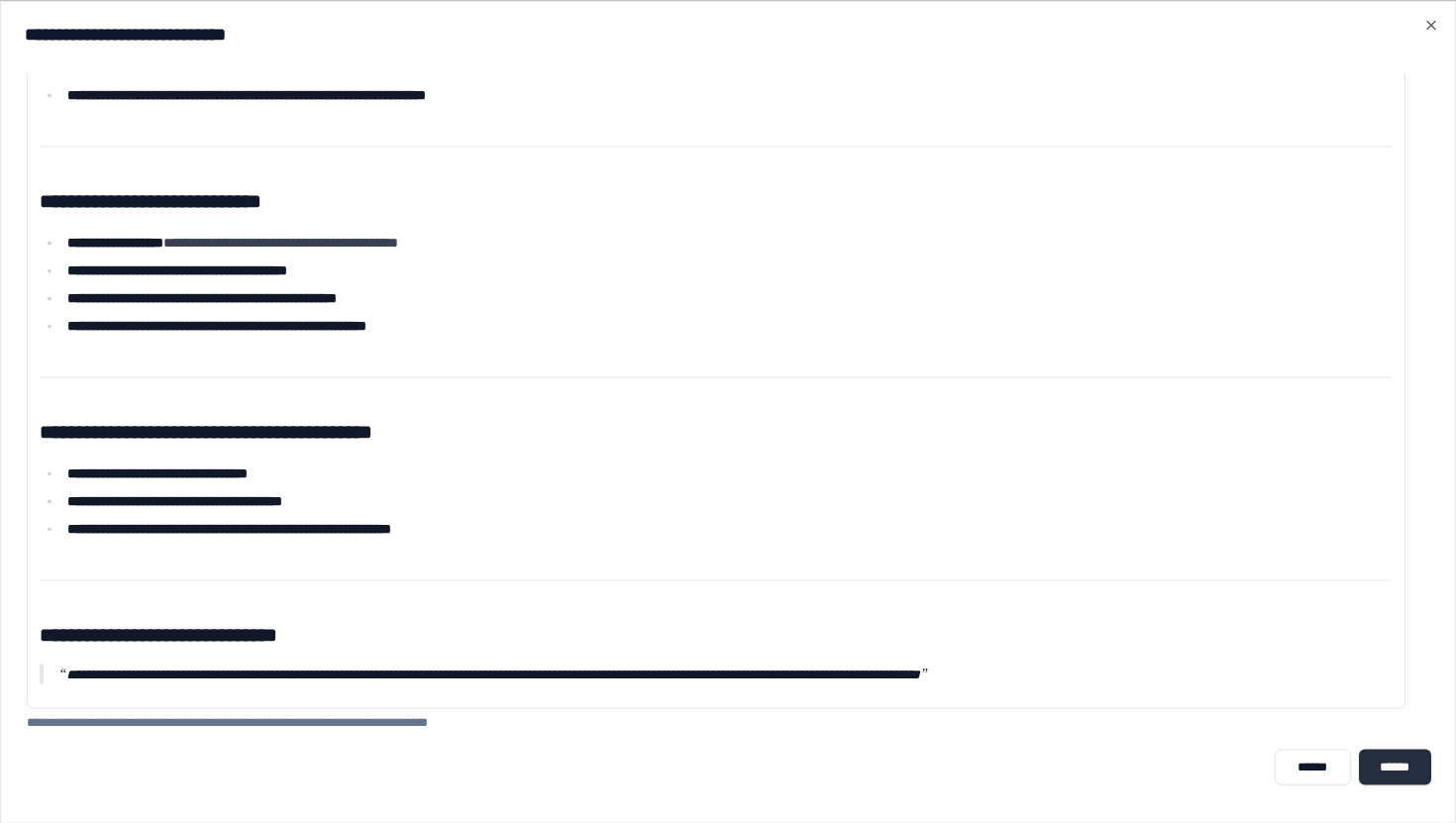 type on "**********" 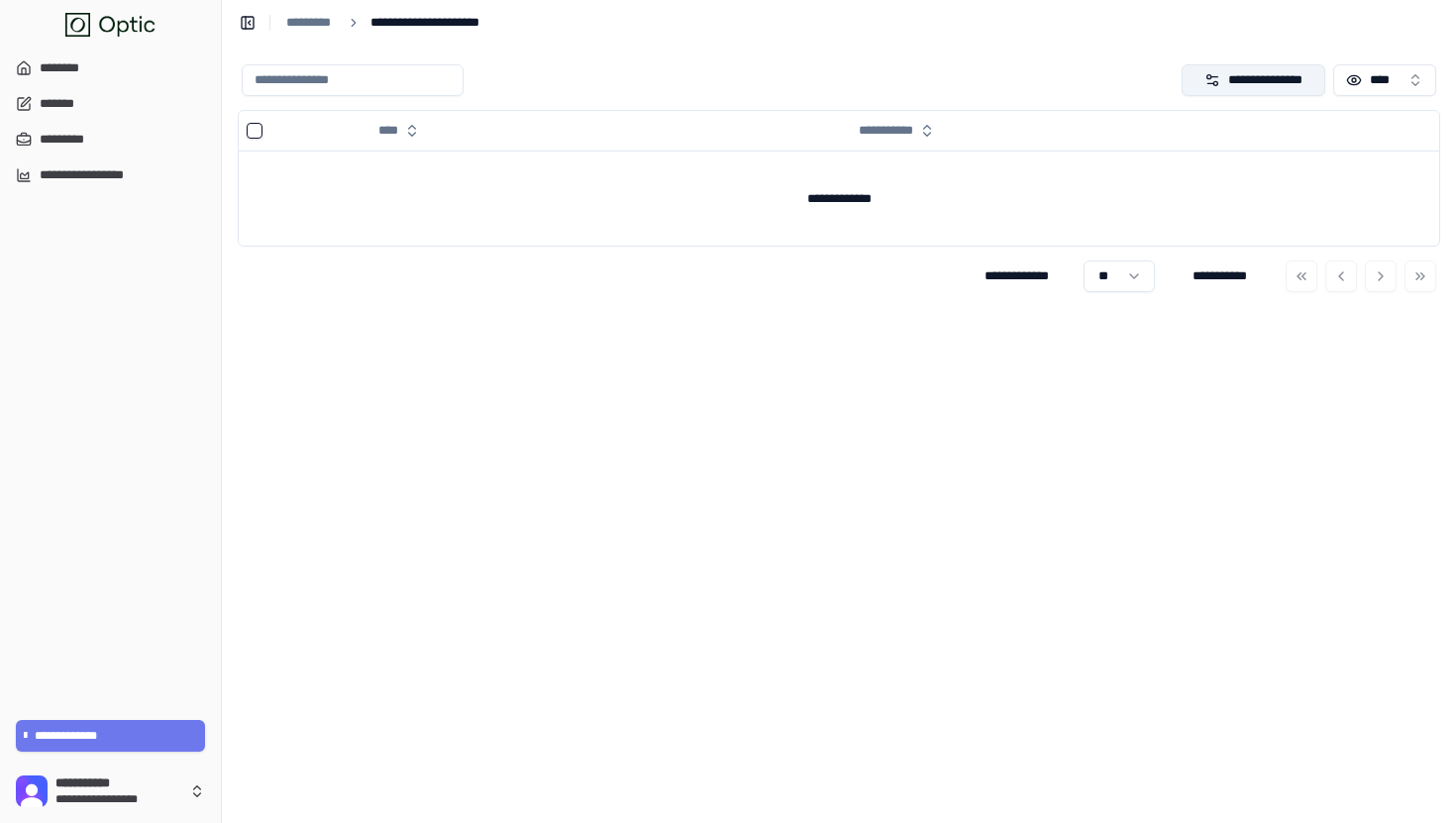 click on "**********" at bounding box center [1254, 80] 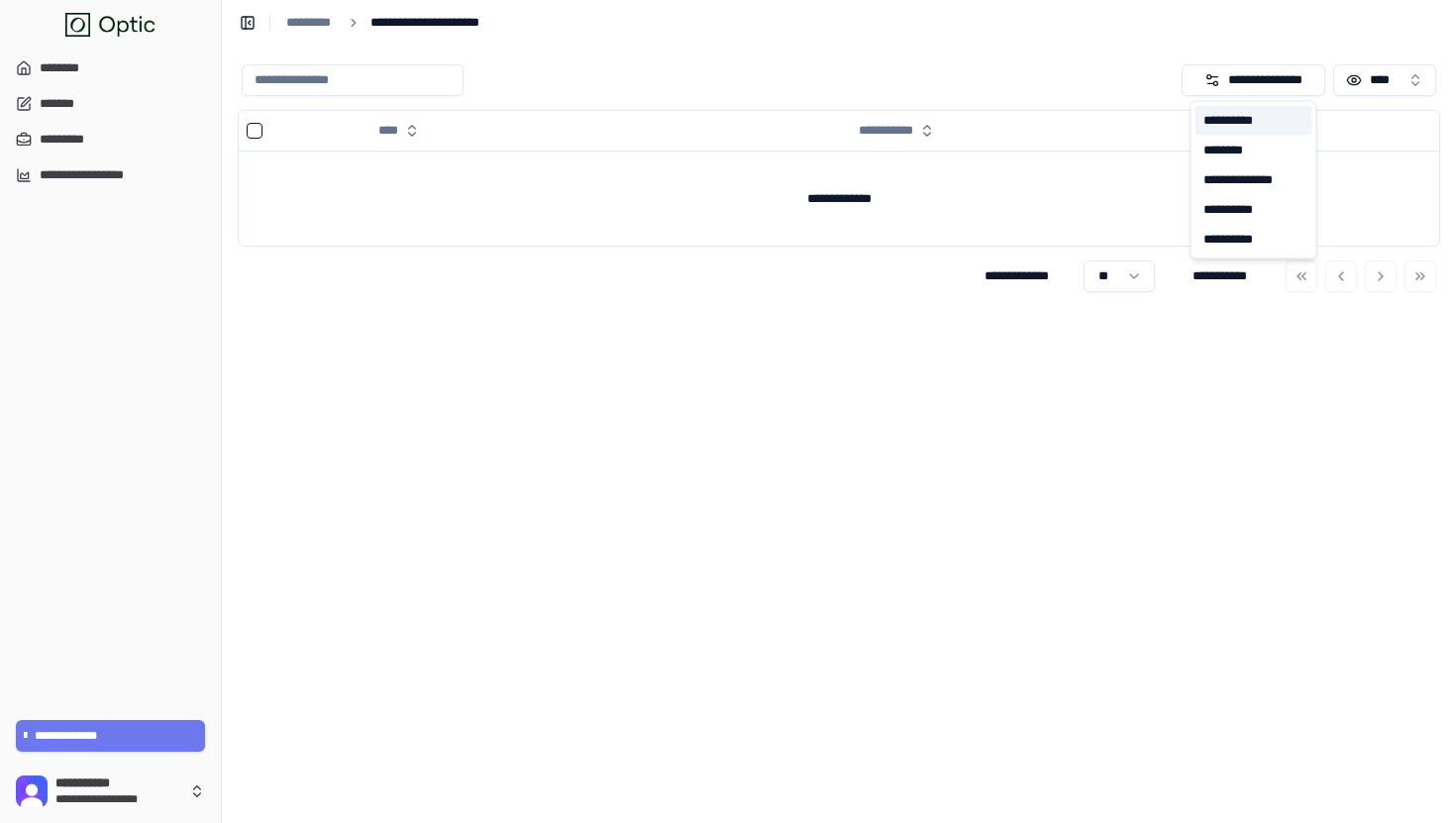 click on "**********" at bounding box center (1254, 121) 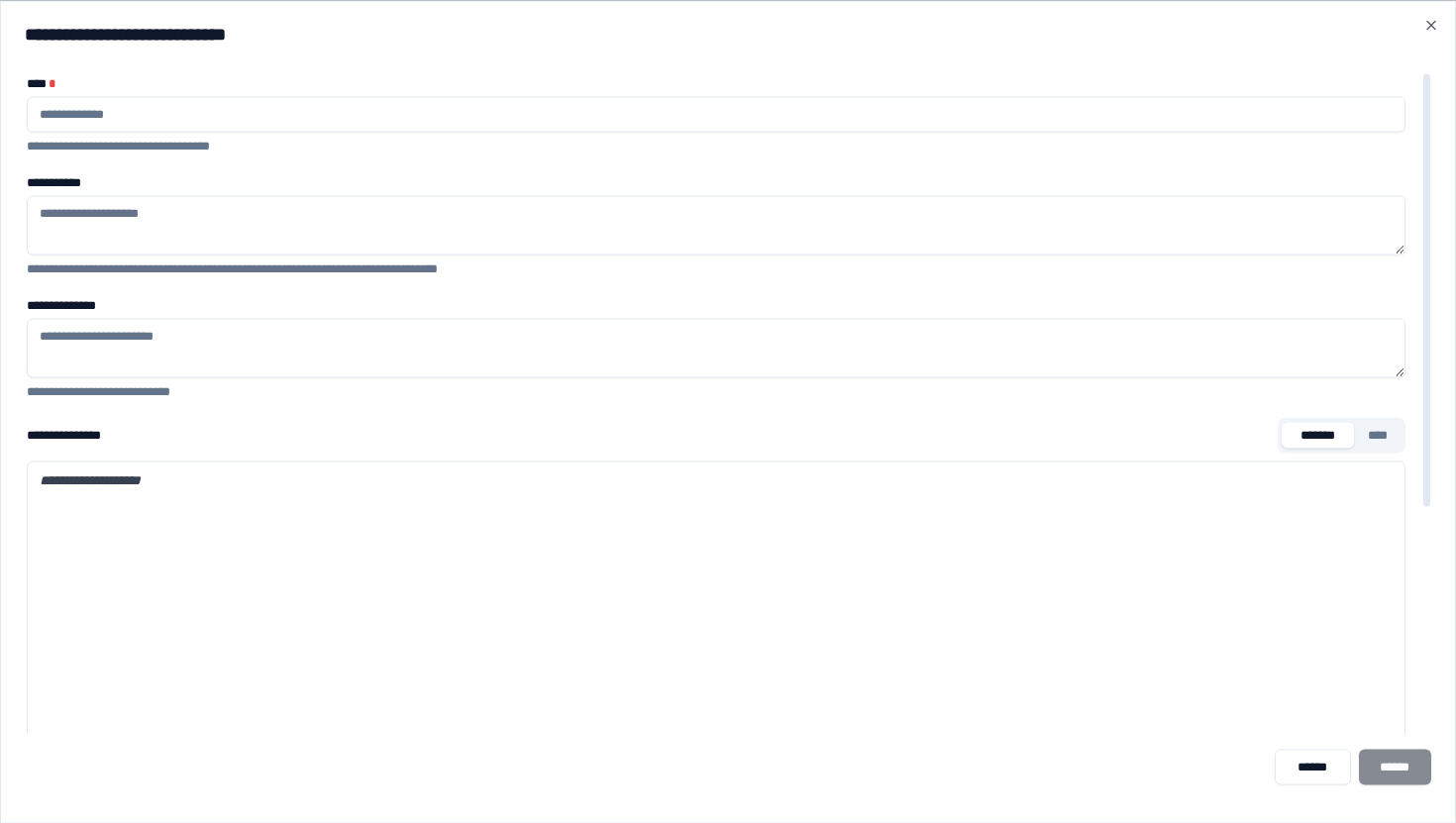 type on "*" 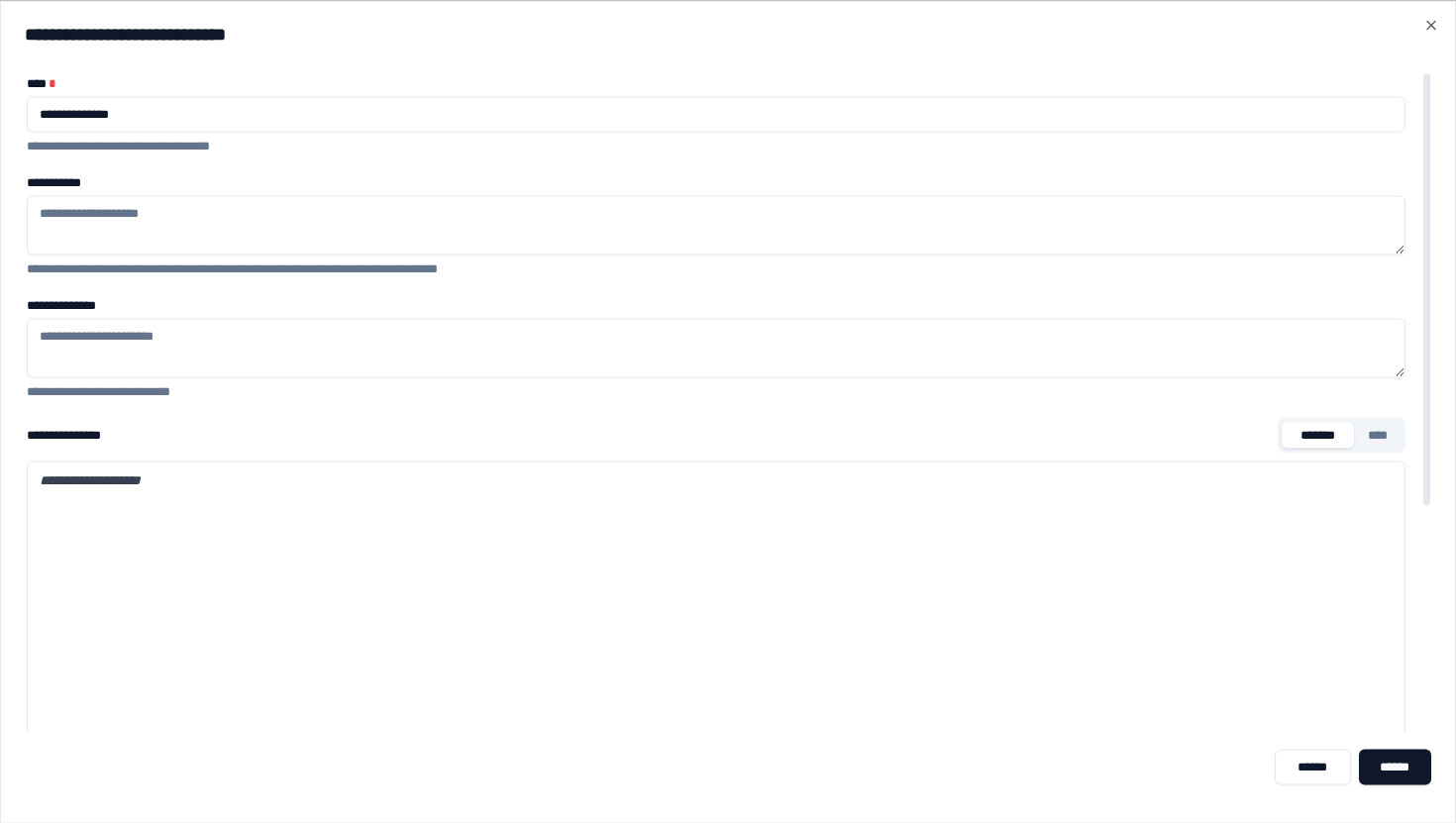 type on "**********" 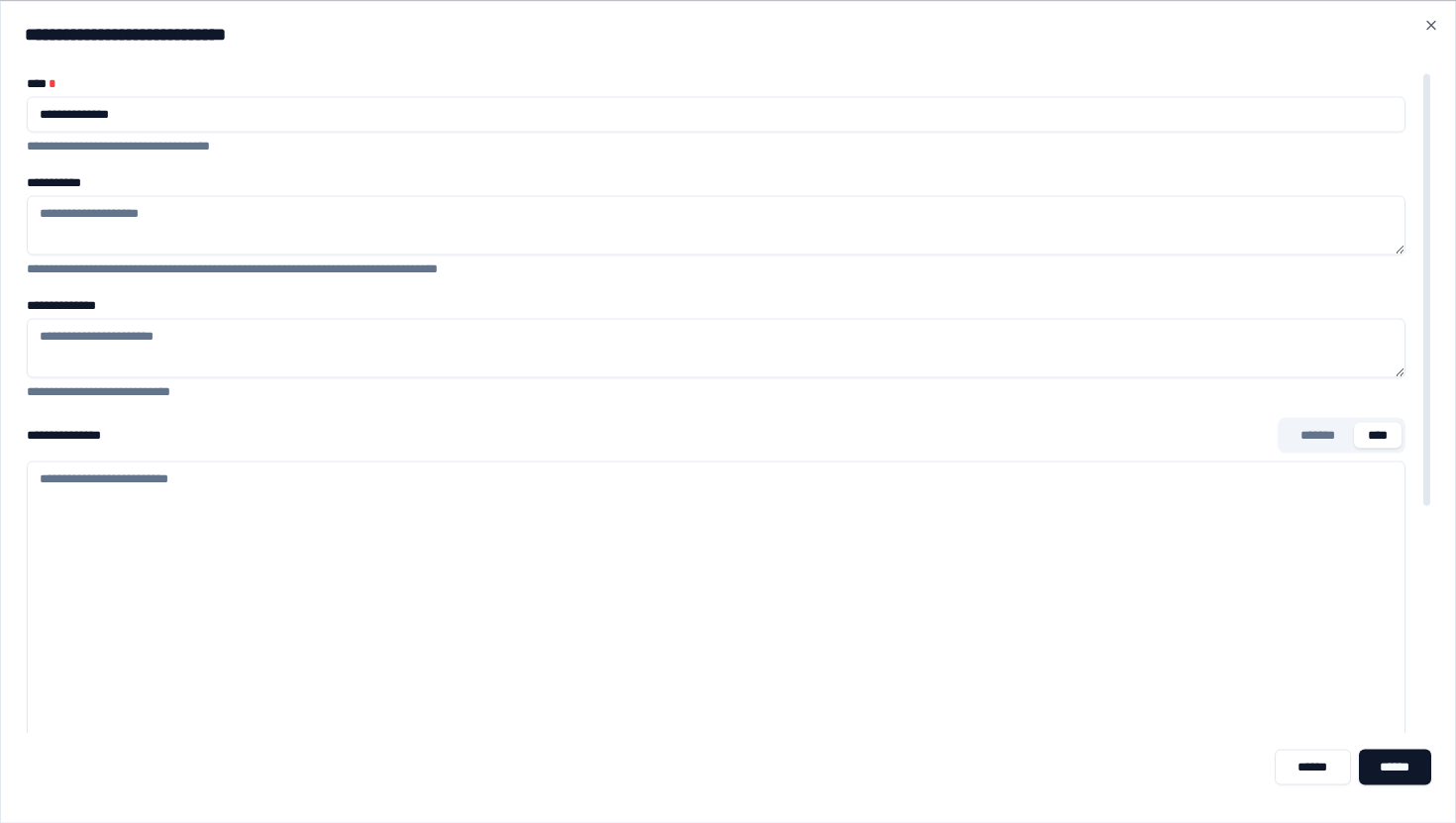 click on "****" at bounding box center (1378, 435) 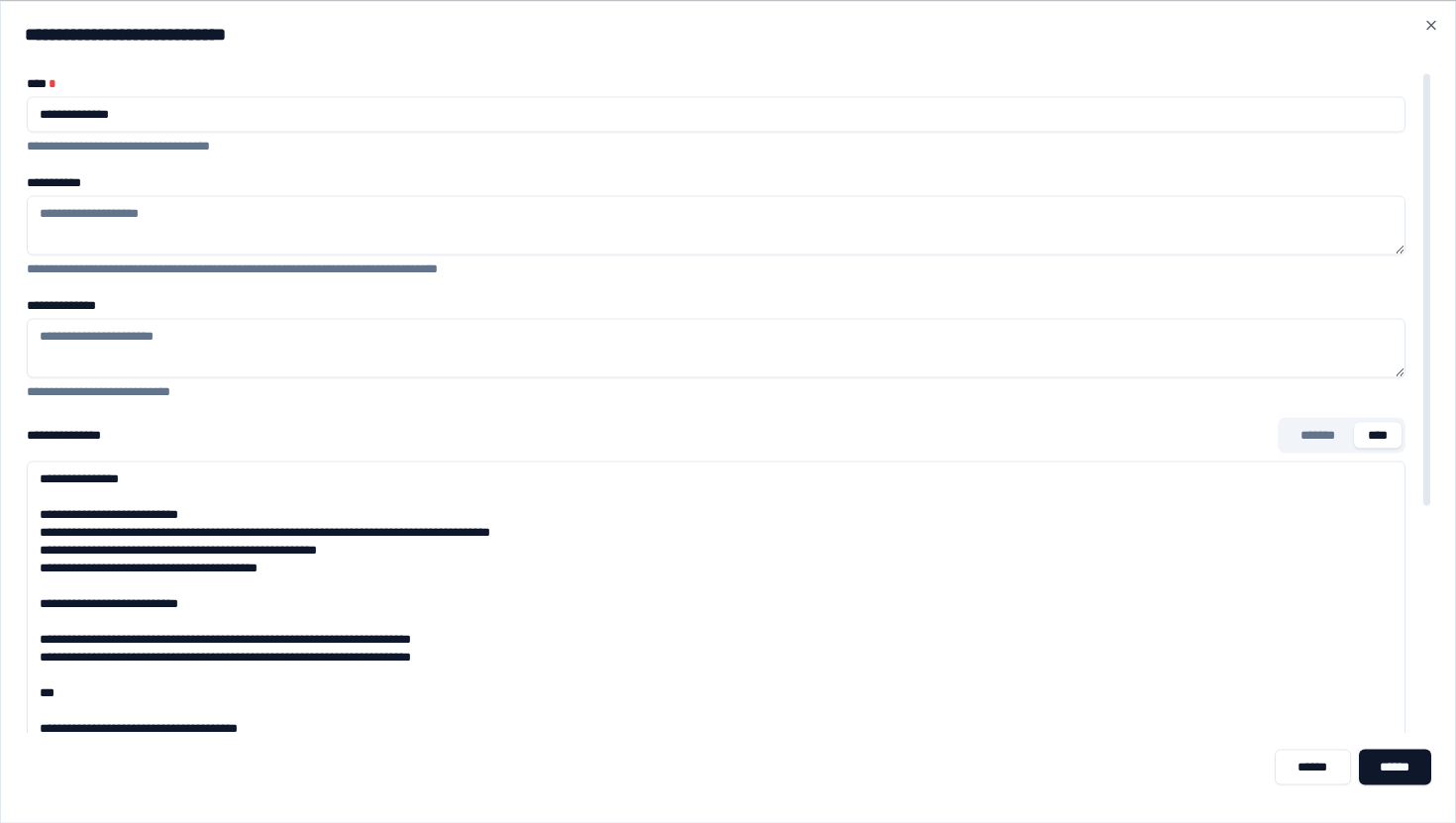 scroll, scrollTop: 180, scrollLeft: 0, axis: vertical 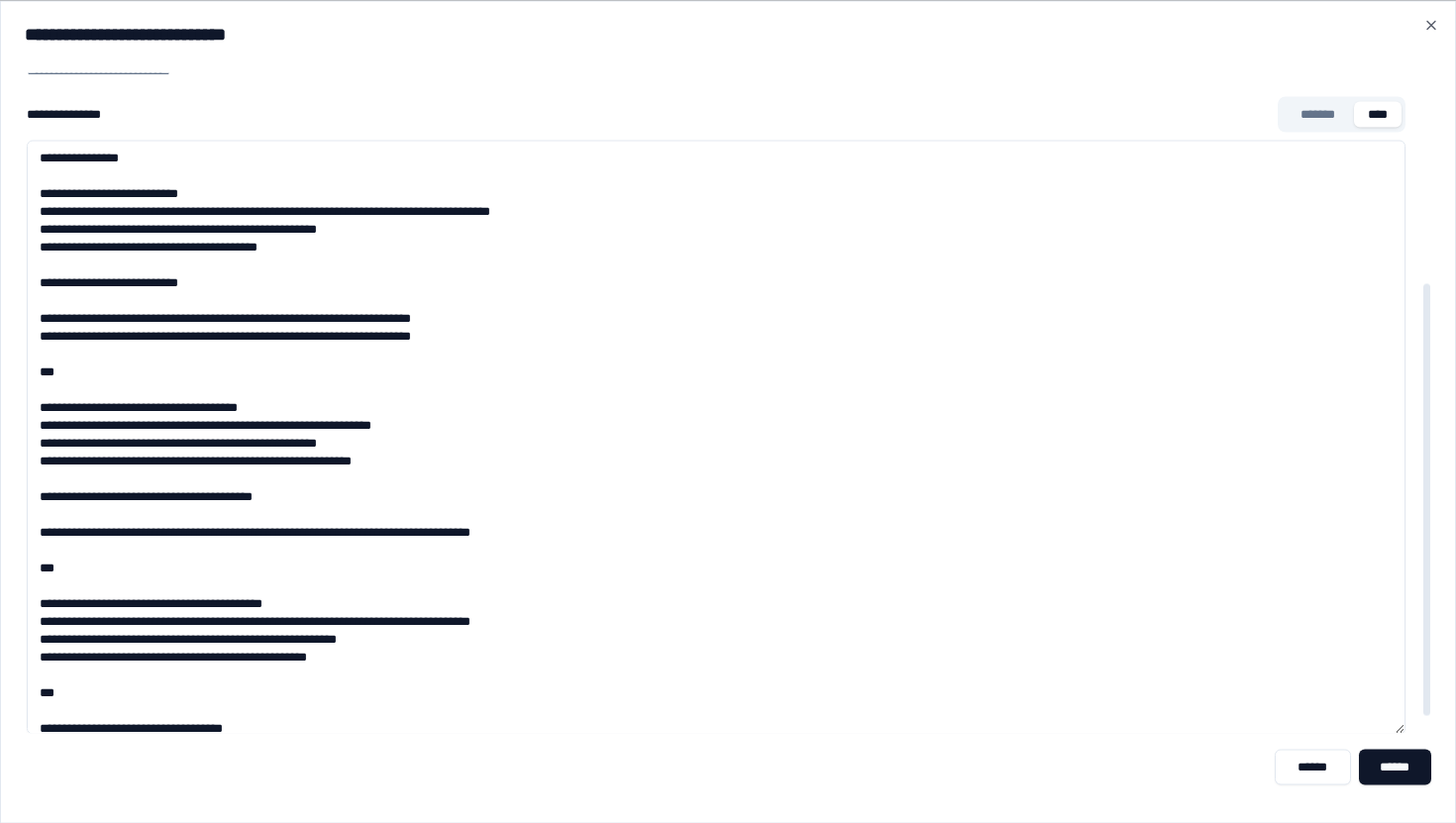 click on "*******" at bounding box center (1317, 114) 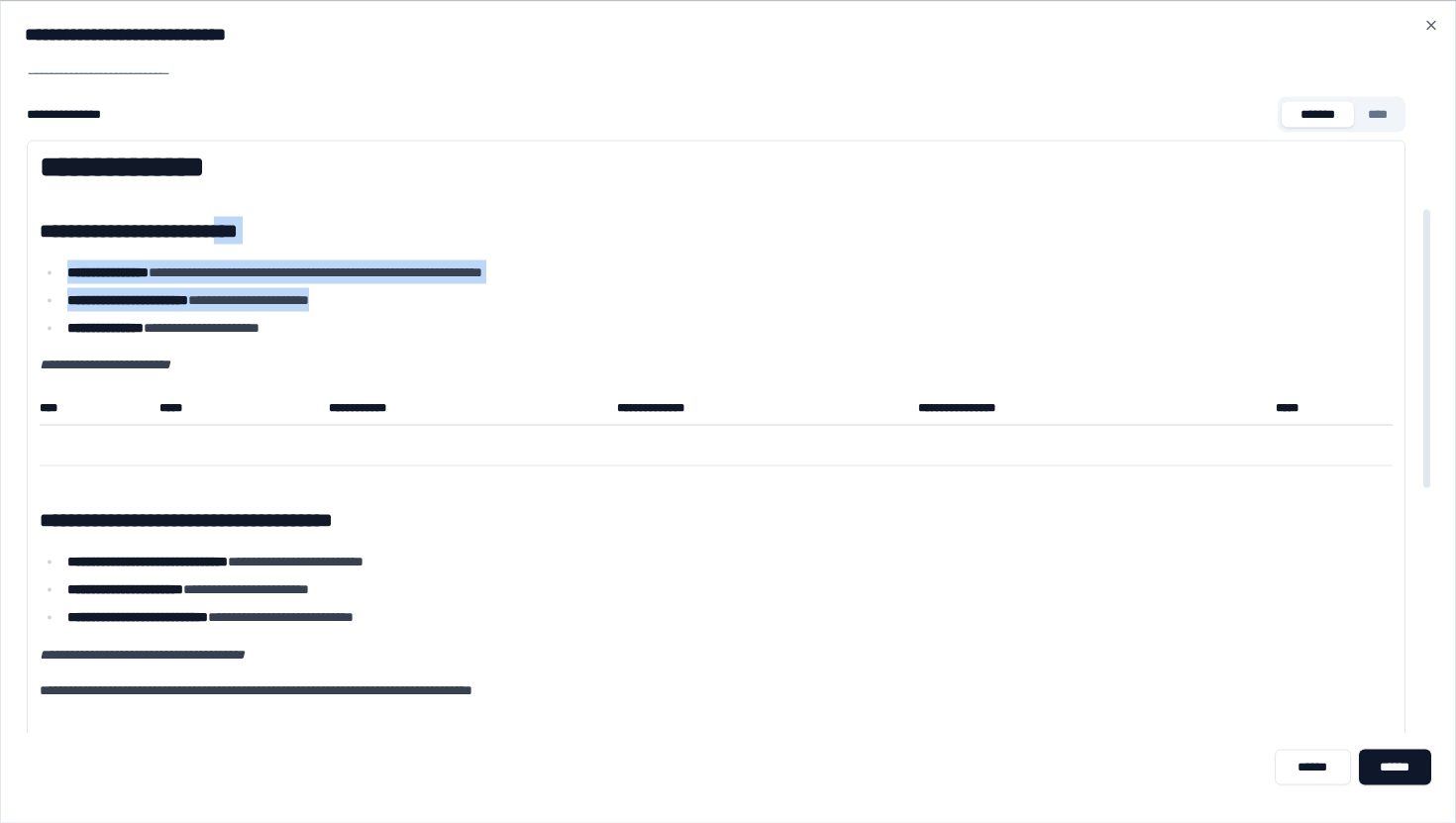 drag, startPoint x: 236, startPoint y: 220, endPoint x: 381, endPoint y: 308, distance: 169.61427 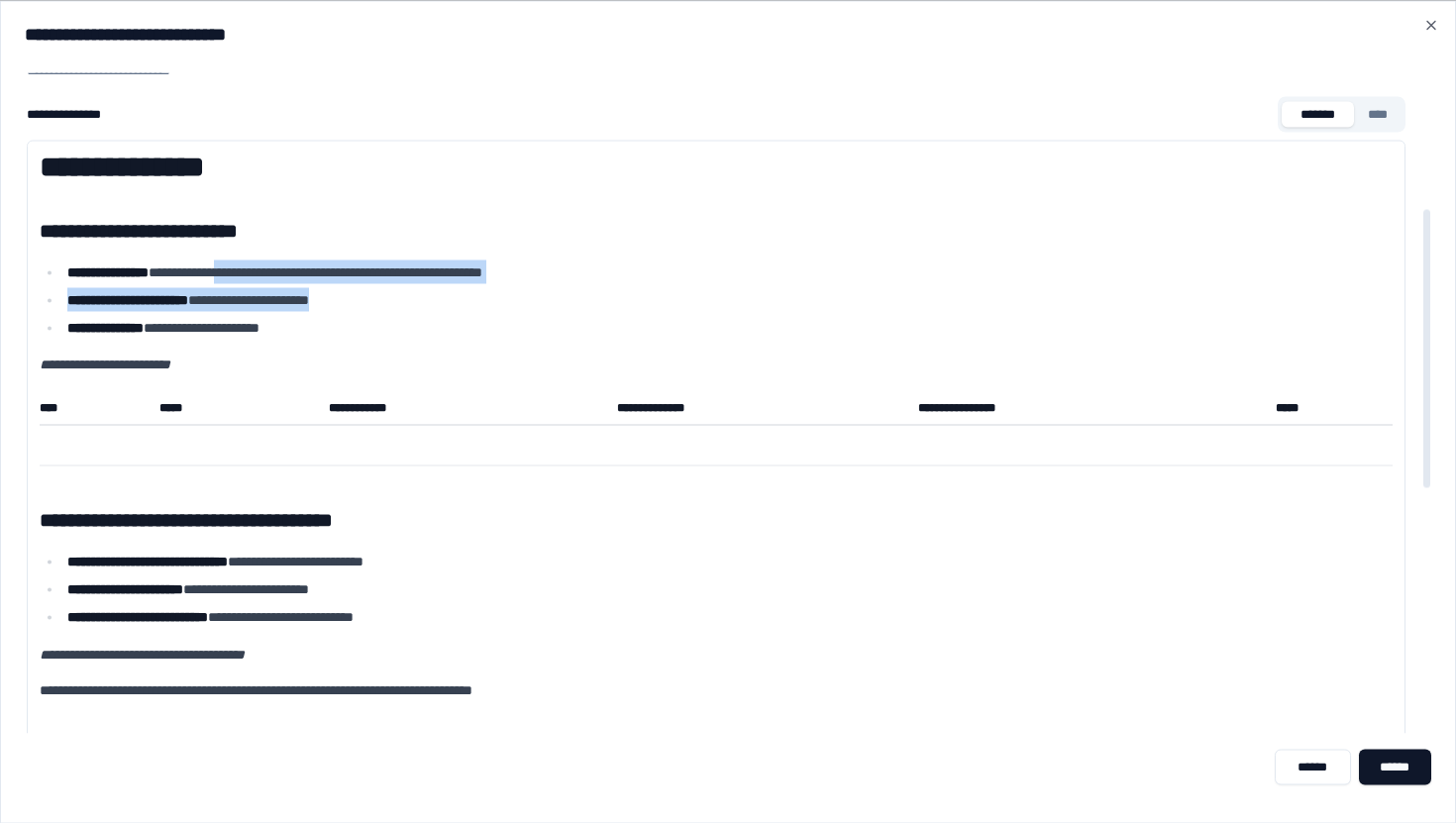drag, startPoint x: 381, startPoint y: 308, endPoint x: 272, endPoint y: 259, distance: 119.5073 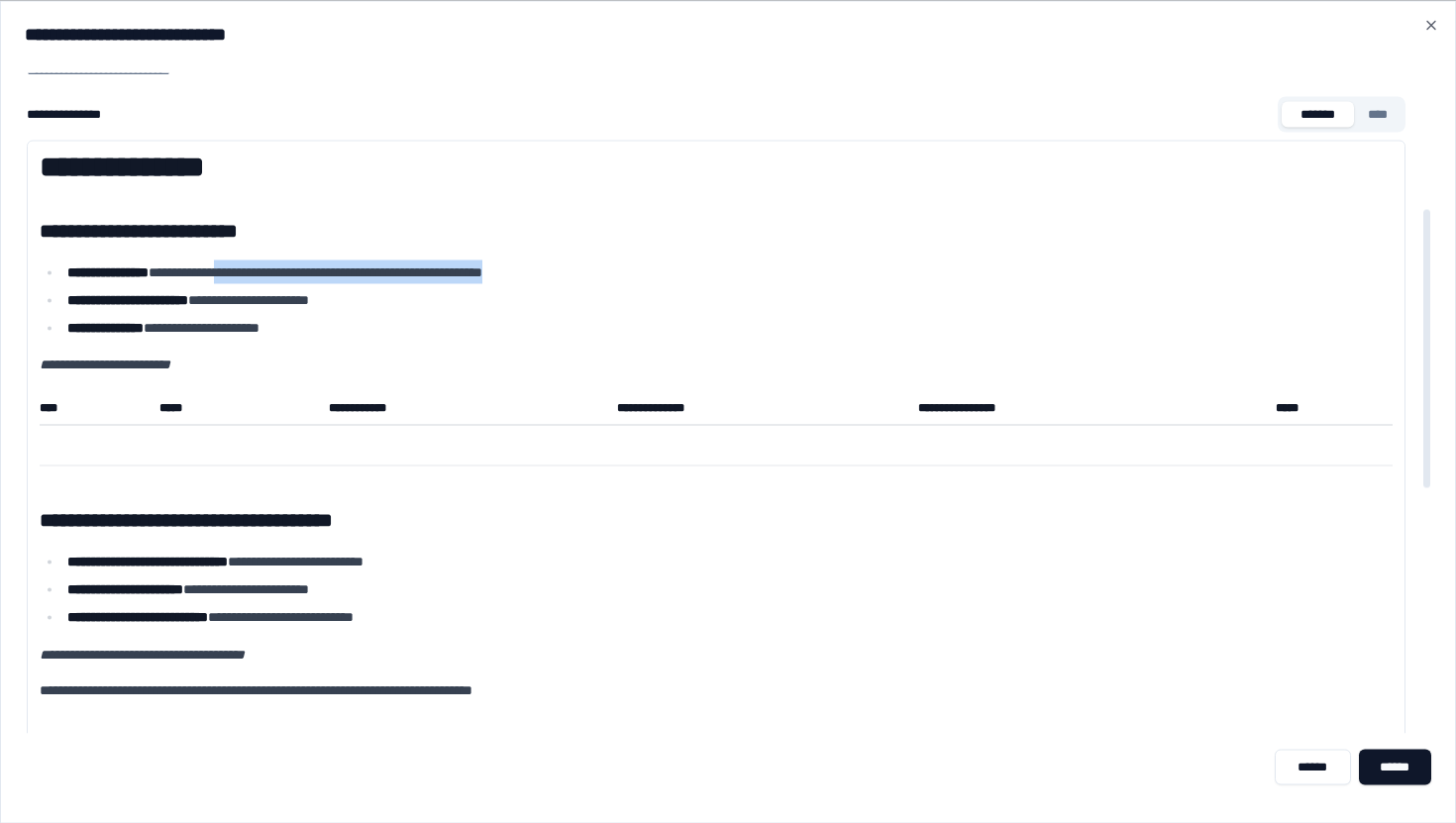 click on "**********" at bounding box center [727, 271] 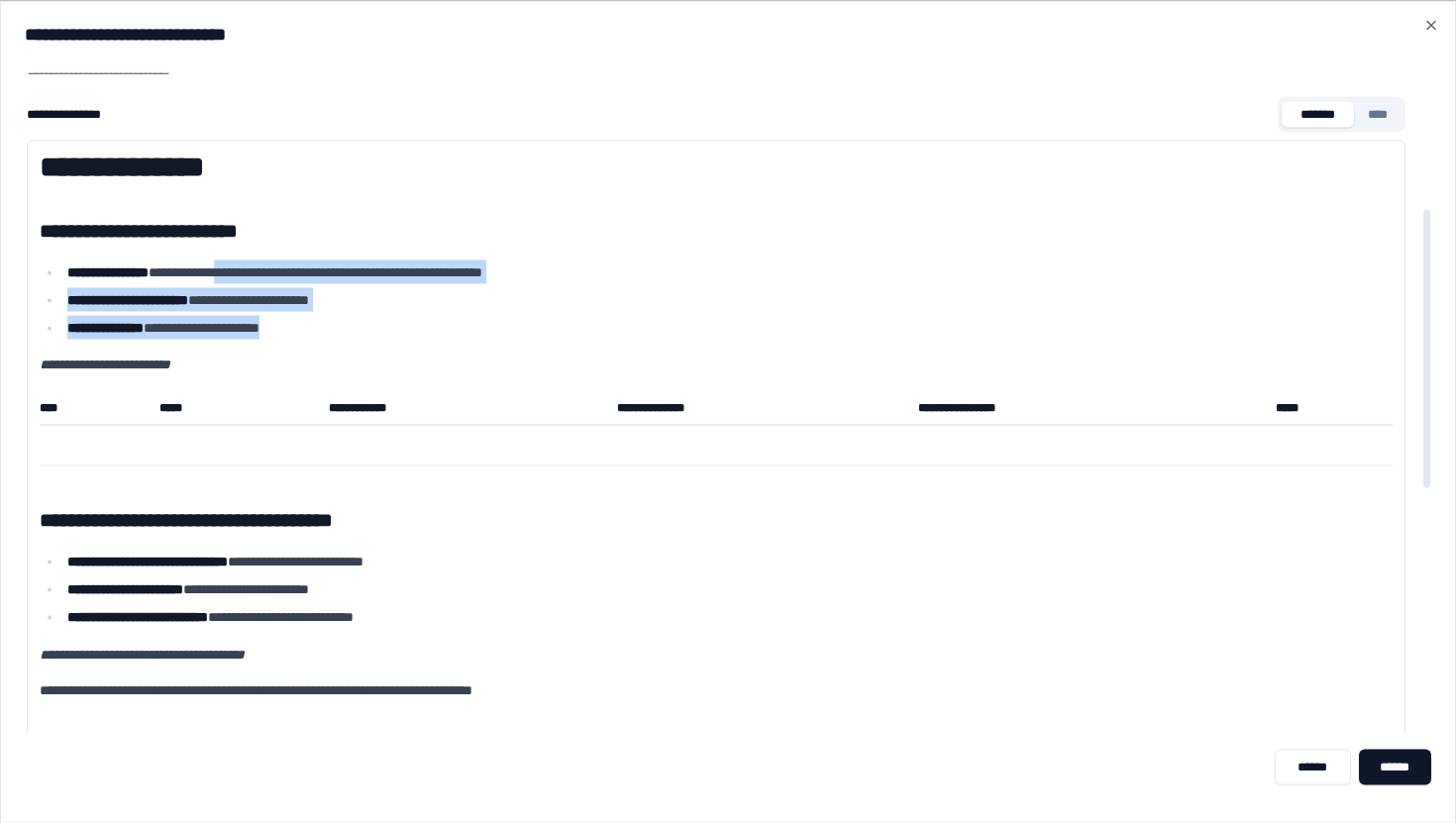 drag, startPoint x: 272, startPoint y: 259, endPoint x: 411, endPoint y: 339, distance: 160.37768 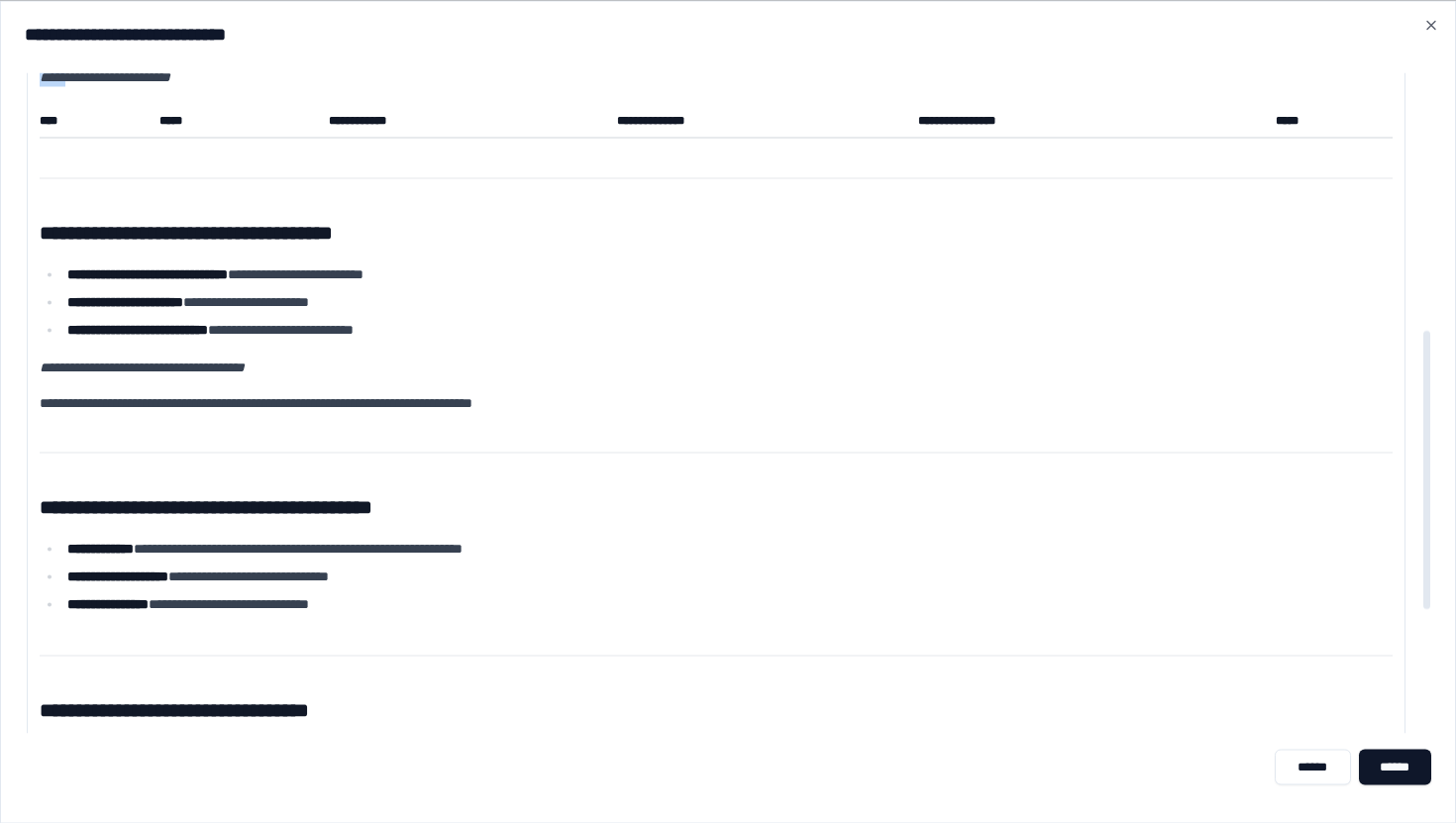 scroll, scrollTop: 609, scrollLeft: 0, axis: vertical 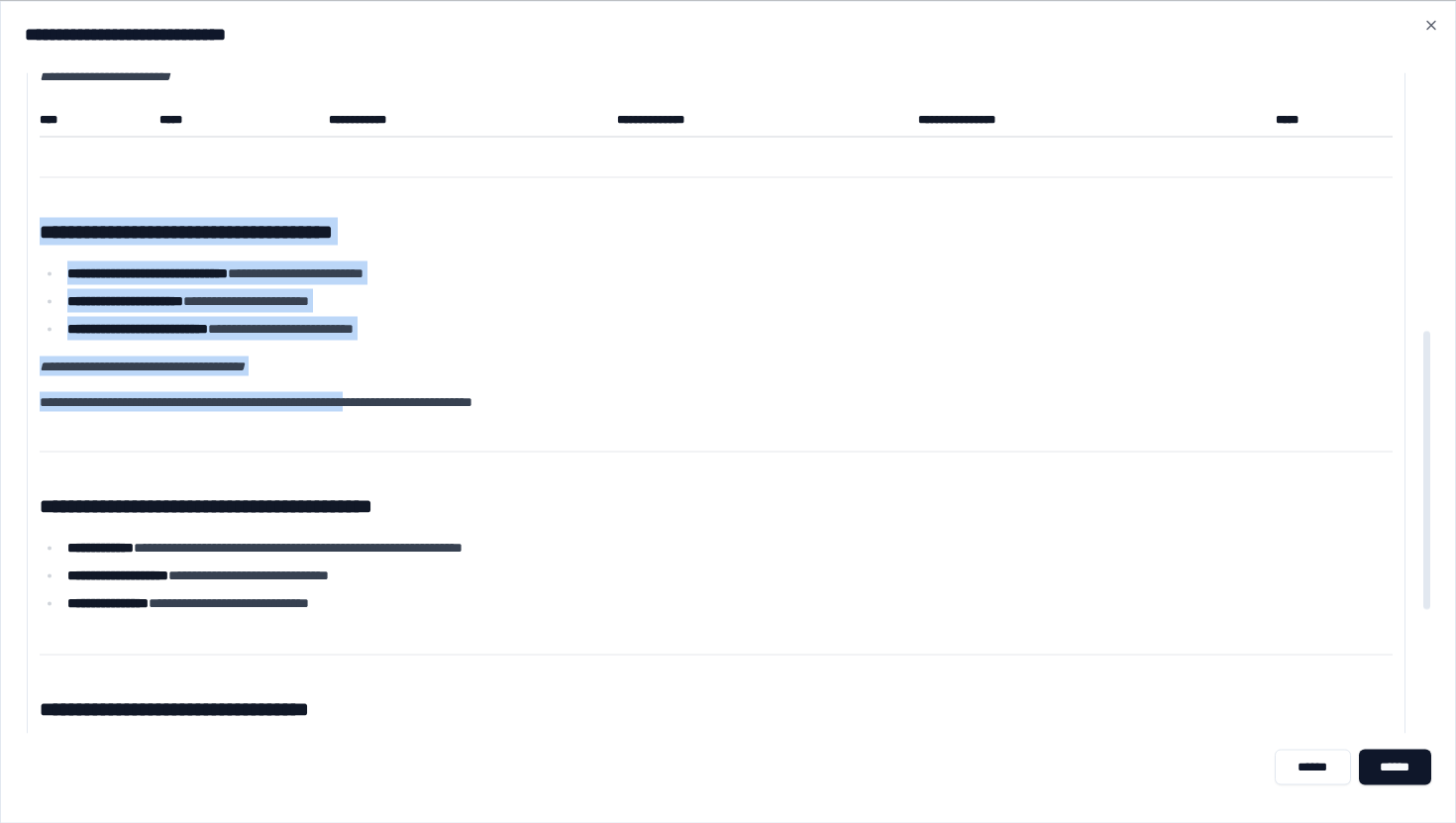 drag, startPoint x: 411, startPoint y: 398, endPoint x: 166, endPoint y: 213, distance: 307.00163 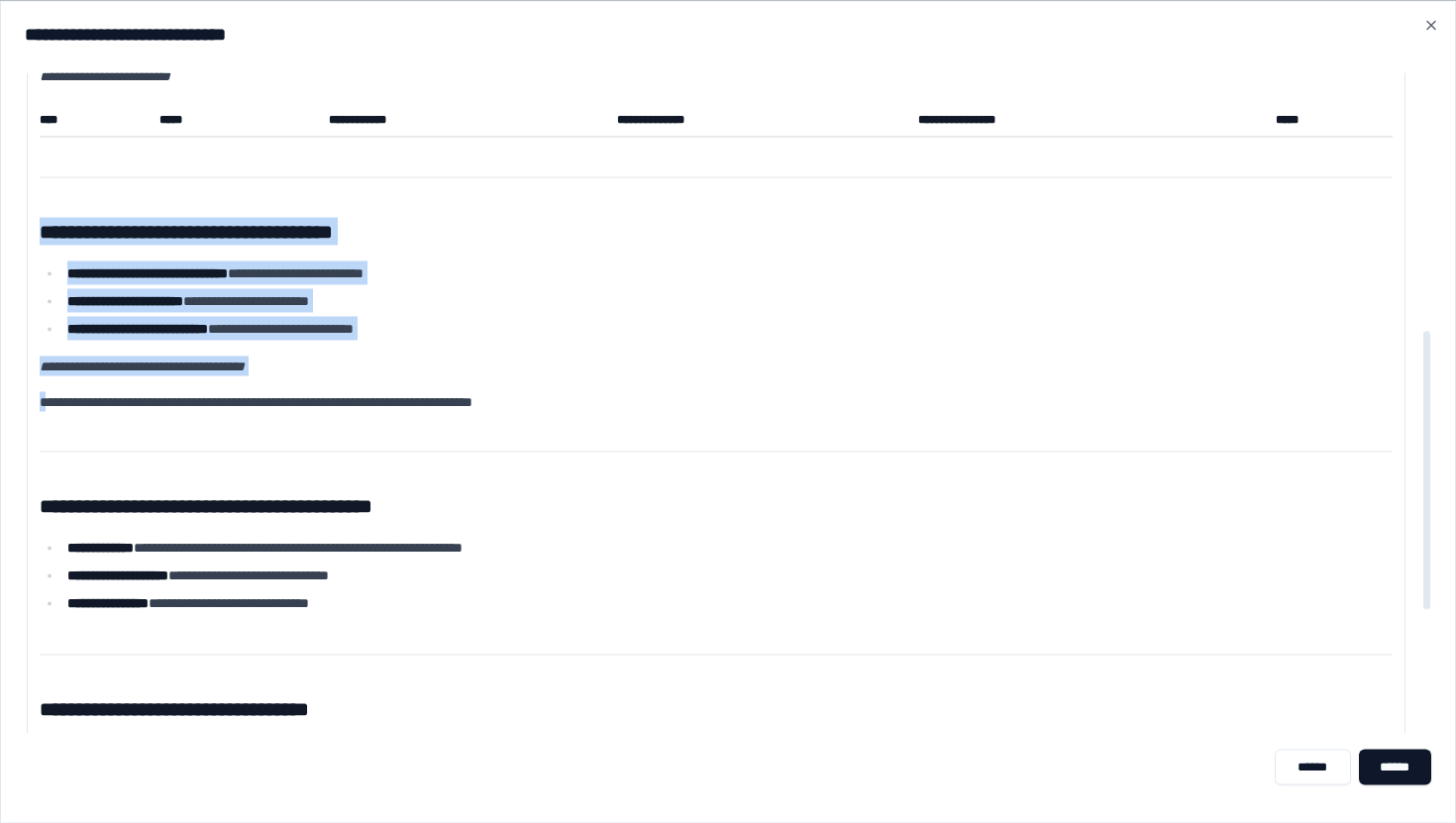 drag, startPoint x: 166, startPoint y: 213, endPoint x: 428, endPoint y: 376, distance: 308.56604 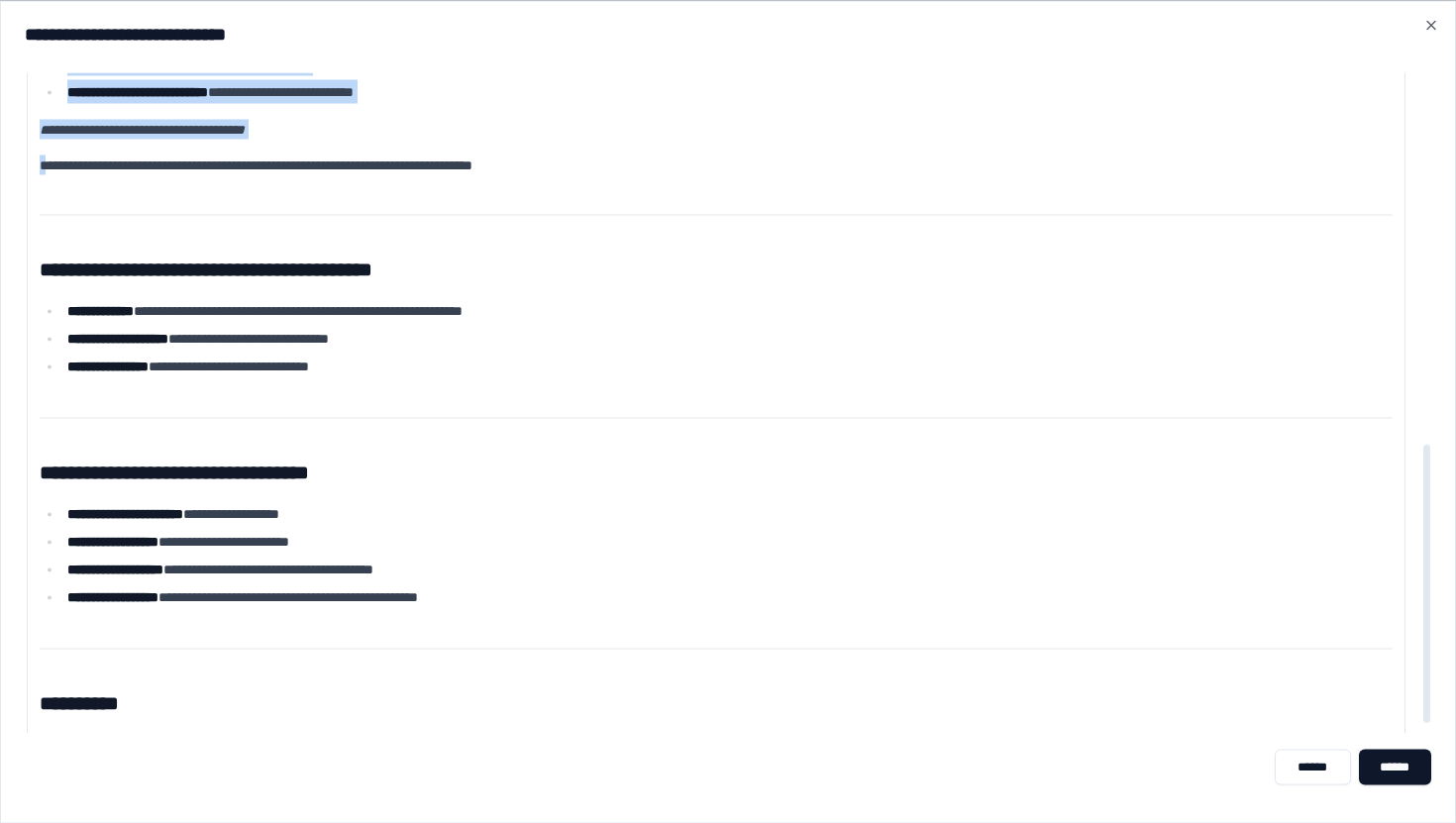 scroll, scrollTop: 881, scrollLeft: 0, axis: vertical 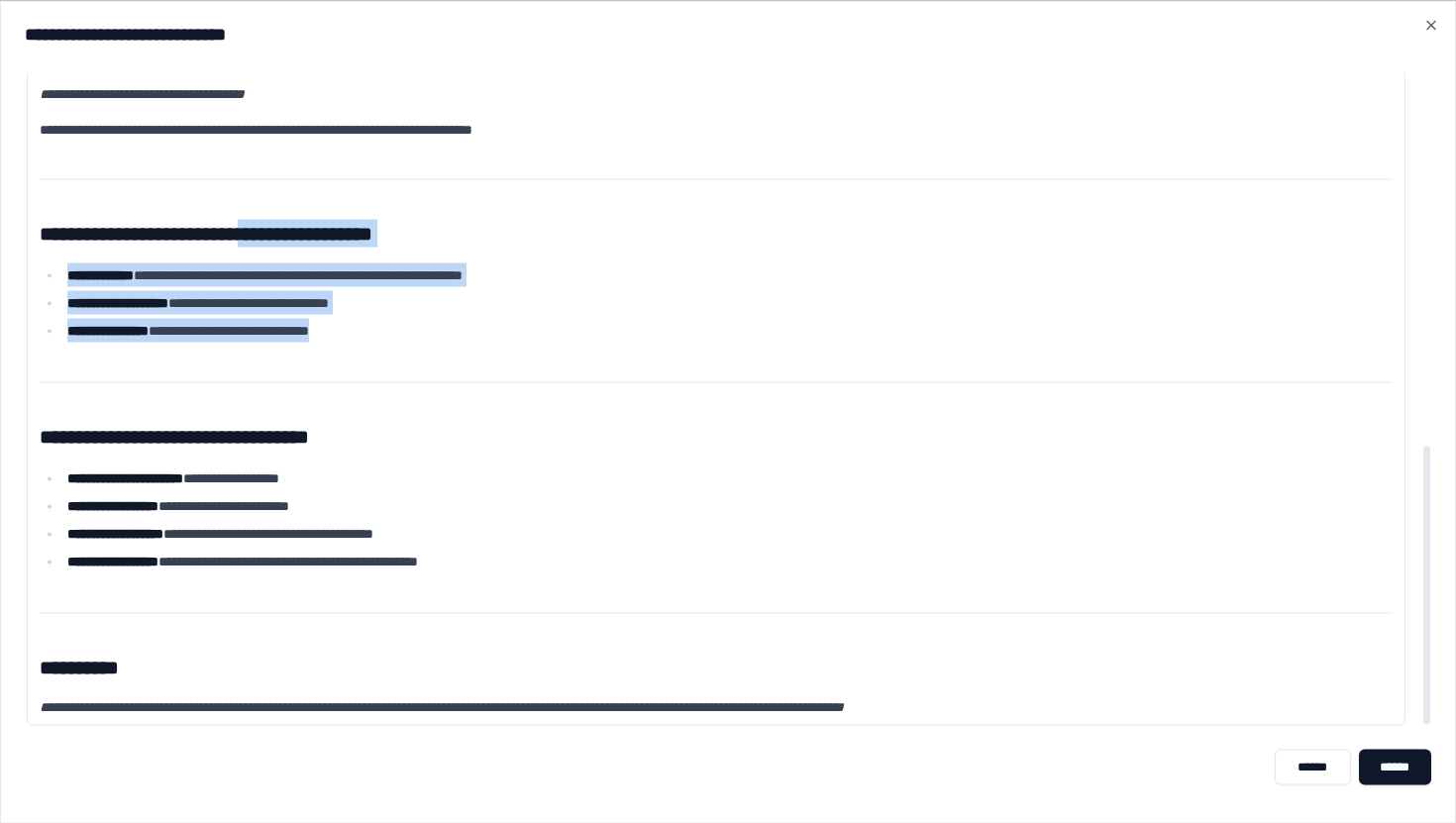 drag, startPoint x: 428, startPoint y: 376, endPoint x: 234, endPoint y: 209, distance: 255.97851 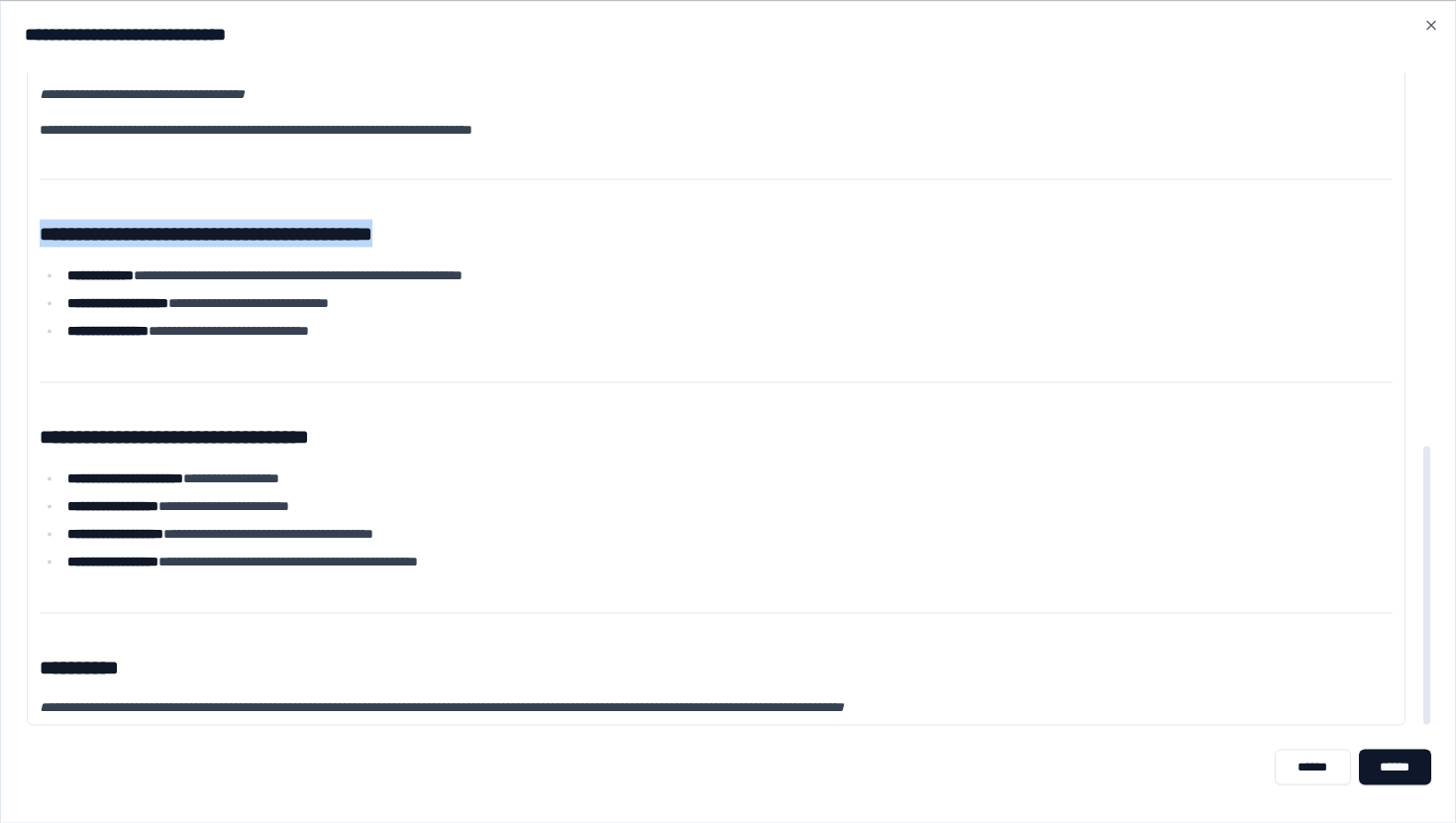 click on "**********" at bounding box center (716, 153) 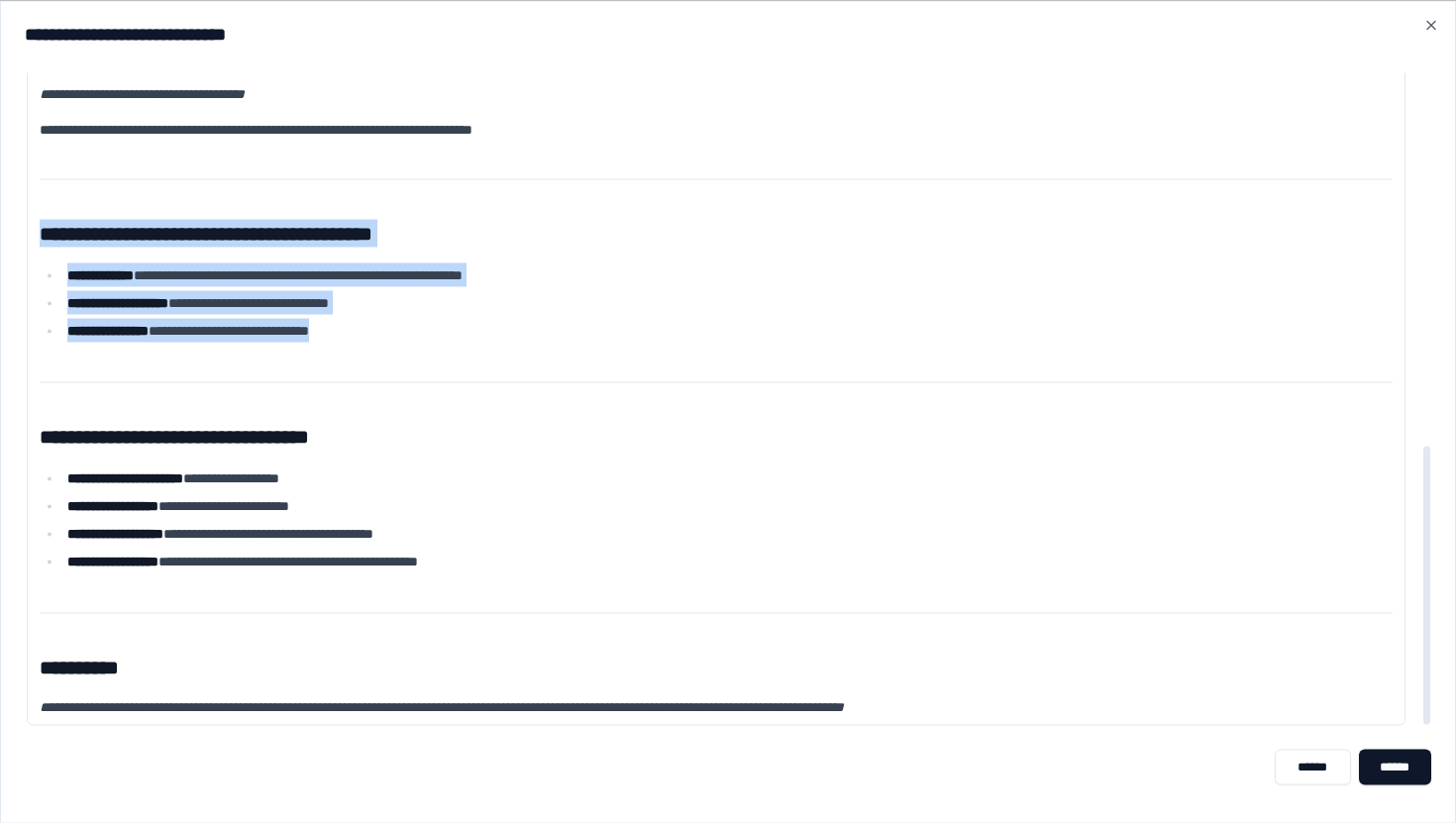drag, startPoint x: 234, startPoint y: 209, endPoint x: 440, endPoint y: 384, distance: 270.298 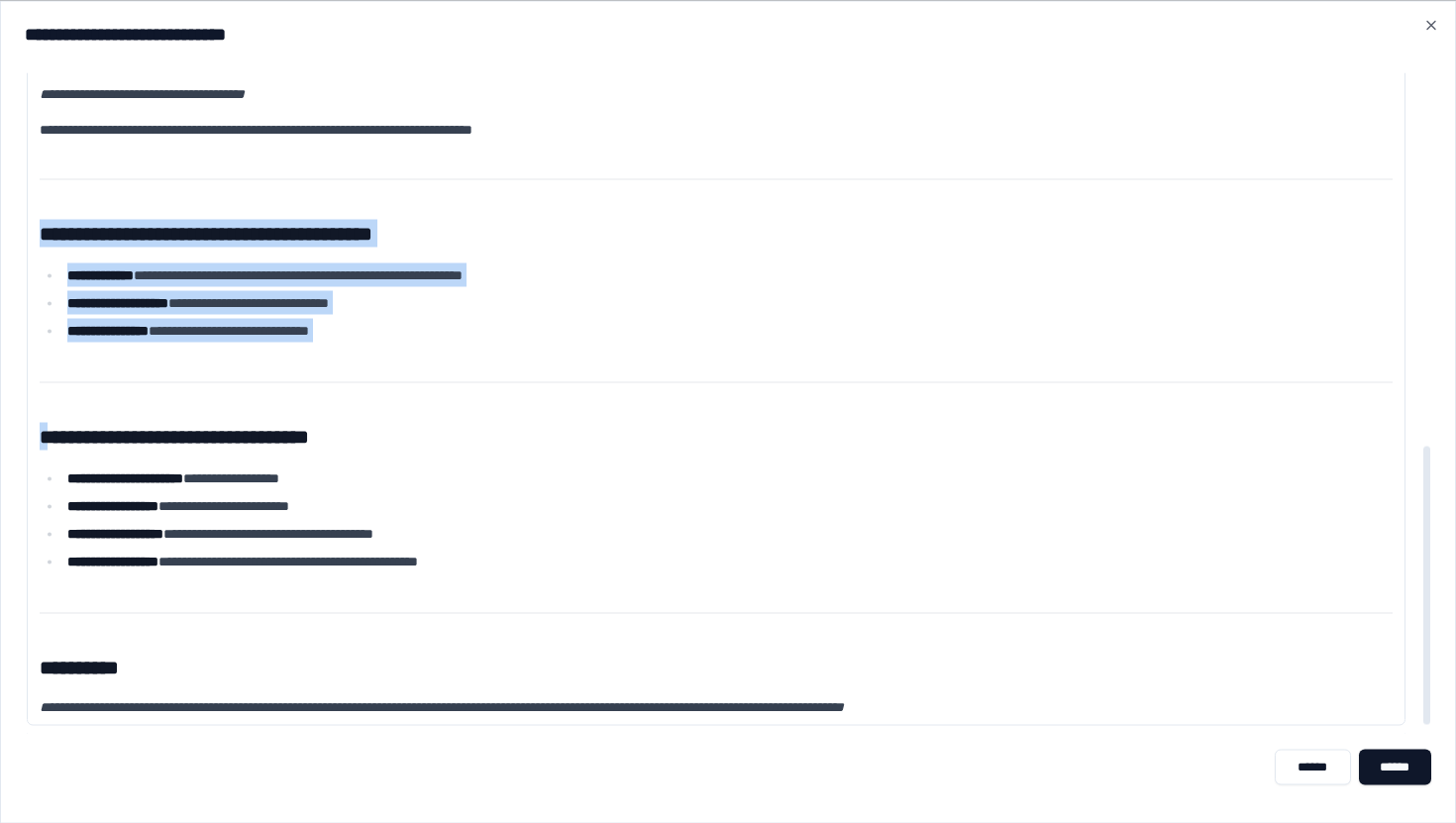 scroll, scrollTop: 898, scrollLeft: 0, axis: vertical 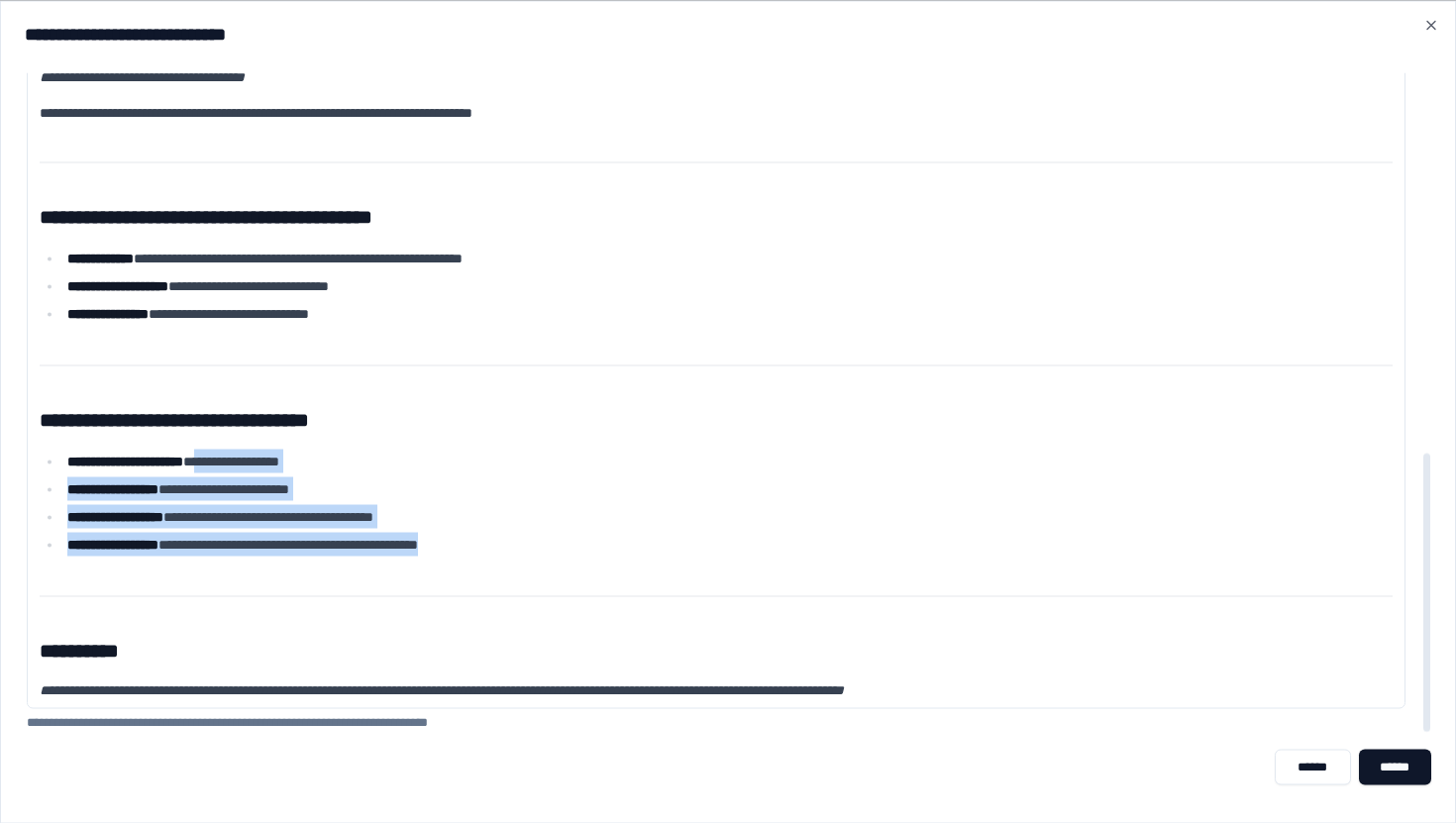 drag, startPoint x: 241, startPoint y: 467, endPoint x: 385, endPoint y: 566, distance: 174.74839 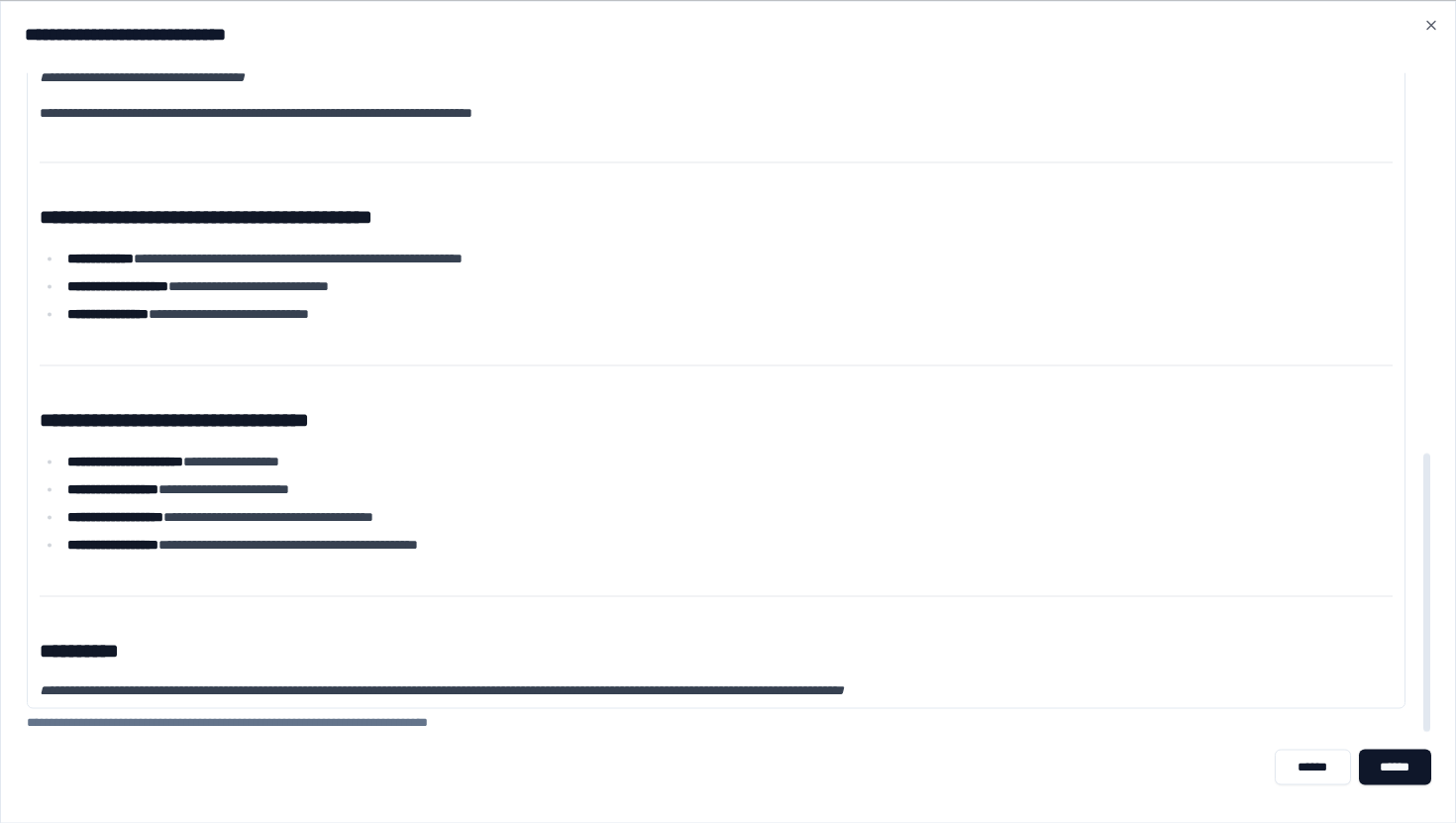 click on "**********" at bounding box center [716, 136] 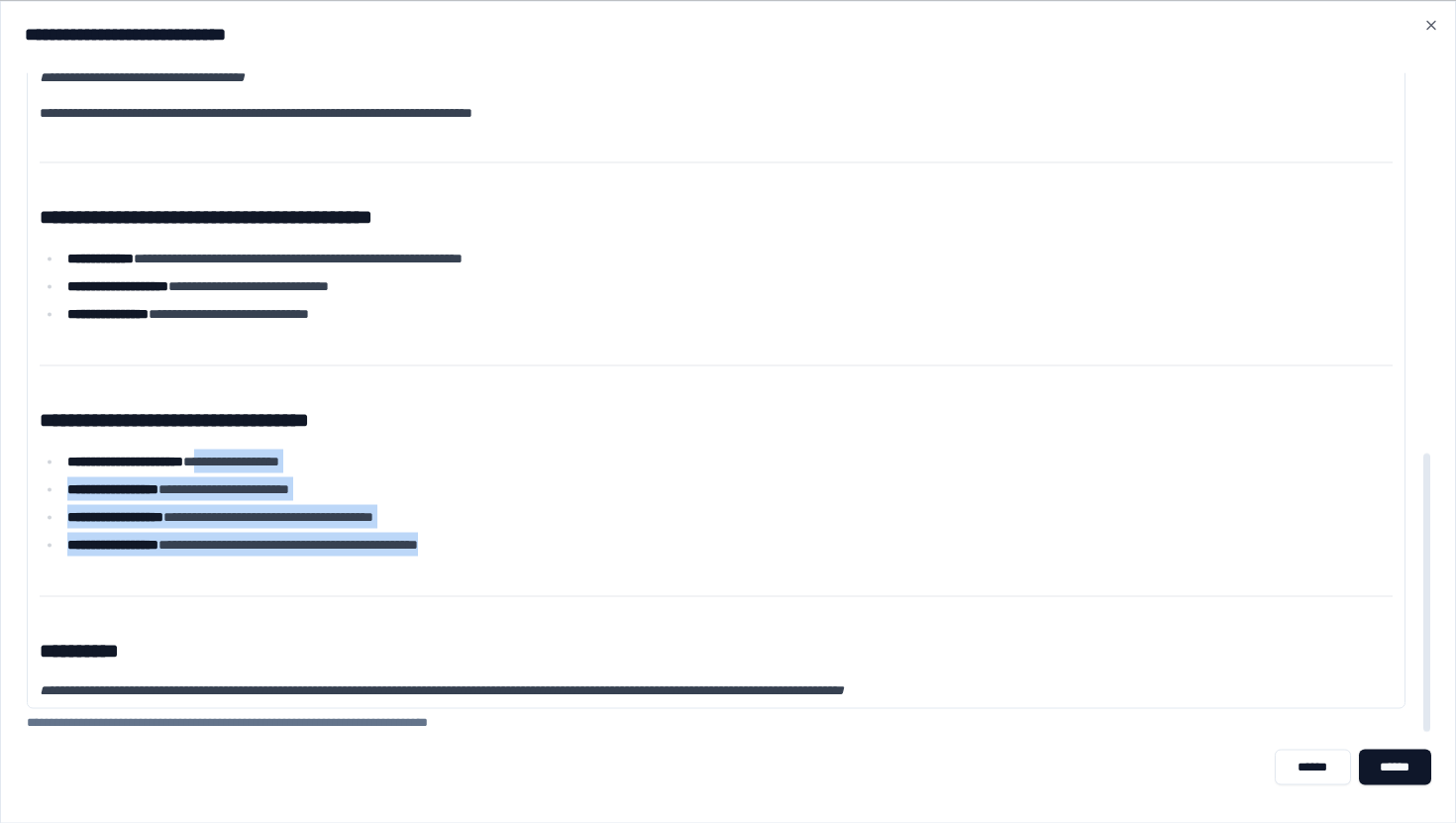 drag, startPoint x: 385, startPoint y: 566, endPoint x: 226, endPoint y: 435, distance: 206.01456 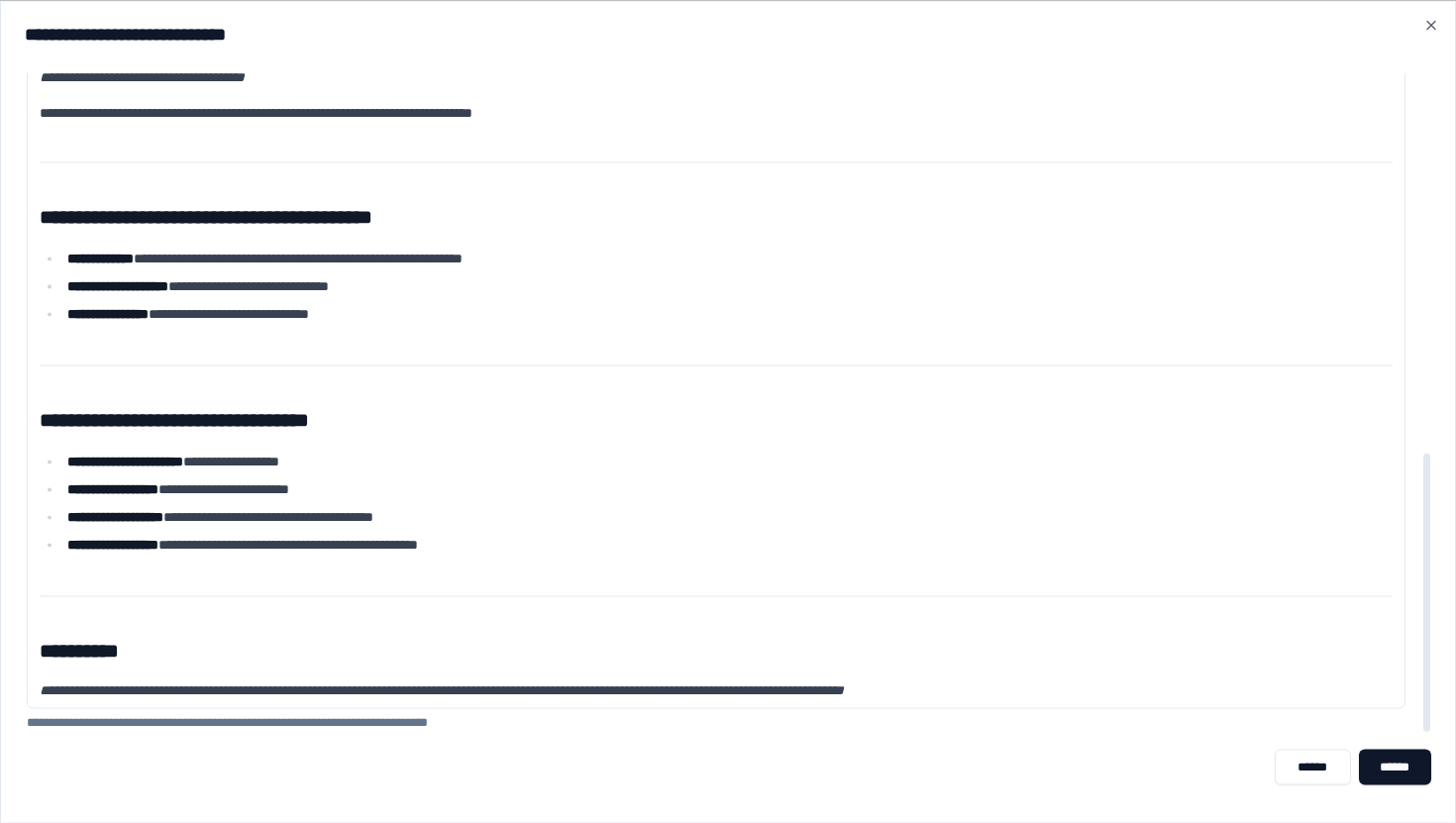 click on "**********" at bounding box center (716, 136) 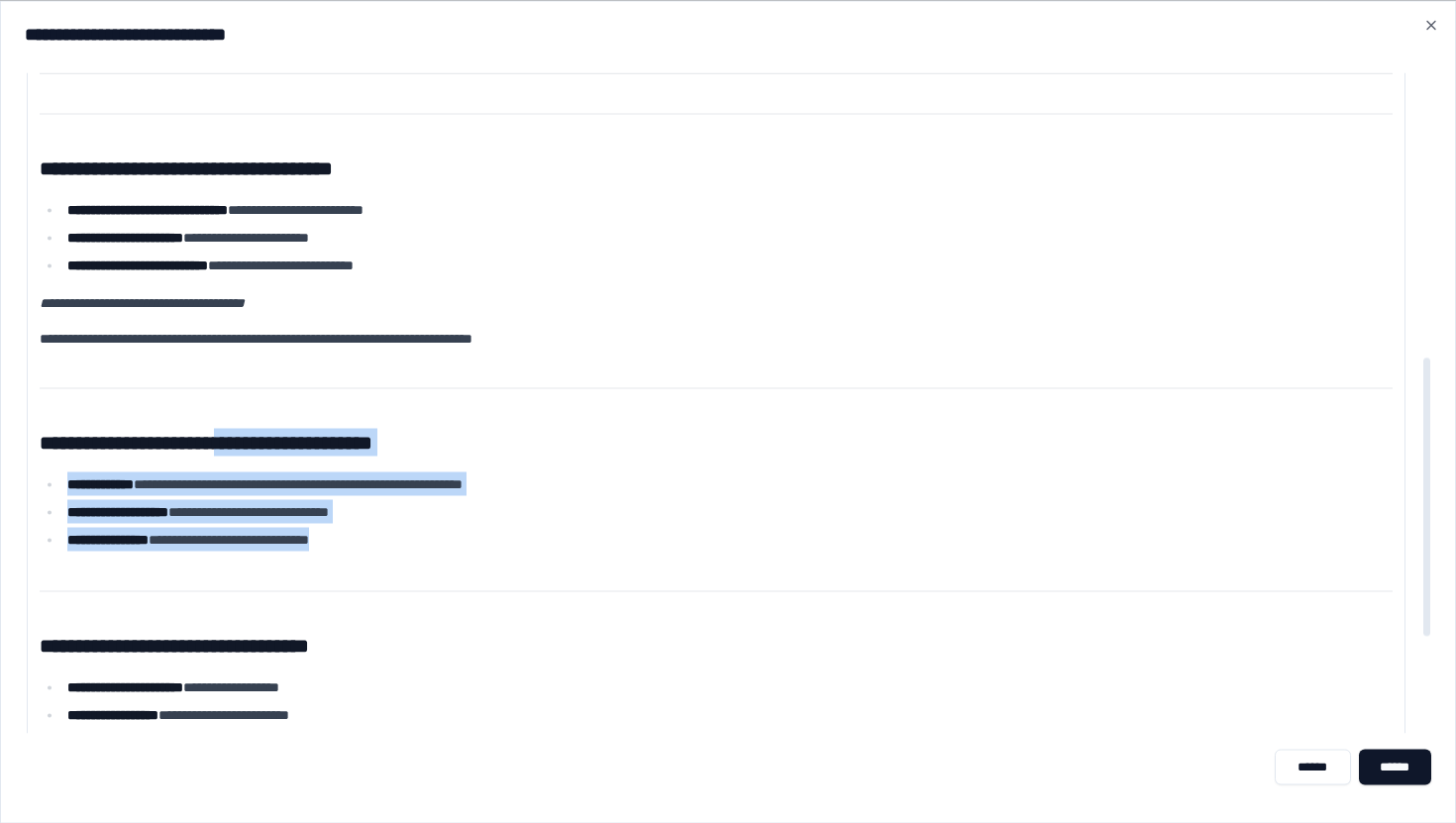 drag, startPoint x: 249, startPoint y: 454, endPoint x: 409, endPoint y: 545, distance: 184.06792 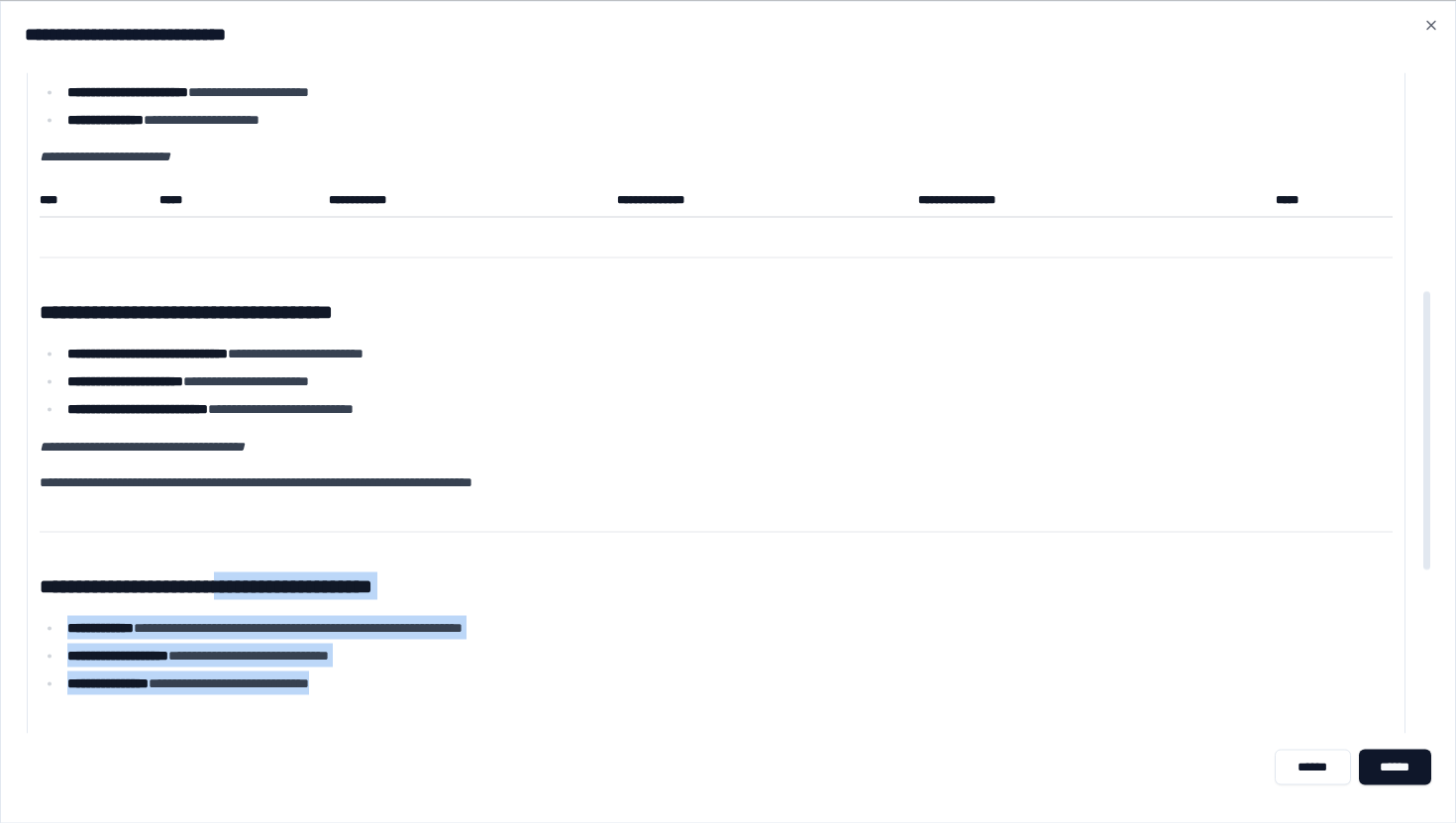 scroll, scrollTop: 355, scrollLeft: 0, axis: vertical 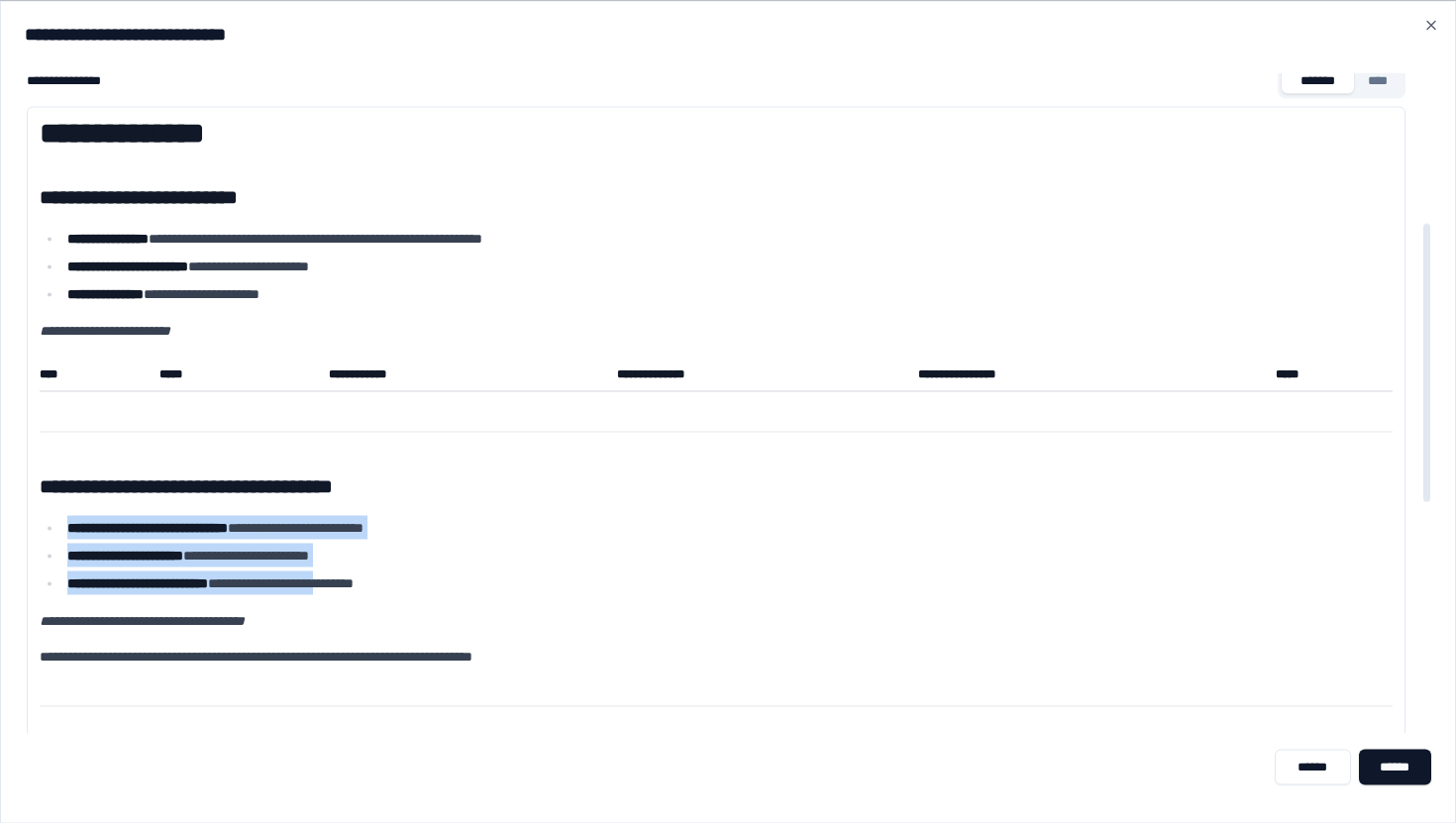 drag, startPoint x: 401, startPoint y: 579, endPoint x: 266, endPoint y: 469, distance: 174.14075 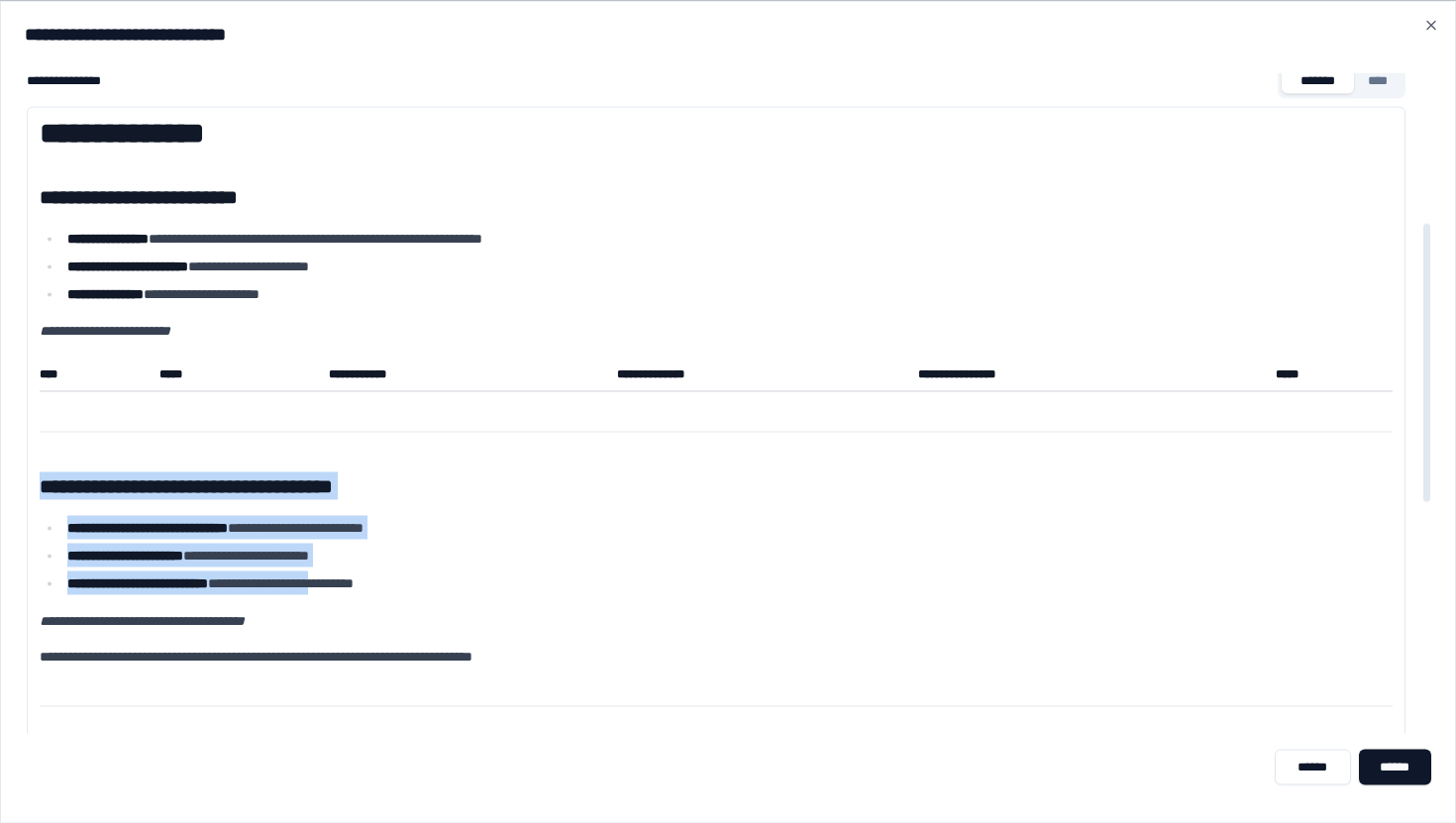 click on "**********" at bounding box center [716, 679] 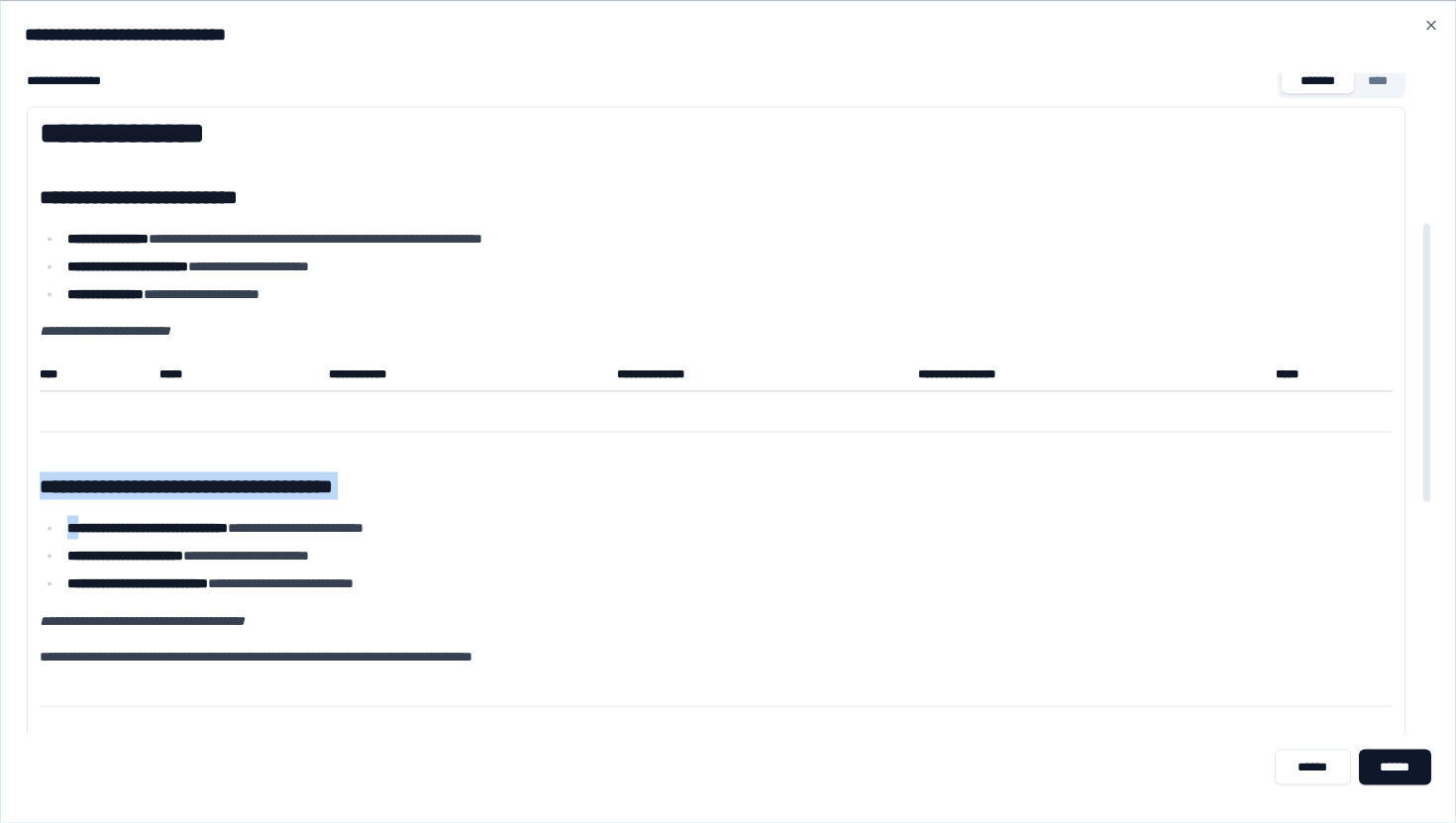 drag, startPoint x: 266, startPoint y: 469, endPoint x: 409, endPoint y: 592, distance: 188.62131 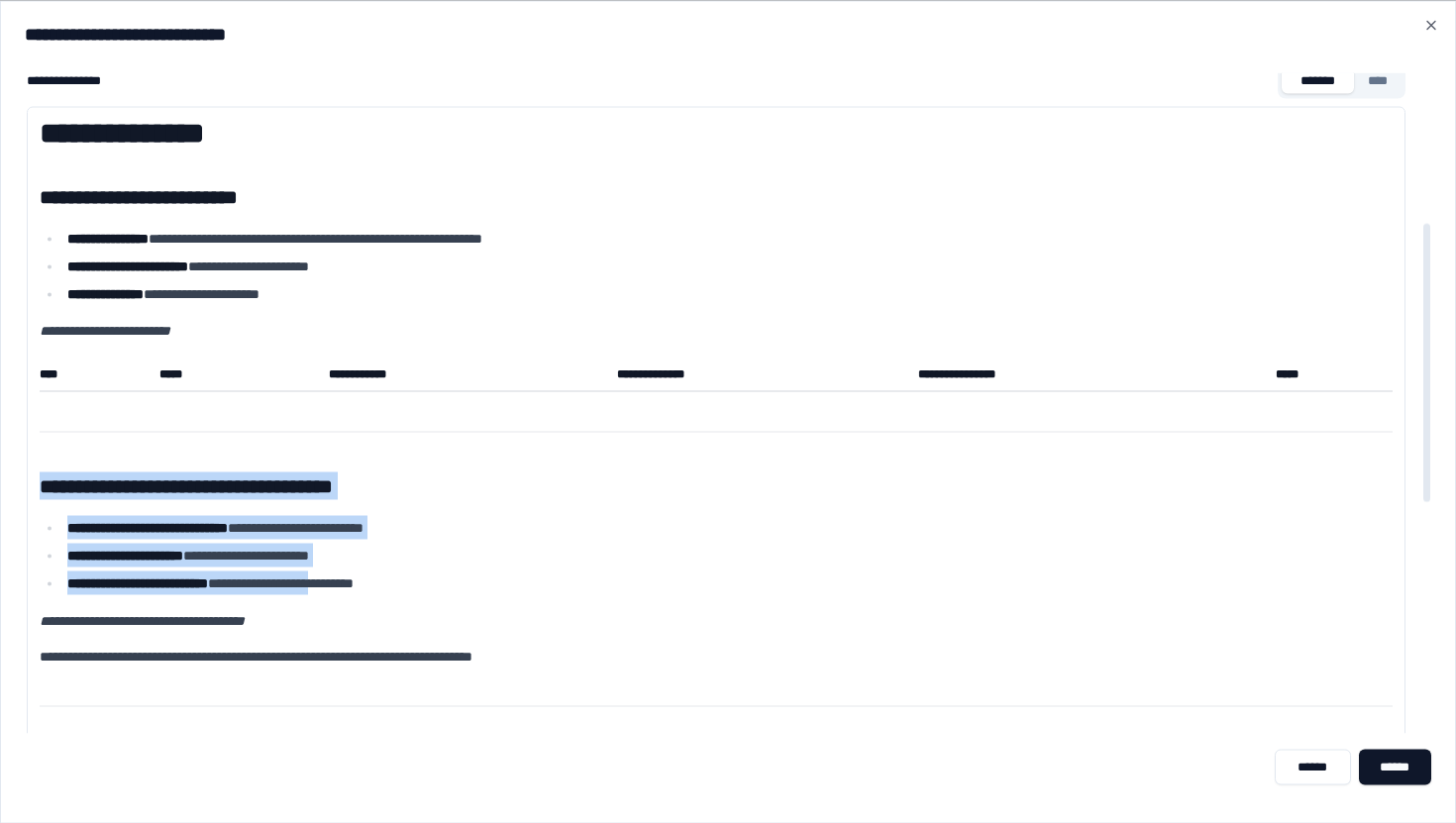 scroll, scrollTop: 0, scrollLeft: 0, axis: both 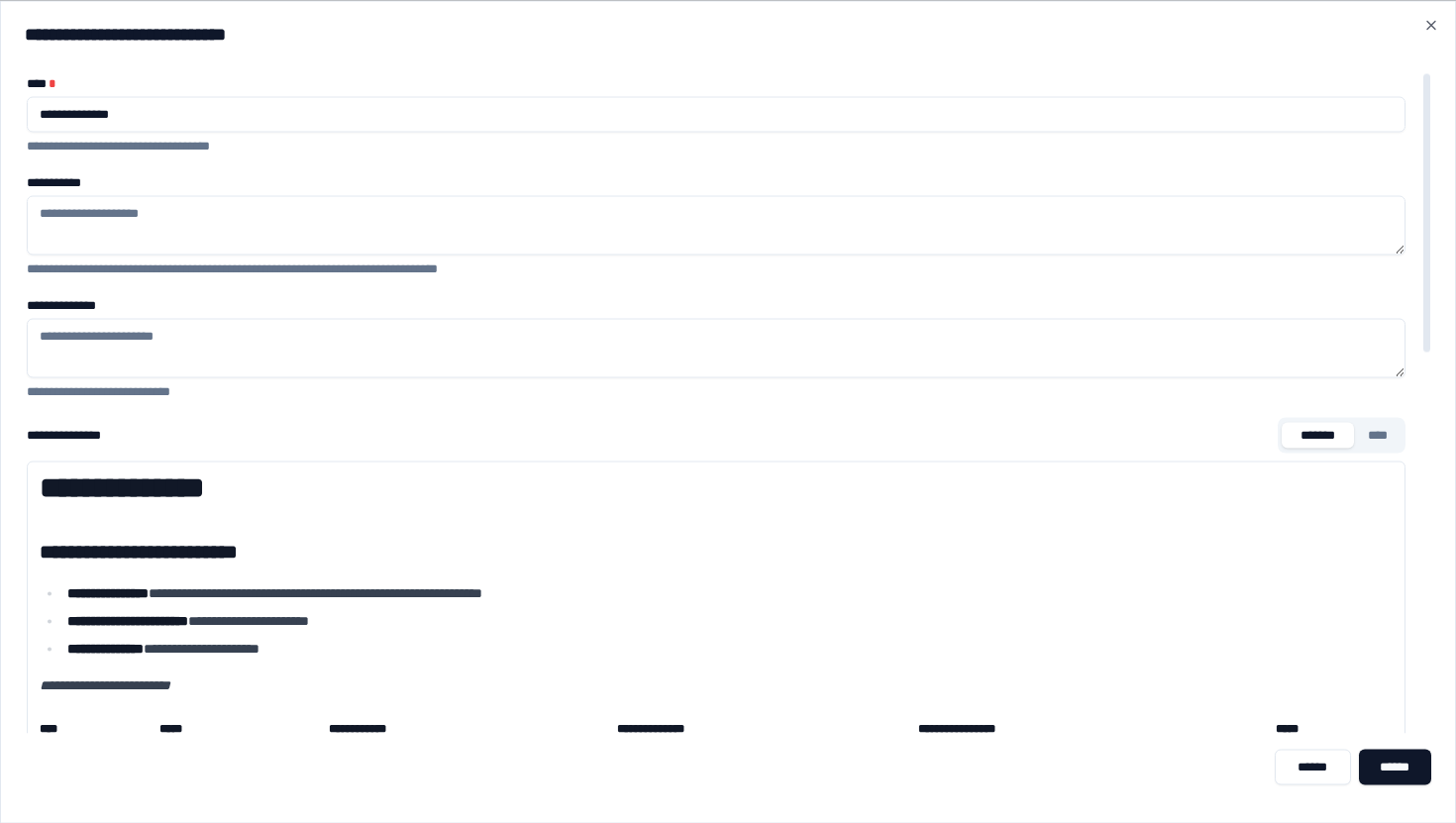 click on "**********" at bounding box center [716, 114] 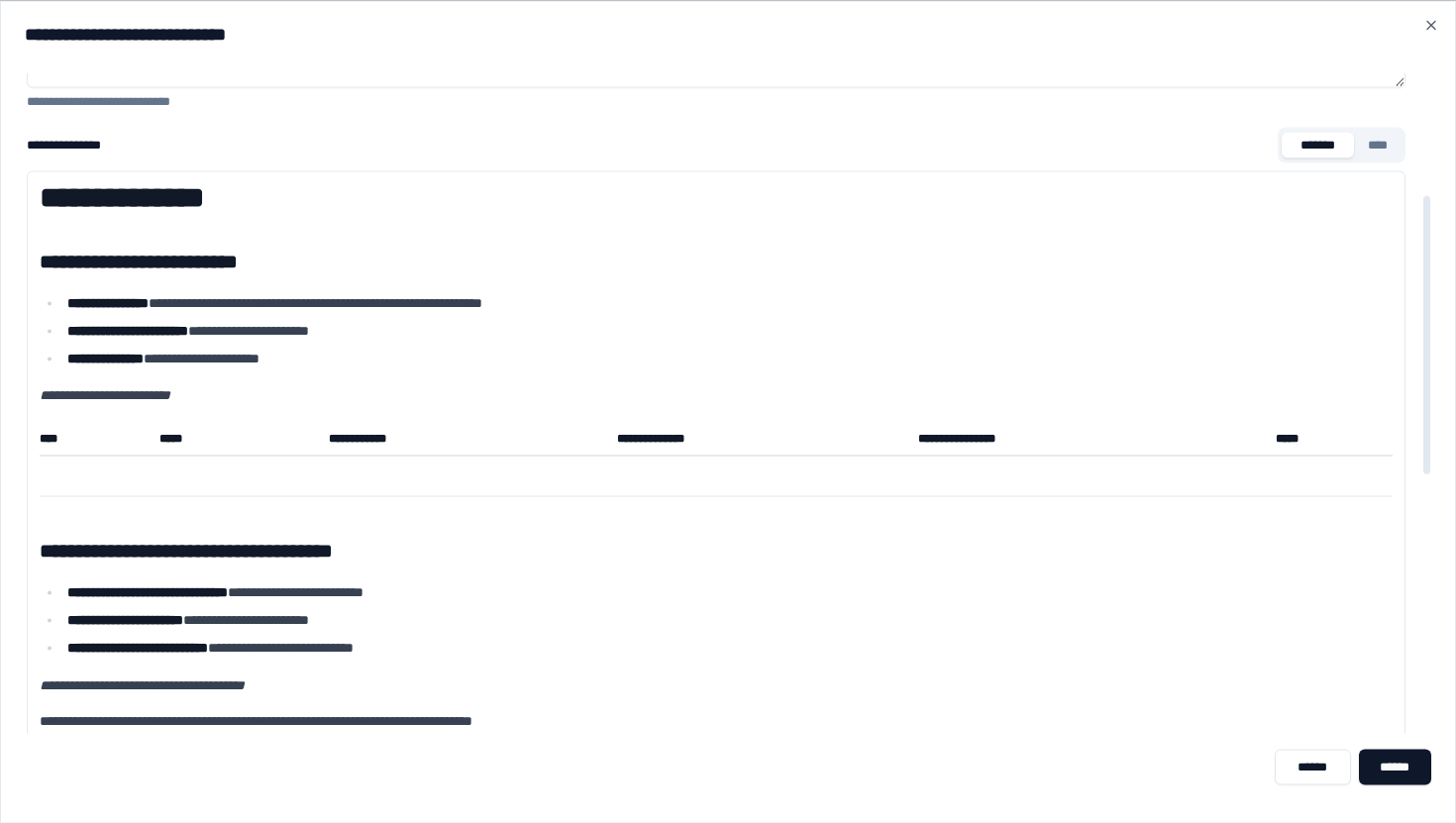scroll, scrollTop: 289, scrollLeft: 0, axis: vertical 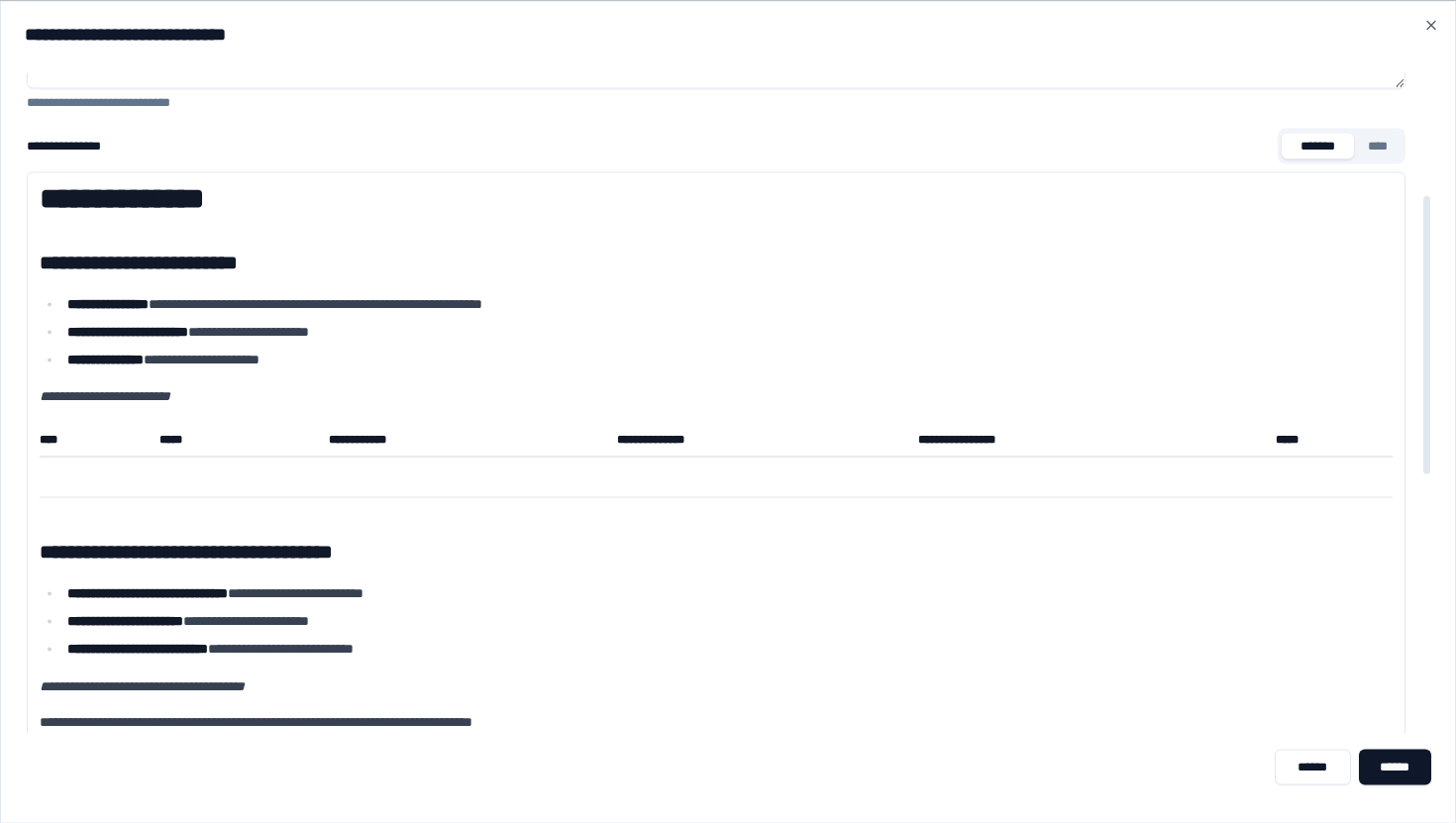click on "****" at bounding box center (1378, 146) 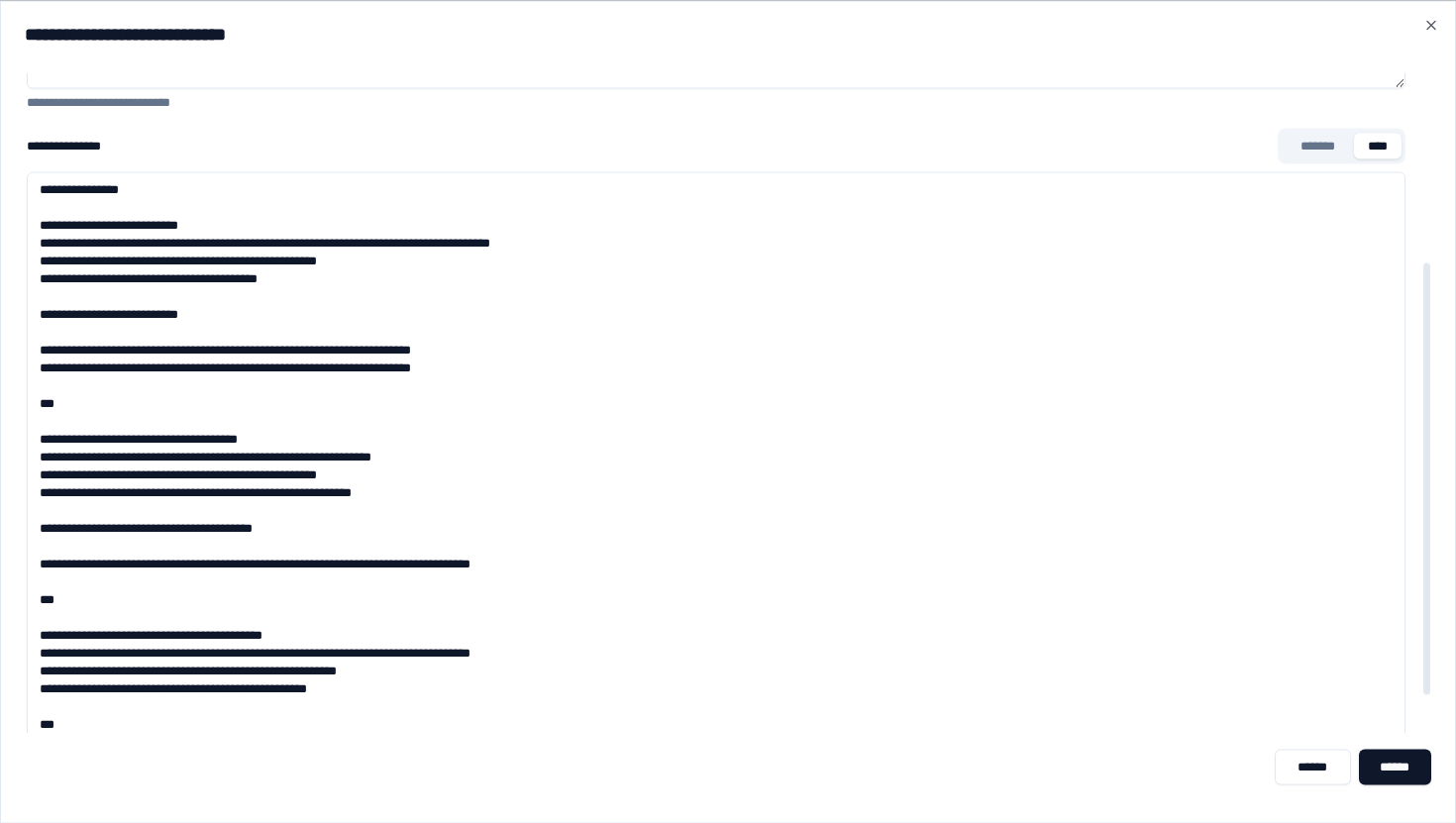 click on "**********" at bounding box center (716, 468) 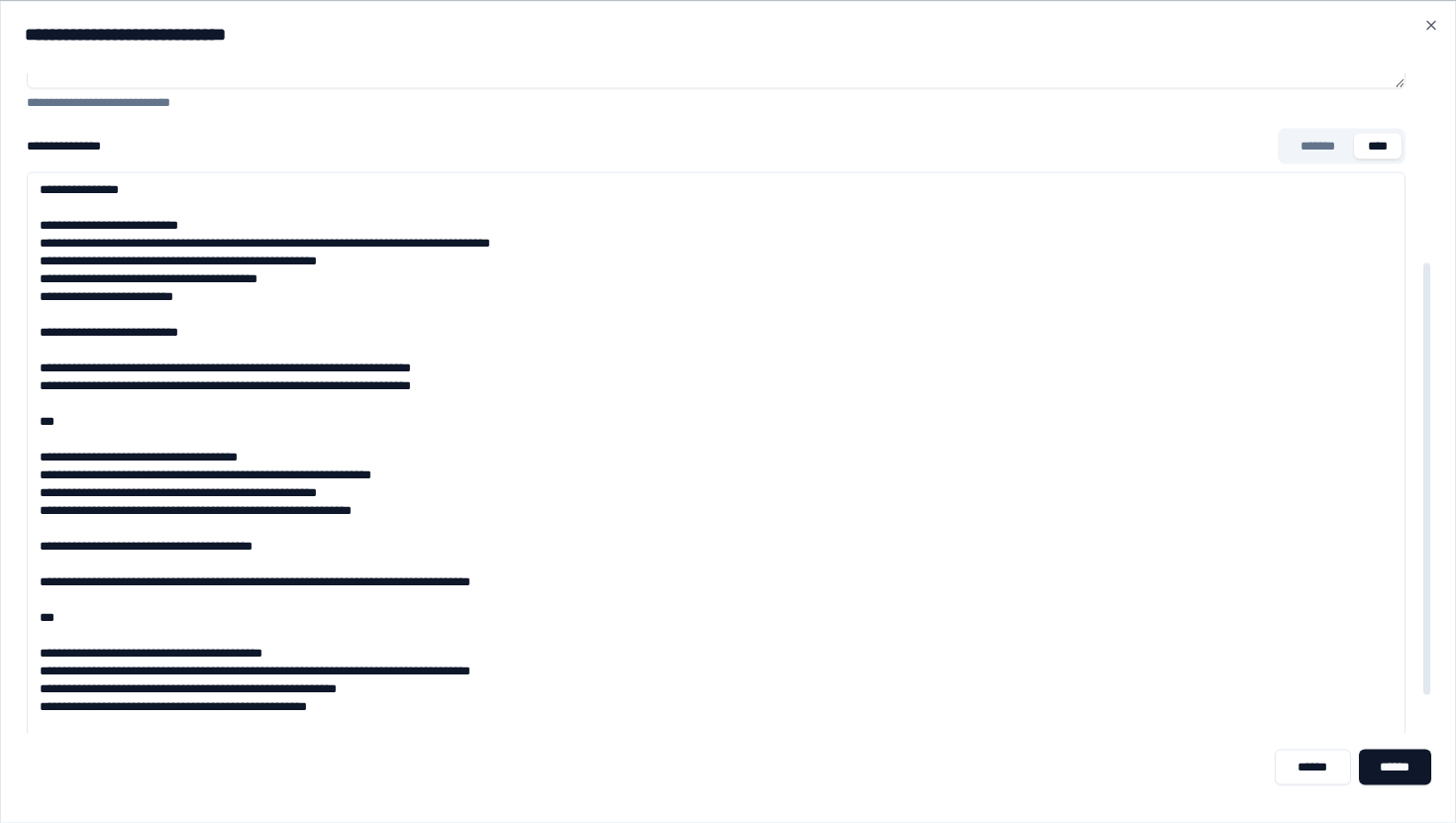 type on "**********" 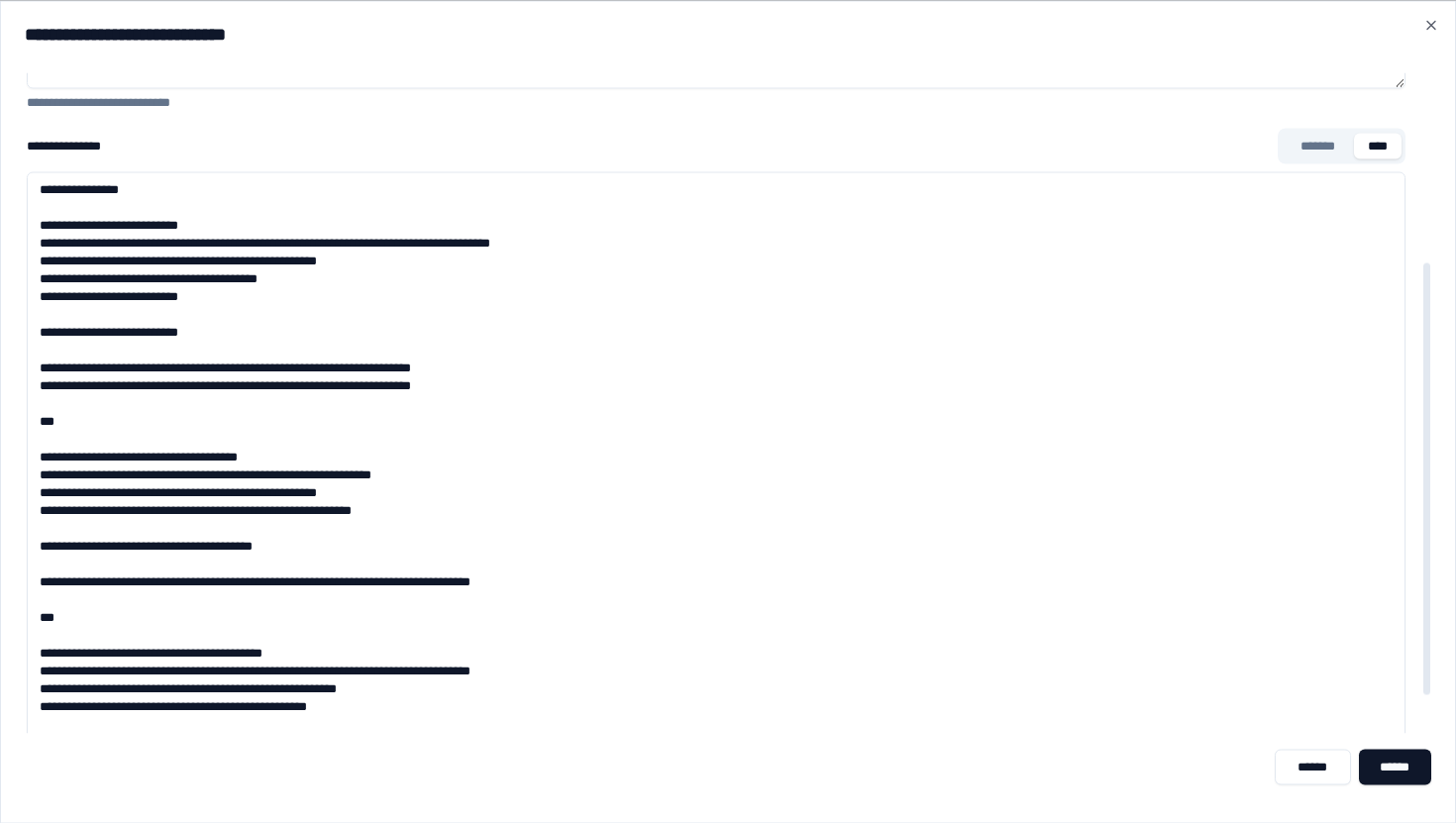 scroll, scrollTop: 288, scrollLeft: 0, axis: vertical 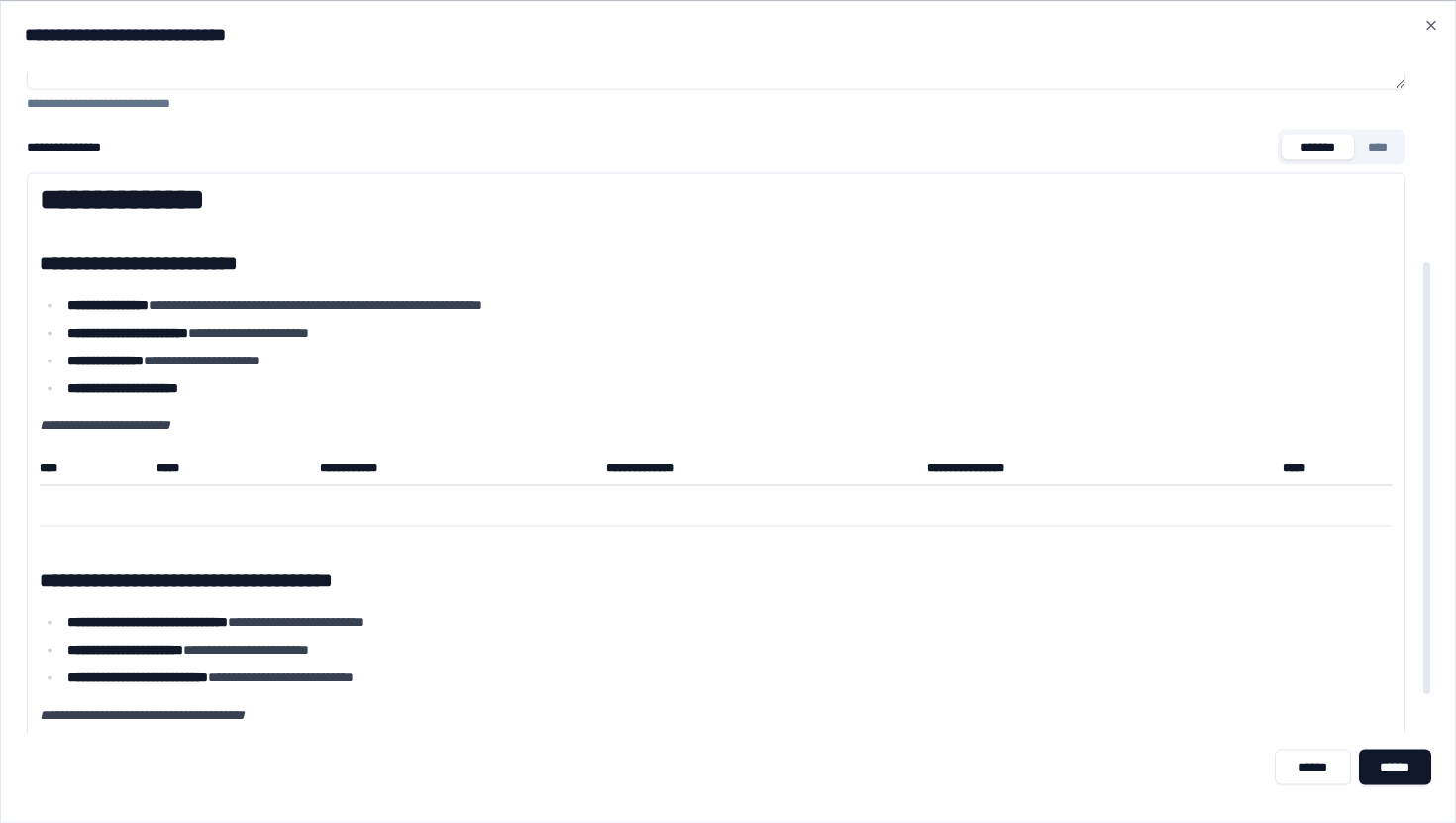 click on "*******" at bounding box center (1317, 147) 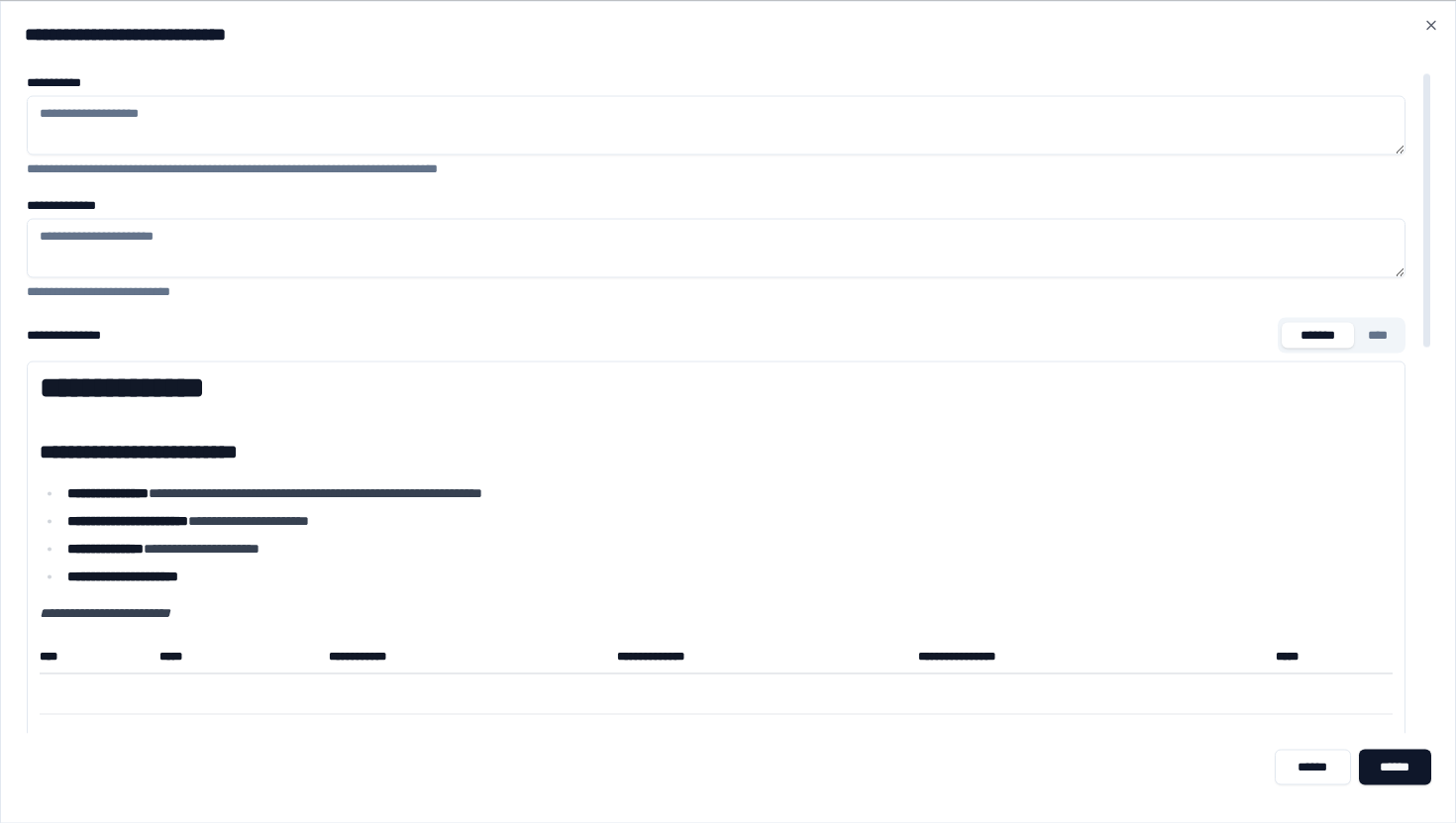 scroll, scrollTop: 0, scrollLeft: 0, axis: both 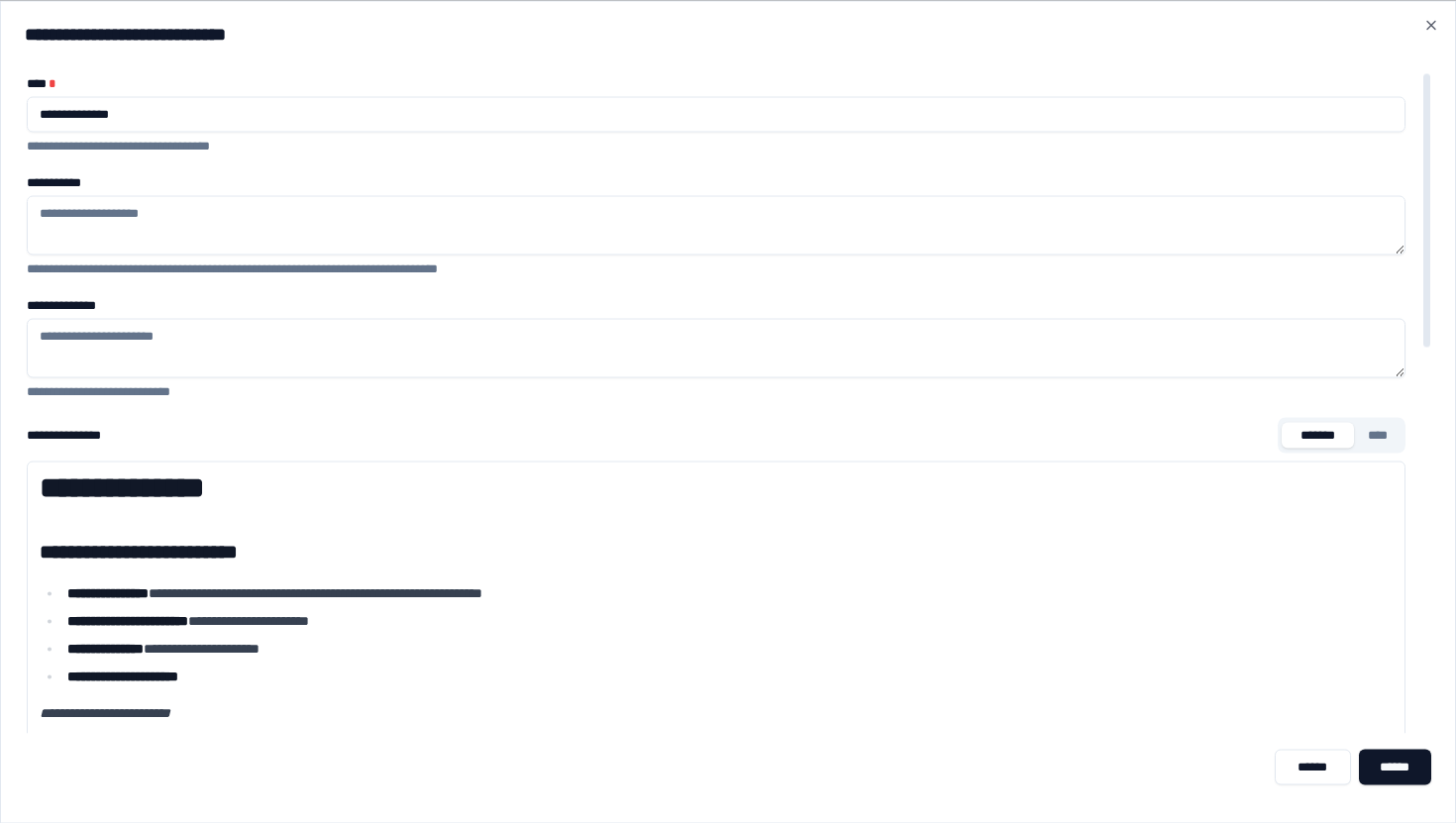 click on "**********" at bounding box center (716, 225) 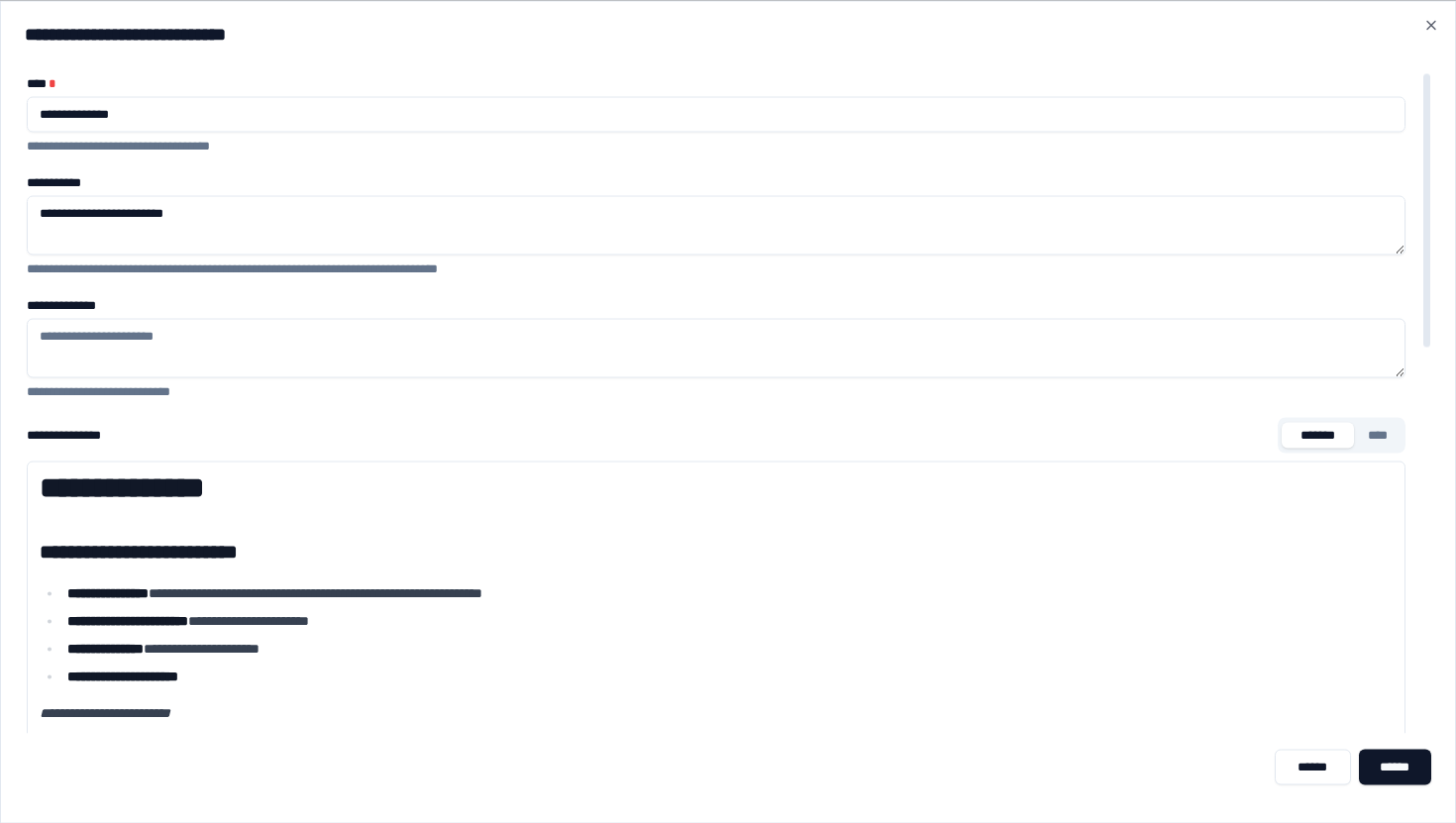 click on "**********" at bounding box center [716, 225] 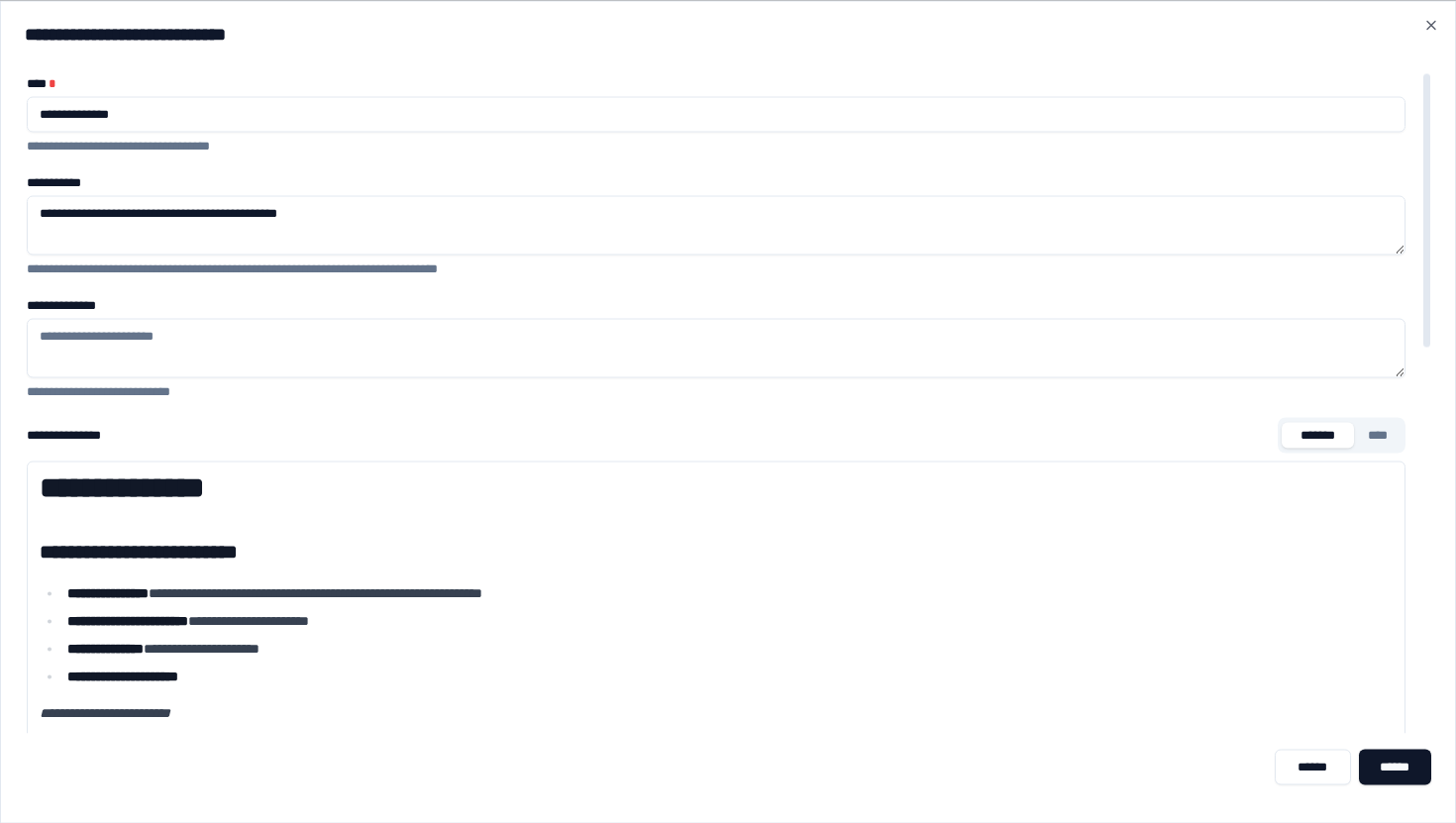 type on "**********" 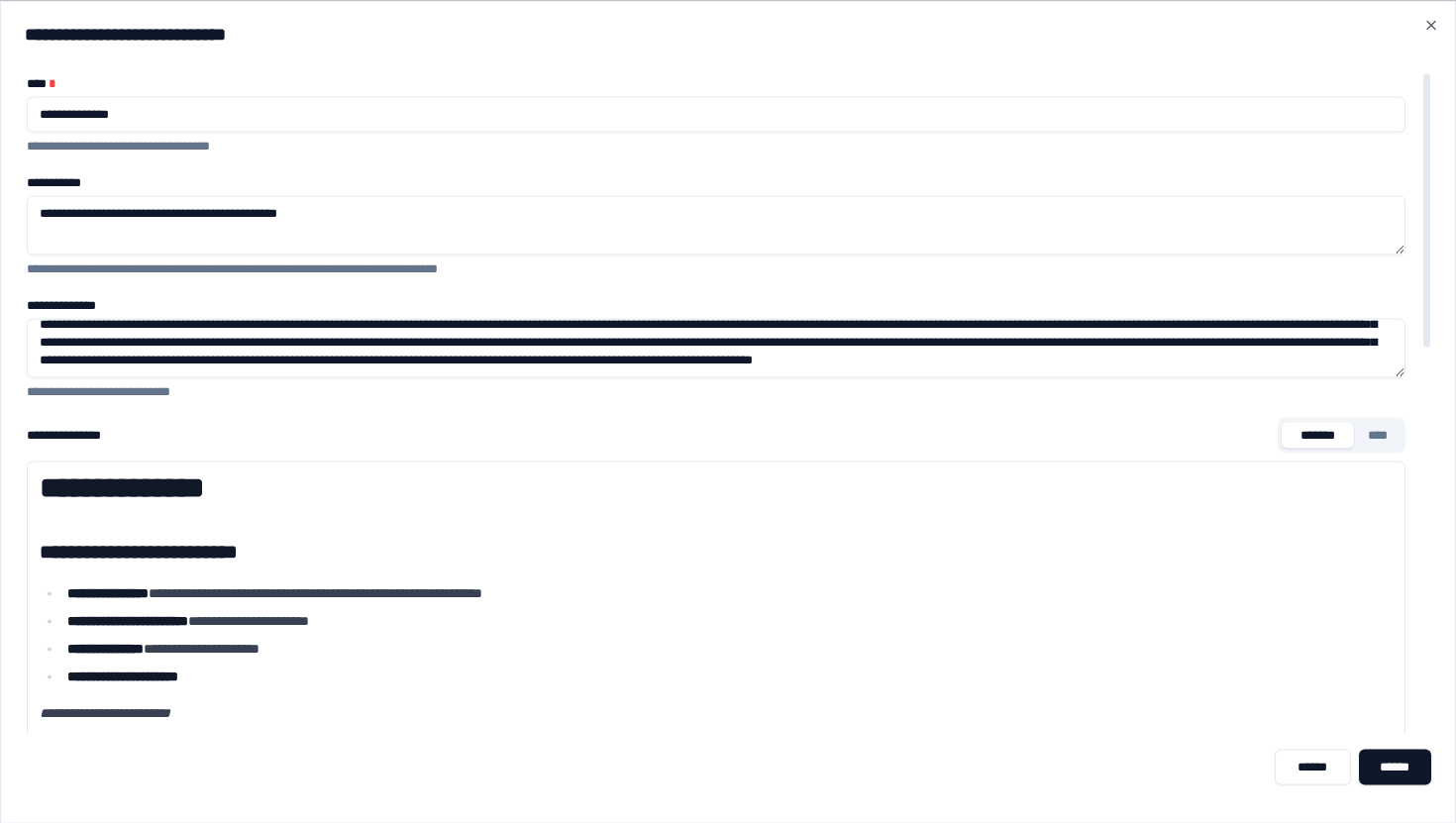 scroll, scrollTop: 0, scrollLeft: 0, axis: both 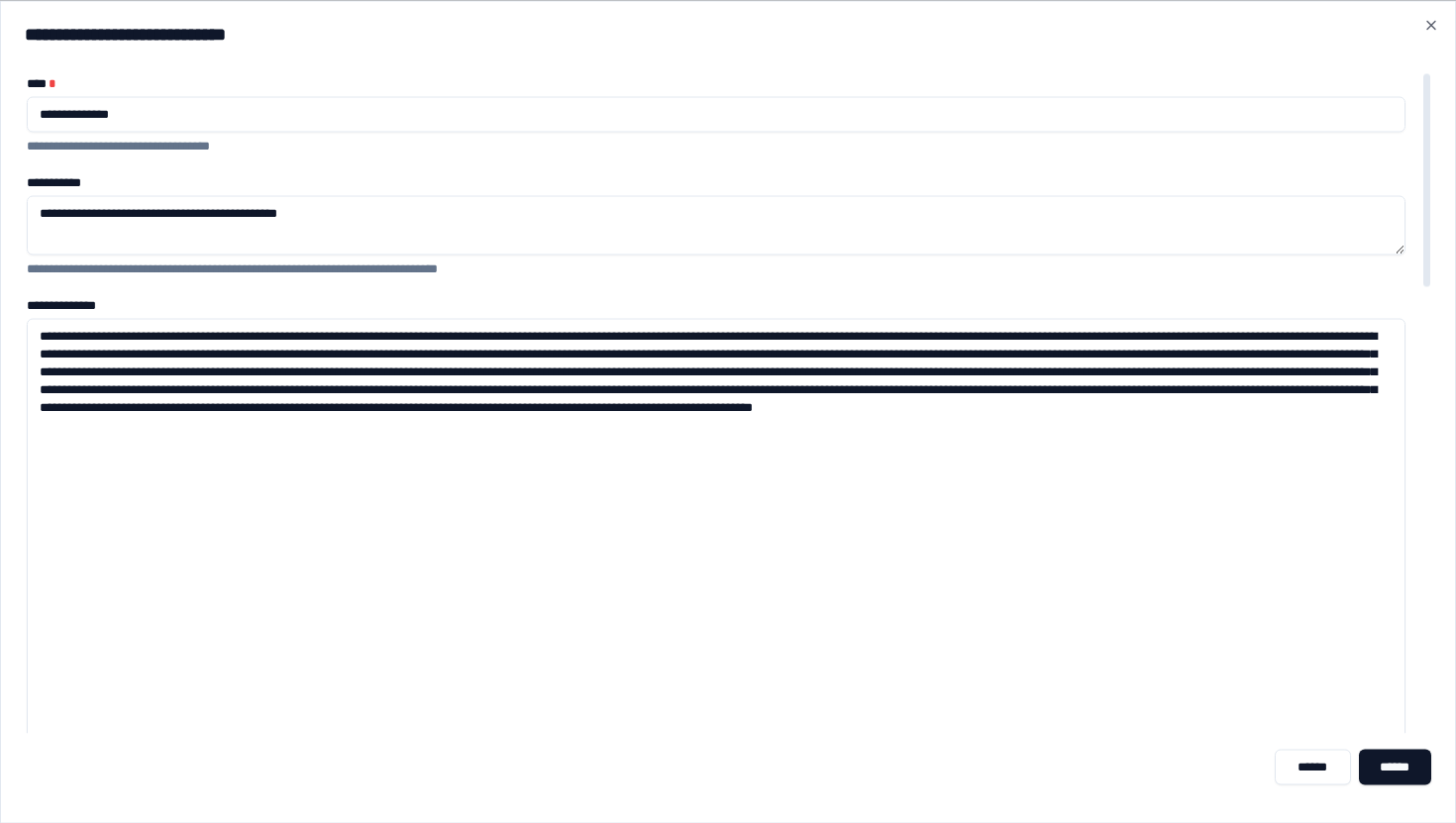 drag, startPoint x: 1396, startPoint y: 373, endPoint x: 1299, endPoint y: 822, distance: 459.35825 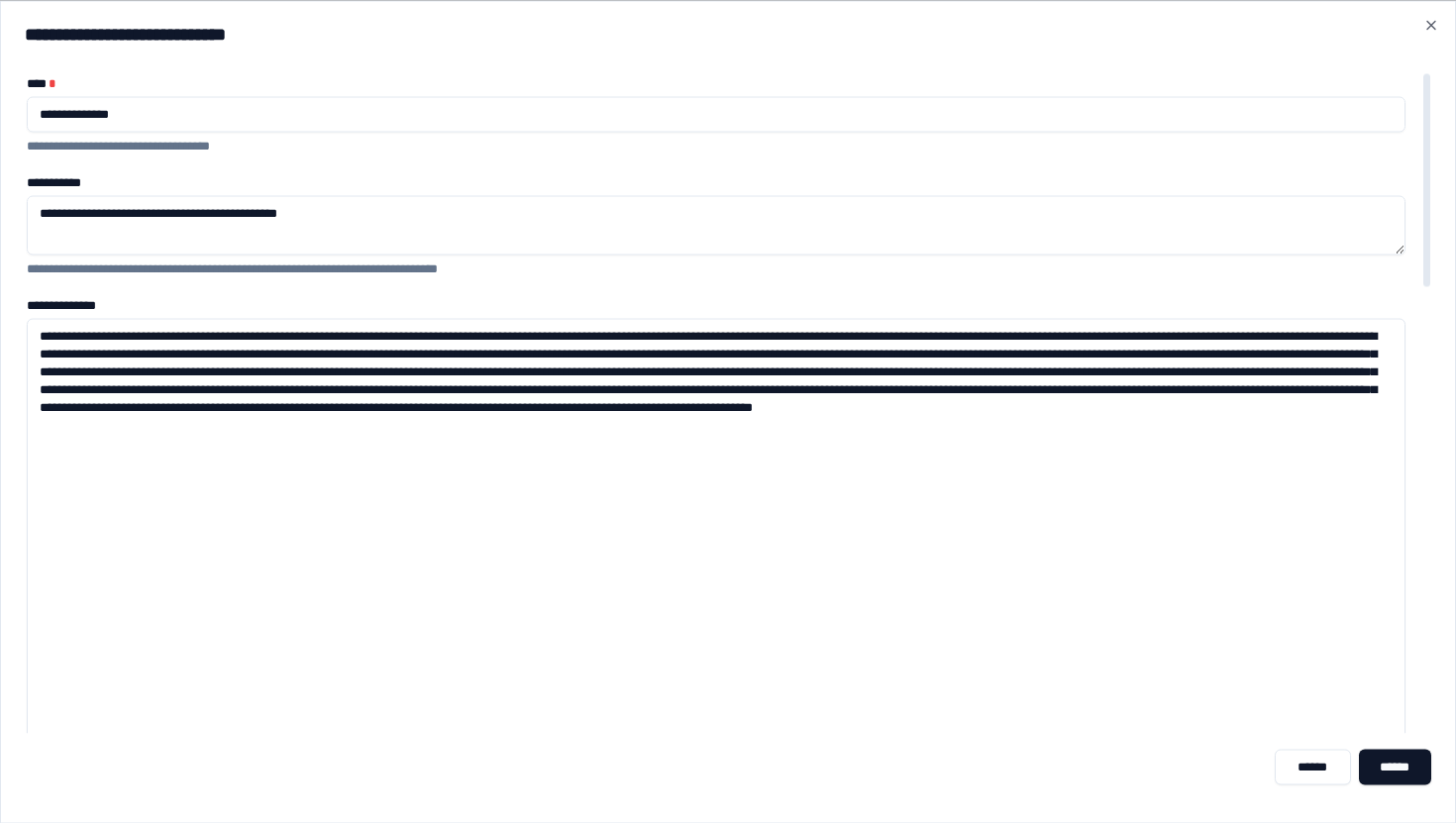 click on "**********" at bounding box center (716, 571) 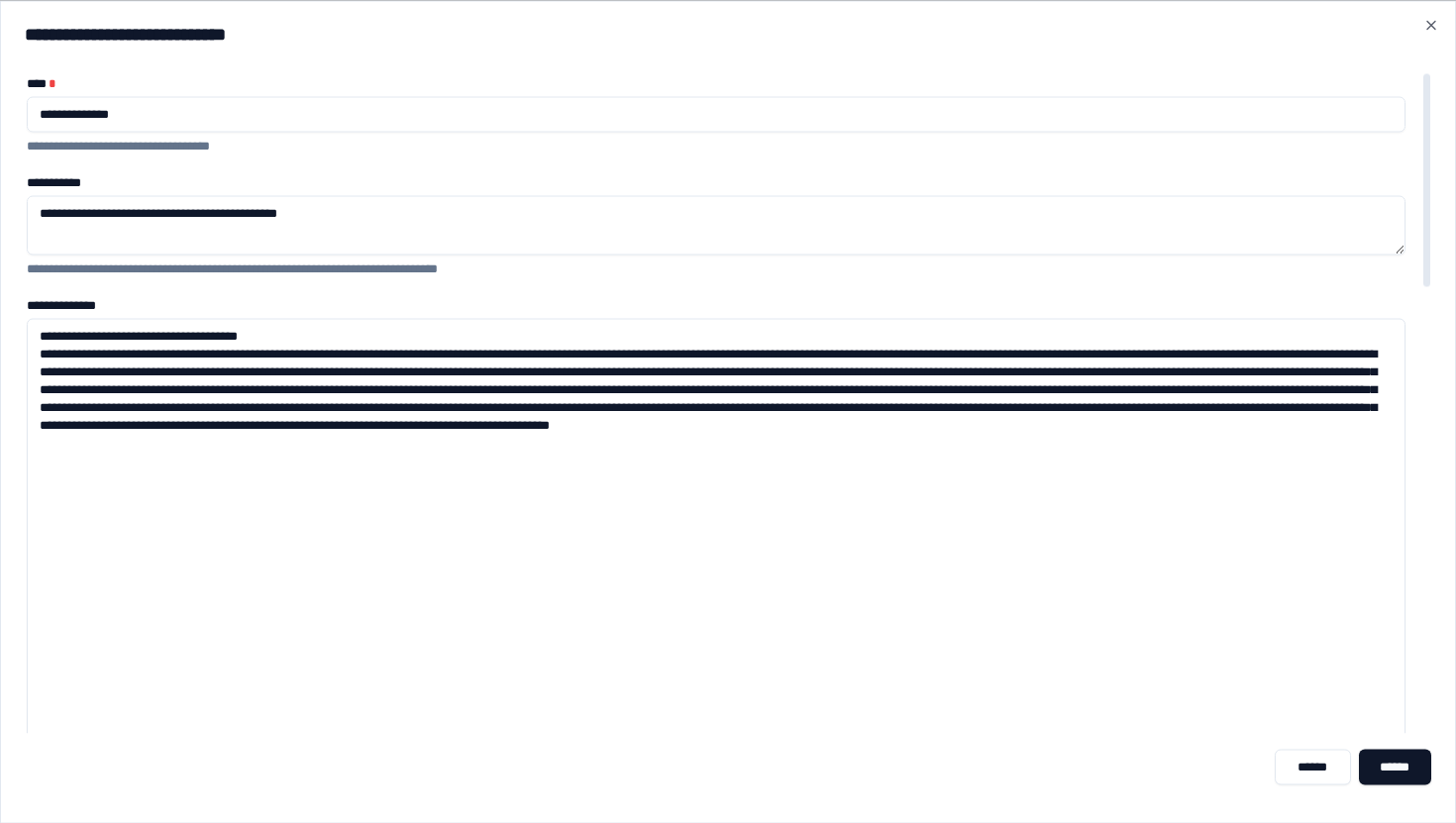 click on "**********" at bounding box center [716, 571] 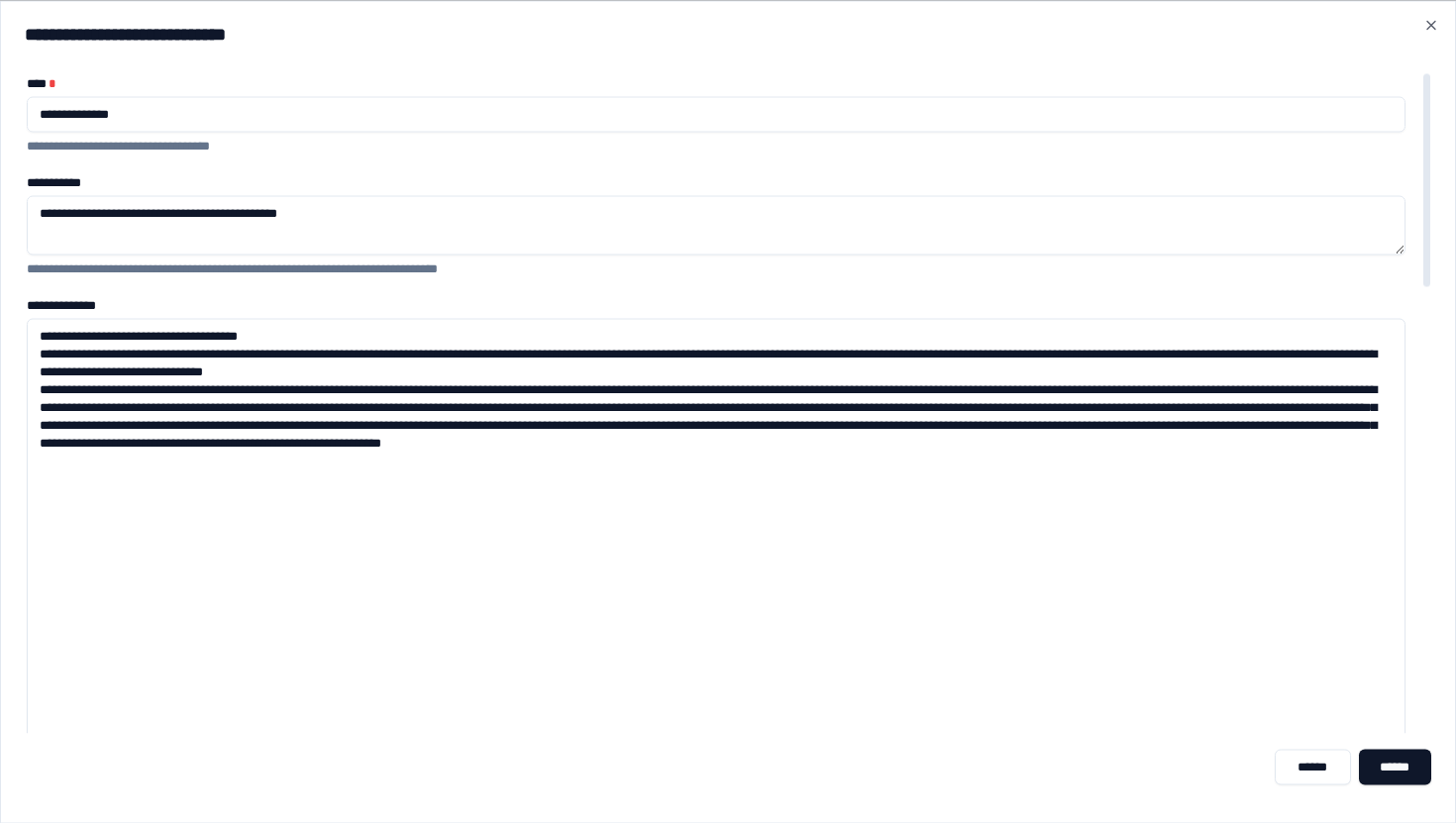 click on "**********" at bounding box center [716, 571] 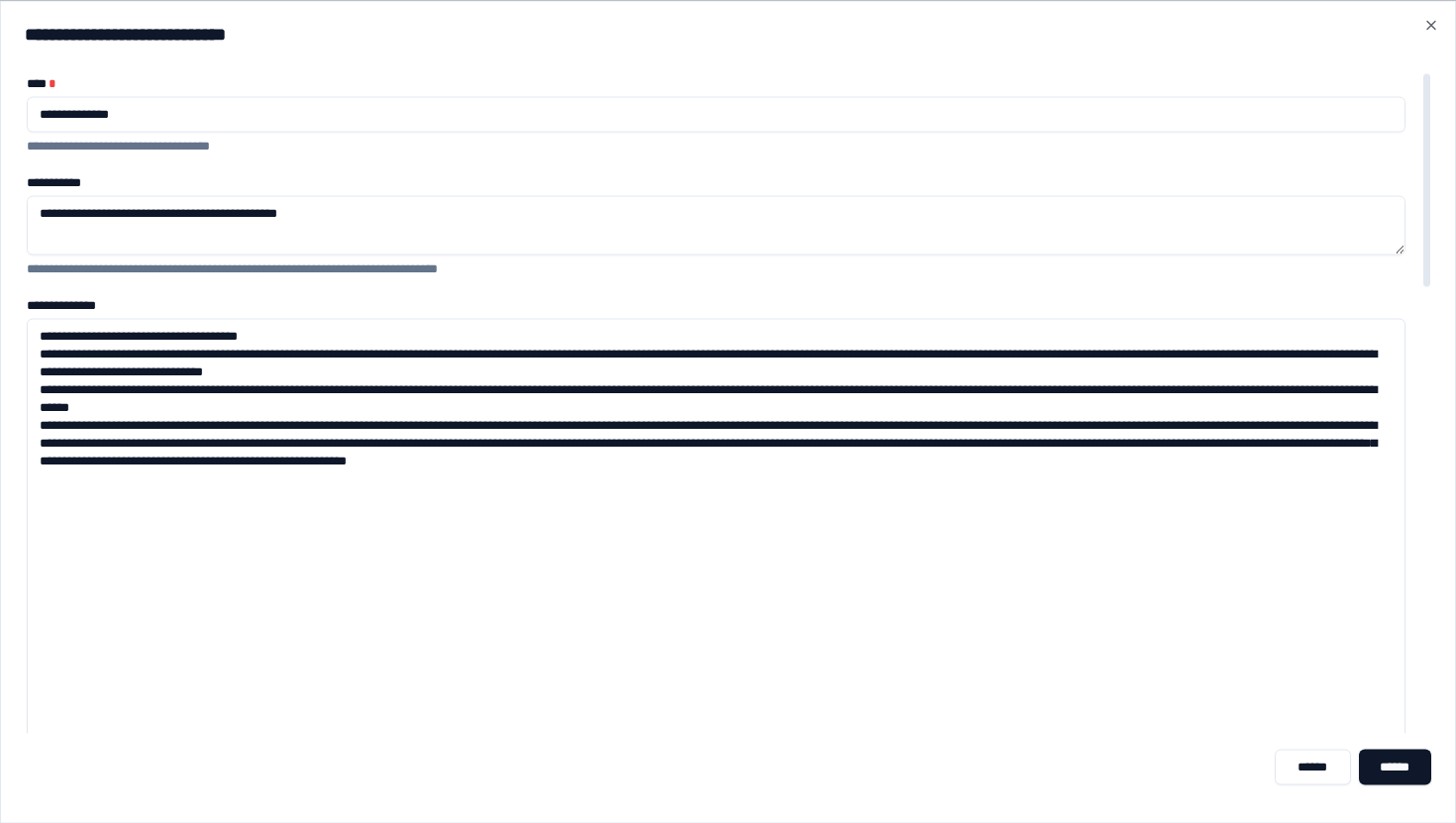 click on "**********" at bounding box center (716, 571) 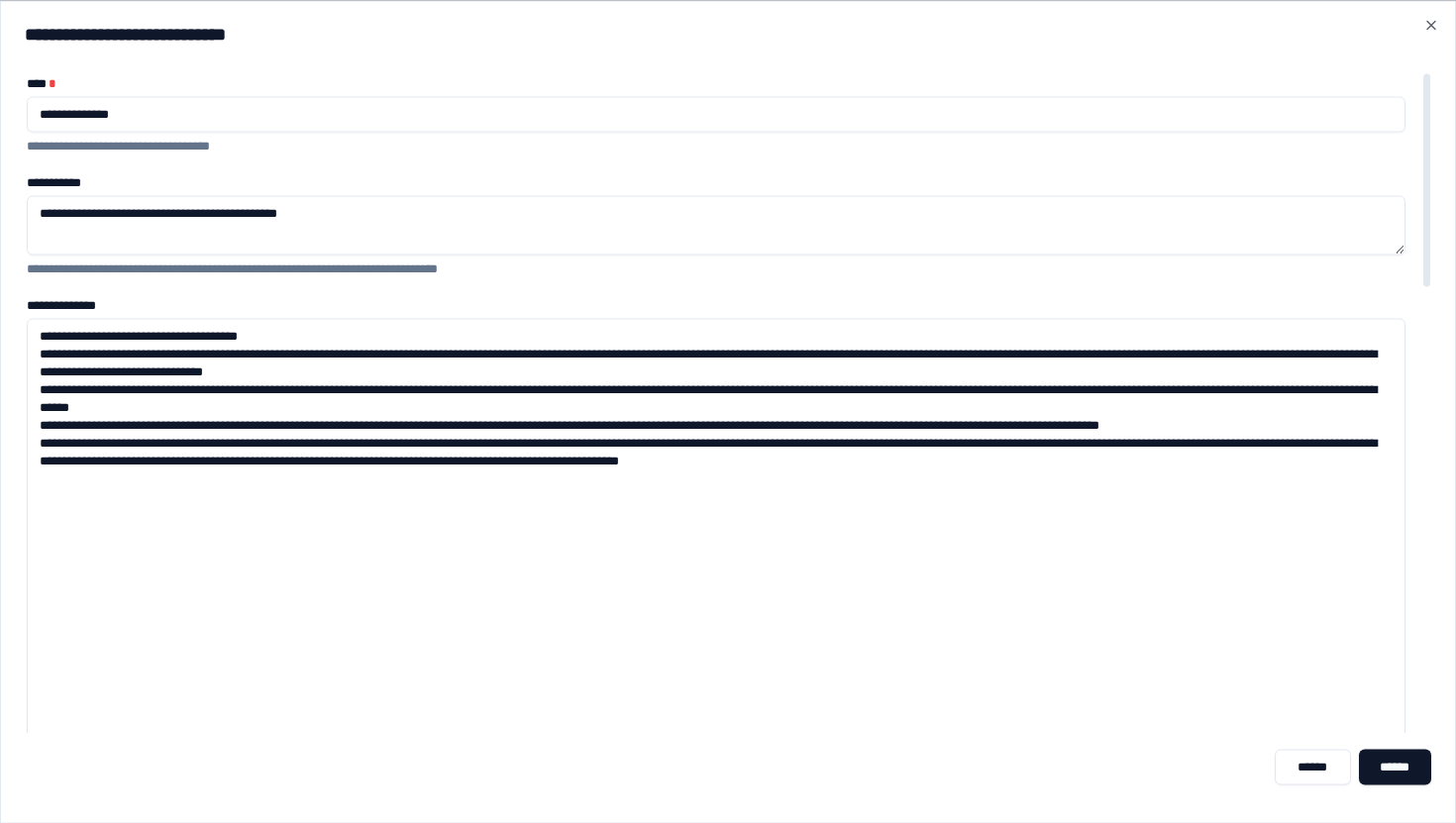 click on "**********" at bounding box center [716, 571] 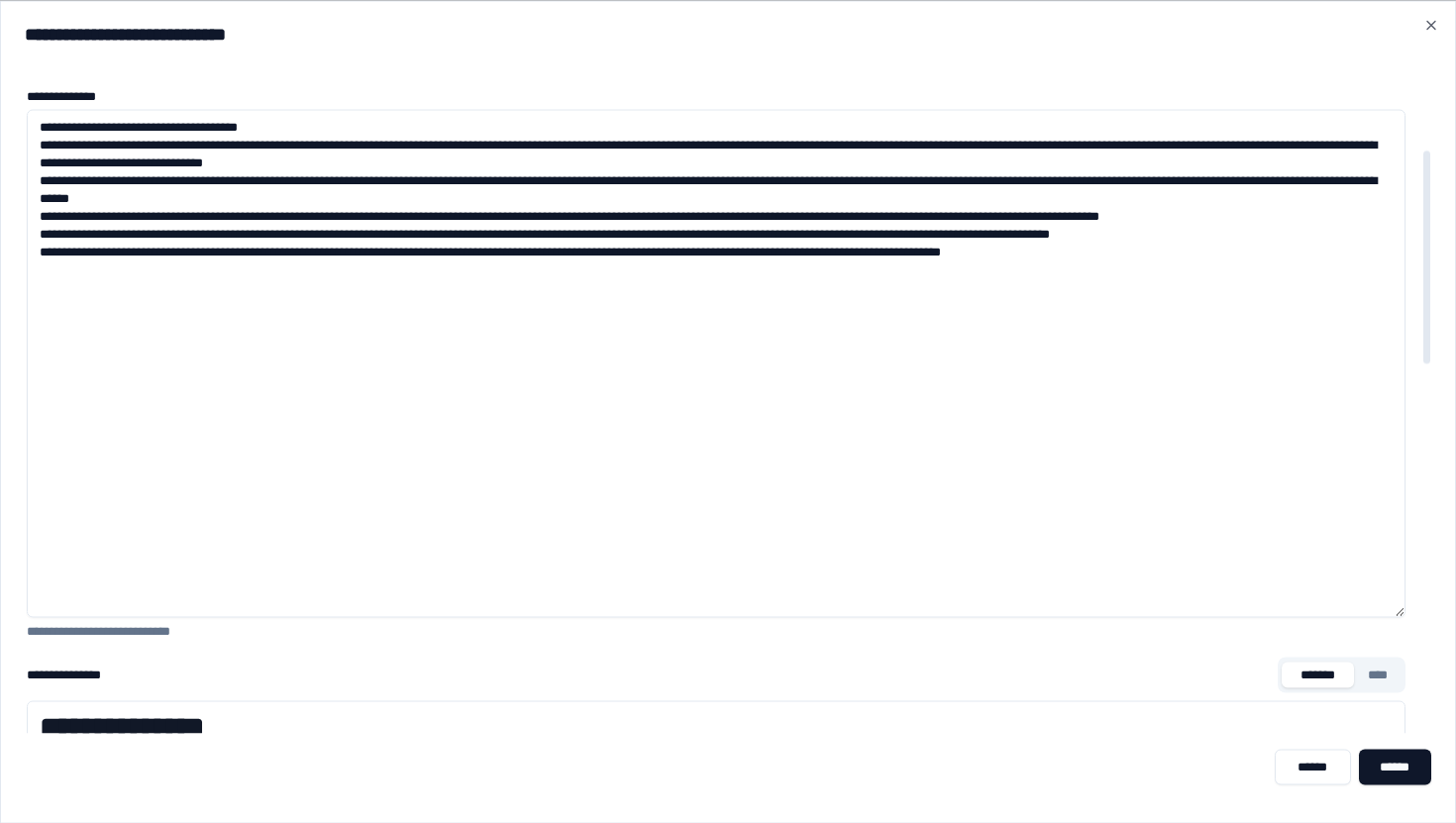 scroll, scrollTop: 265, scrollLeft: 0, axis: vertical 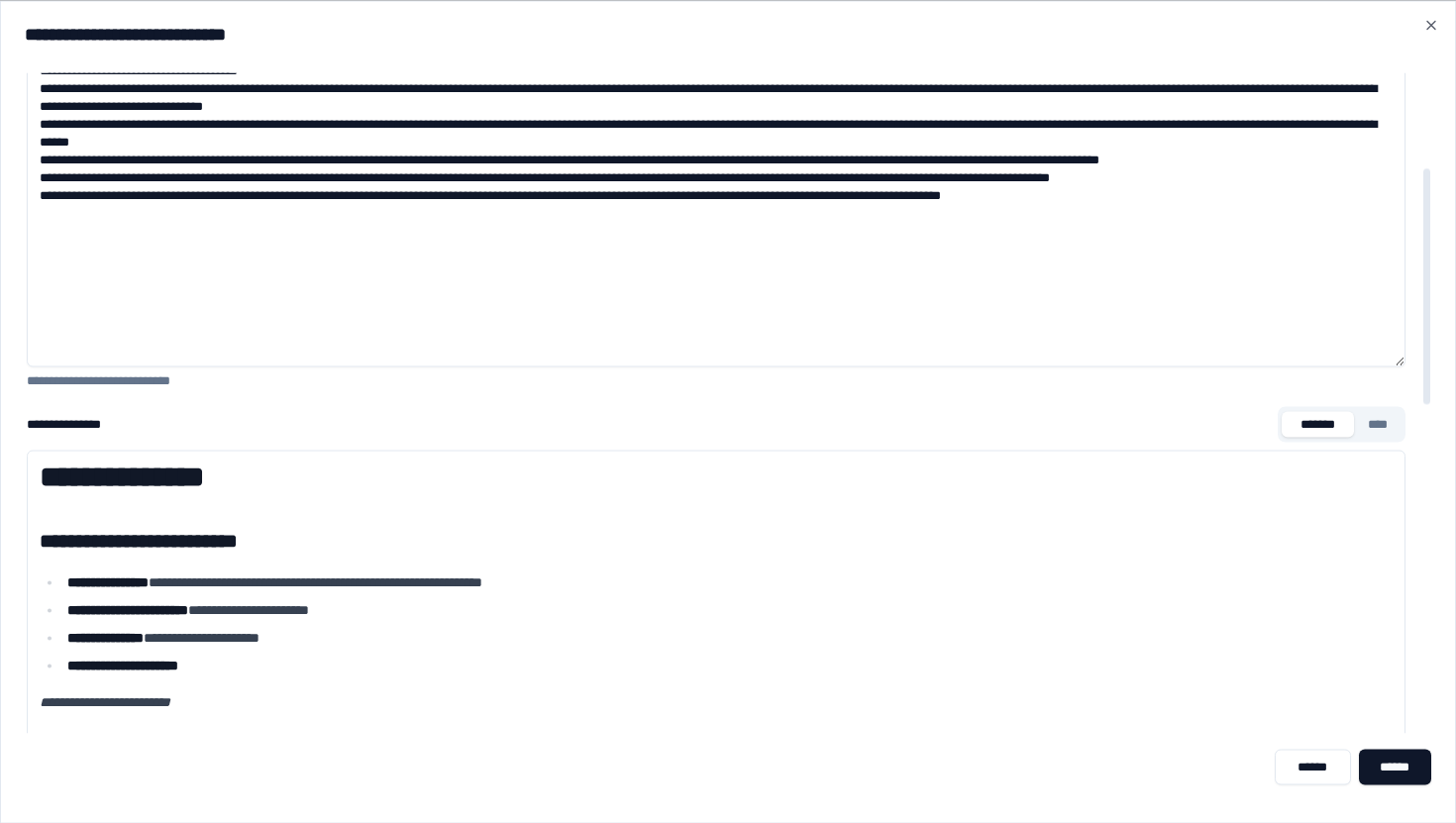 drag, startPoint x: 1399, startPoint y: 558, endPoint x: 1330, endPoint y: 241, distance: 324.42256 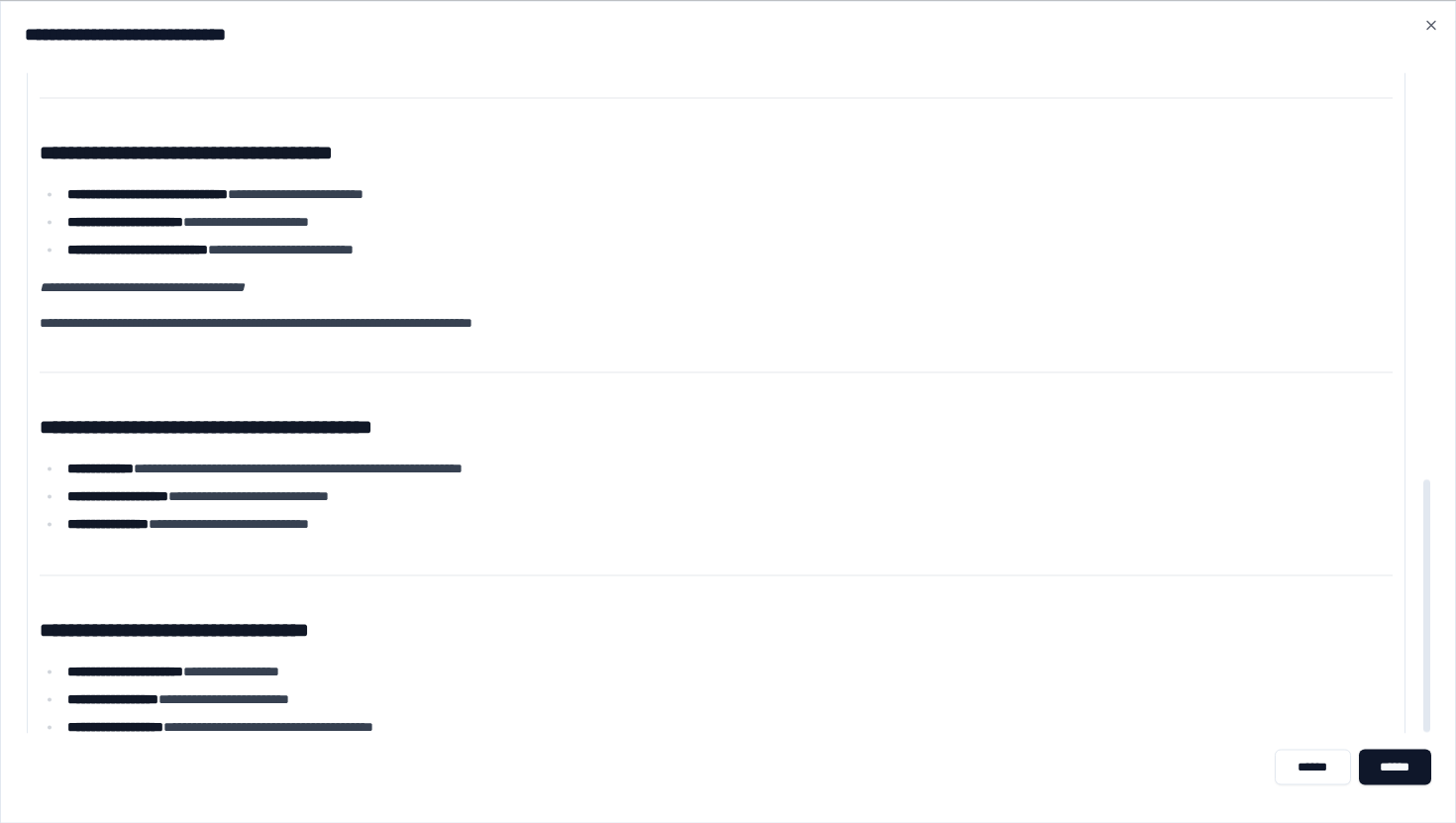 scroll, scrollTop: 1061, scrollLeft: 0, axis: vertical 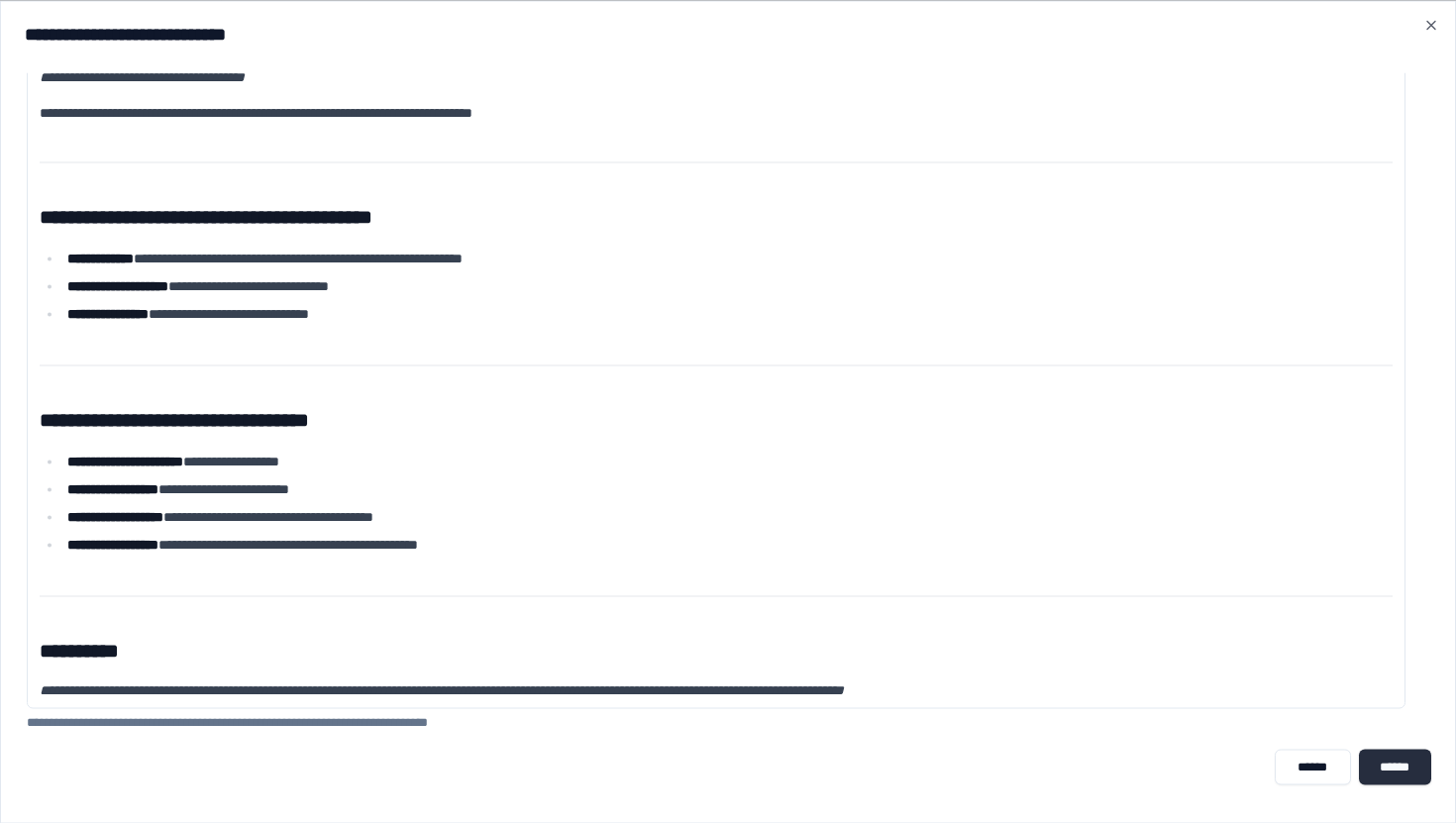 type on "**********" 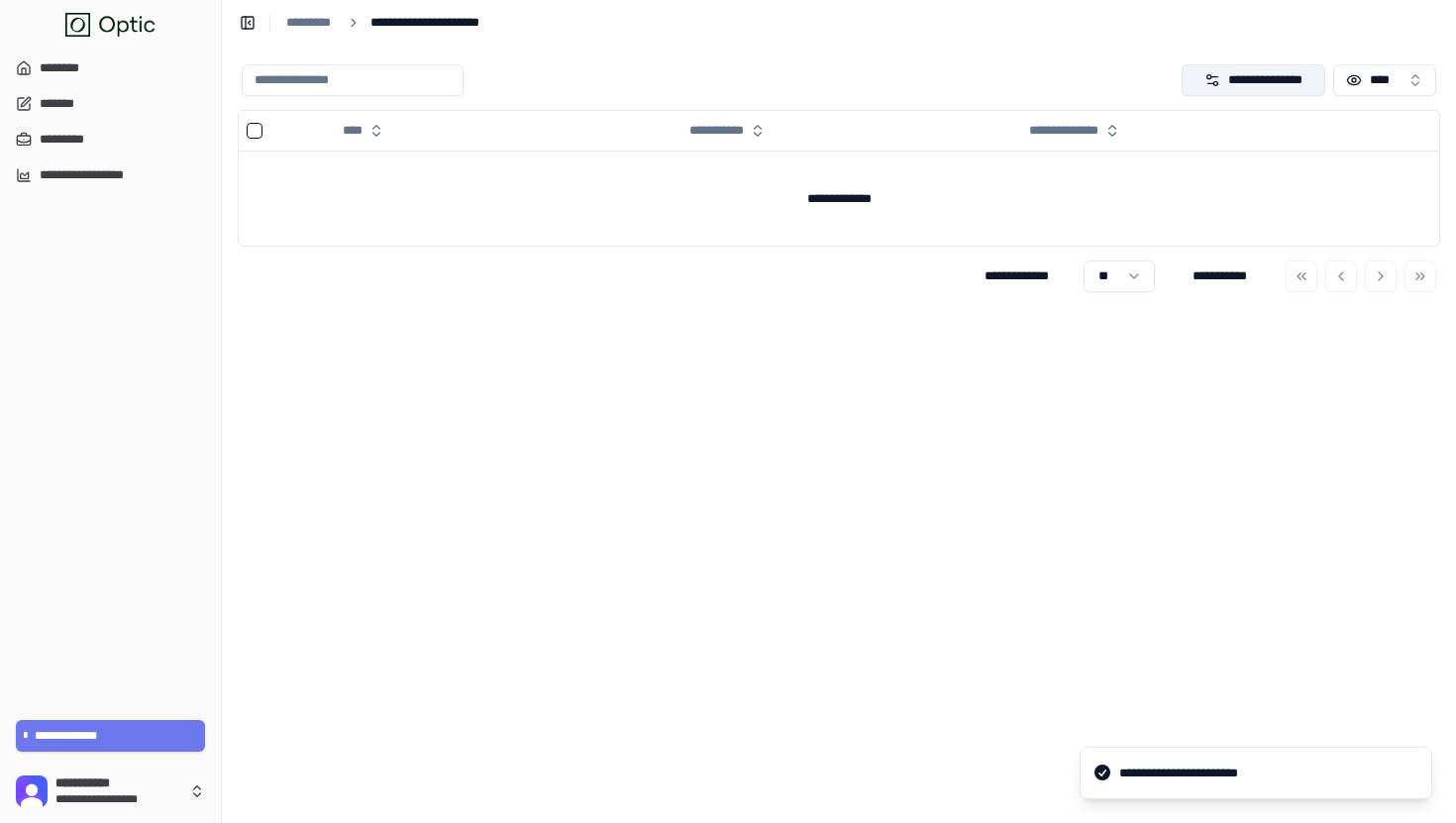 click on "**********" at bounding box center (1254, 80) 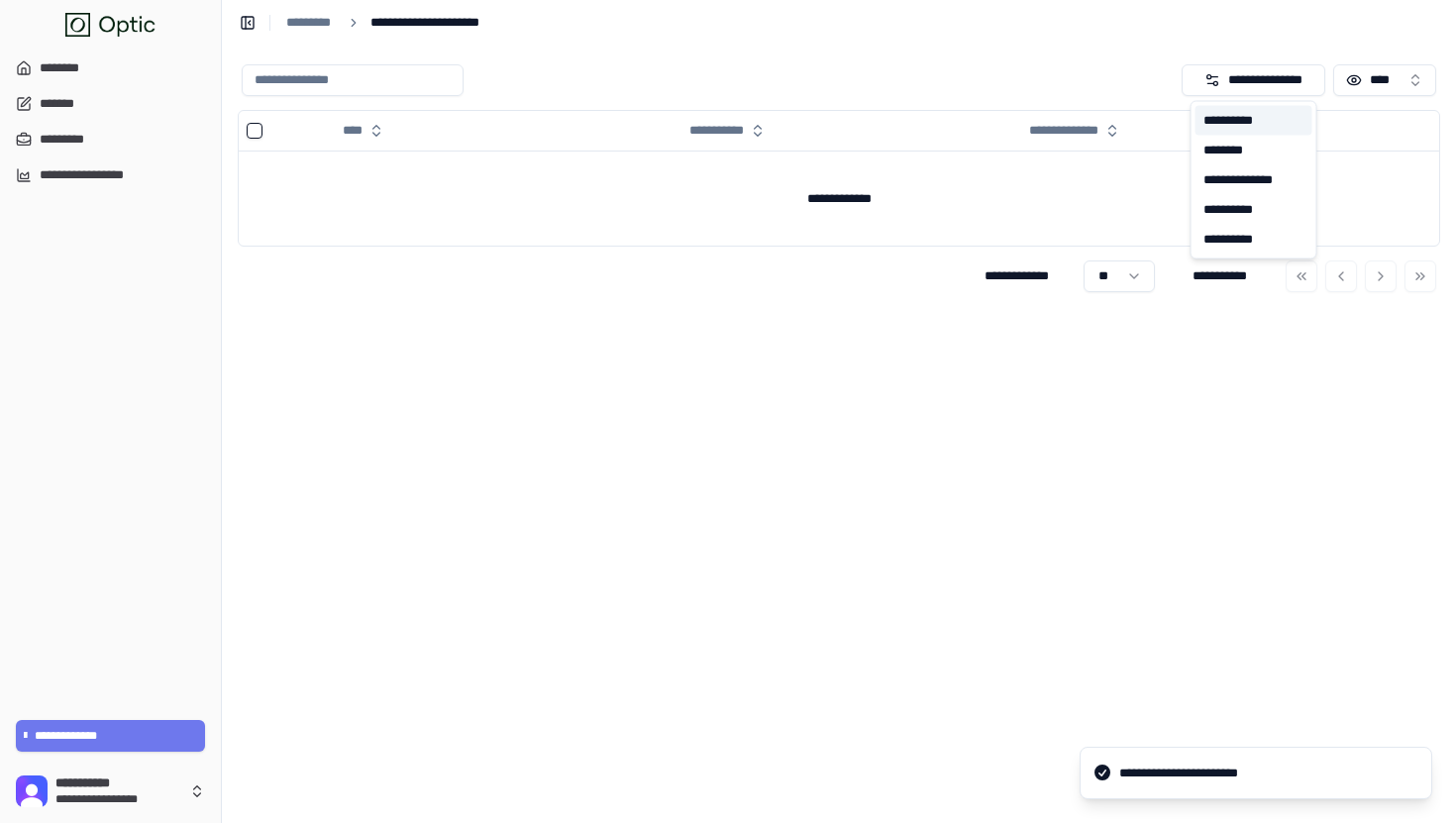 click on "**********" at bounding box center (1254, 121) 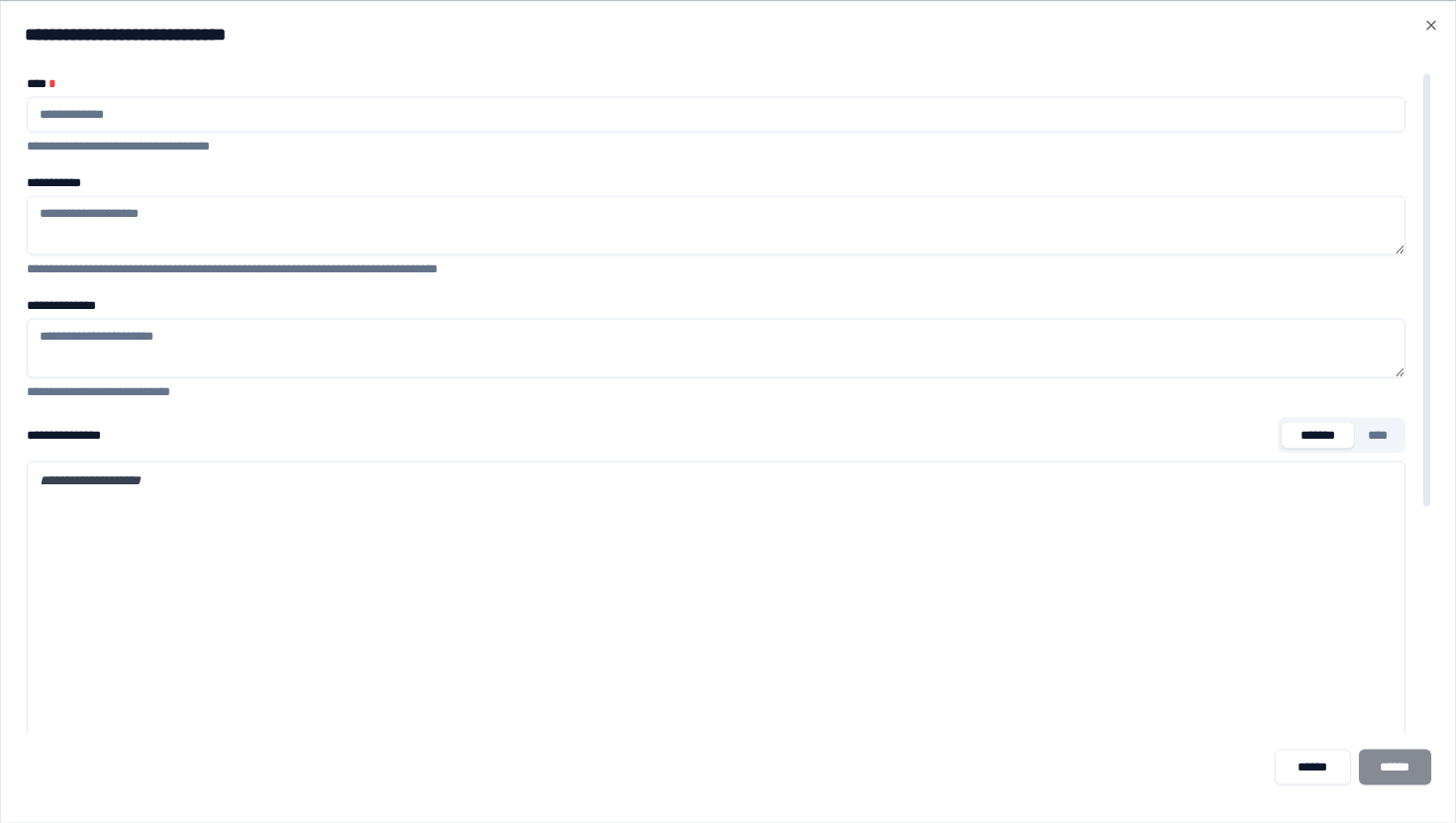 click on "****" at bounding box center (1378, 435) 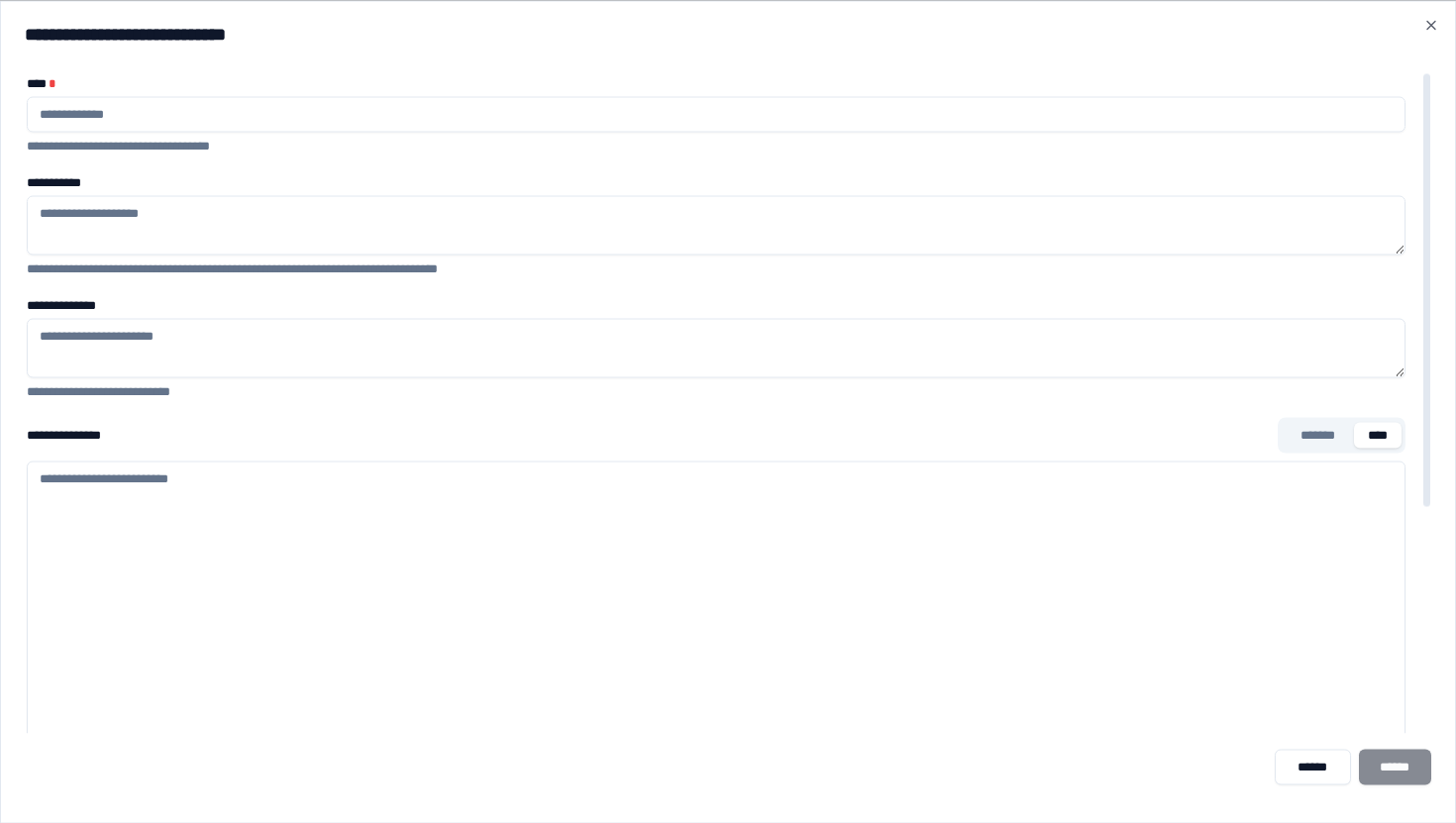 click on "**********" at bounding box center [716, 758] 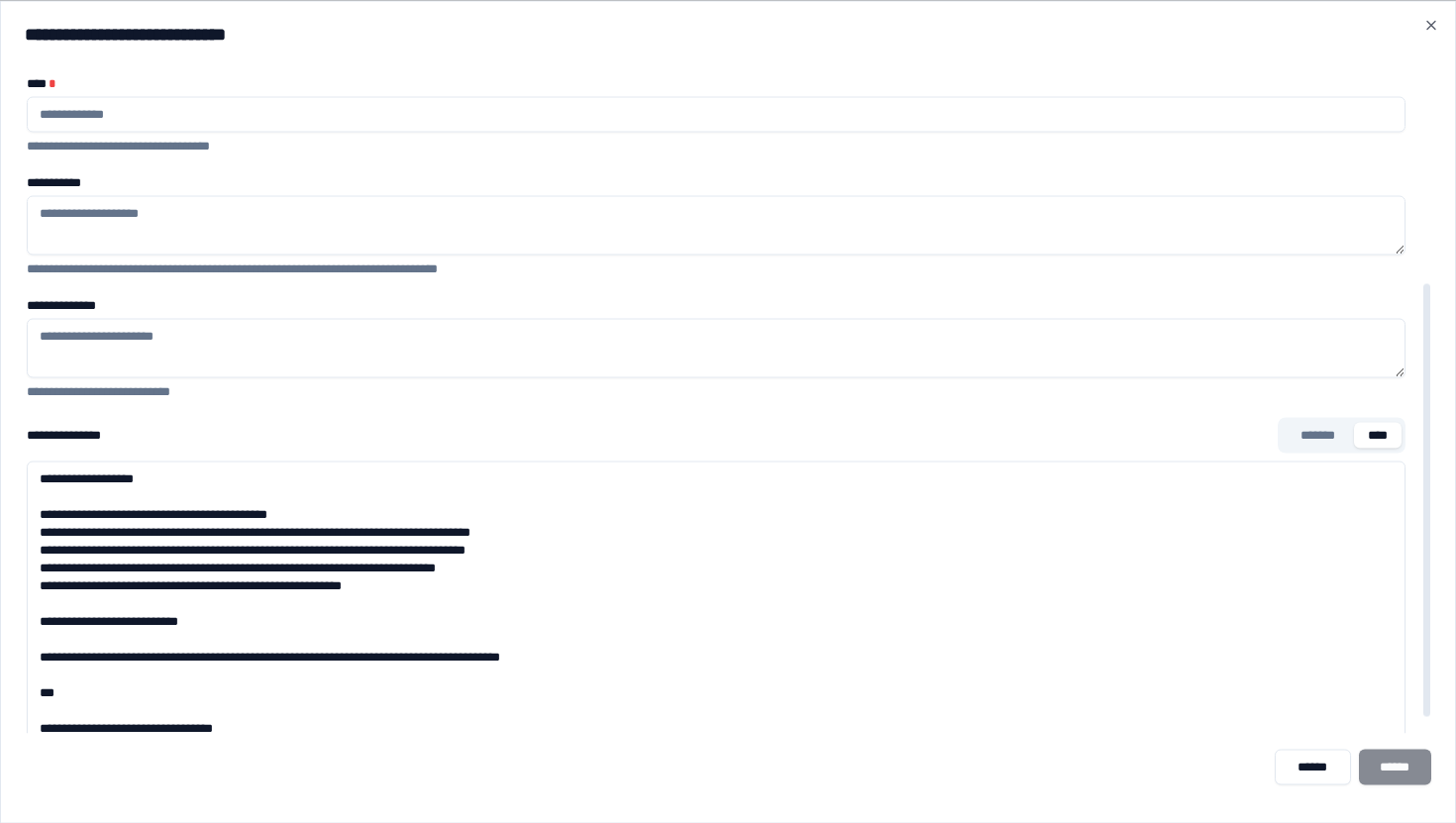 scroll, scrollTop: 287, scrollLeft: 0, axis: vertical 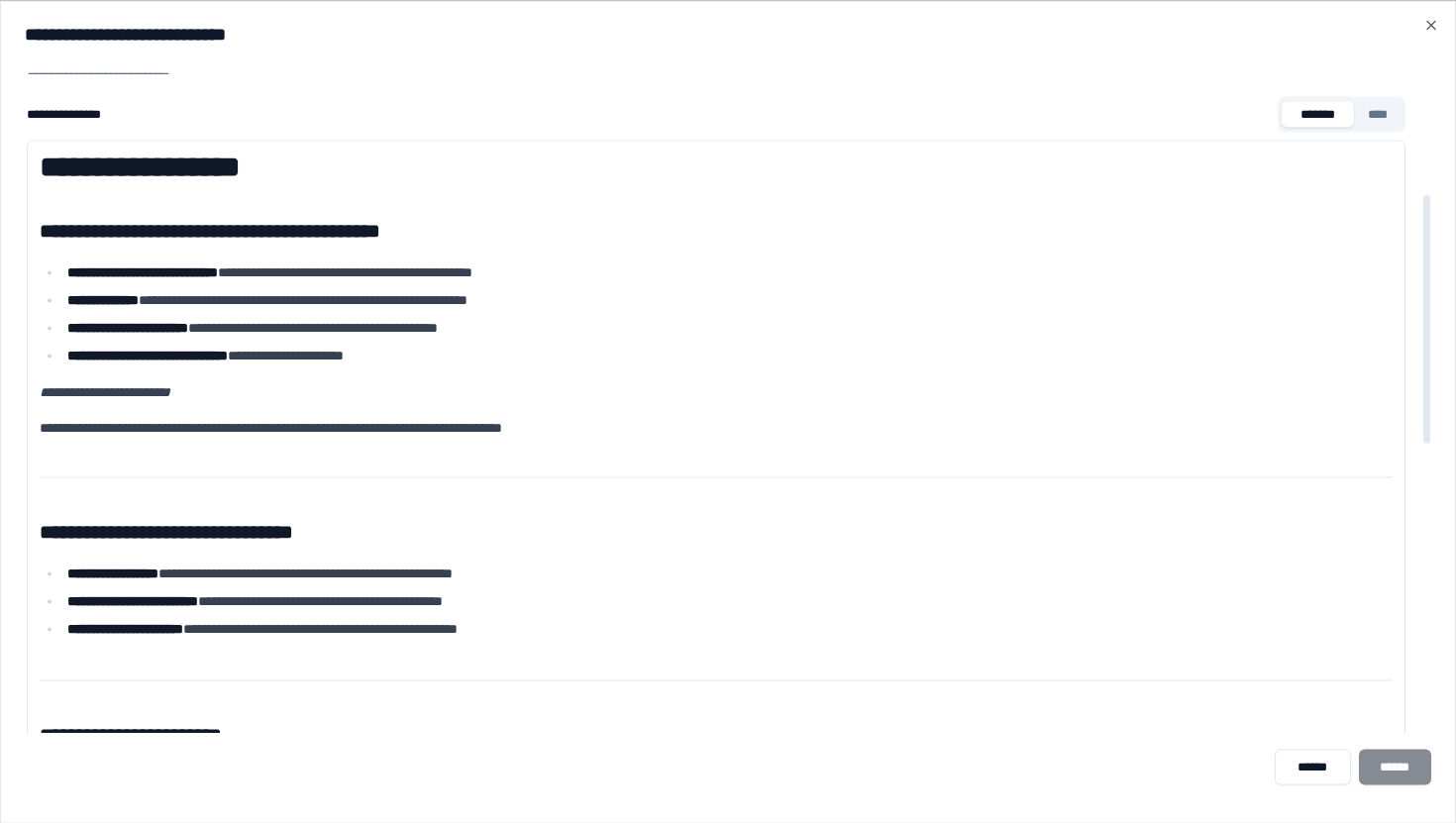 click on "*******" at bounding box center [1317, 114] 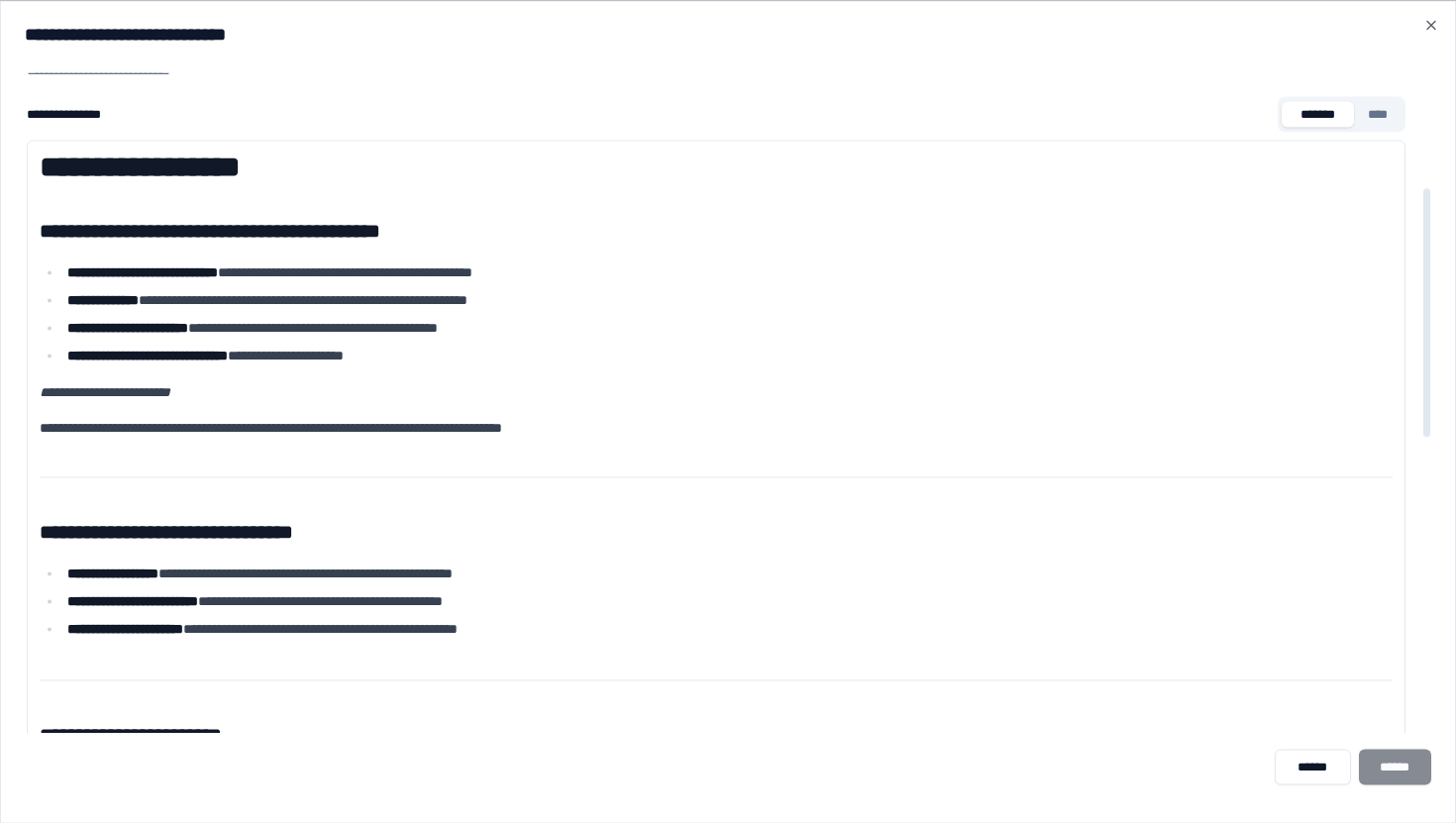 scroll, scrollTop: 0, scrollLeft: 0, axis: both 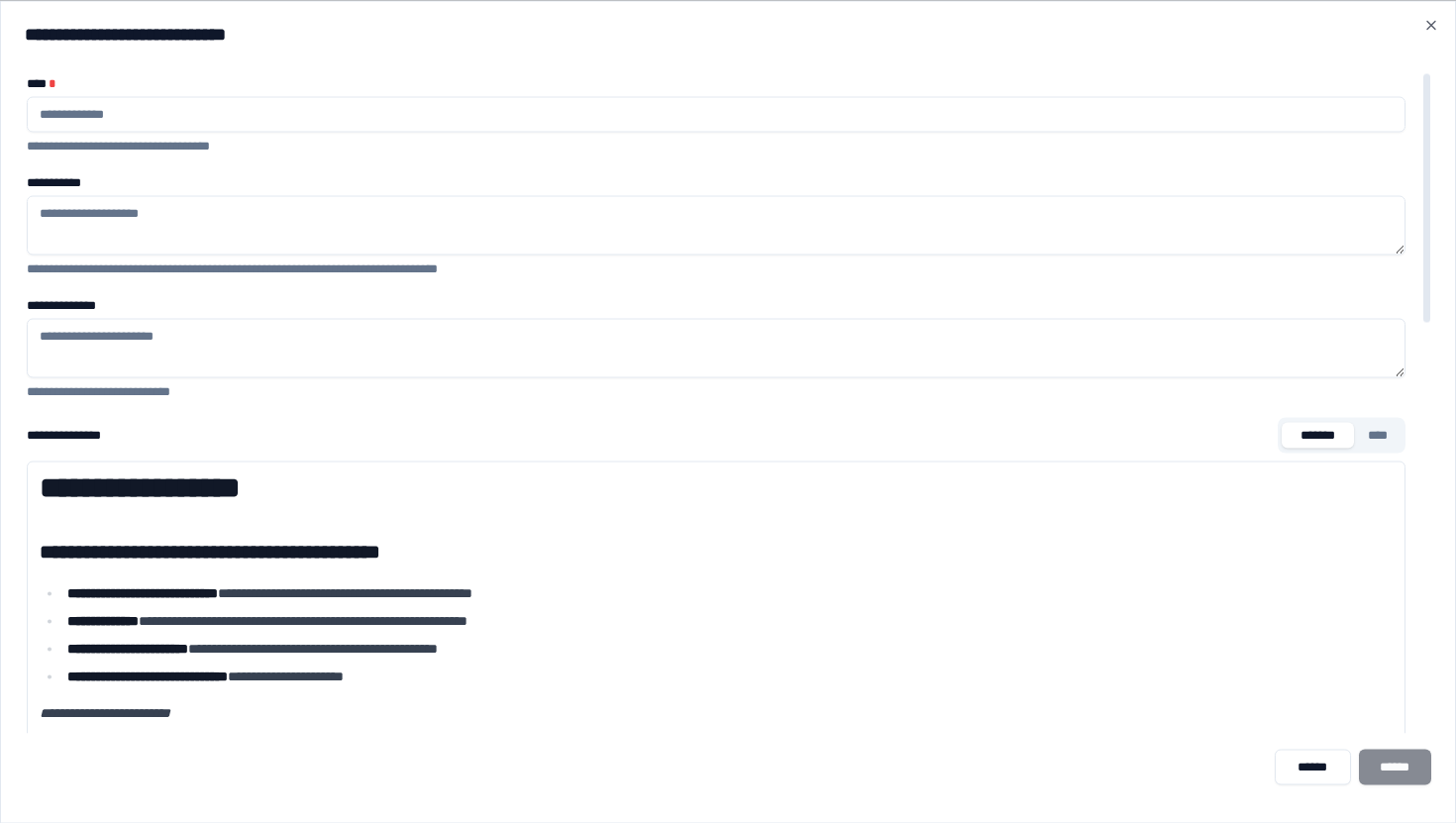 click at bounding box center [716, 114] 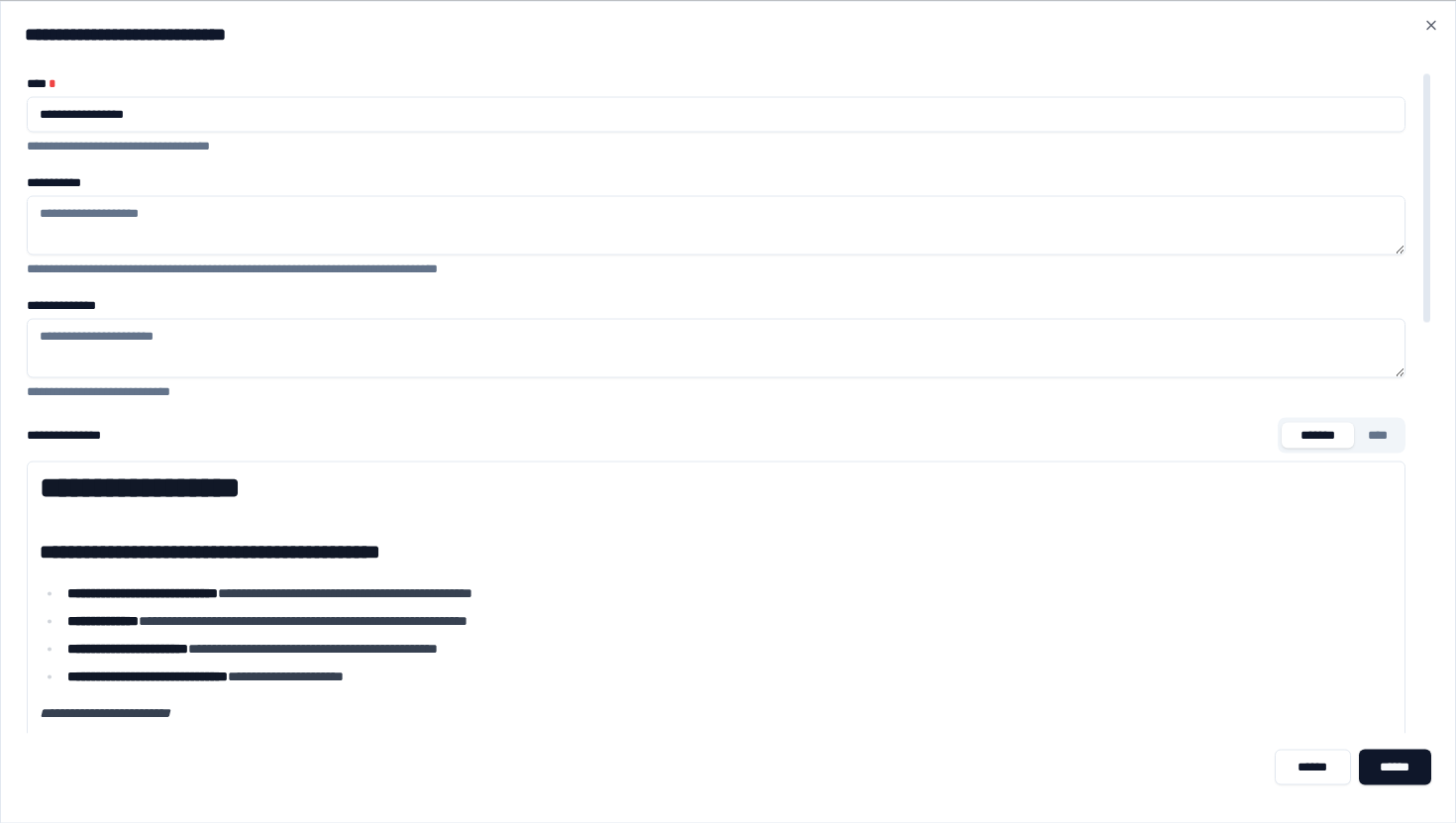 type on "**********" 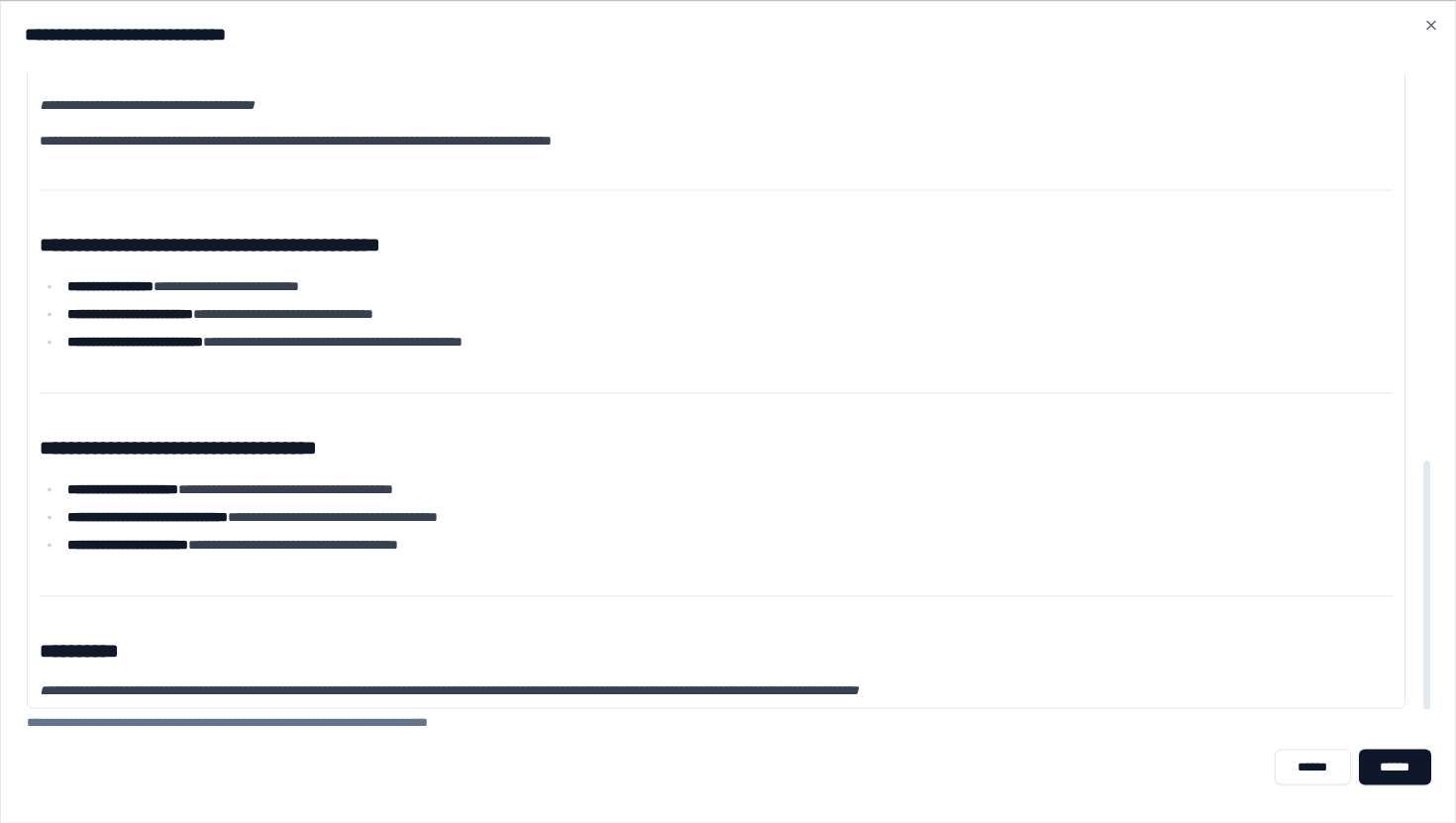 scroll, scrollTop: 0, scrollLeft: 0, axis: both 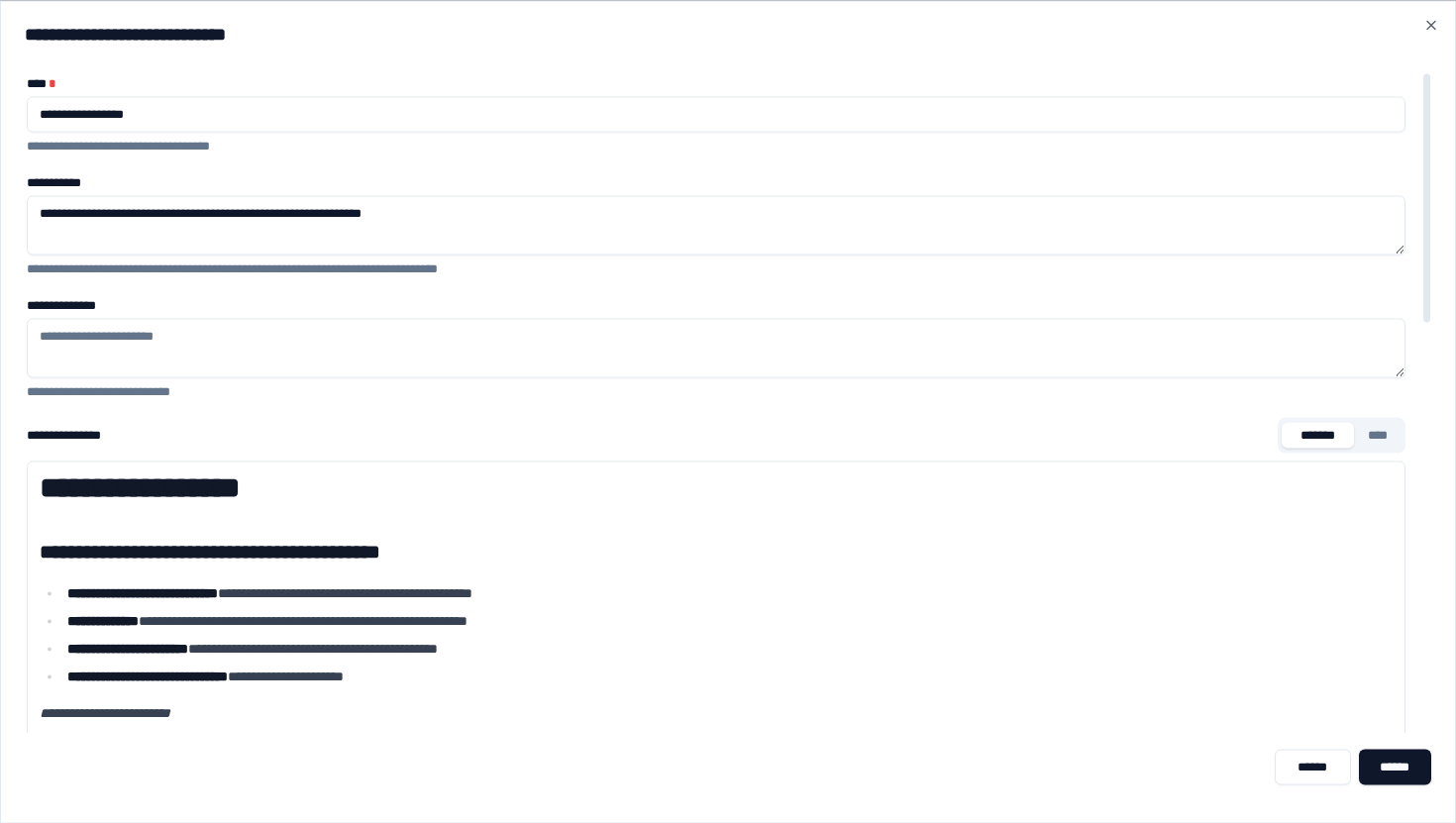 type on "**********" 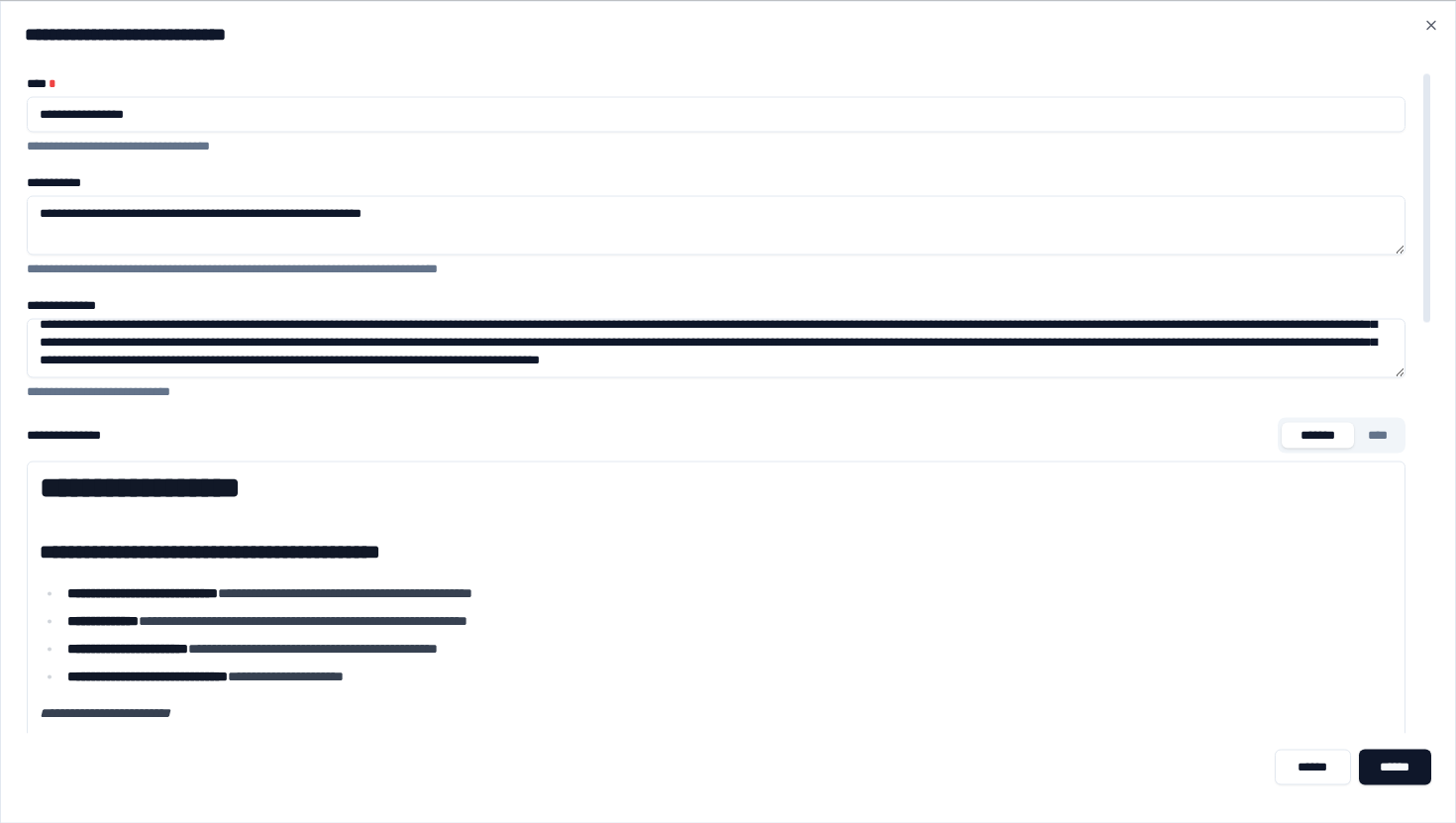 scroll, scrollTop: 226, scrollLeft: 0, axis: vertical 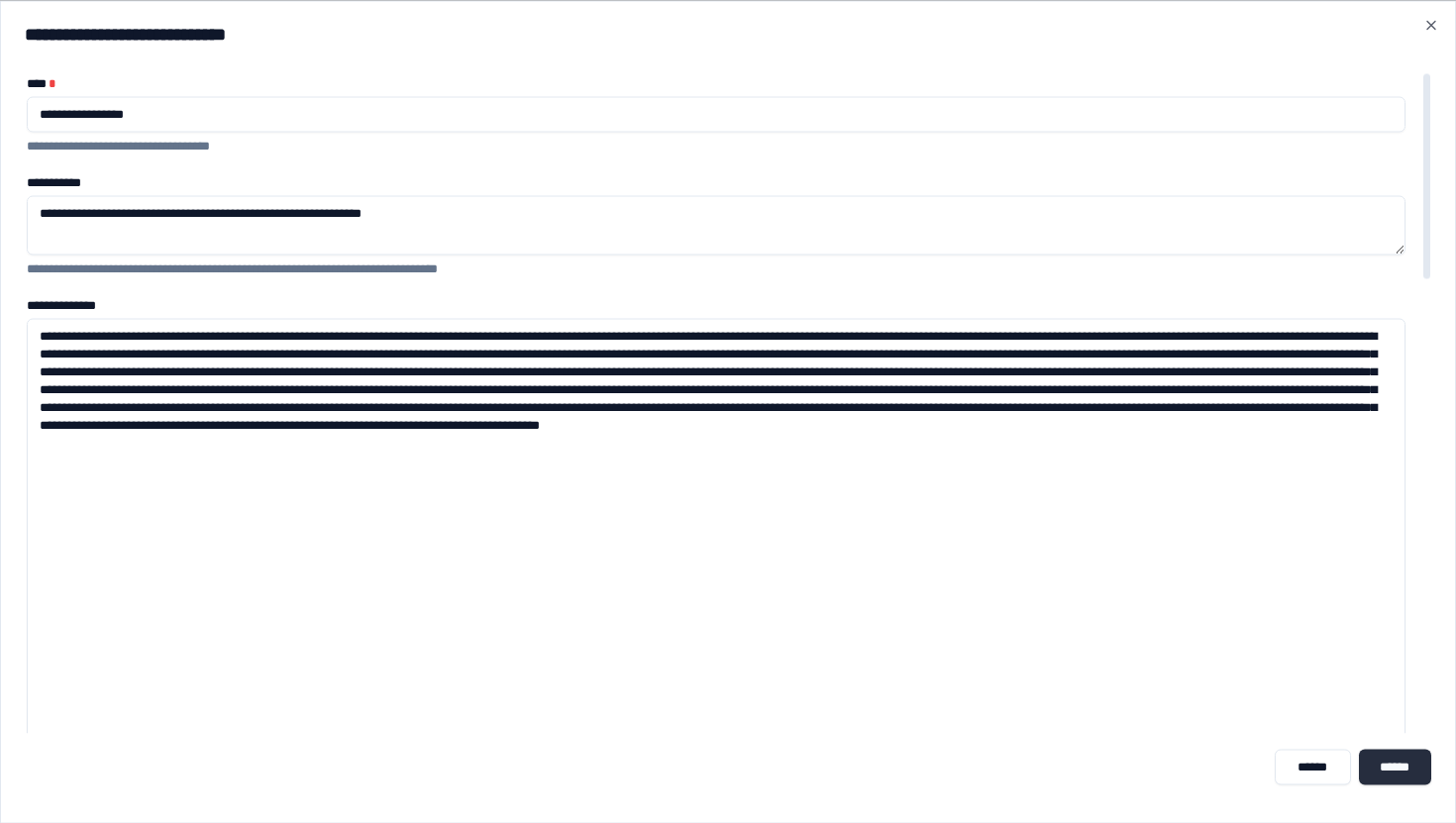 drag, startPoint x: 1403, startPoint y: 371, endPoint x: 1370, endPoint y: 749, distance: 379.43774 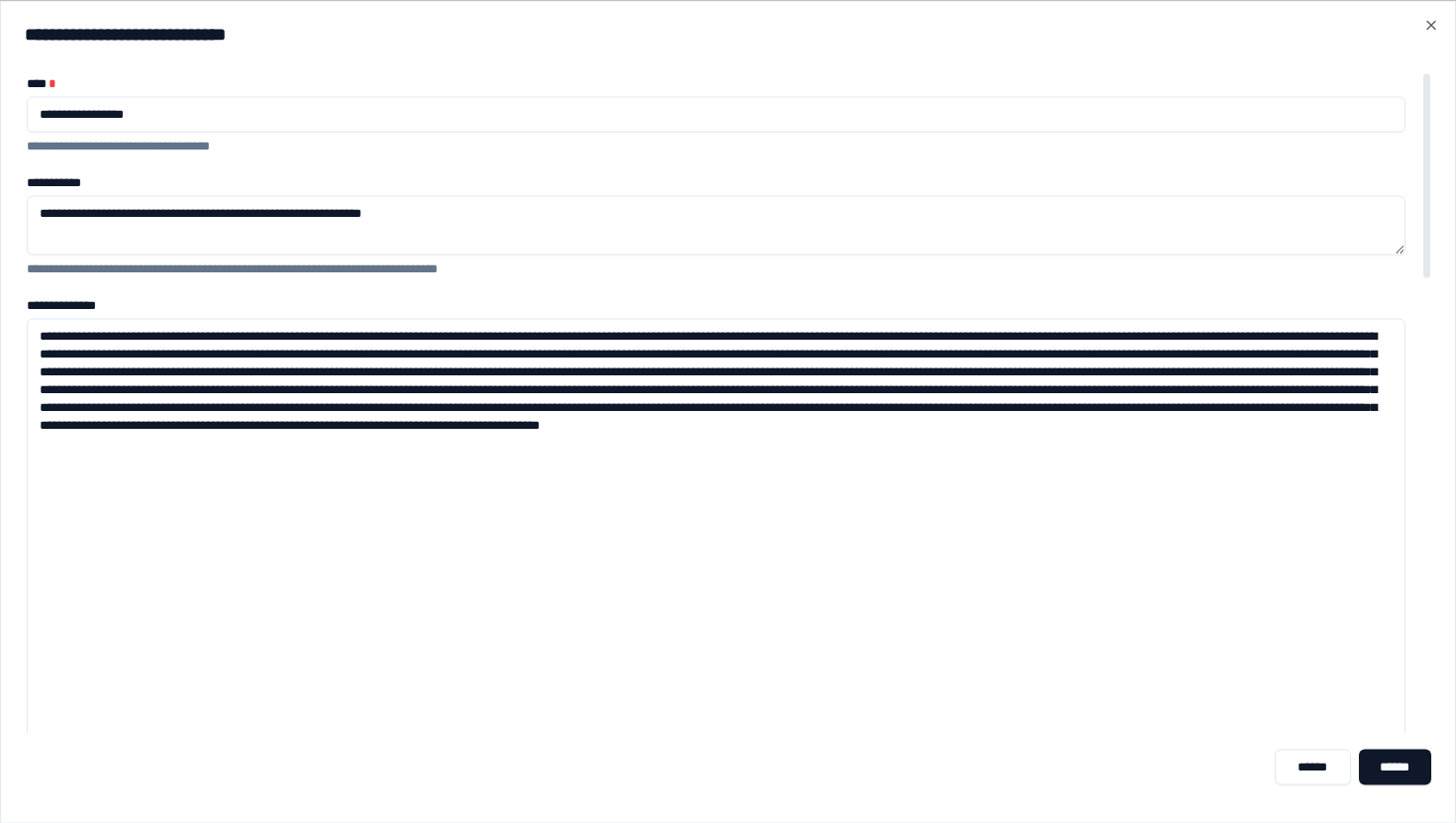 click on "**********" at bounding box center (716, 536) 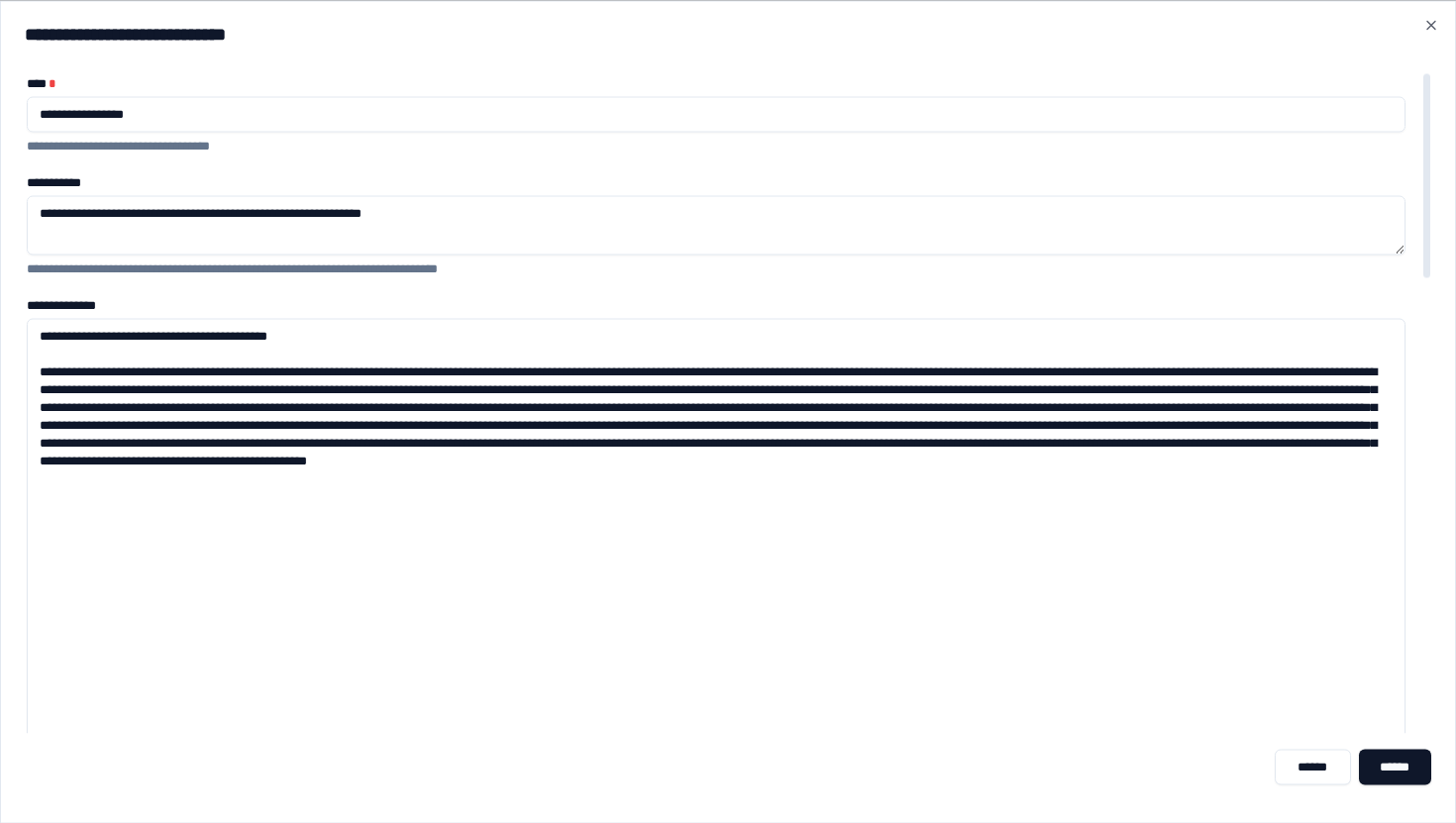 drag, startPoint x: 360, startPoint y: 376, endPoint x: 636, endPoint y: 383, distance: 276.0888 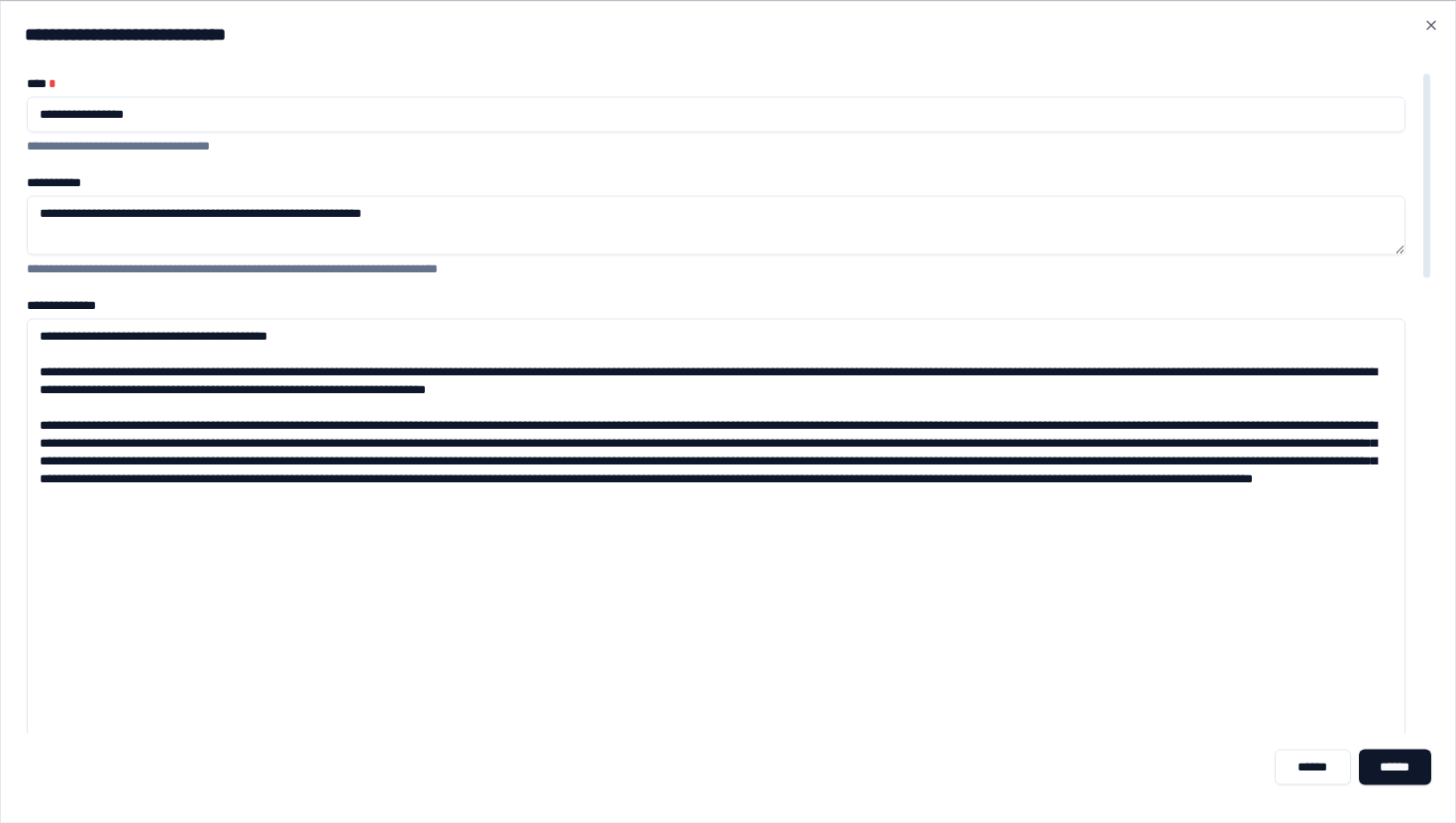 click on "**********" at bounding box center [716, 536] 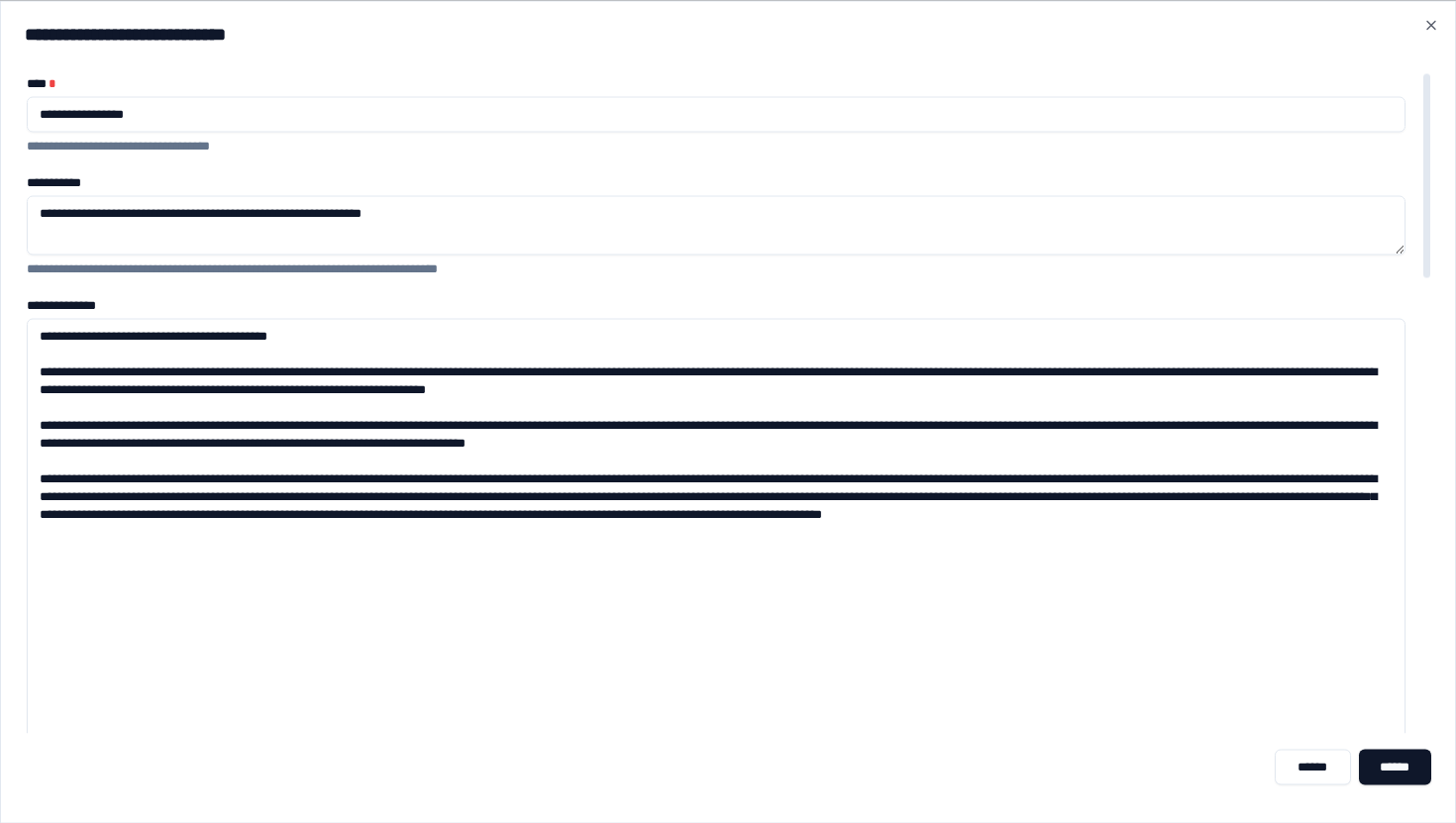 click on "**********" at bounding box center [716, 536] 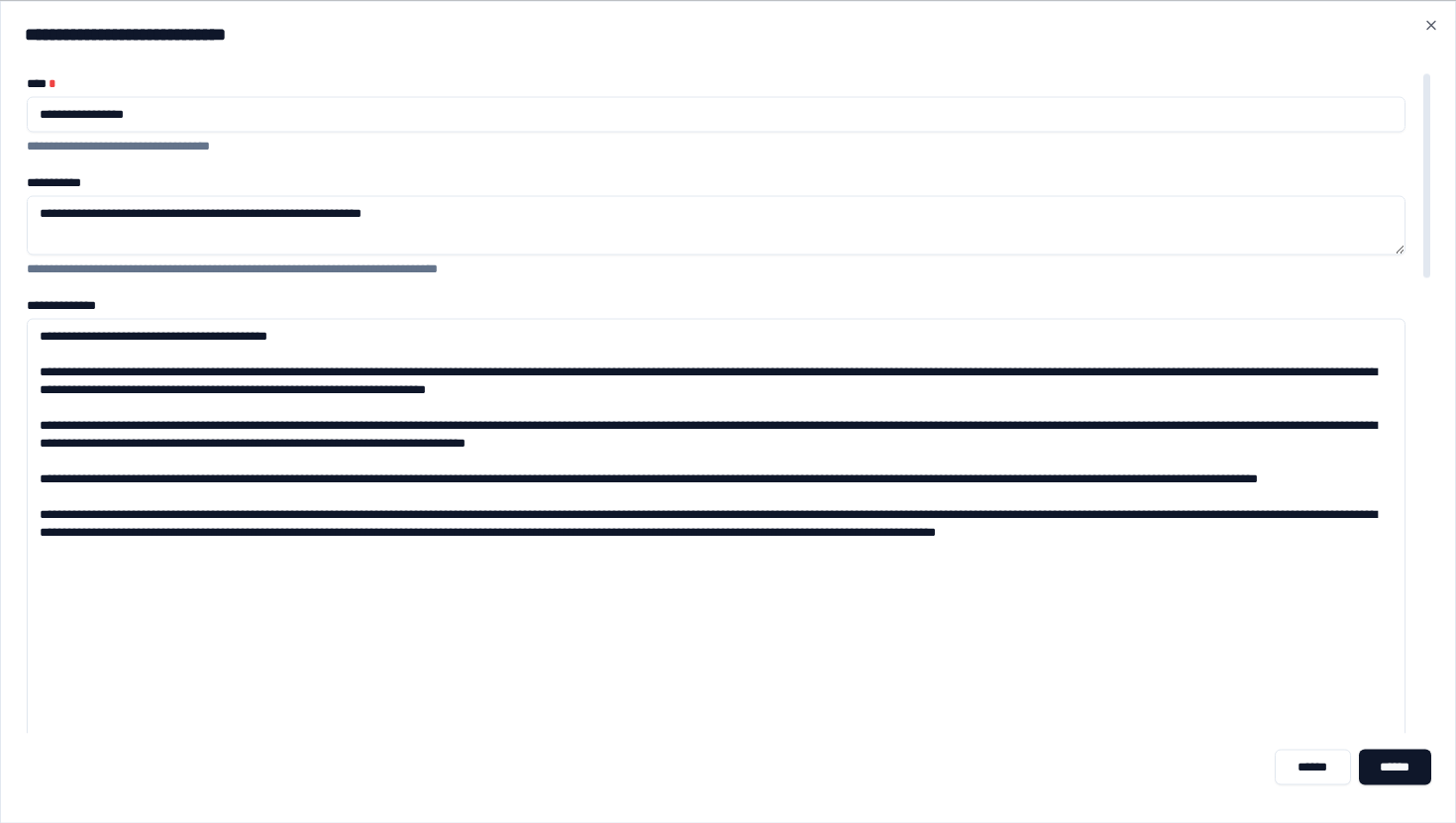 click on "**********" at bounding box center [716, 536] 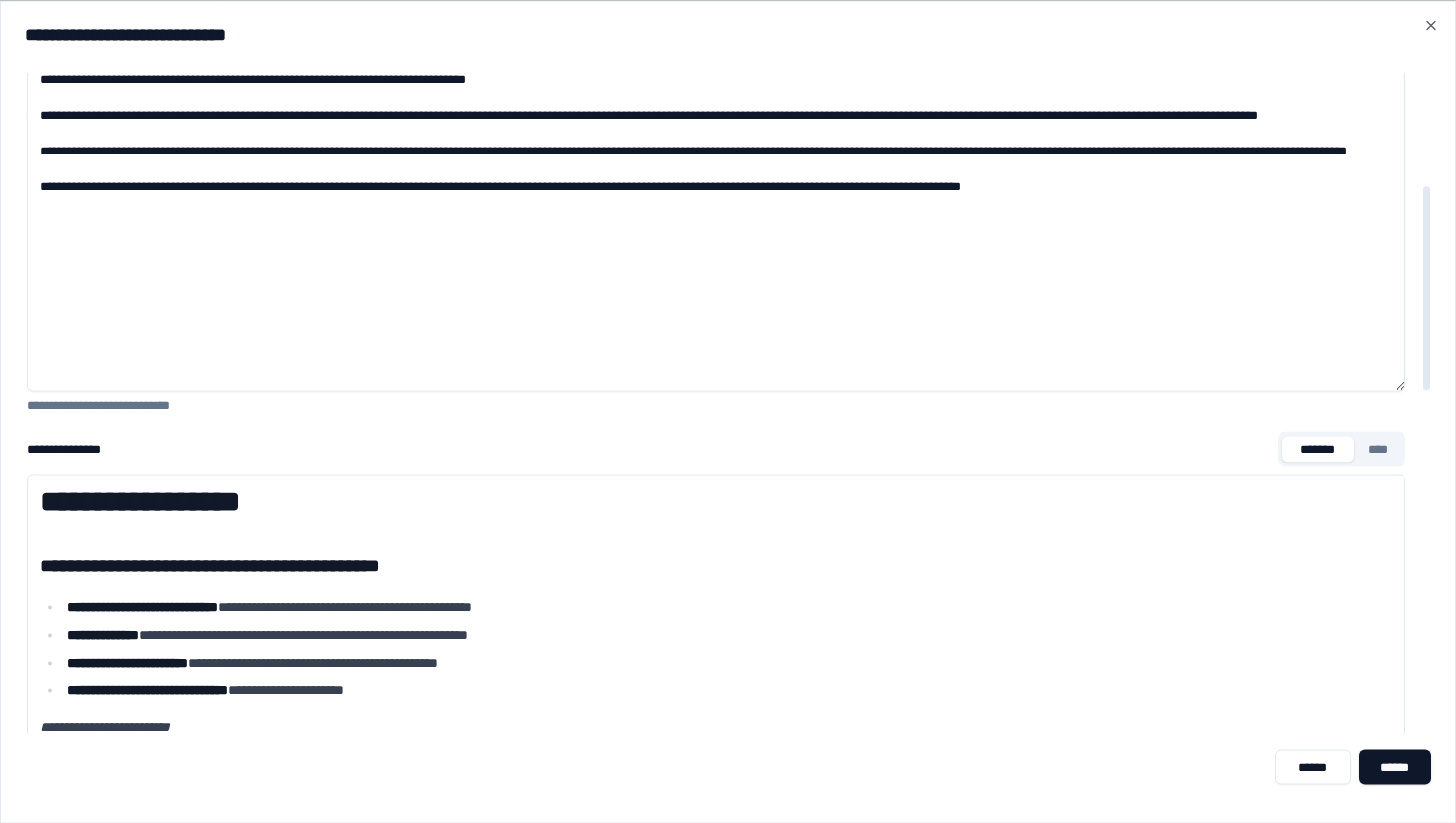 scroll, scrollTop: 482, scrollLeft: 0, axis: vertical 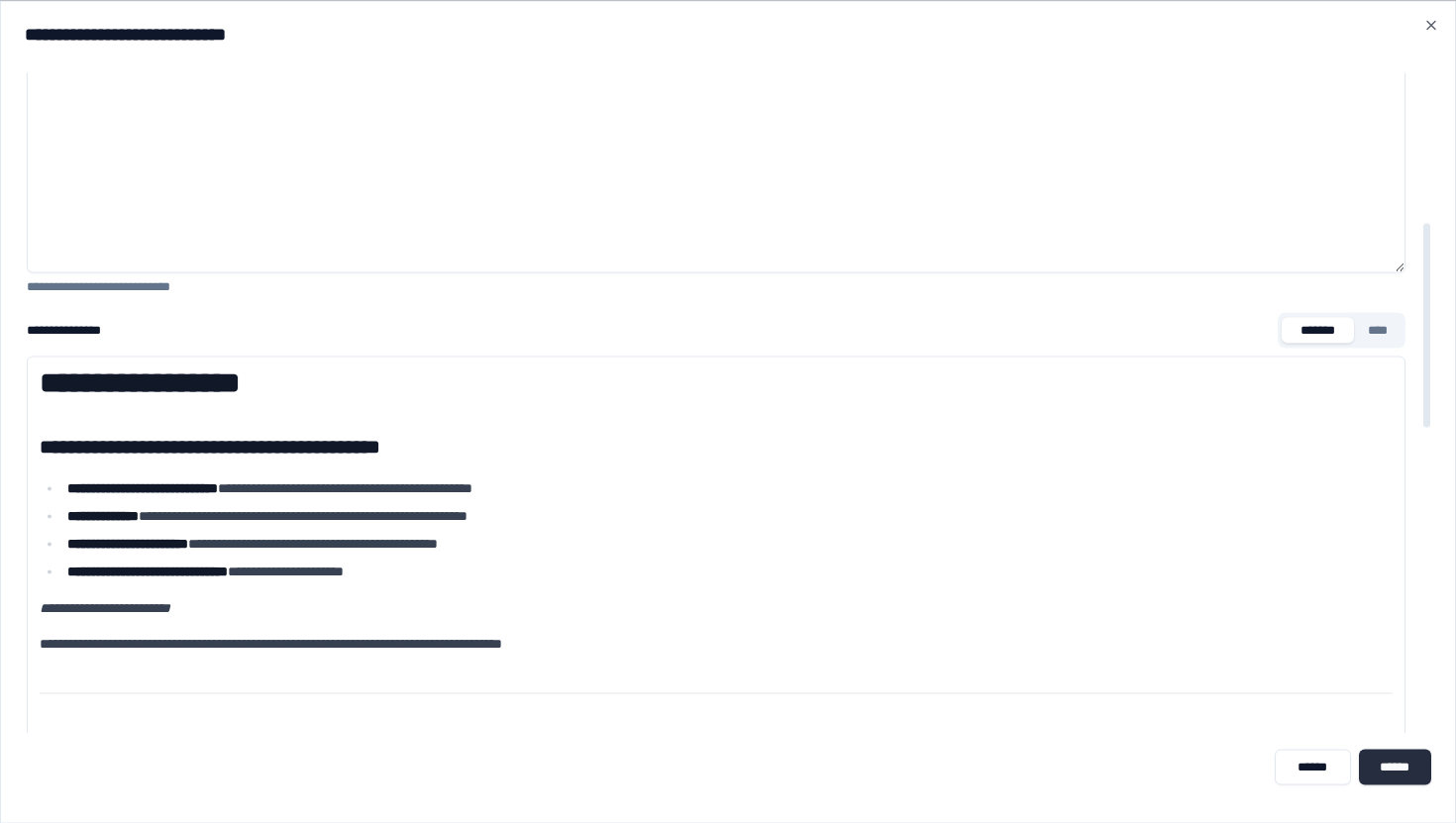 type on "**********" 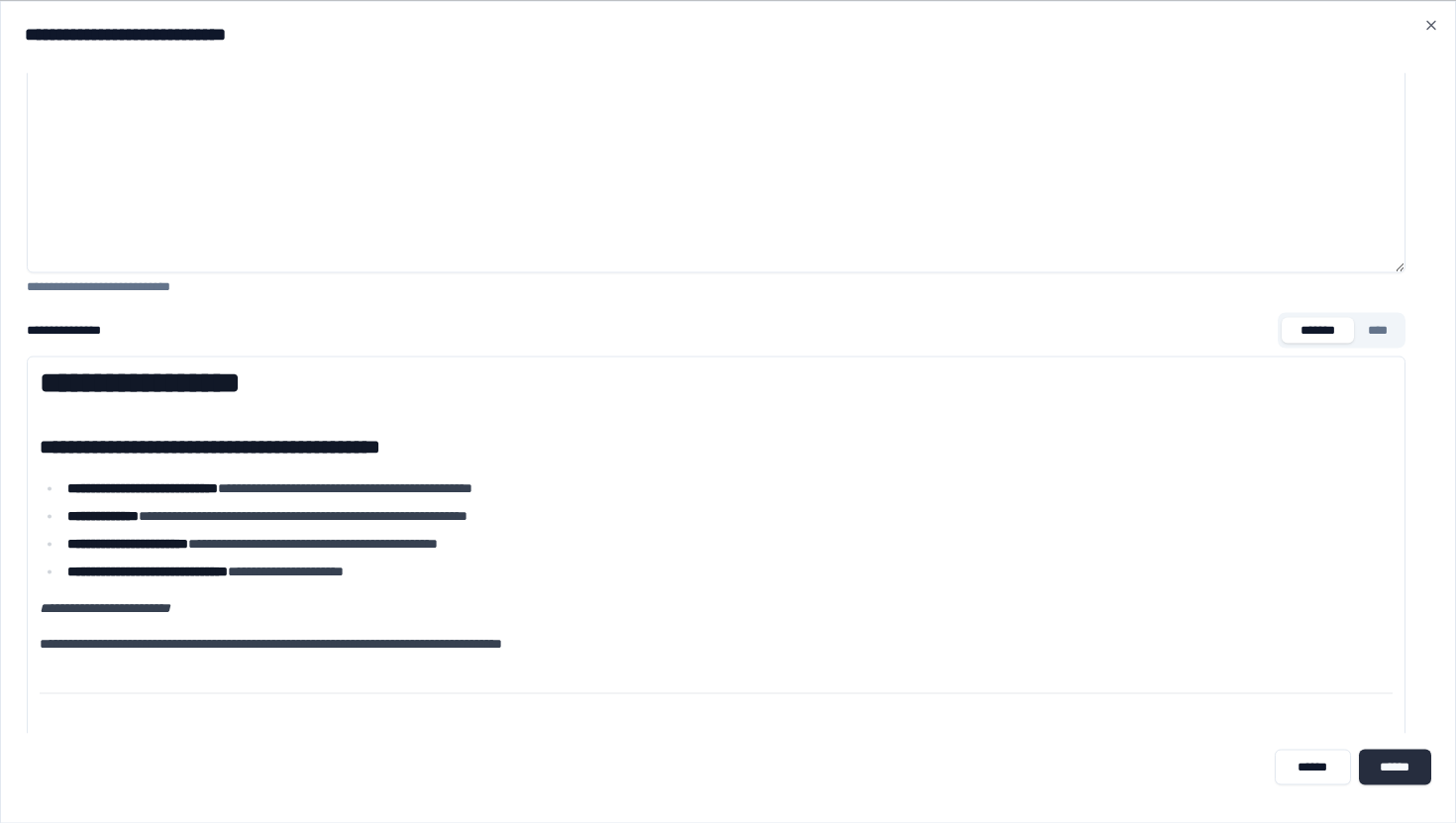 click on "******" at bounding box center [1395, 767] 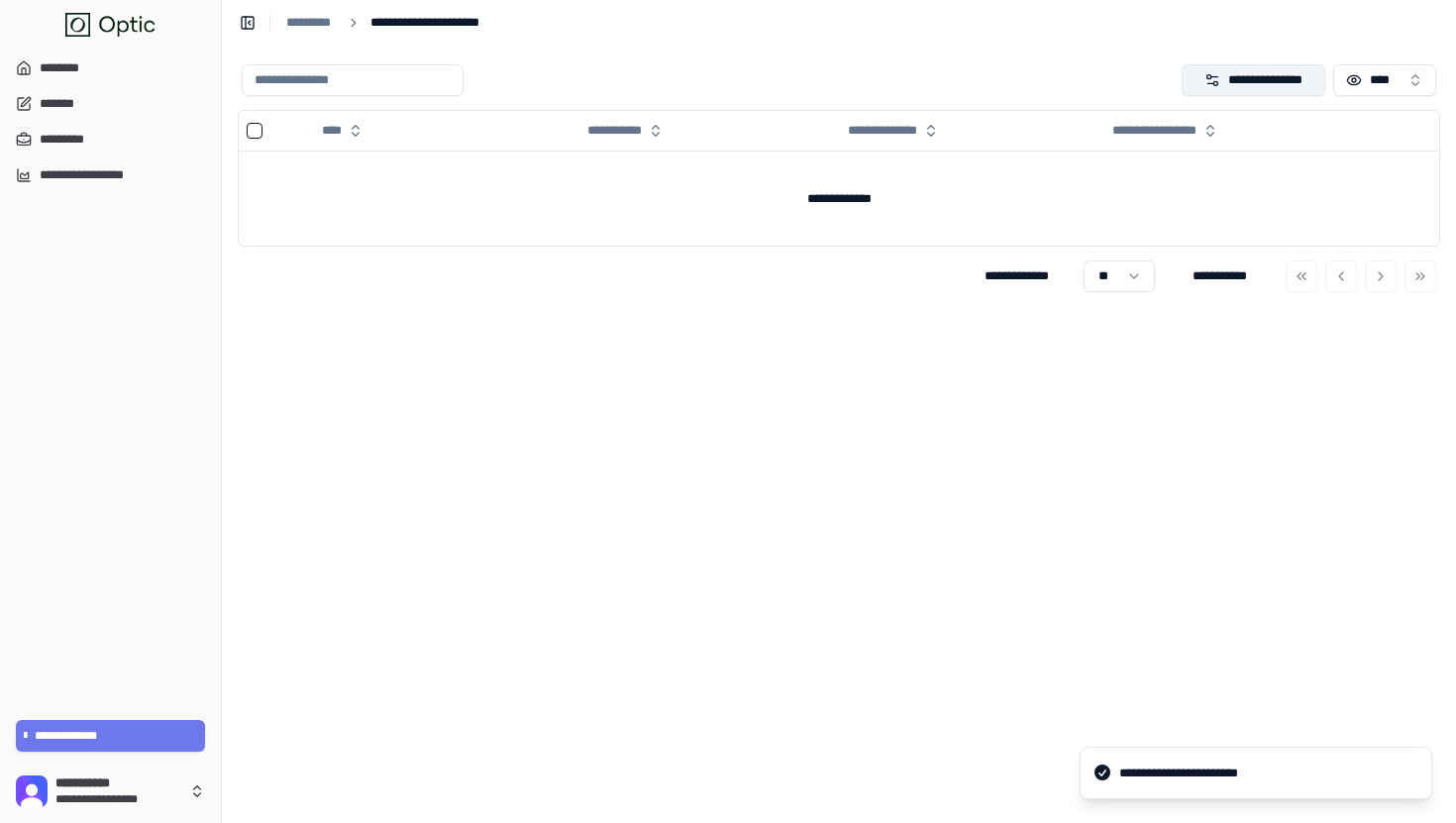 click on "**********" at bounding box center [1254, 80] 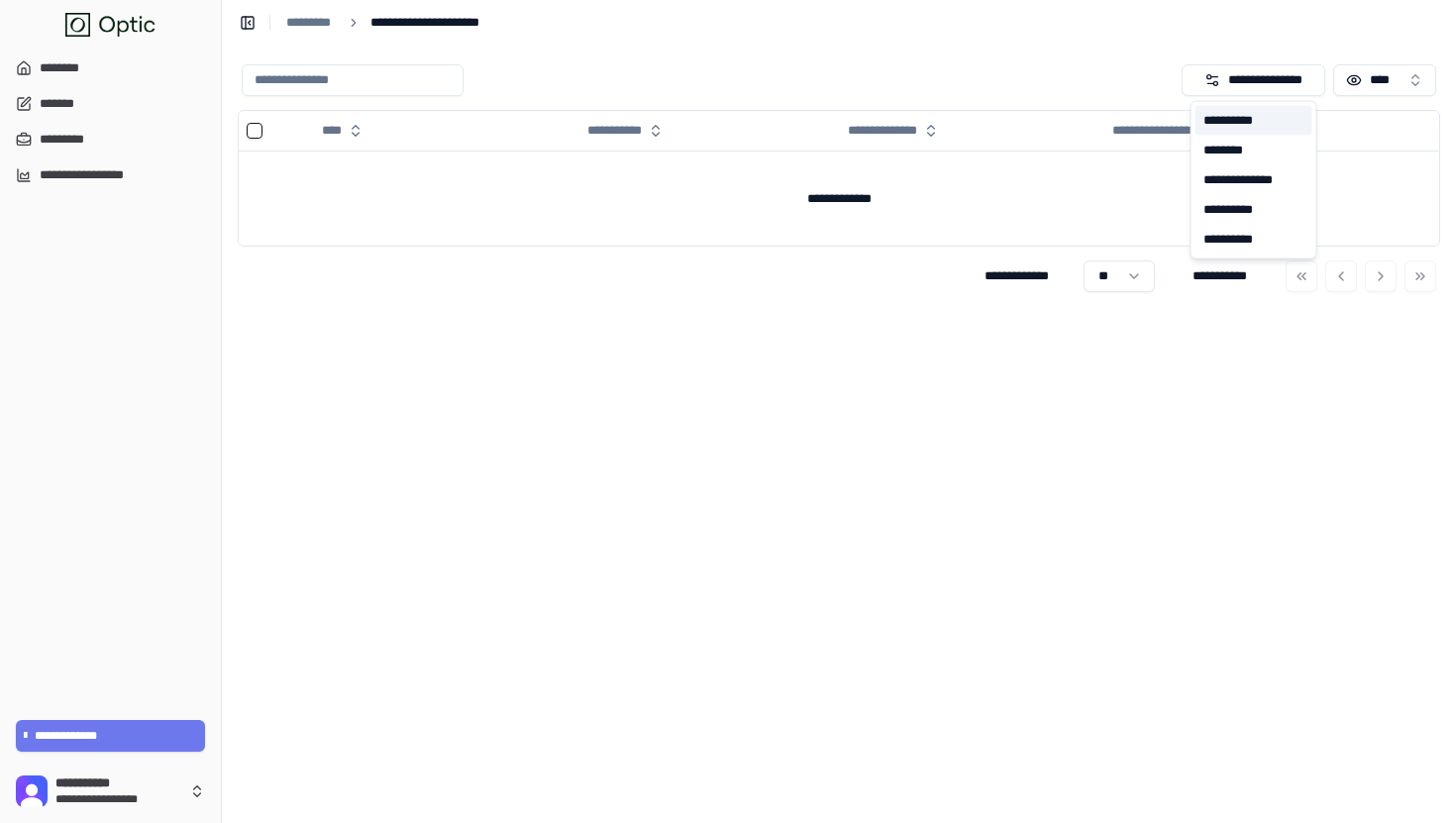 click on "**********" at bounding box center [1254, 121] 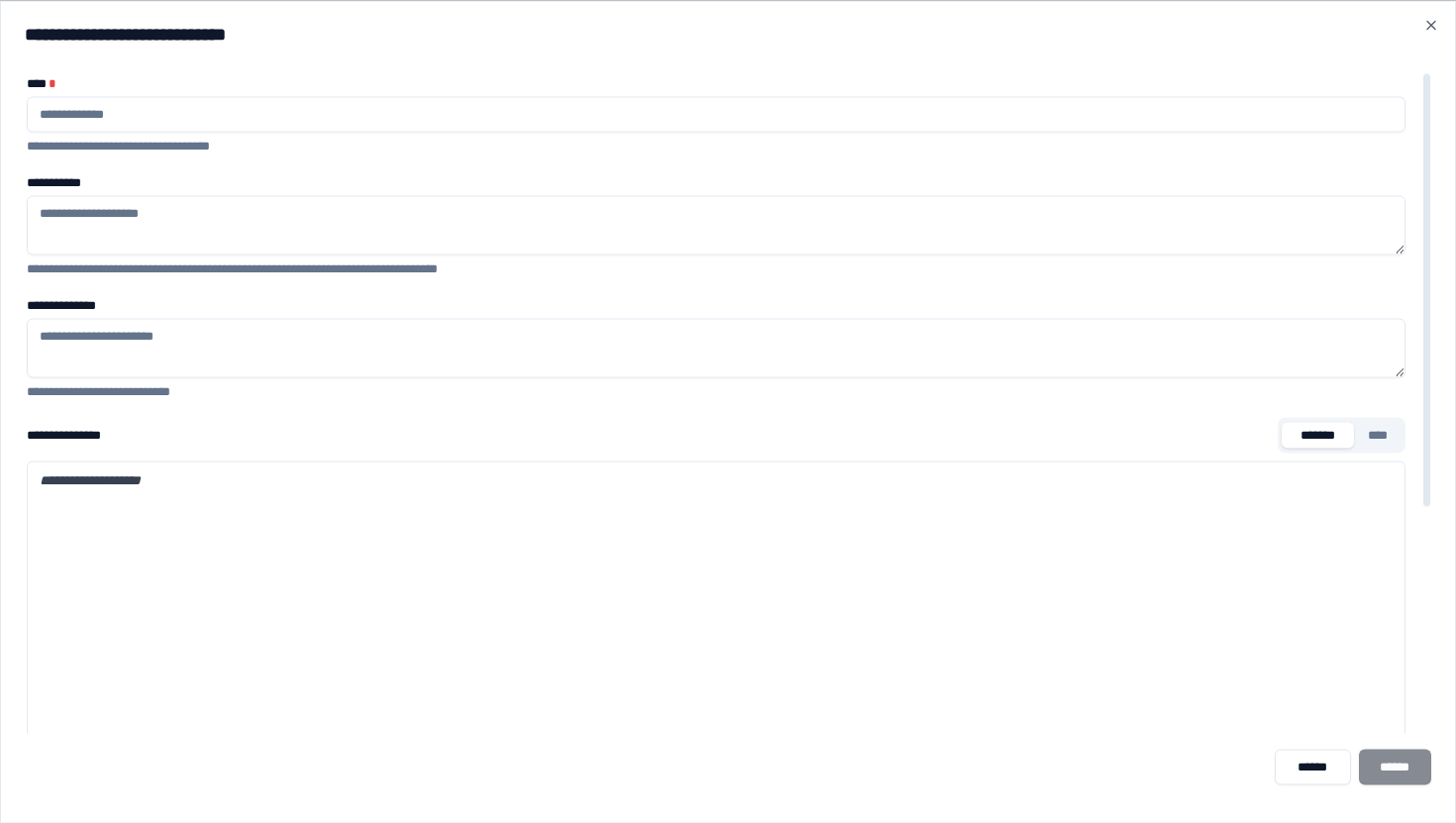 click on "**********" at bounding box center [716, 225] 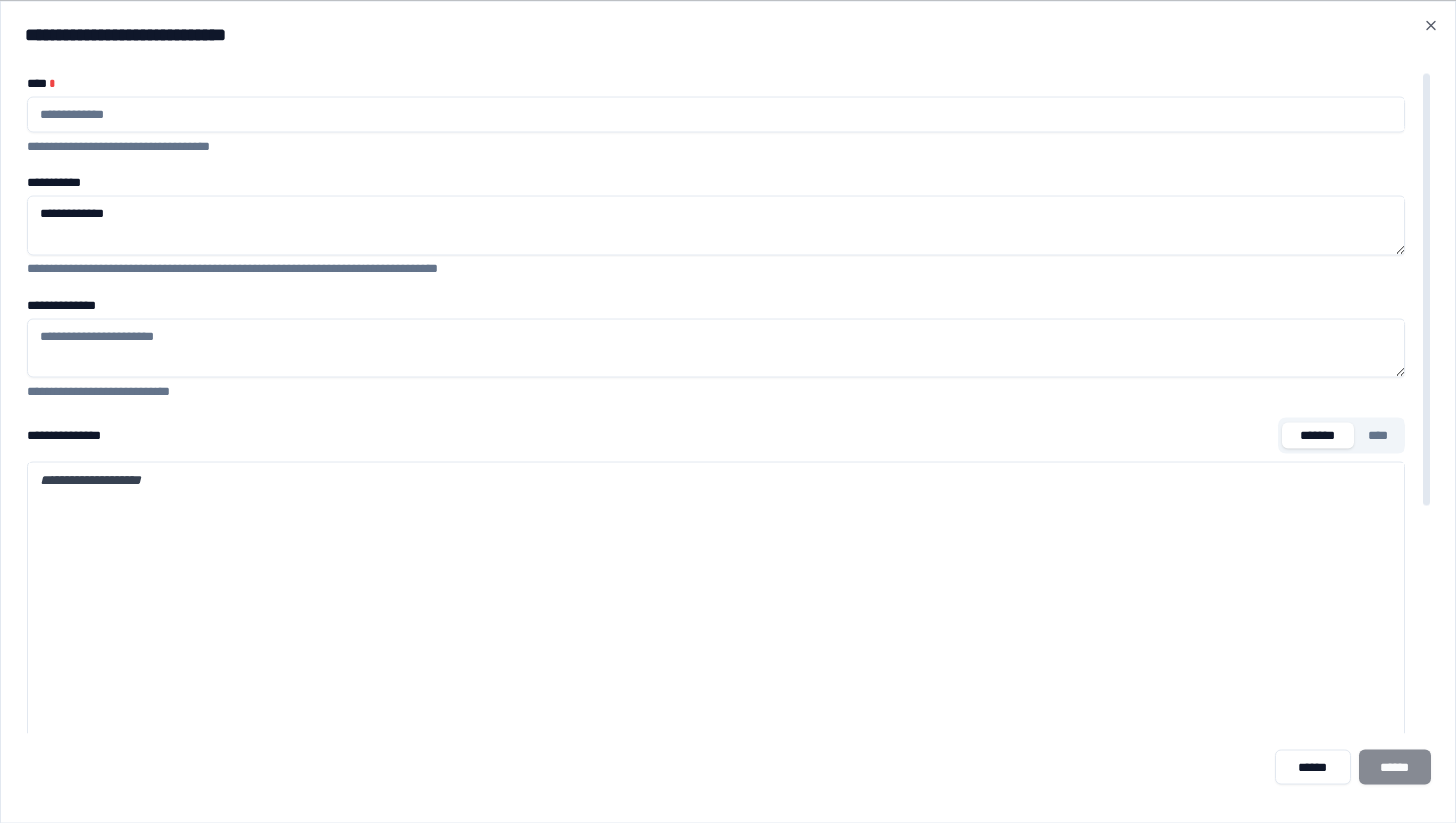 type on "**********" 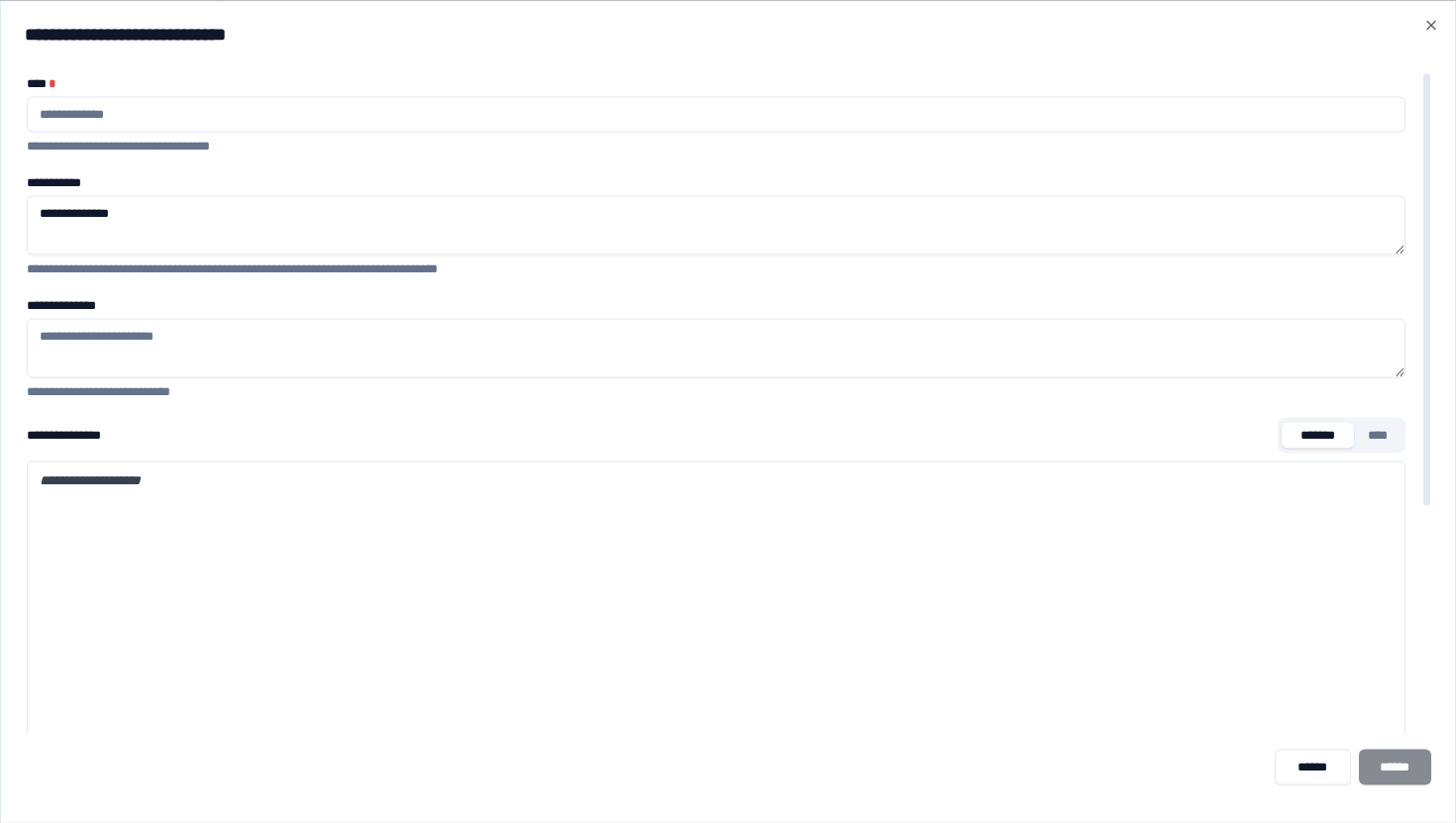 type 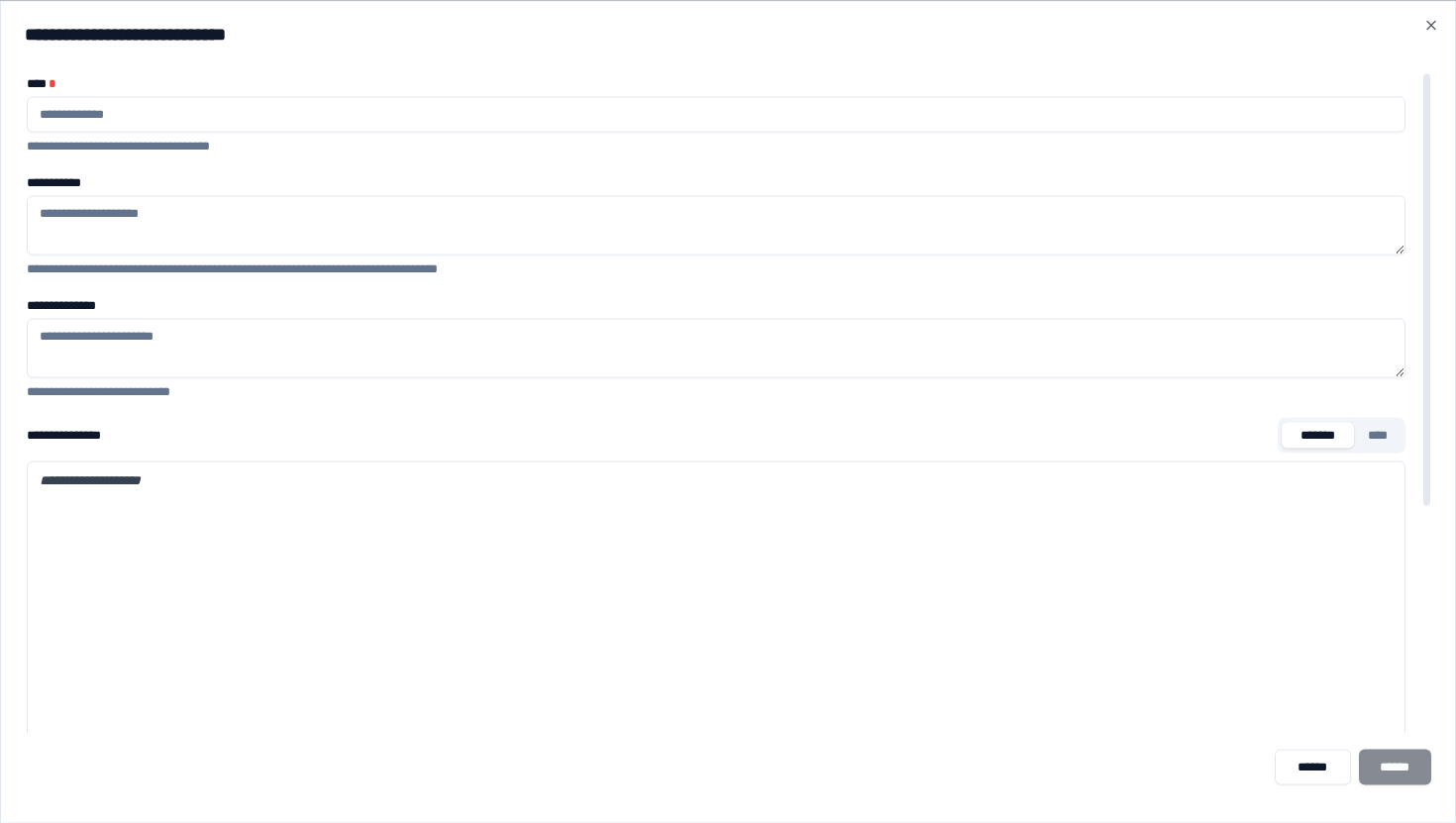 click at bounding box center (716, 114) 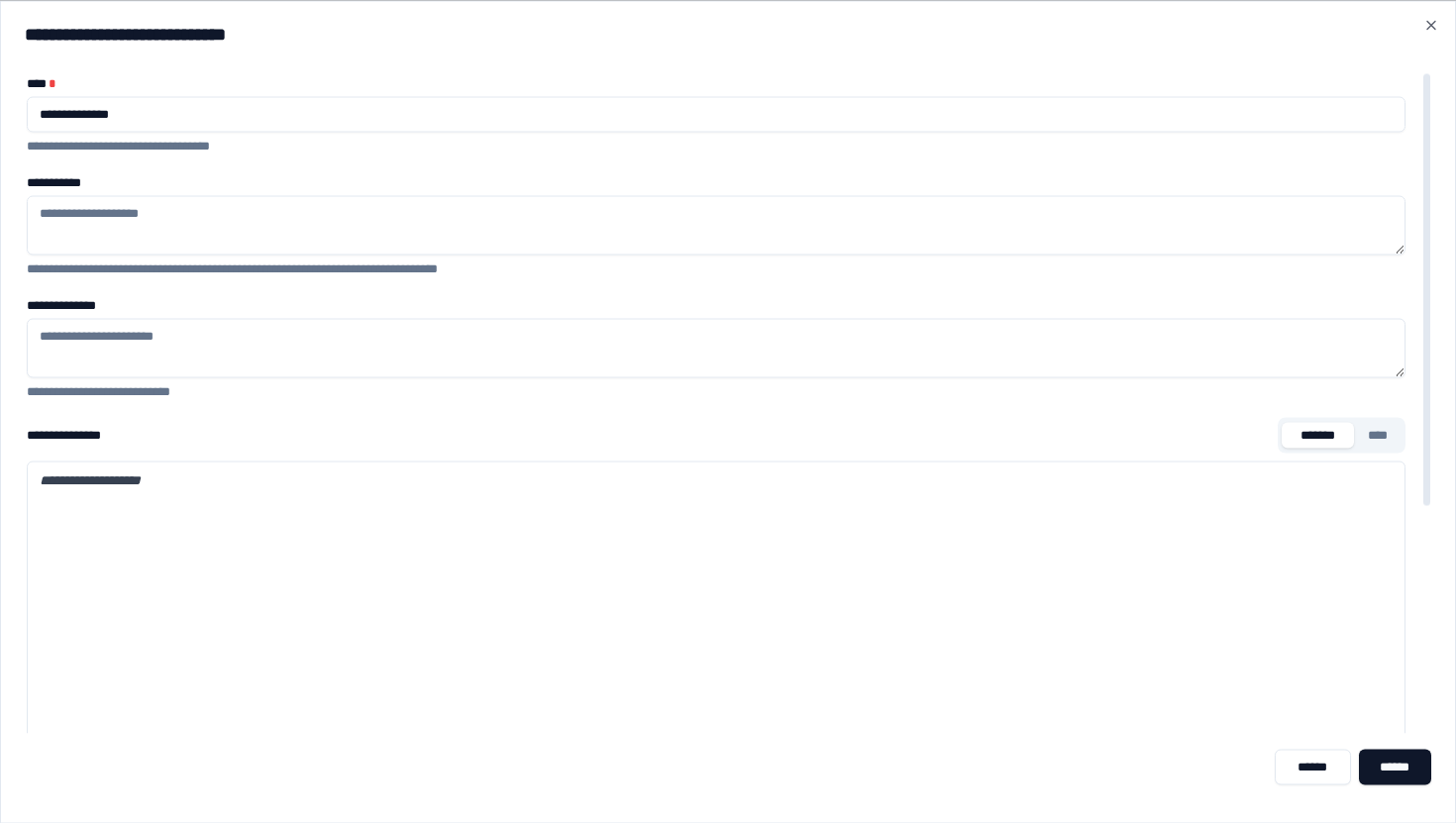 click on "**********" at bounding box center [728, 402] 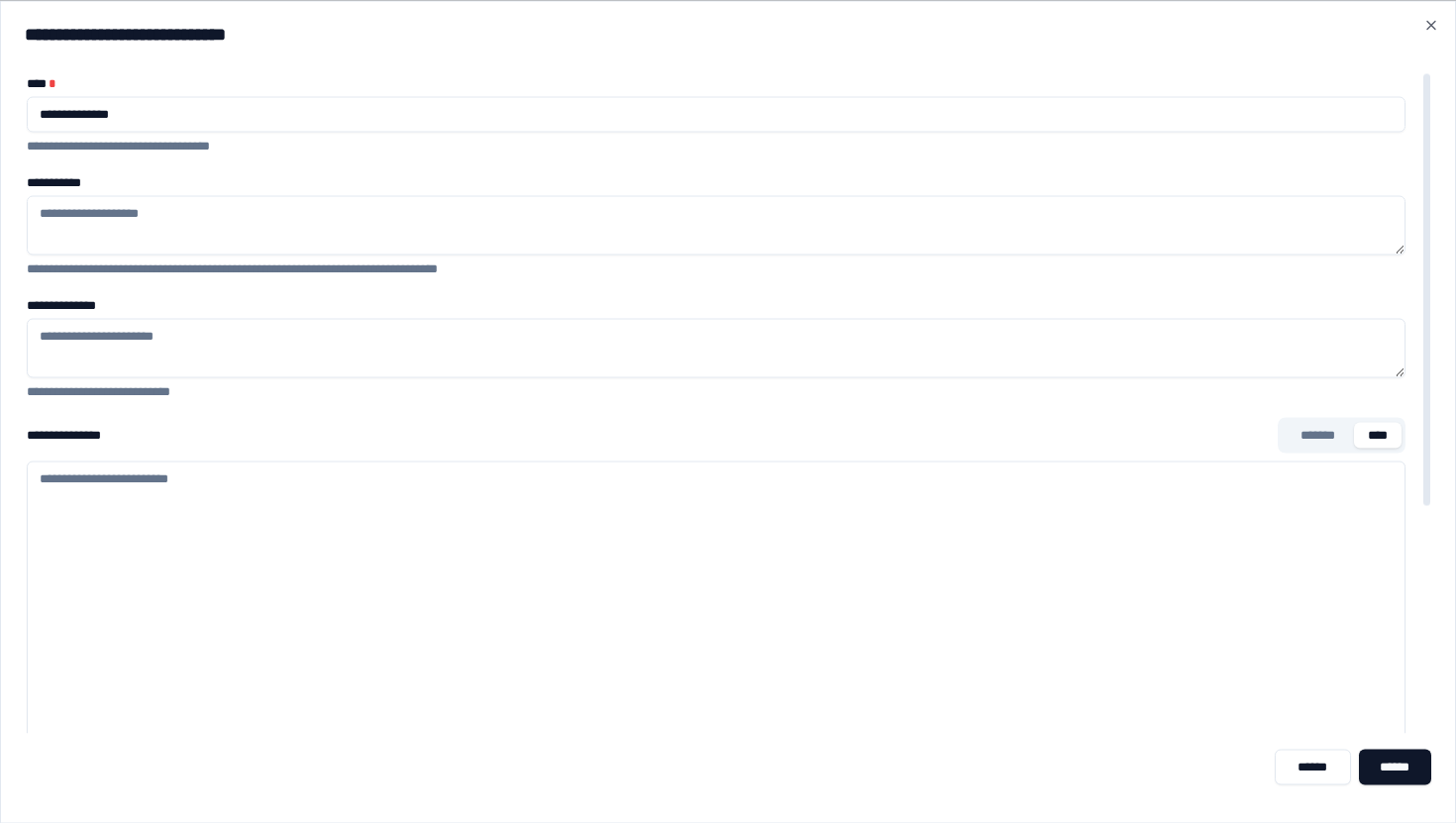 click on "**********" at bounding box center (716, 758) 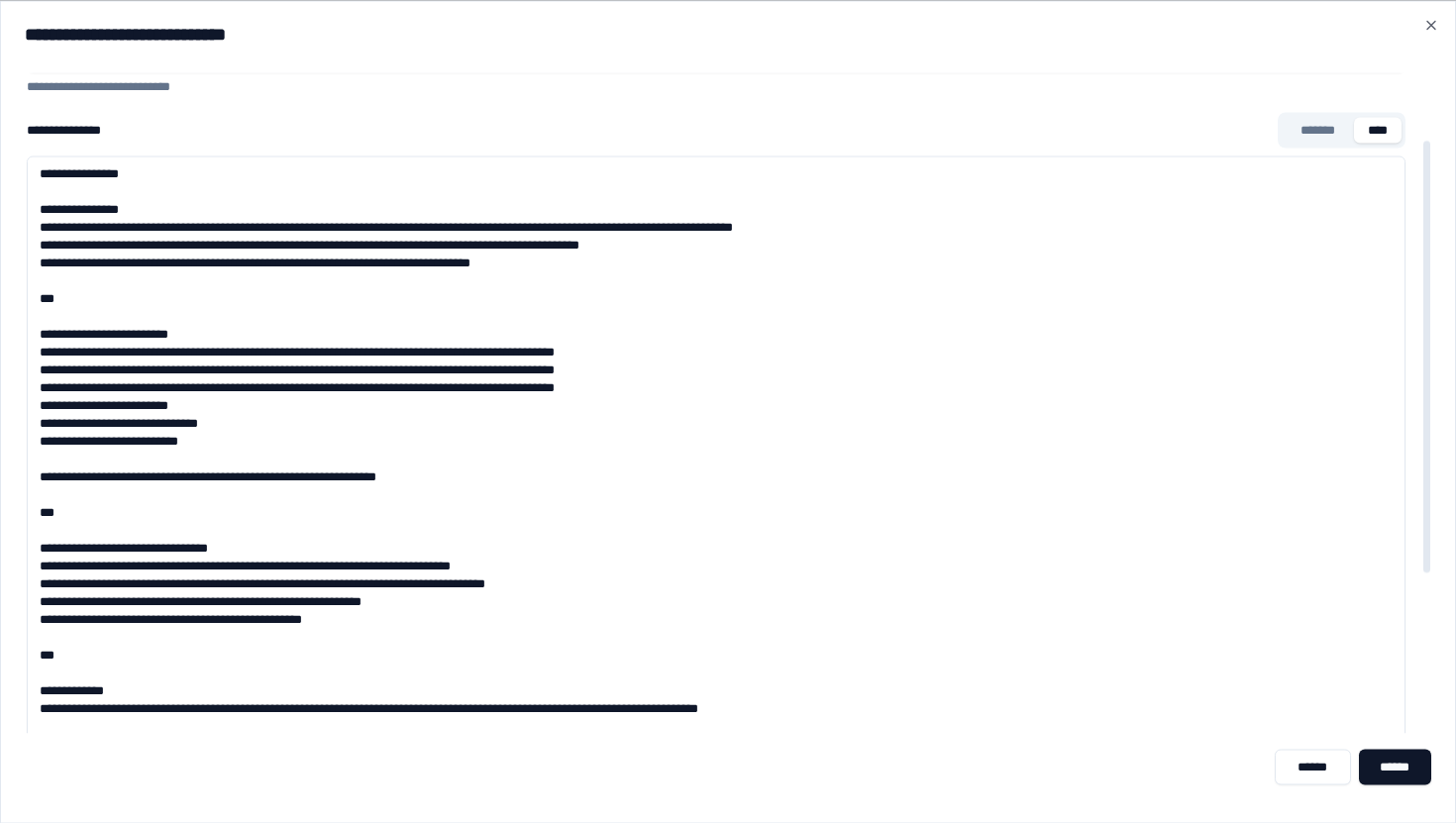 scroll, scrollTop: 0, scrollLeft: 0, axis: both 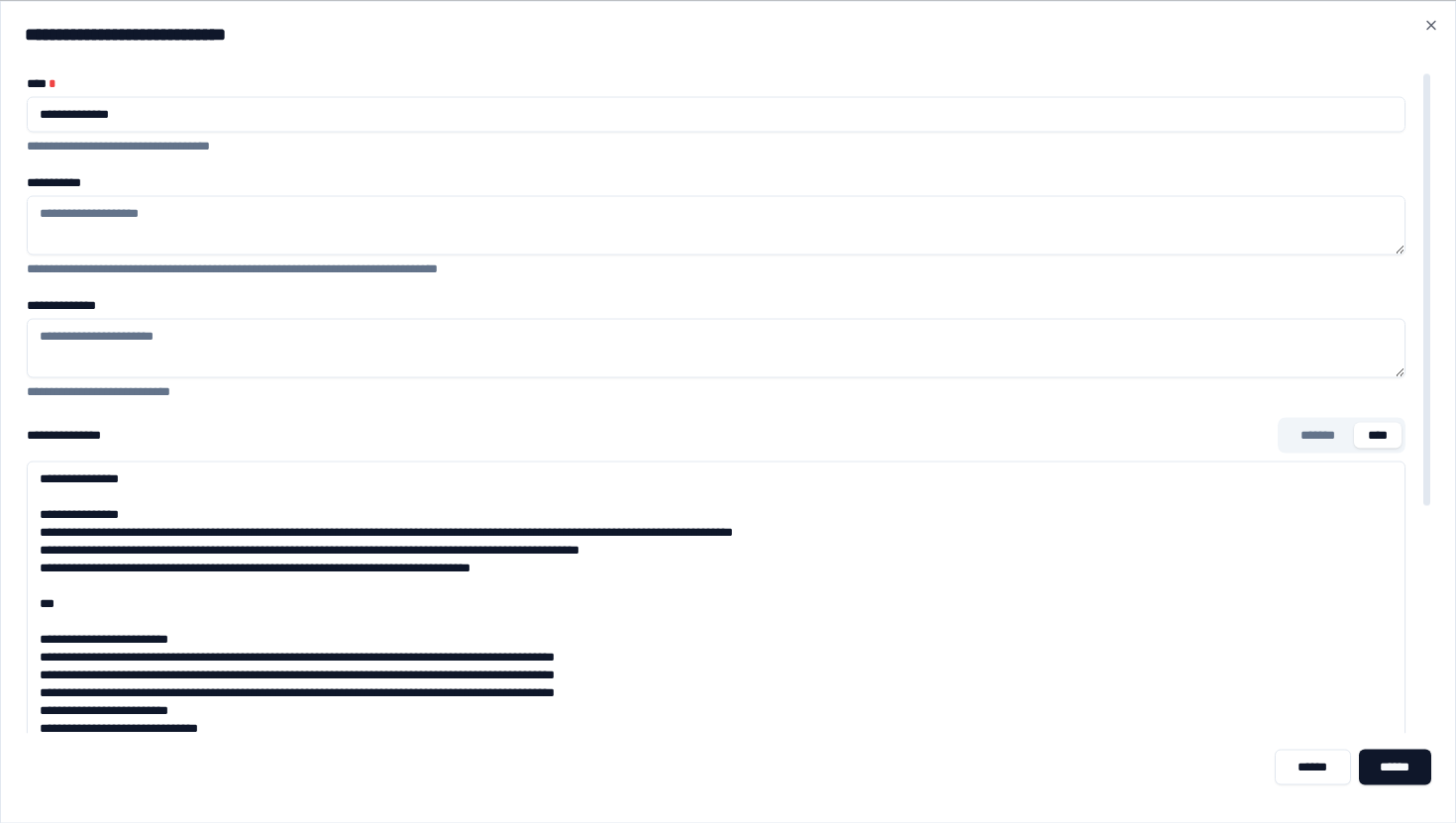 click on "*******" at bounding box center (1317, 435) 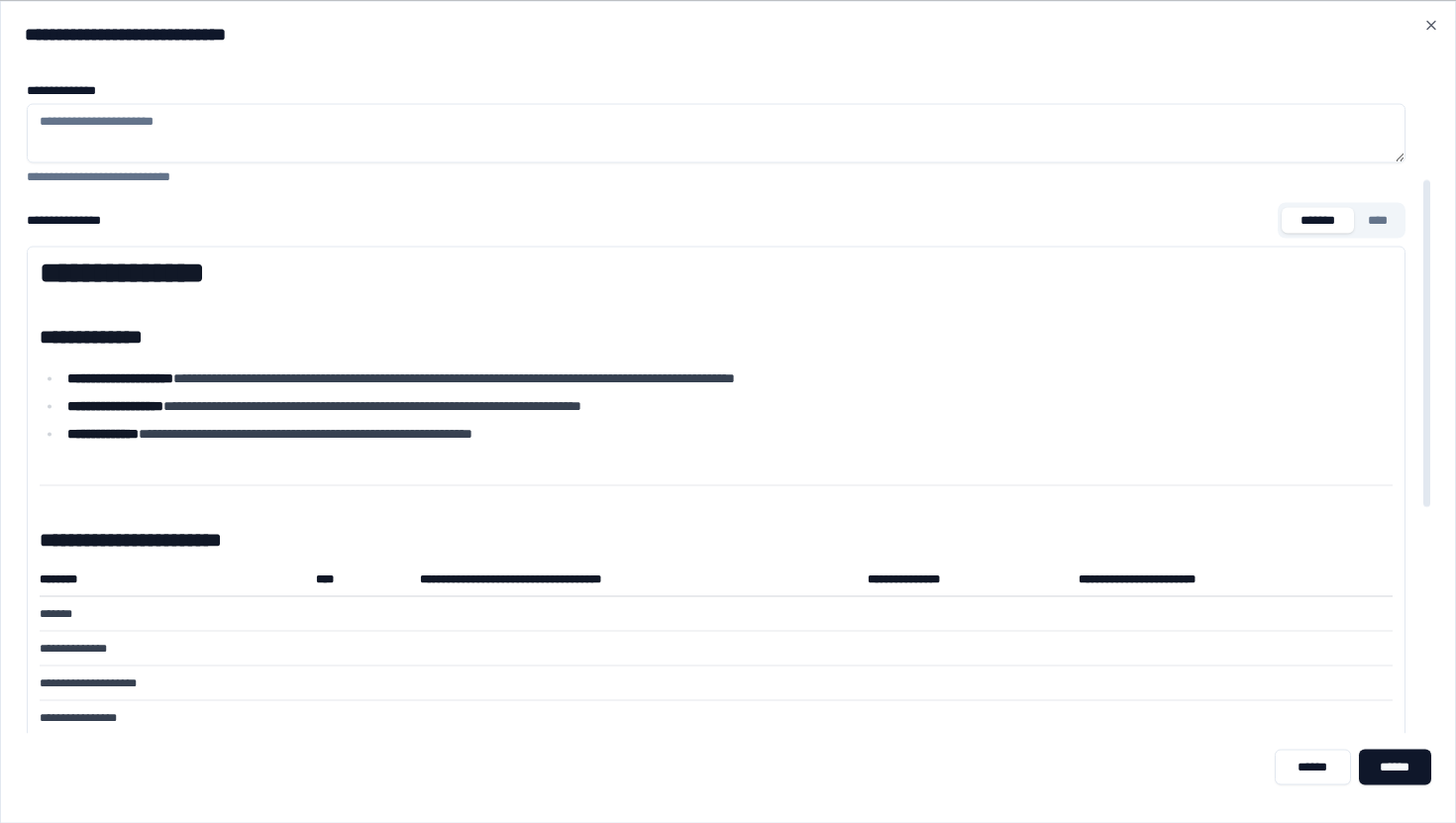 scroll, scrollTop: 305, scrollLeft: 0, axis: vertical 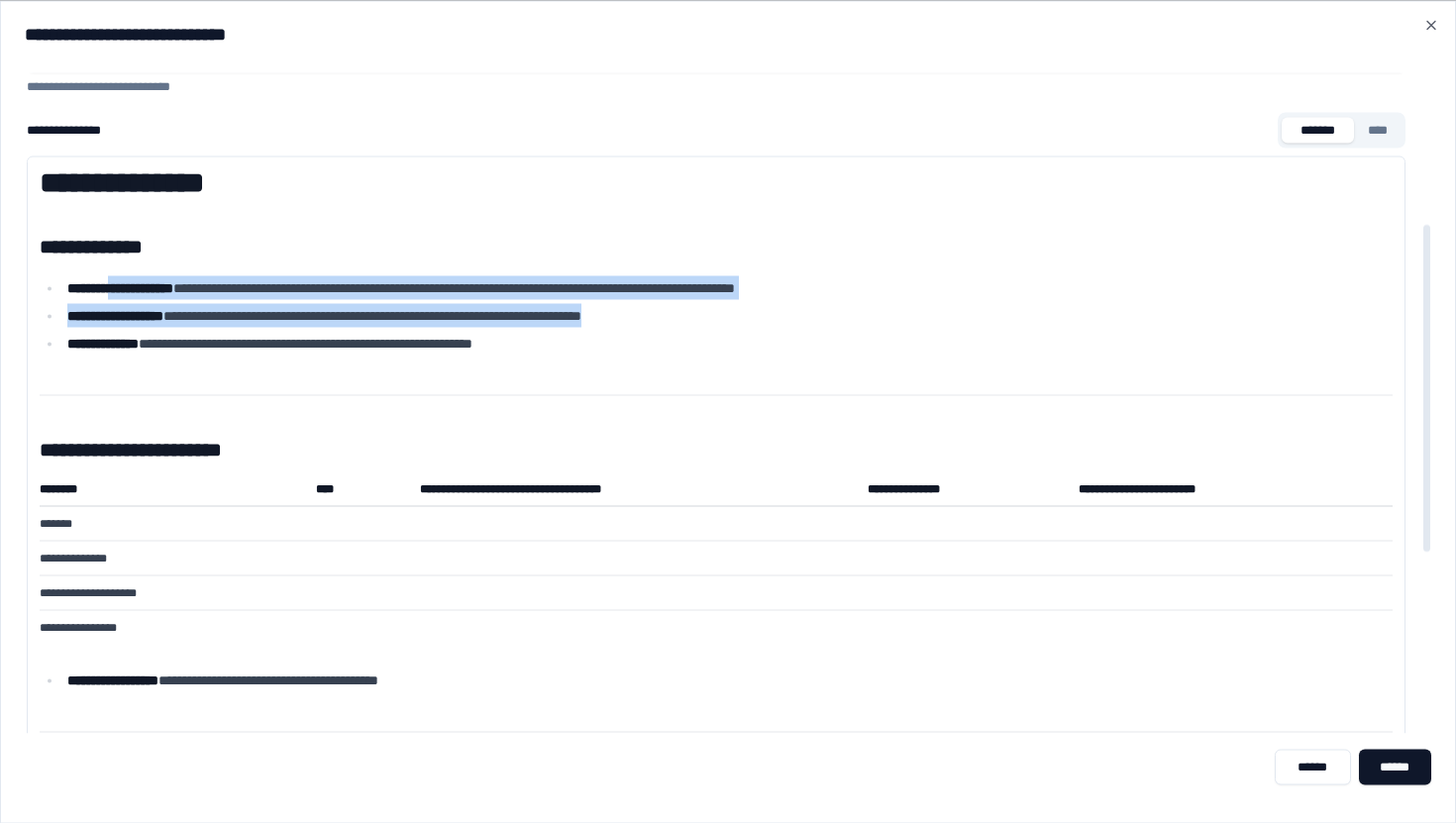 drag, startPoint x: 127, startPoint y: 281, endPoint x: 637, endPoint y: 329, distance: 512.25384 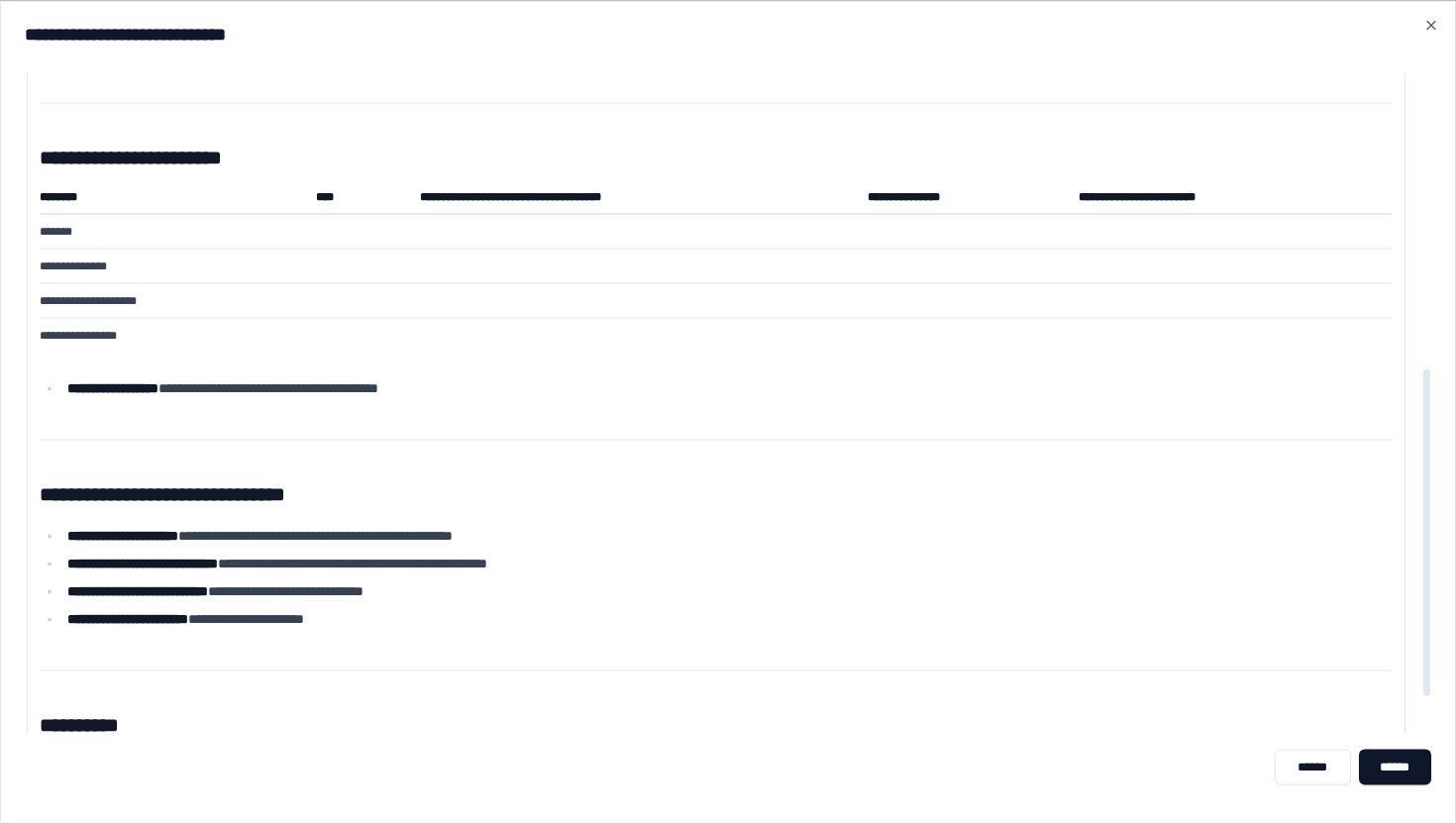 scroll, scrollTop: 670, scrollLeft: 0, axis: vertical 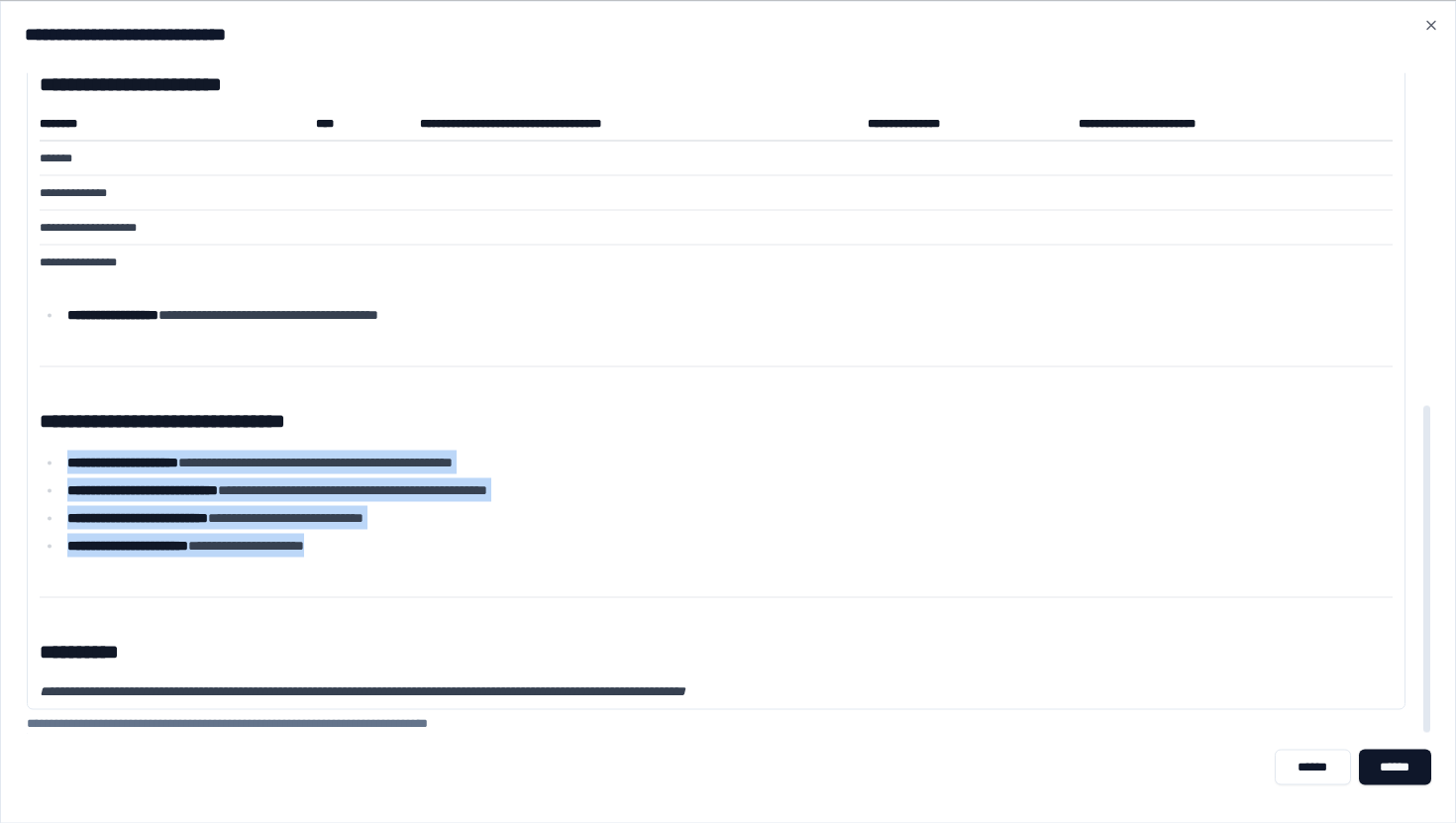 drag, startPoint x: 488, startPoint y: 555, endPoint x: 357, endPoint y: 433, distance: 179.0112 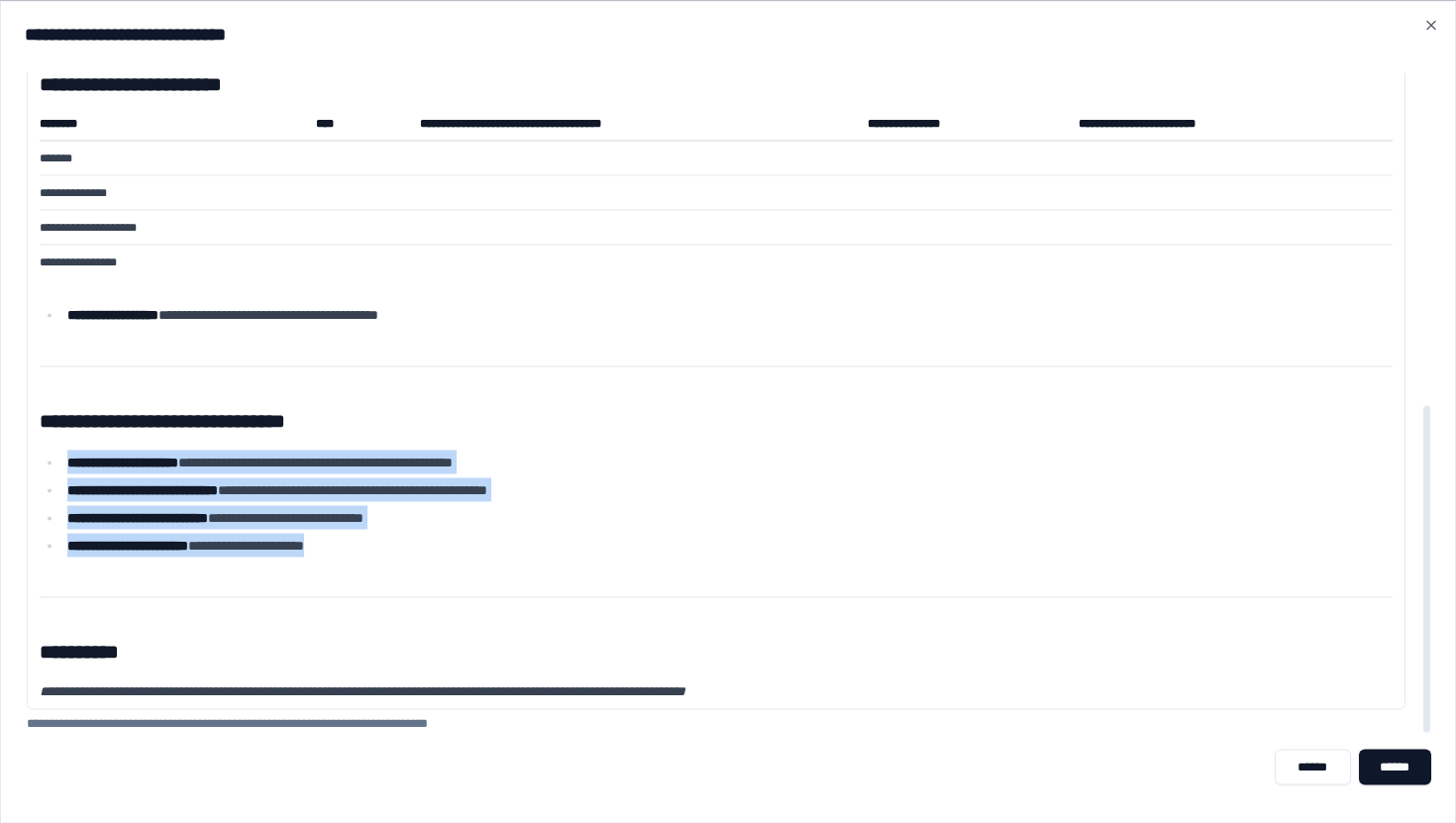 drag, startPoint x: 357, startPoint y: 433, endPoint x: 480, endPoint y: 543, distance: 165.01212 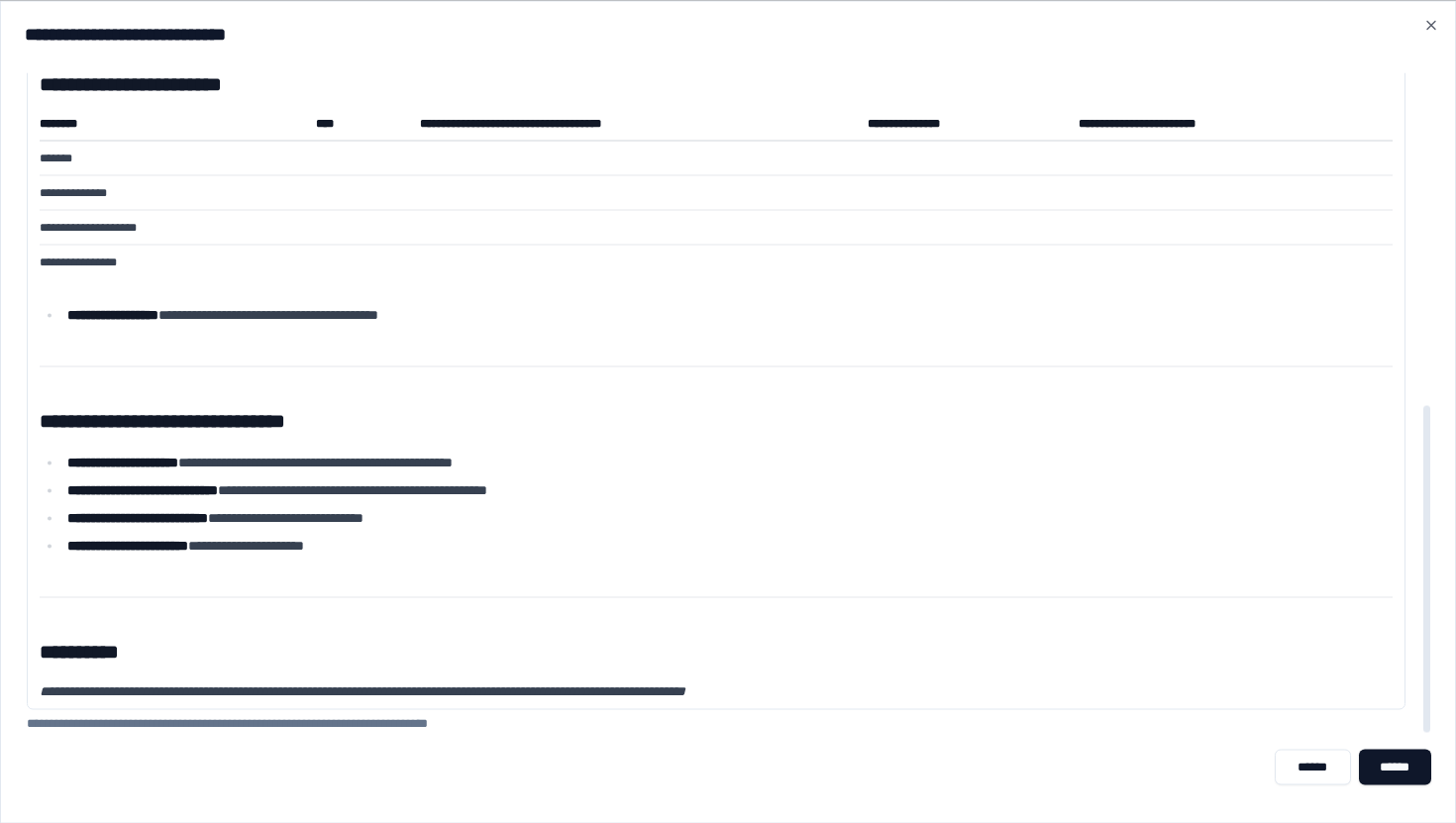 click on "**********" at bounding box center (727, 545) 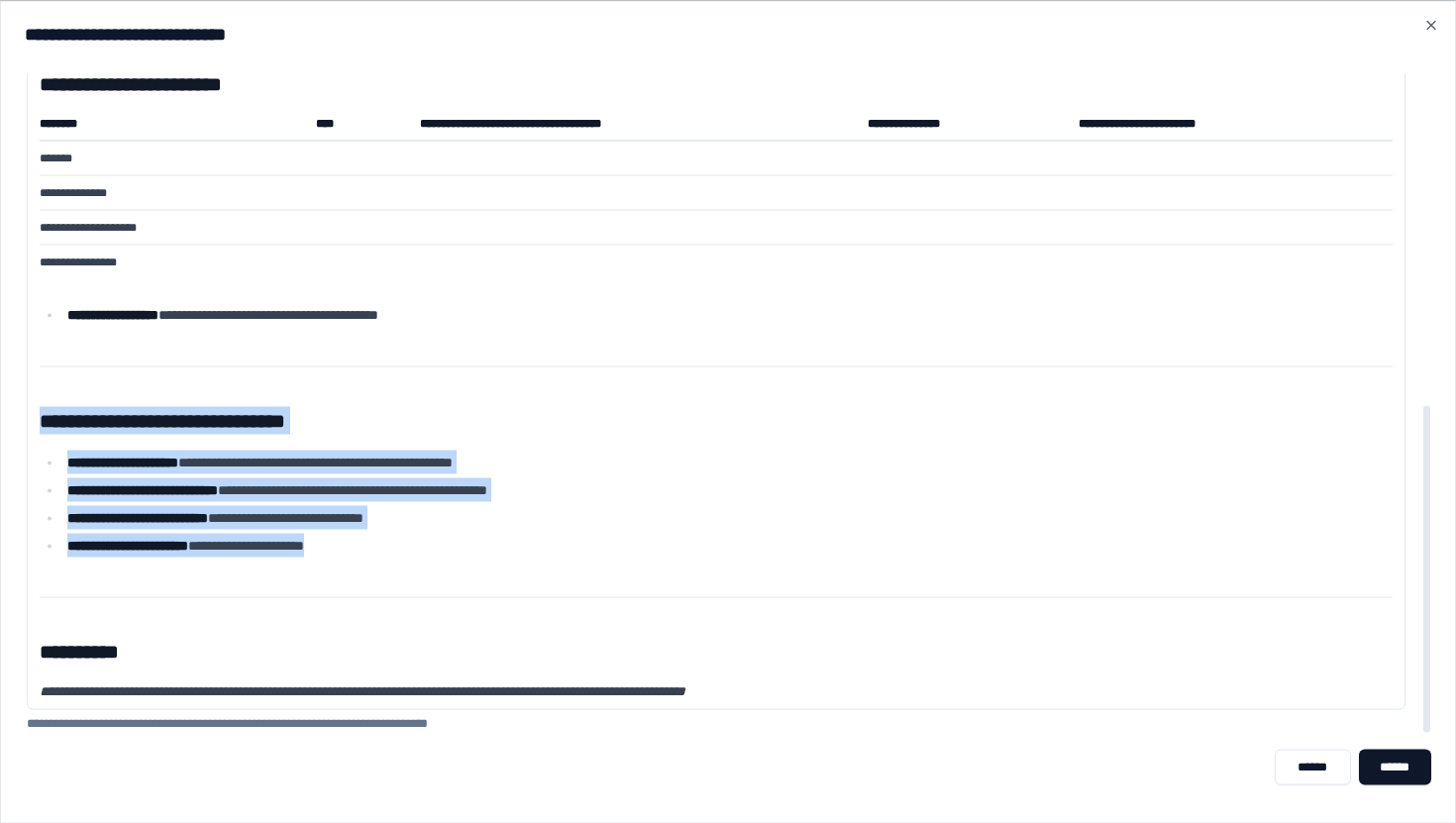 drag, startPoint x: 480, startPoint y: 553, endPoint x: 297, endPoint y: 377, distance: 253.89959 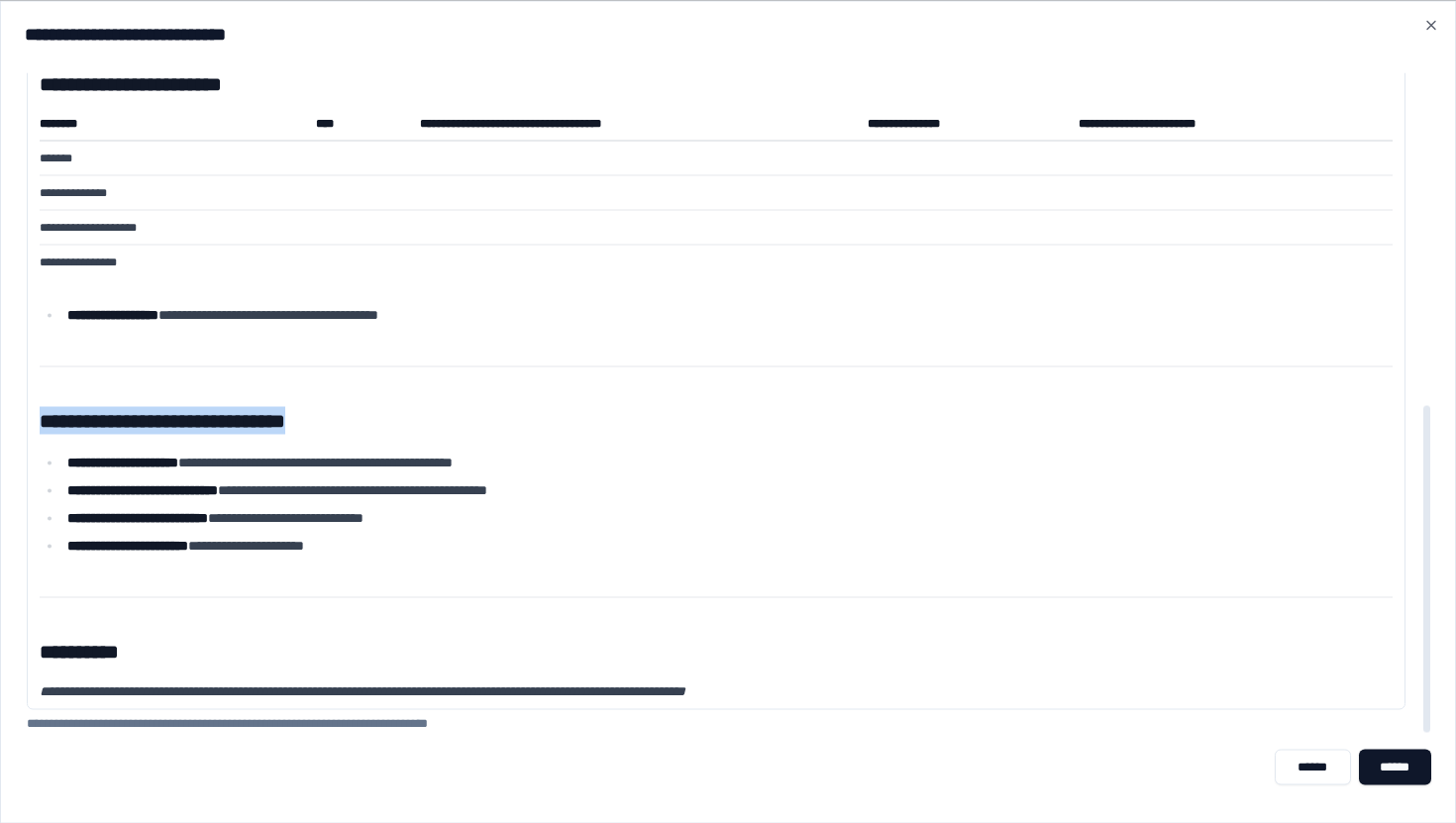 click on "**********" at bounding box center (716, 250) 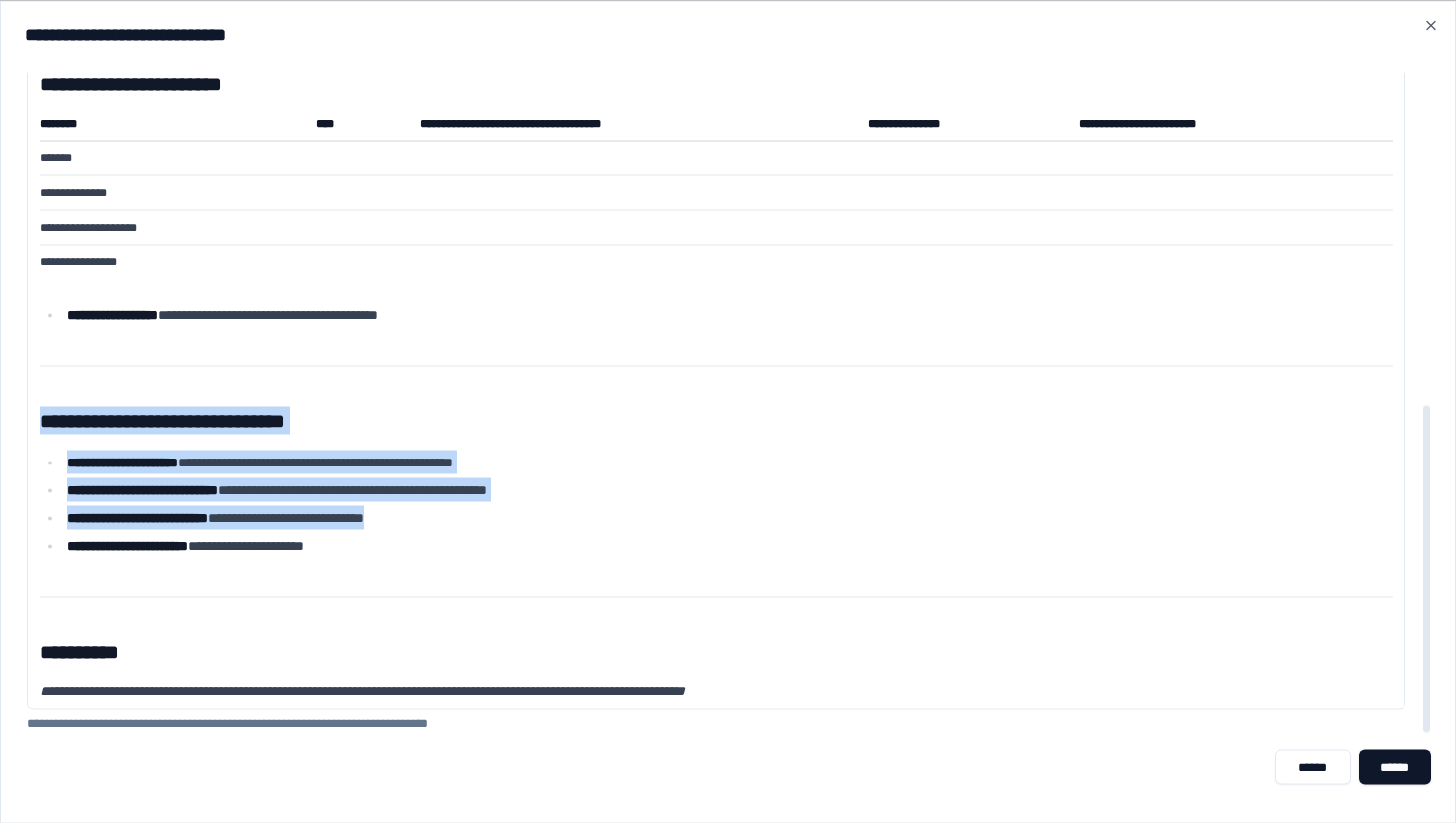 drag, startPoint x: 297, startPoint y: 377, endPoint x: 435, endPoint y: 505, distance: 188.22327 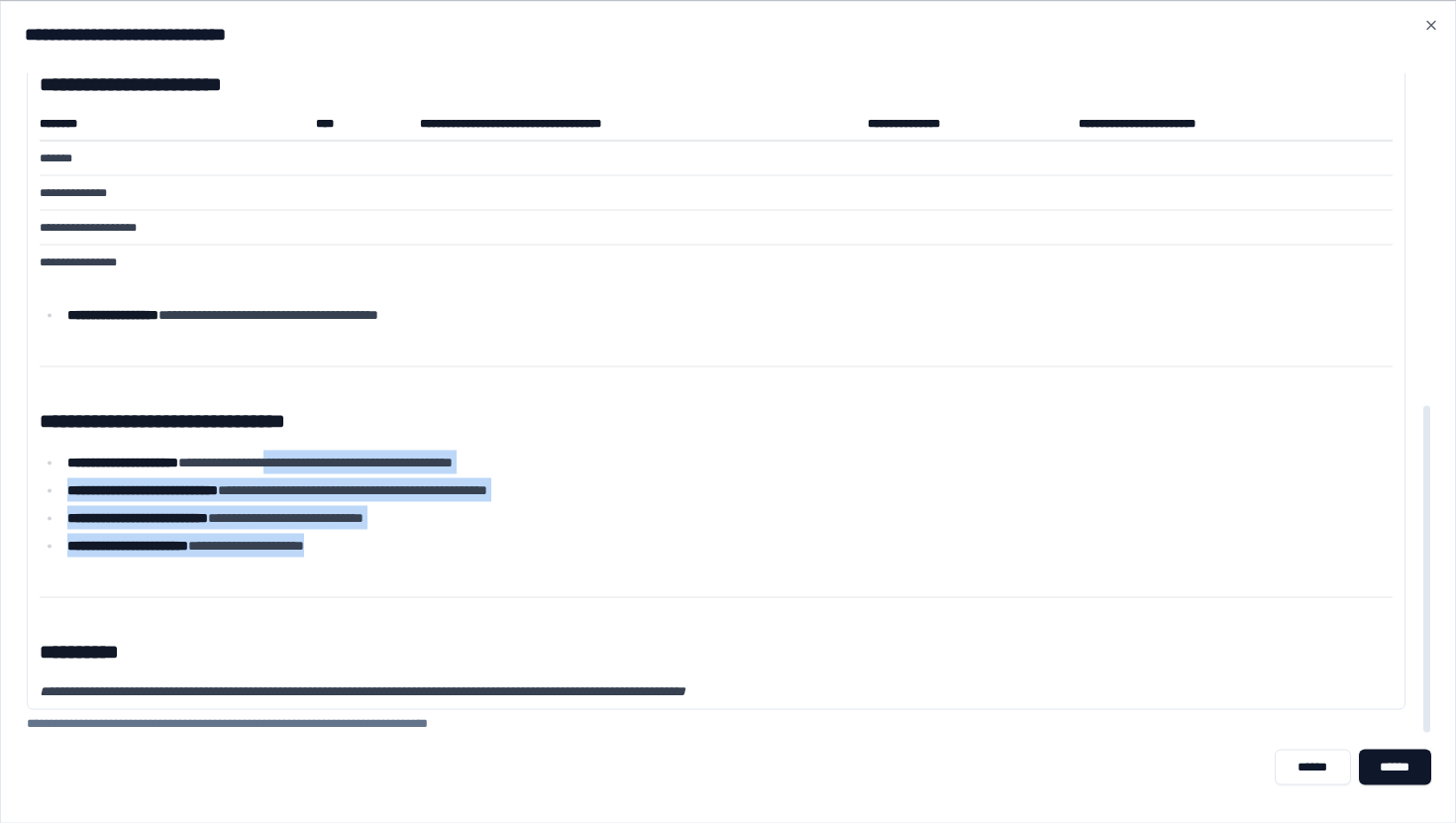 drag, startPoint x: 434, startPoint y: 541, endPoint x: 300, endPoint y: 413, distance: 185.3106 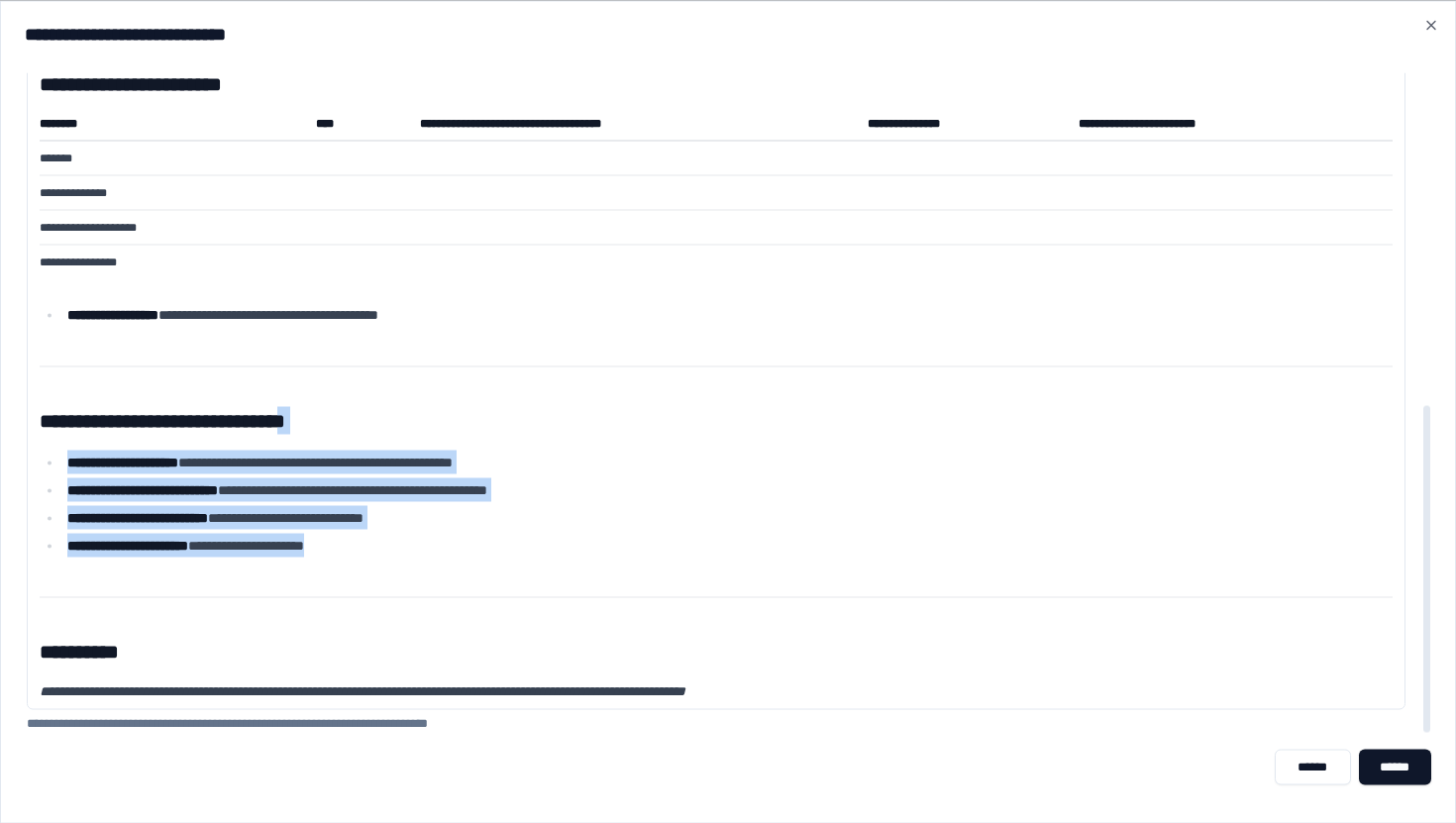 click on "**********" at bounding box center [716, 420] 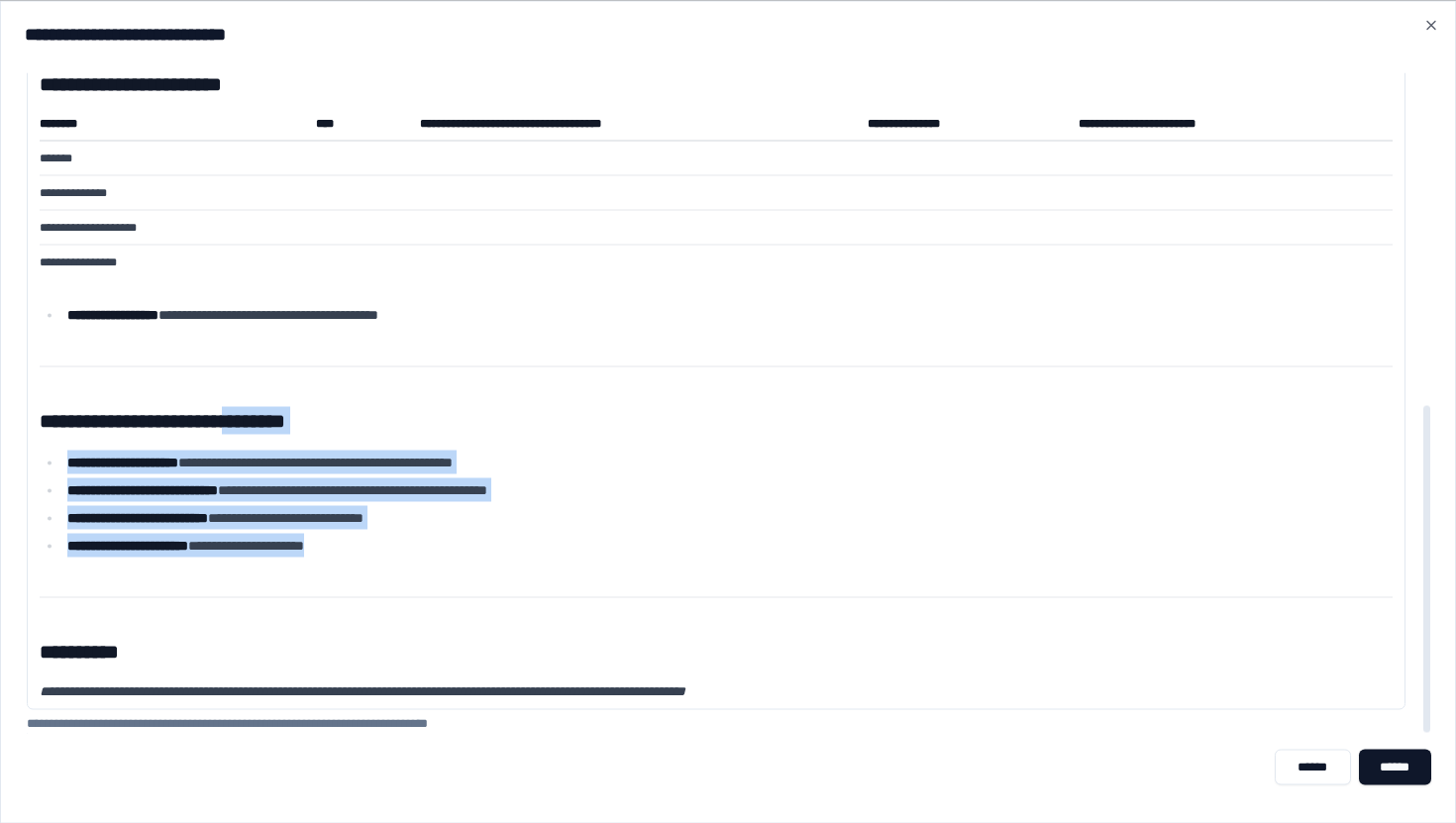 drag, startPoint x: 300, startPoint y: 413, endPoint x: 453, endPoint y: 555, distance: 208.74147 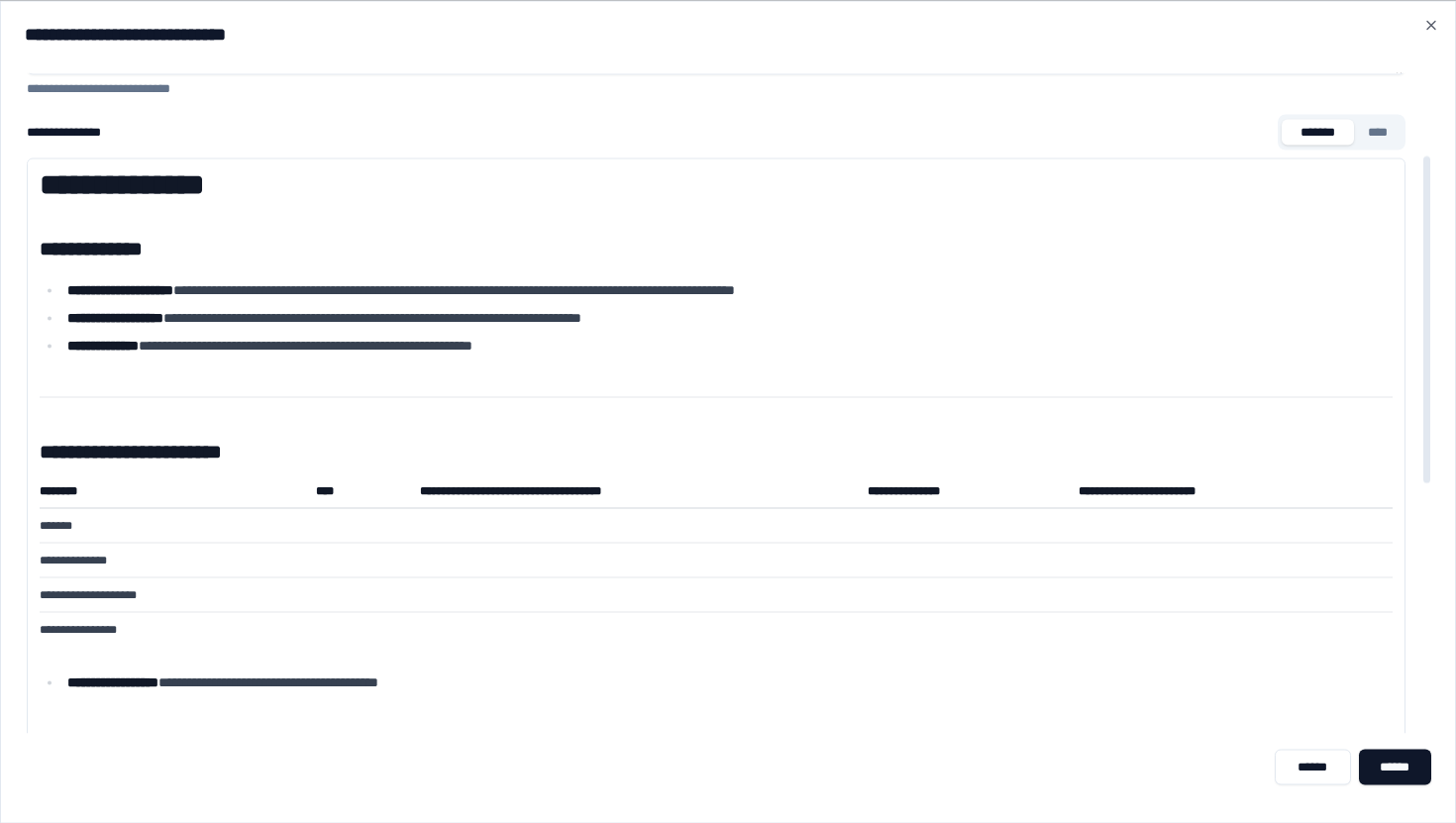 scroll, scrollTop: 0, scrollLeft: 0, axis: both 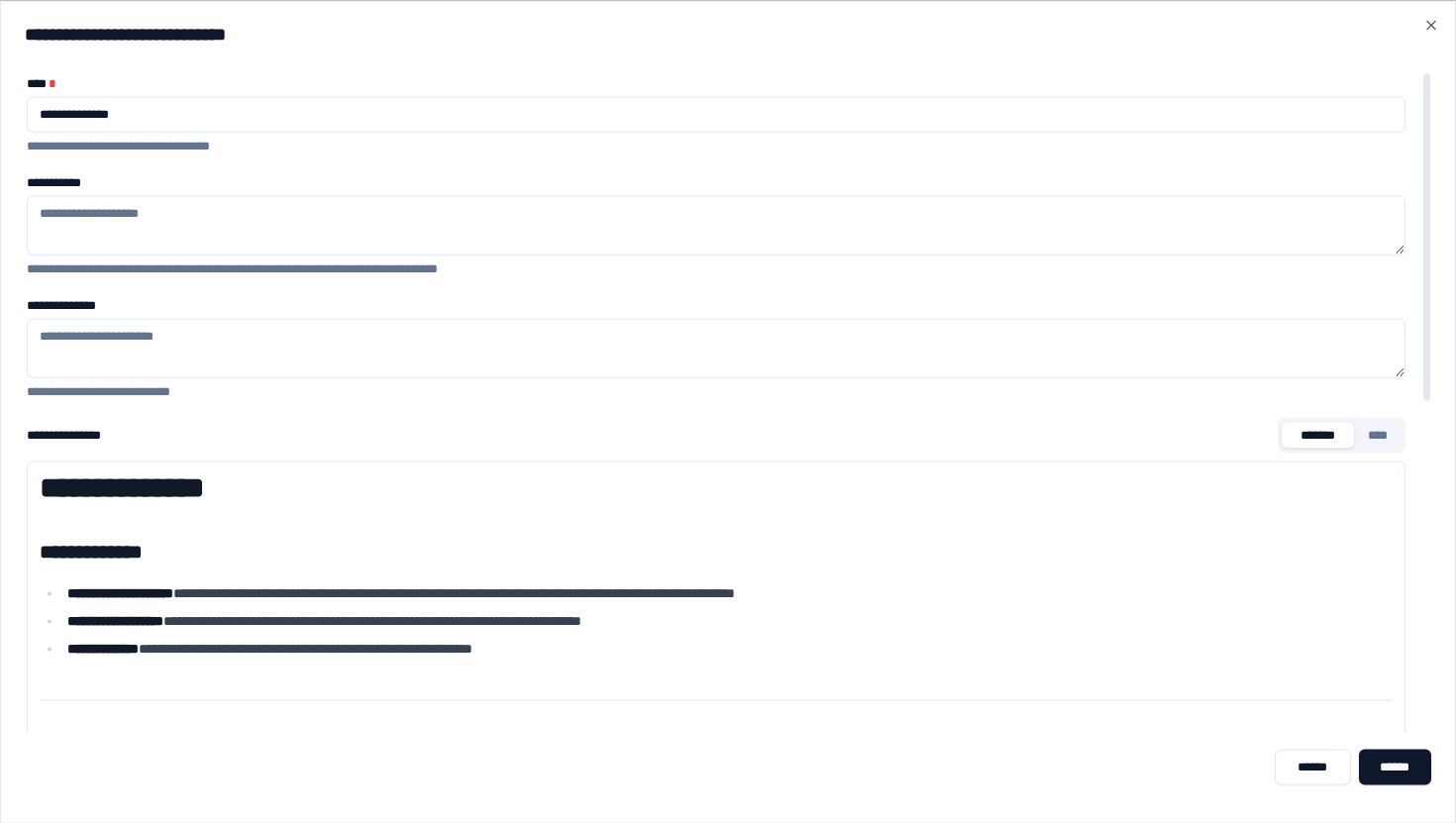 click on "**********" at bounding box center (716, 348) 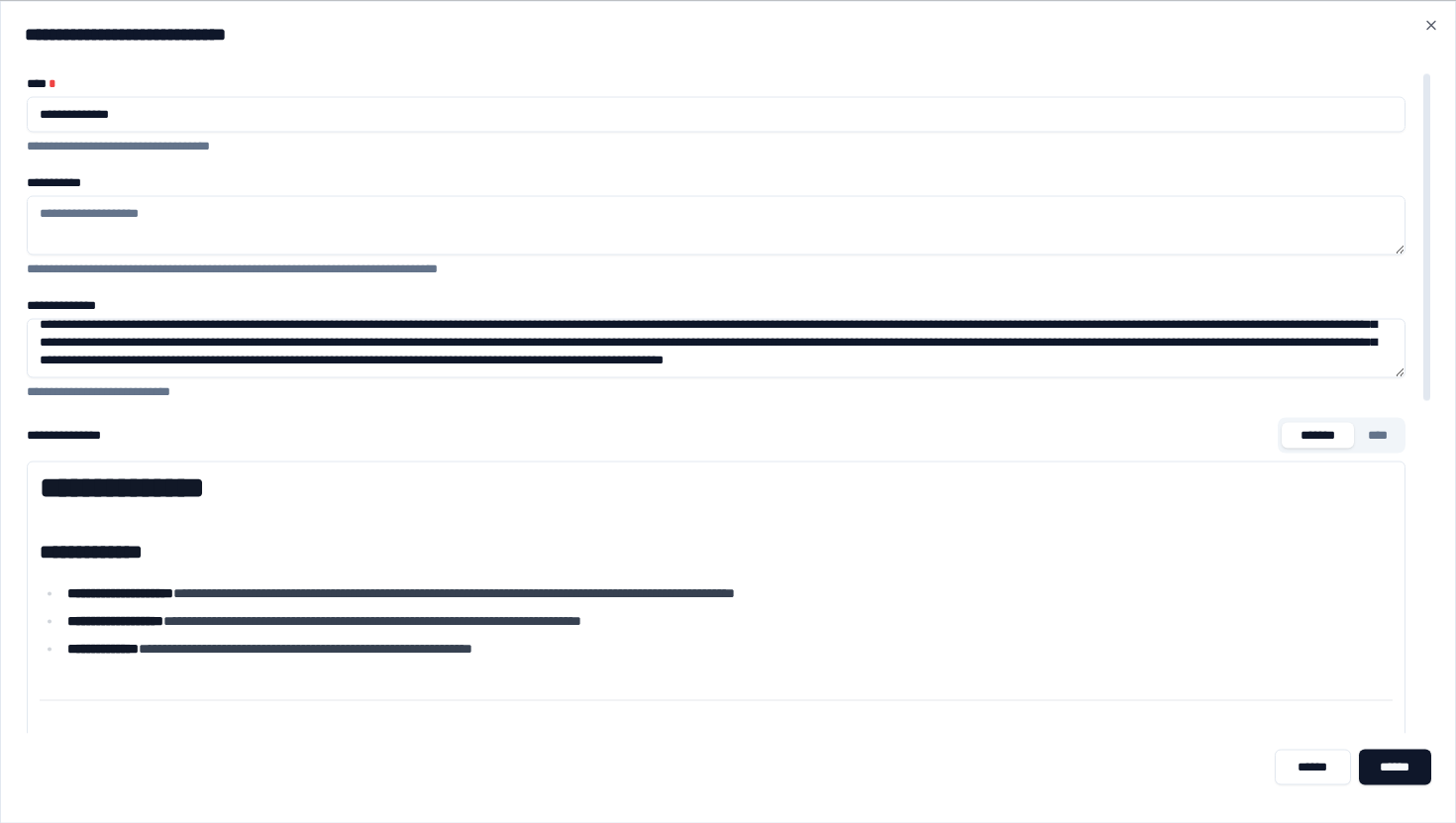 scroll, scrollTop: 0, scrollLeft: 0, axis: both 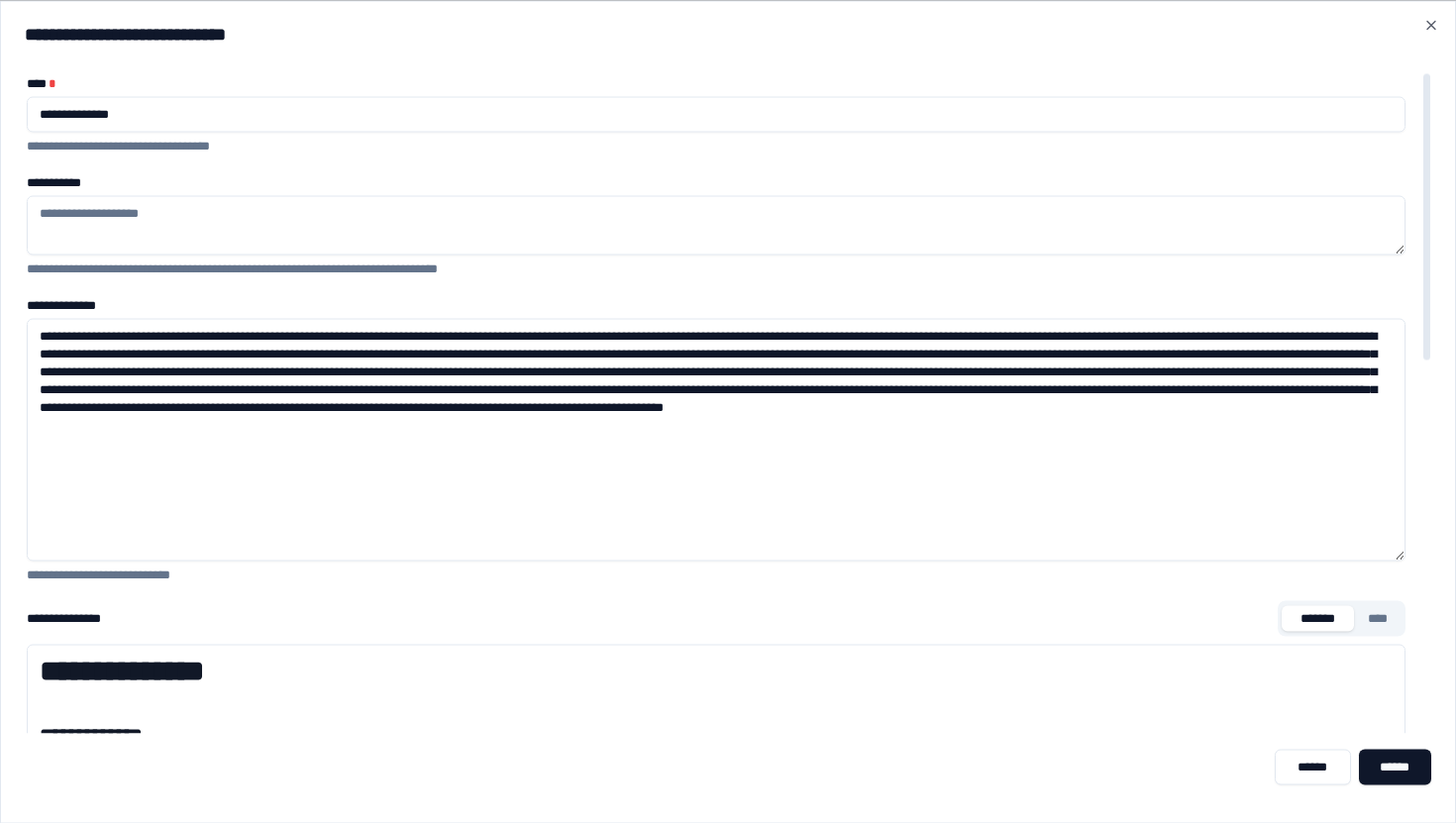 drag, startPoint x: 1401, startPoint y: 373, endPoint x: 1412, endPoint y: 567, distance: 194.312 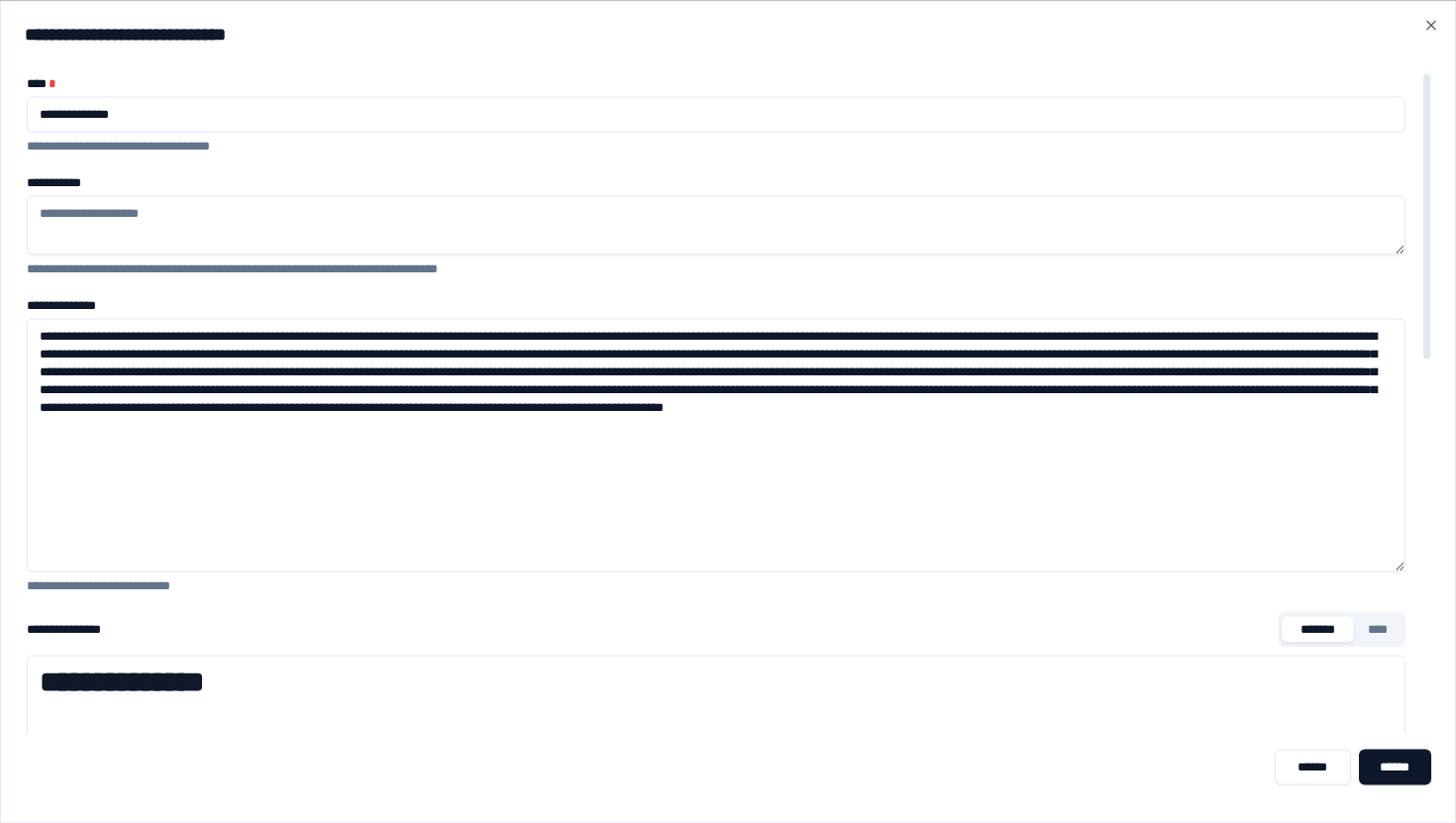 click on "**********" at bounding box center (716, 445) 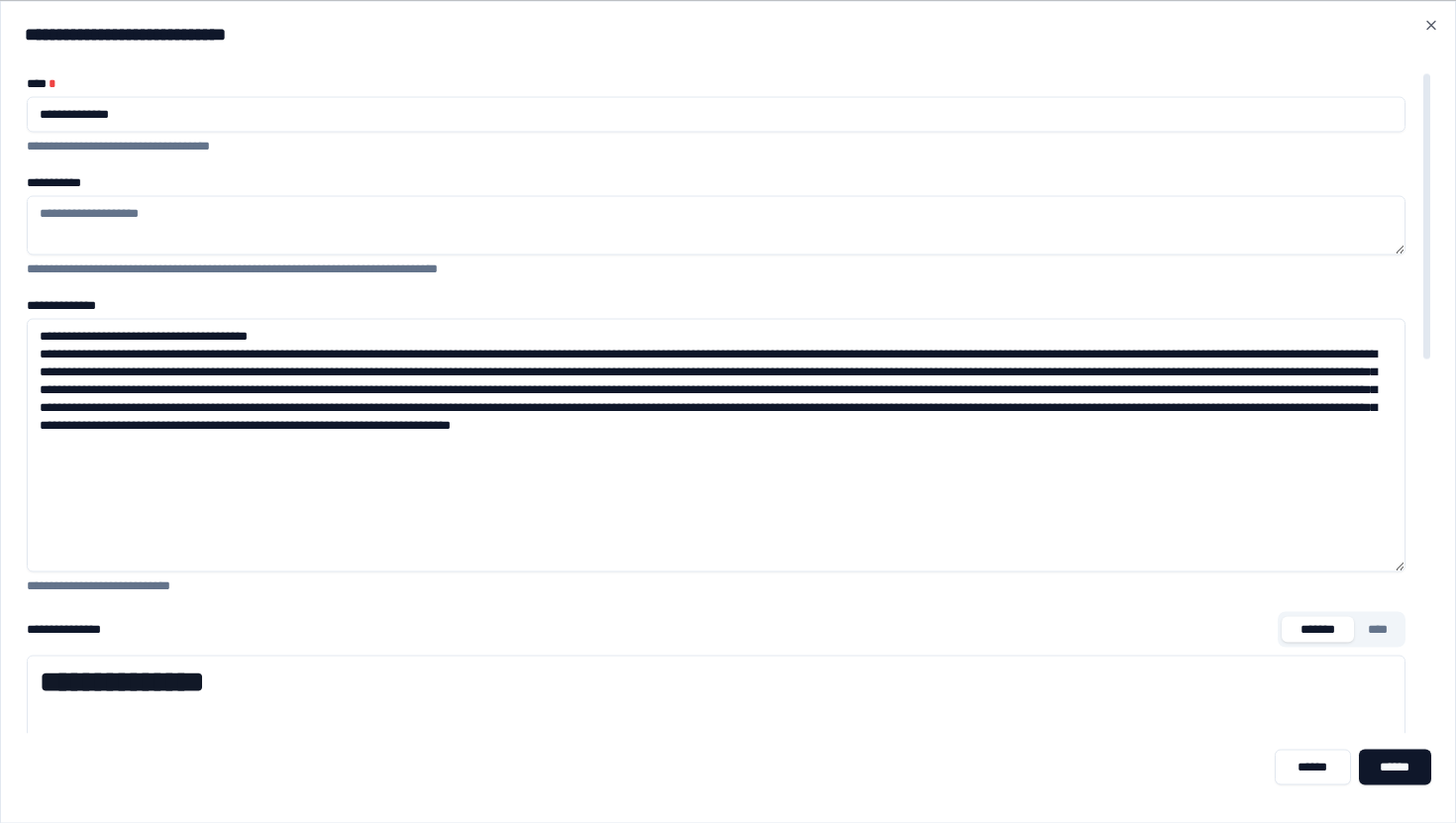 click on "**********" at bounding box center (716, 445) 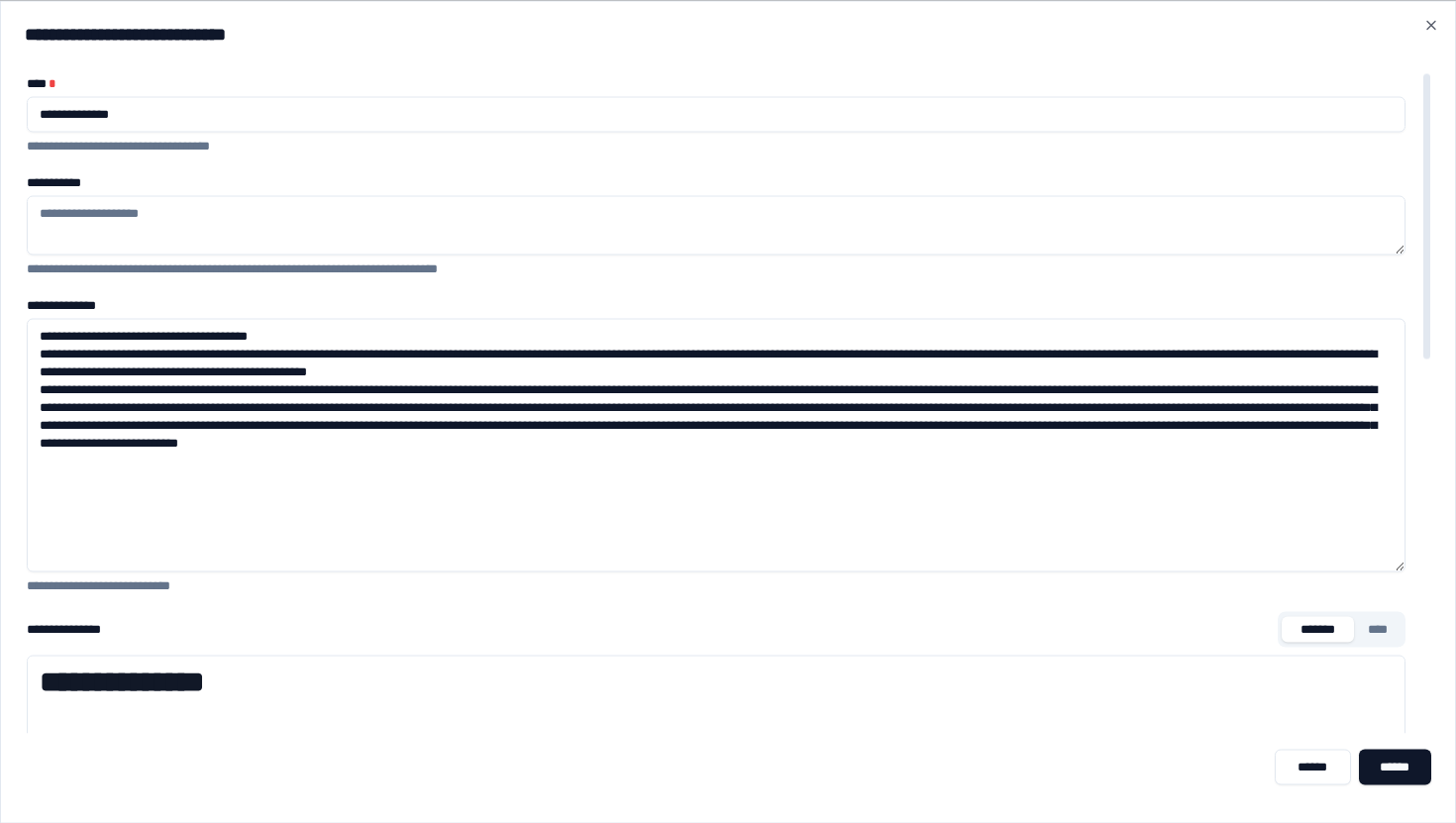 click on "**********" at bounding box center [716, 445] 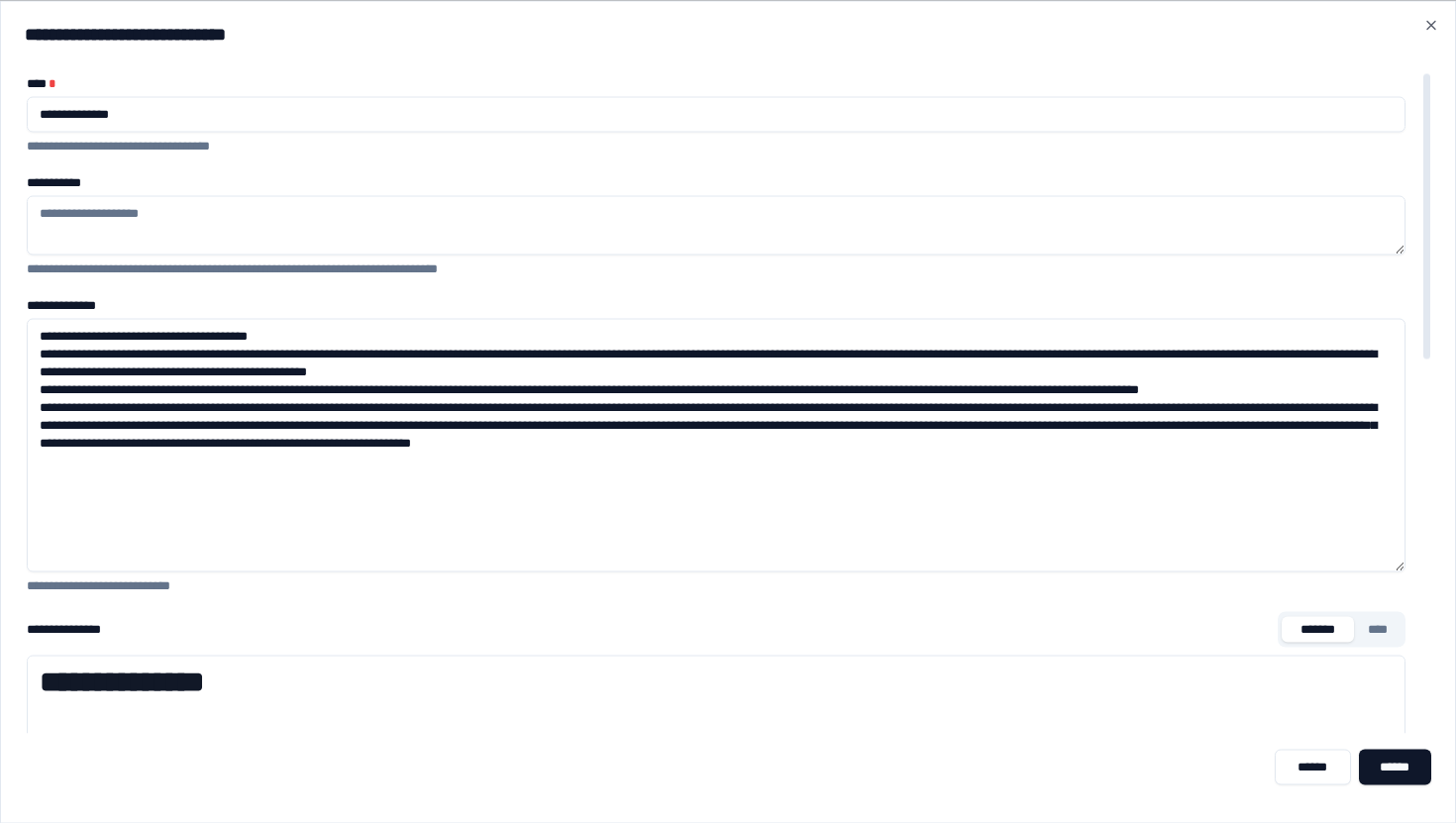 drag, startPoint x: 1155, startPoint y: 353, endPoint x: 218, endPoint y: 405, distance: 938.4418 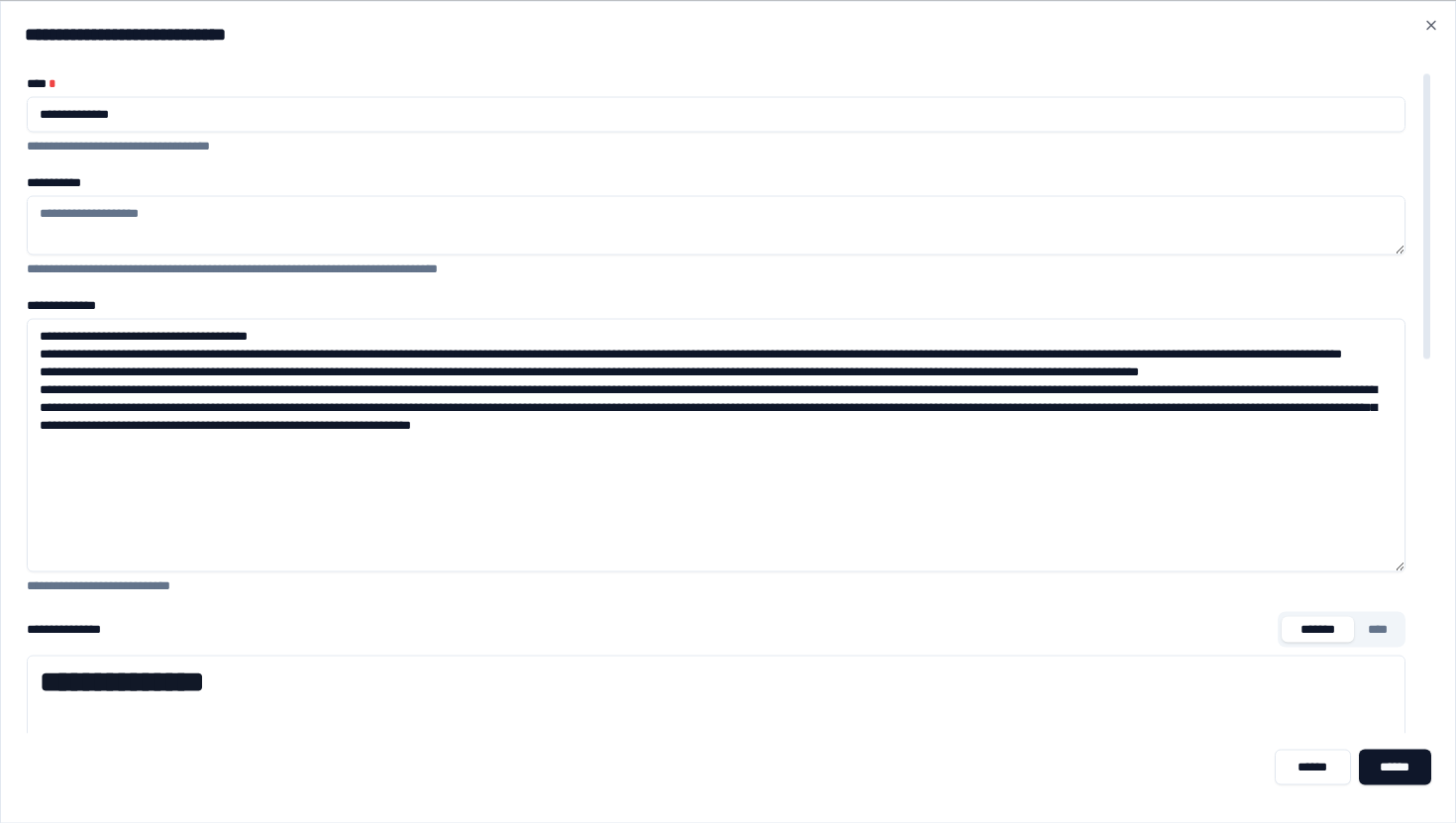 click on "**********" at bounding box center [716, 445] 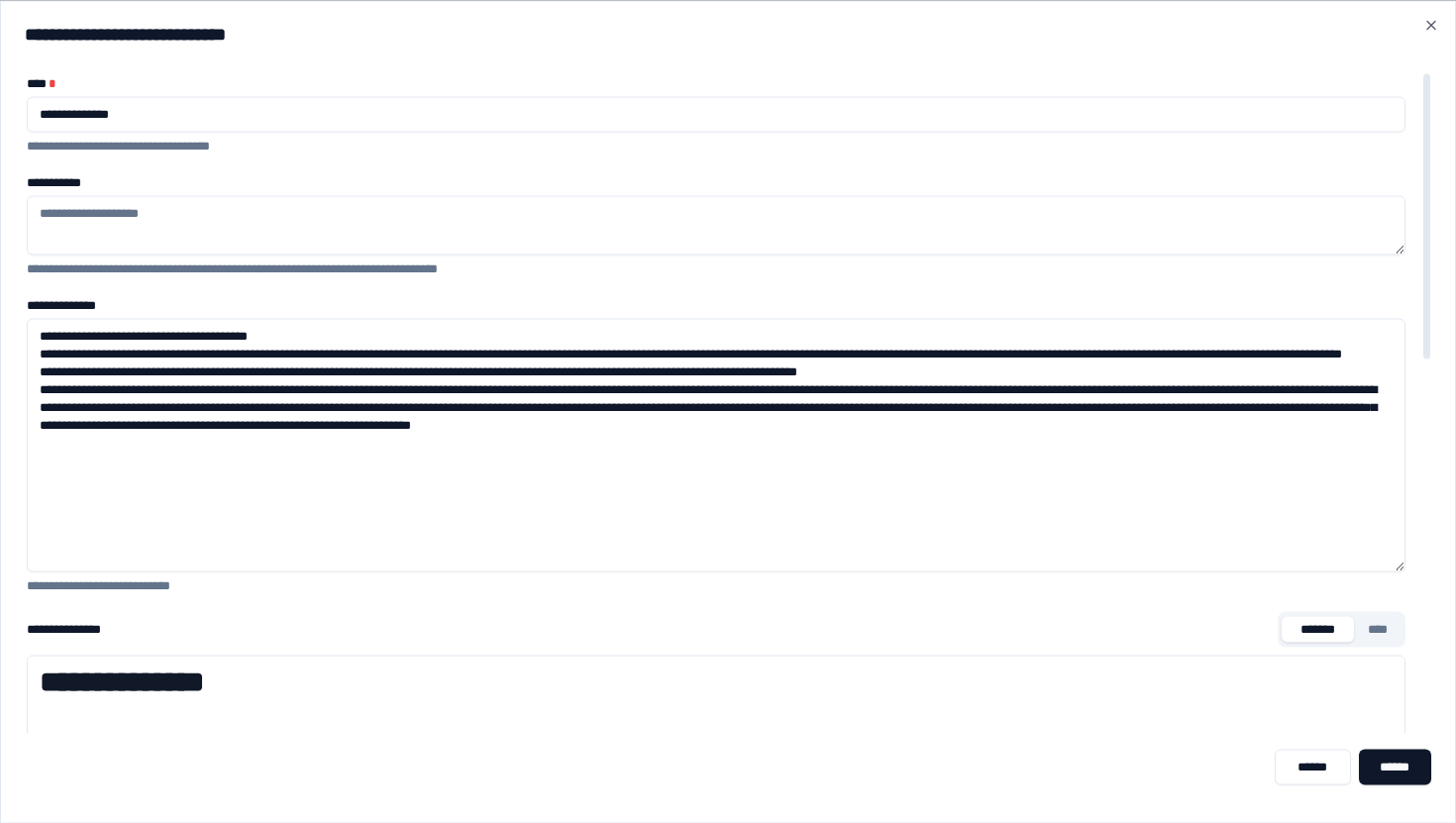 drag, startPoint x: 406, startPoint y: 396, endPoint x: 906, endPoint y: 403, distance: 500.049 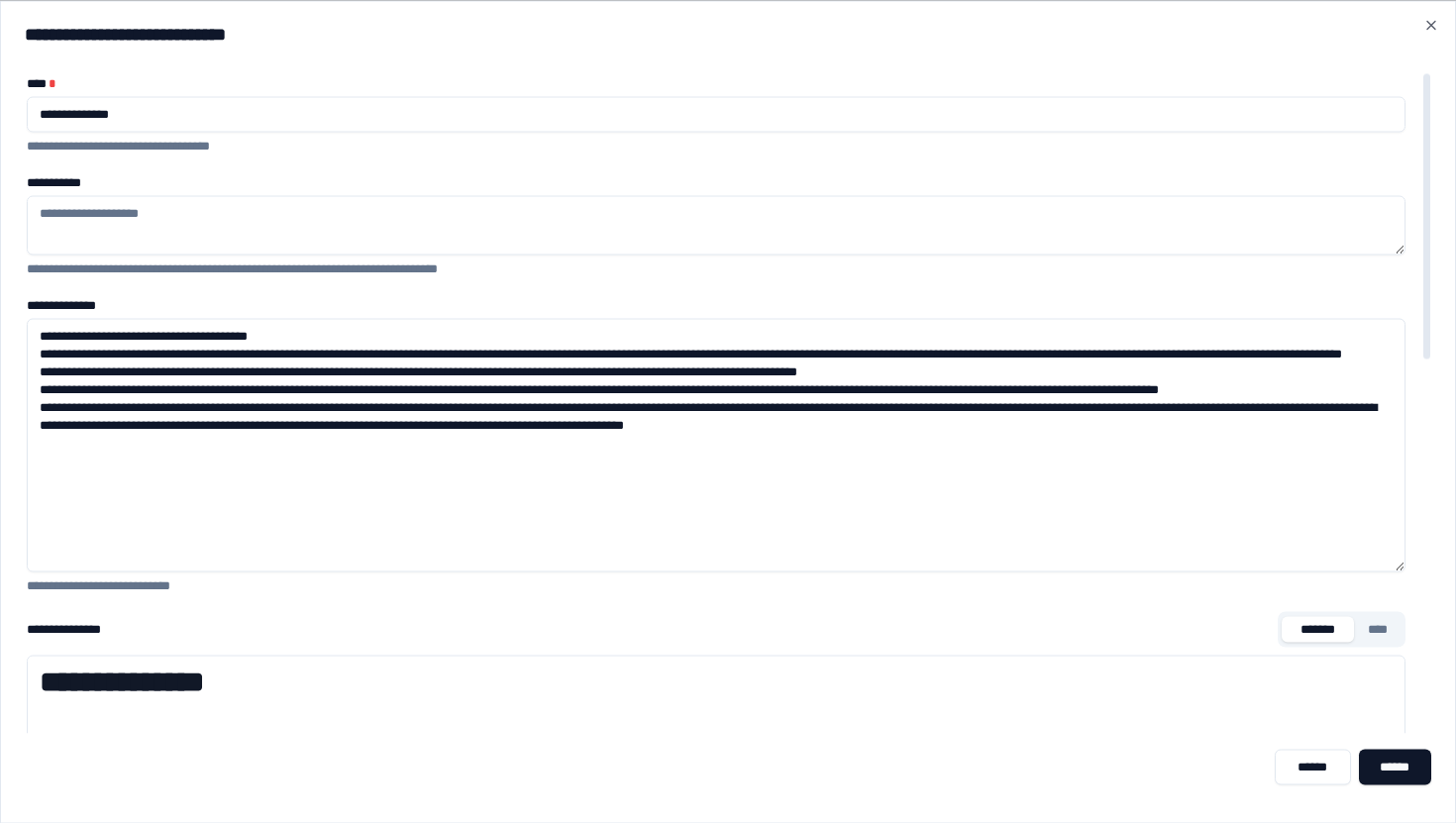 drag, startPoint x: 392, startPoint y: 442, endPoint x: 1153, endPoint y: 457, distance: 761.1478 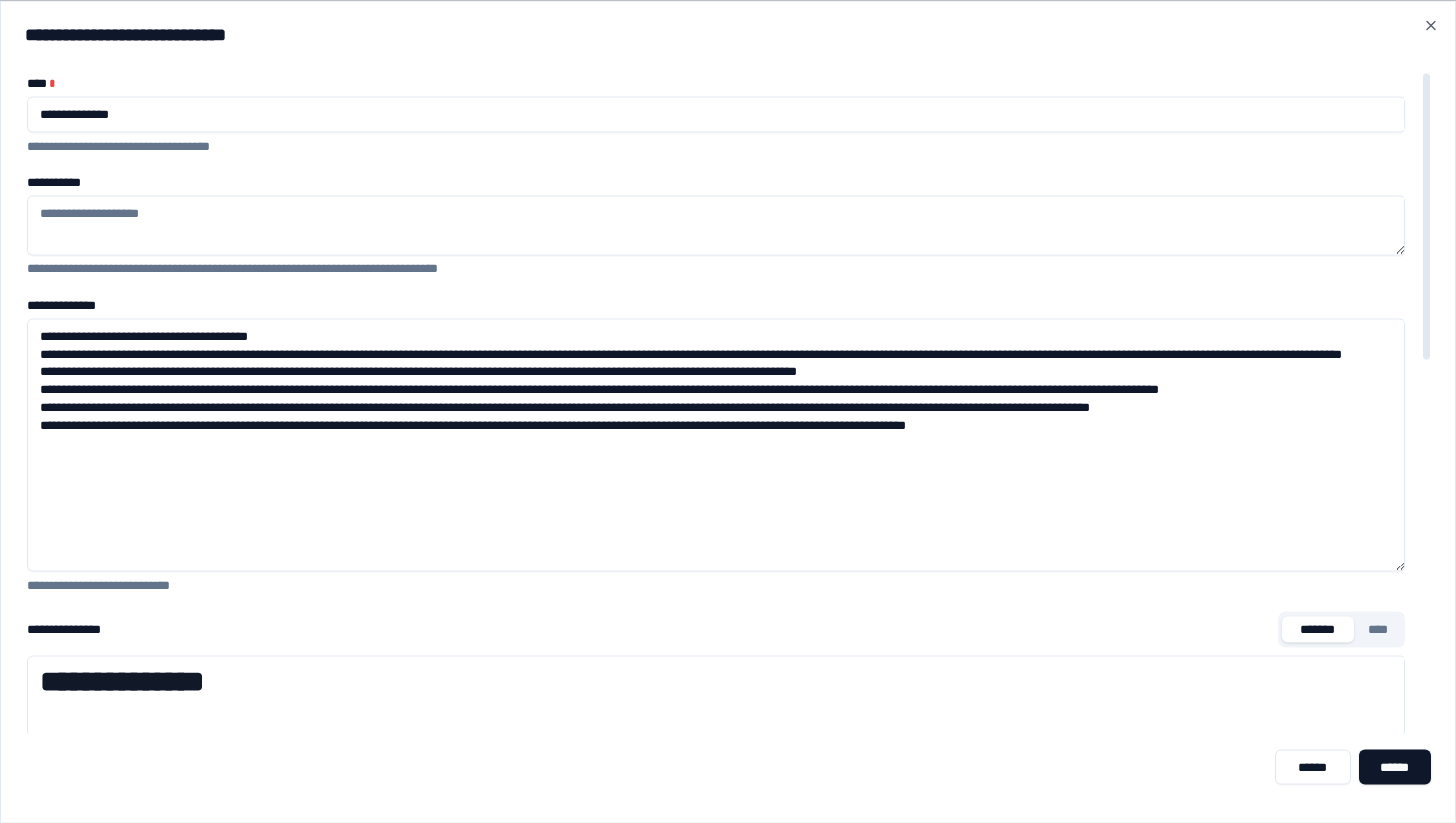 click on "**********" at bounding box center (716, 445) 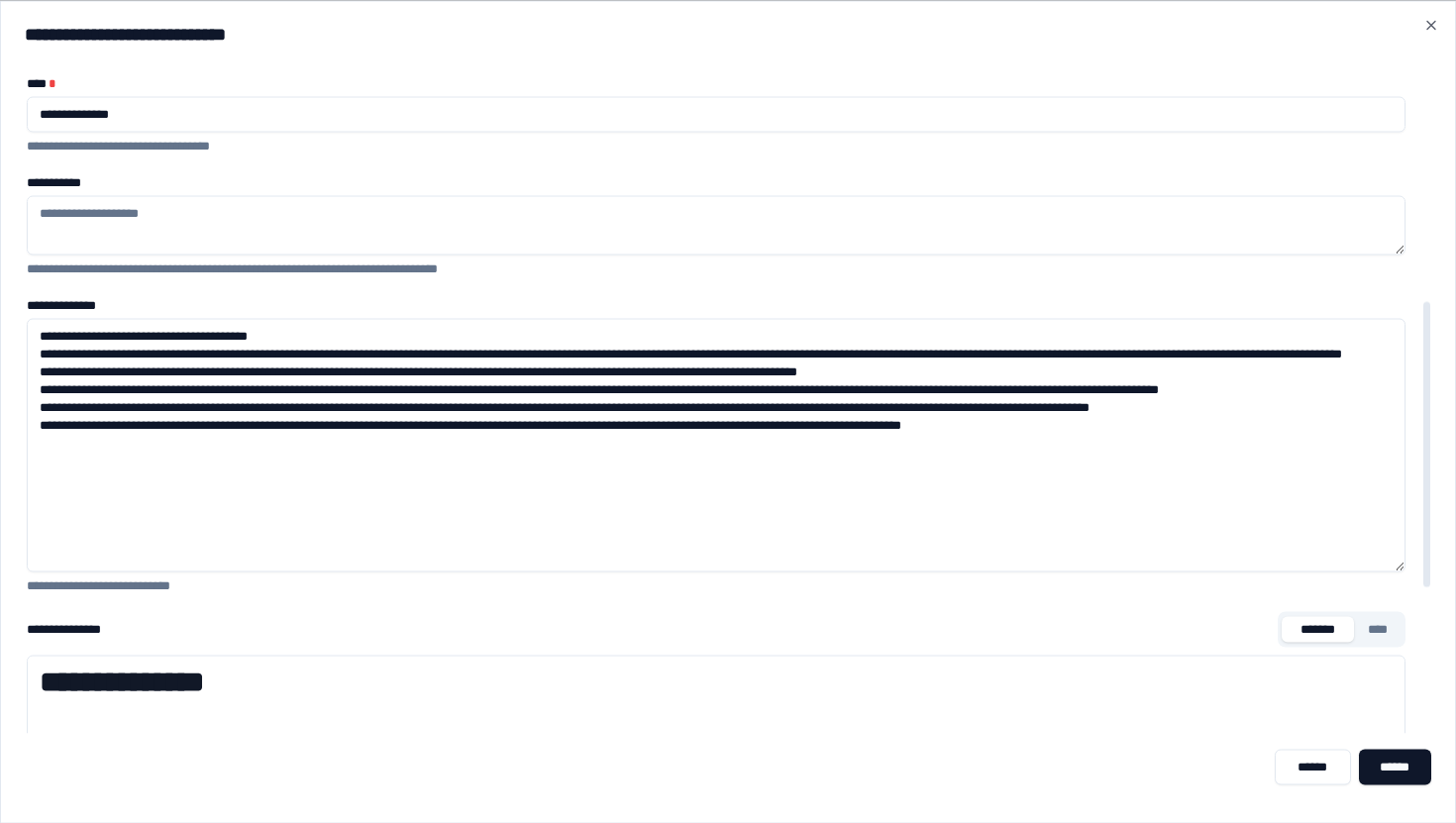 scroll, scrollTop: 865, scrollLeft: 0, axis: vertical 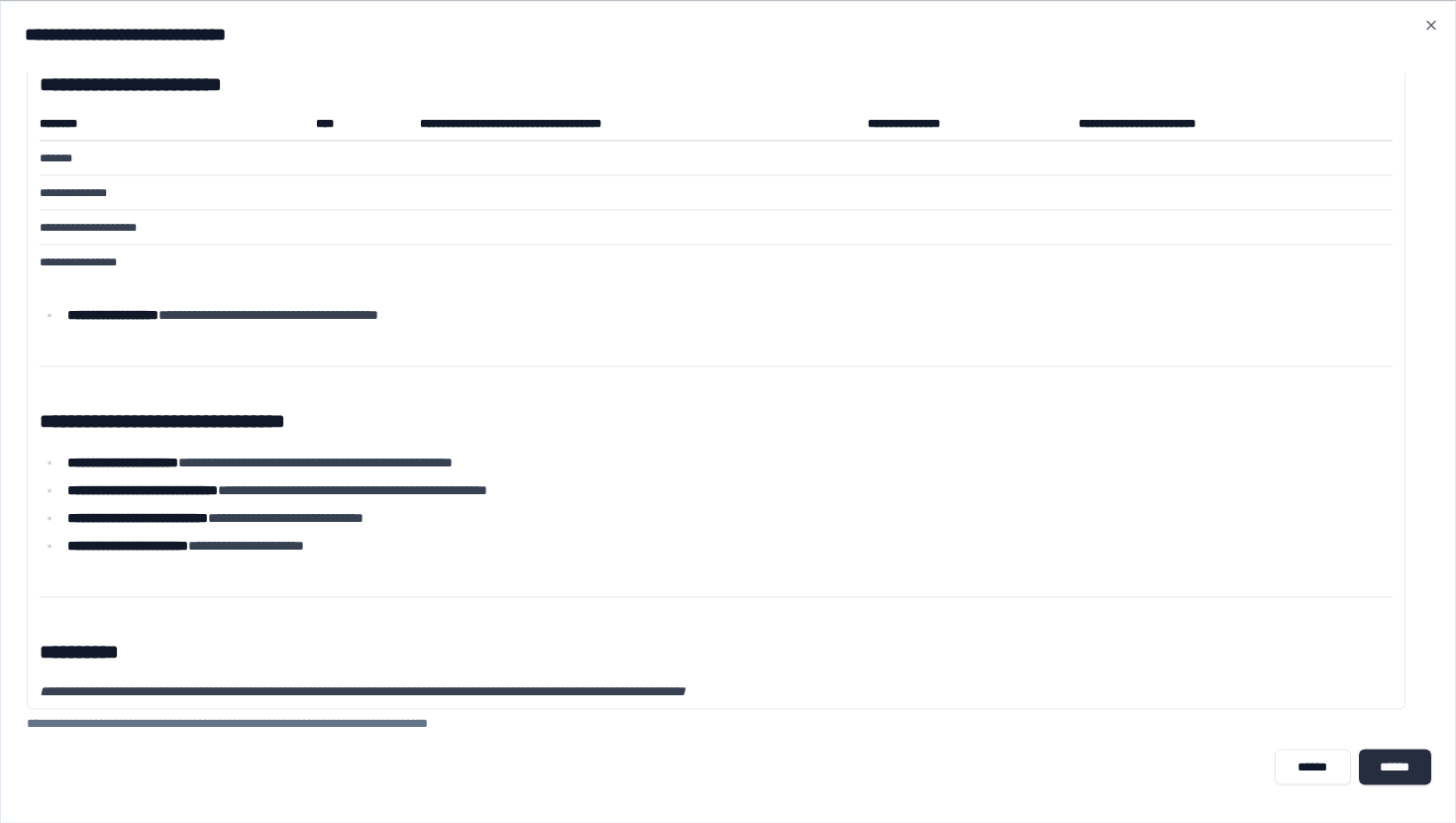 type on "**********" 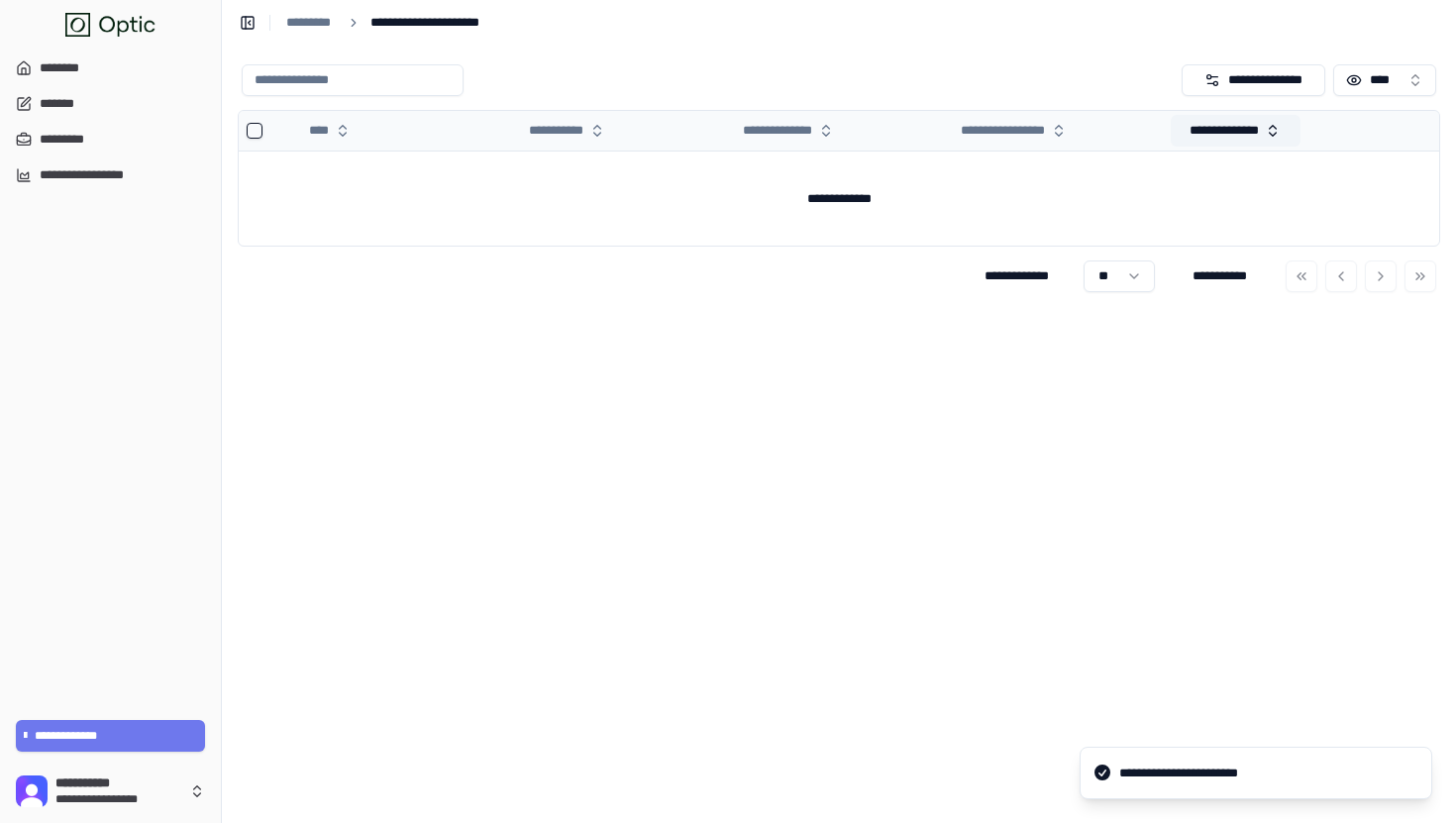 click on "**********" at bounding box center [1235, 131] 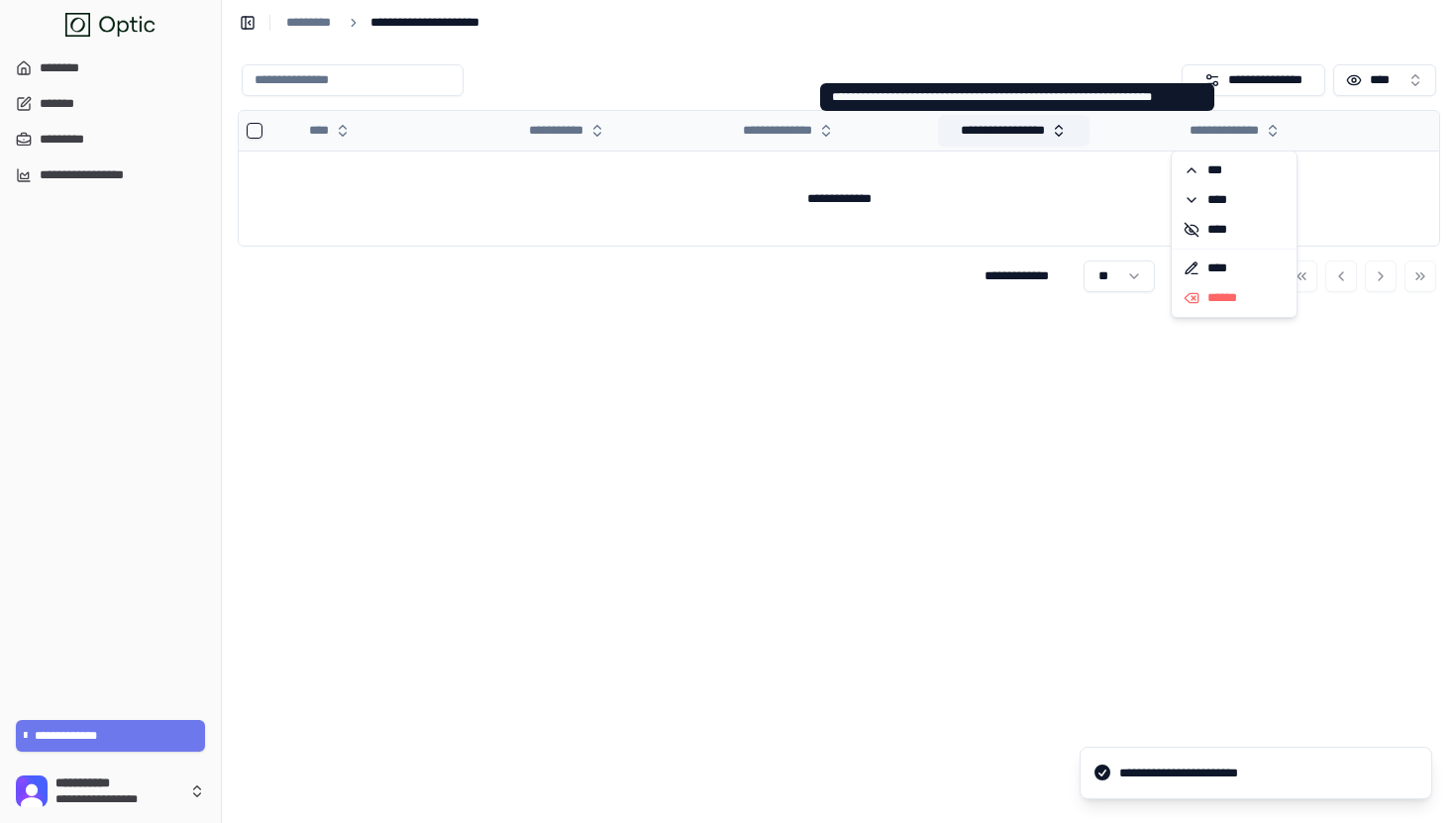 click on "**********" at bounding box center (1013, 131) 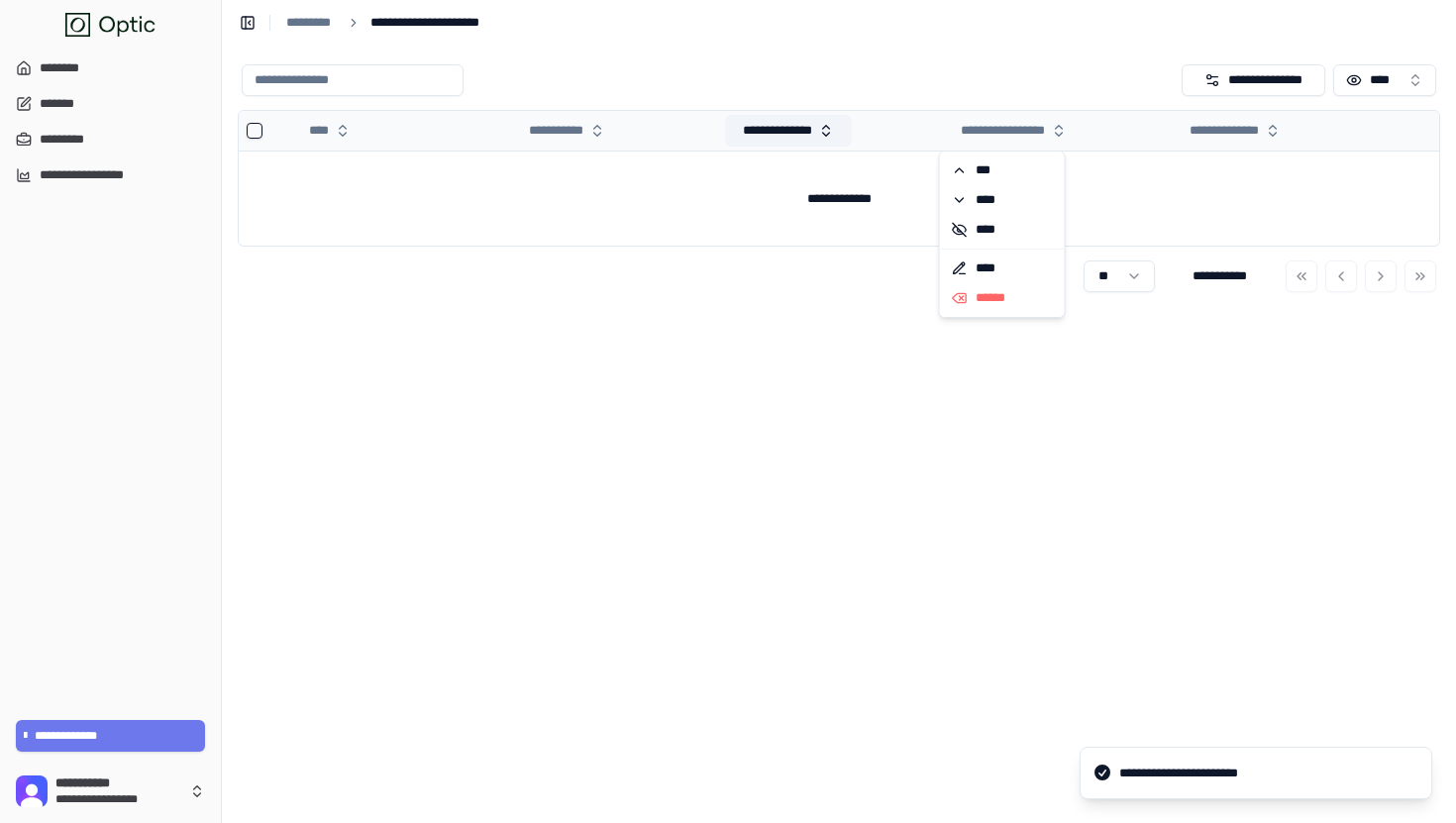 click on "**********" at bounding box center [788, 131] 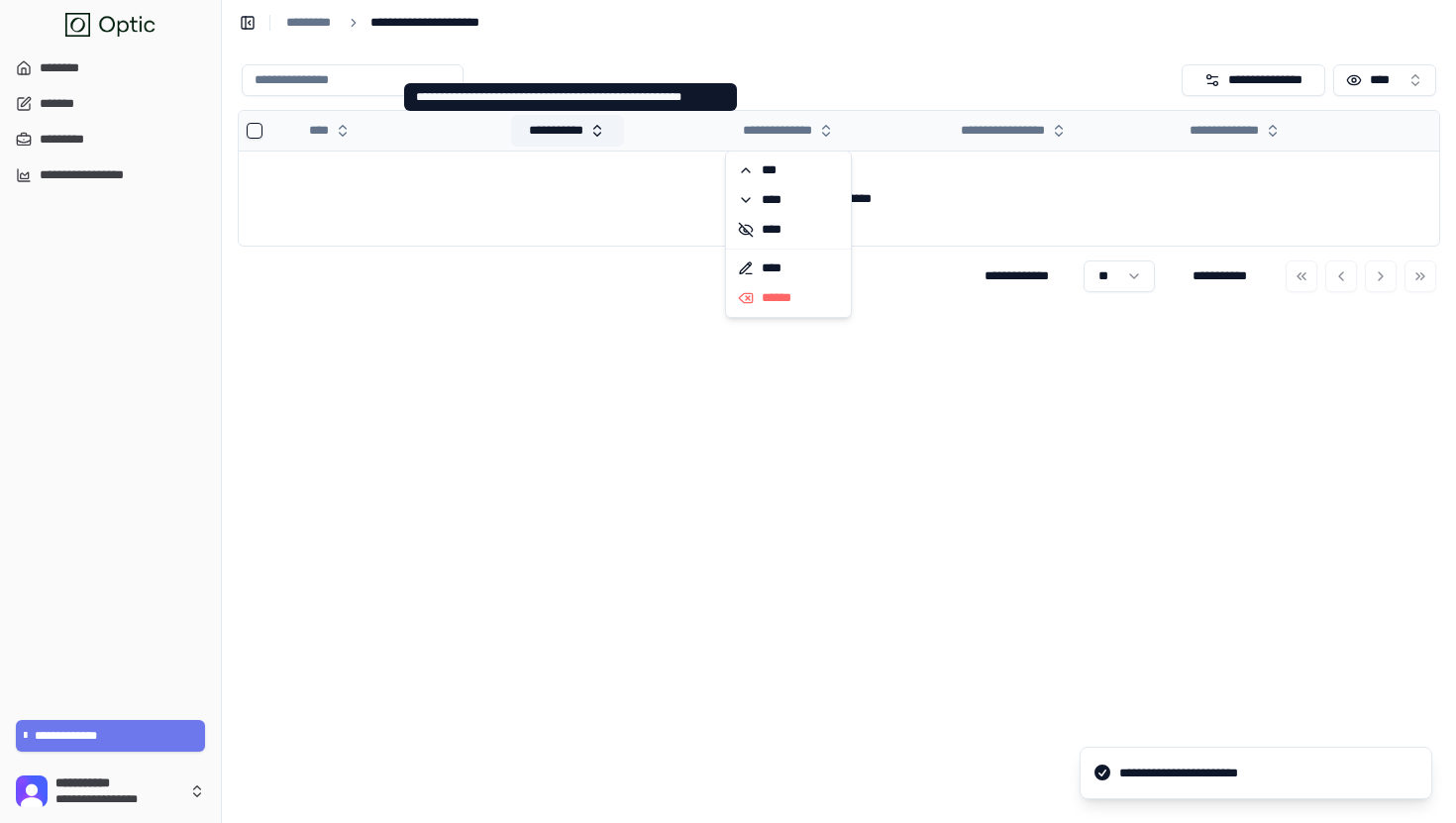 click on "**********" at bounding box center [567, 131] 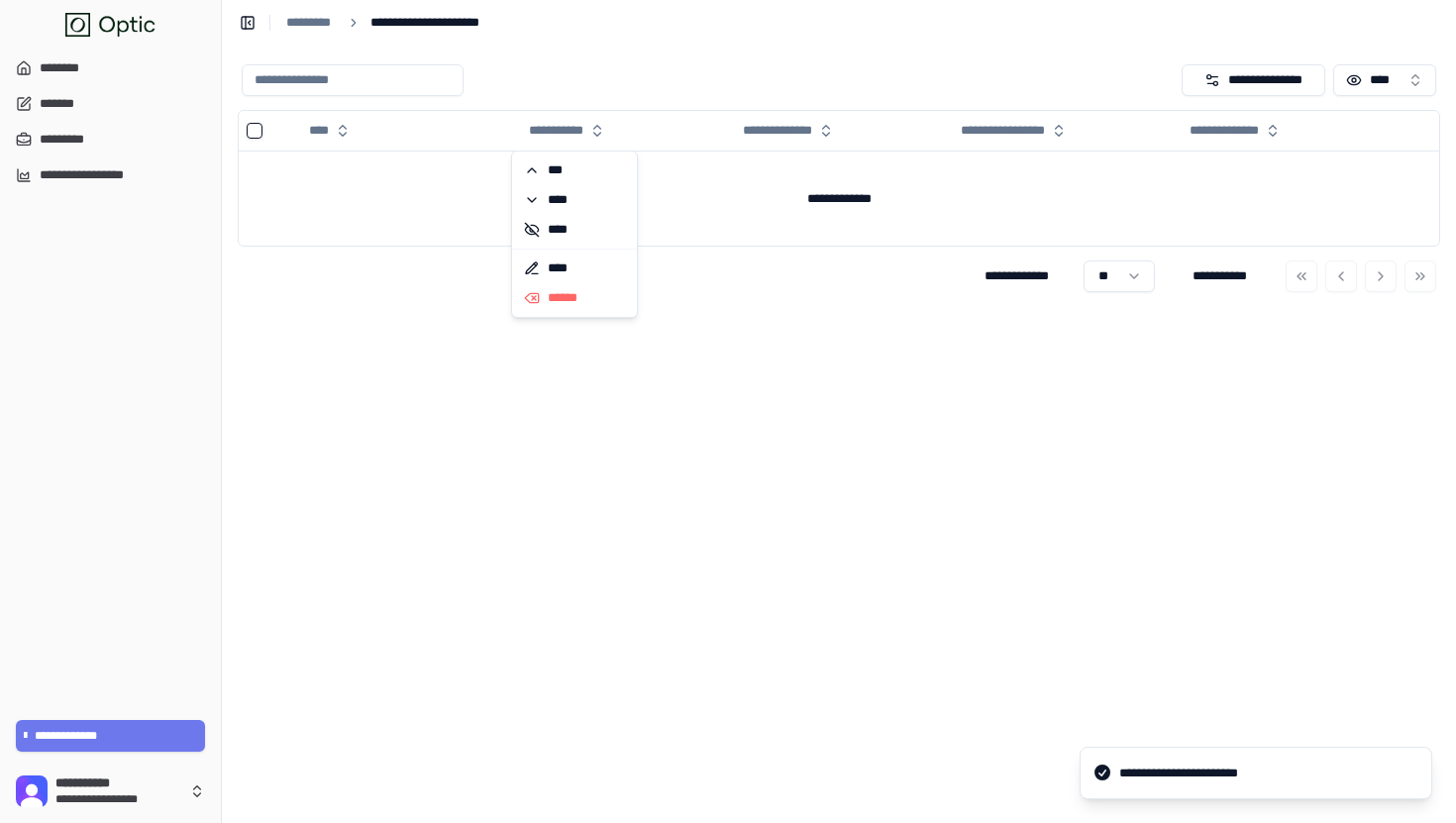 click at bounding box center (707, 80) 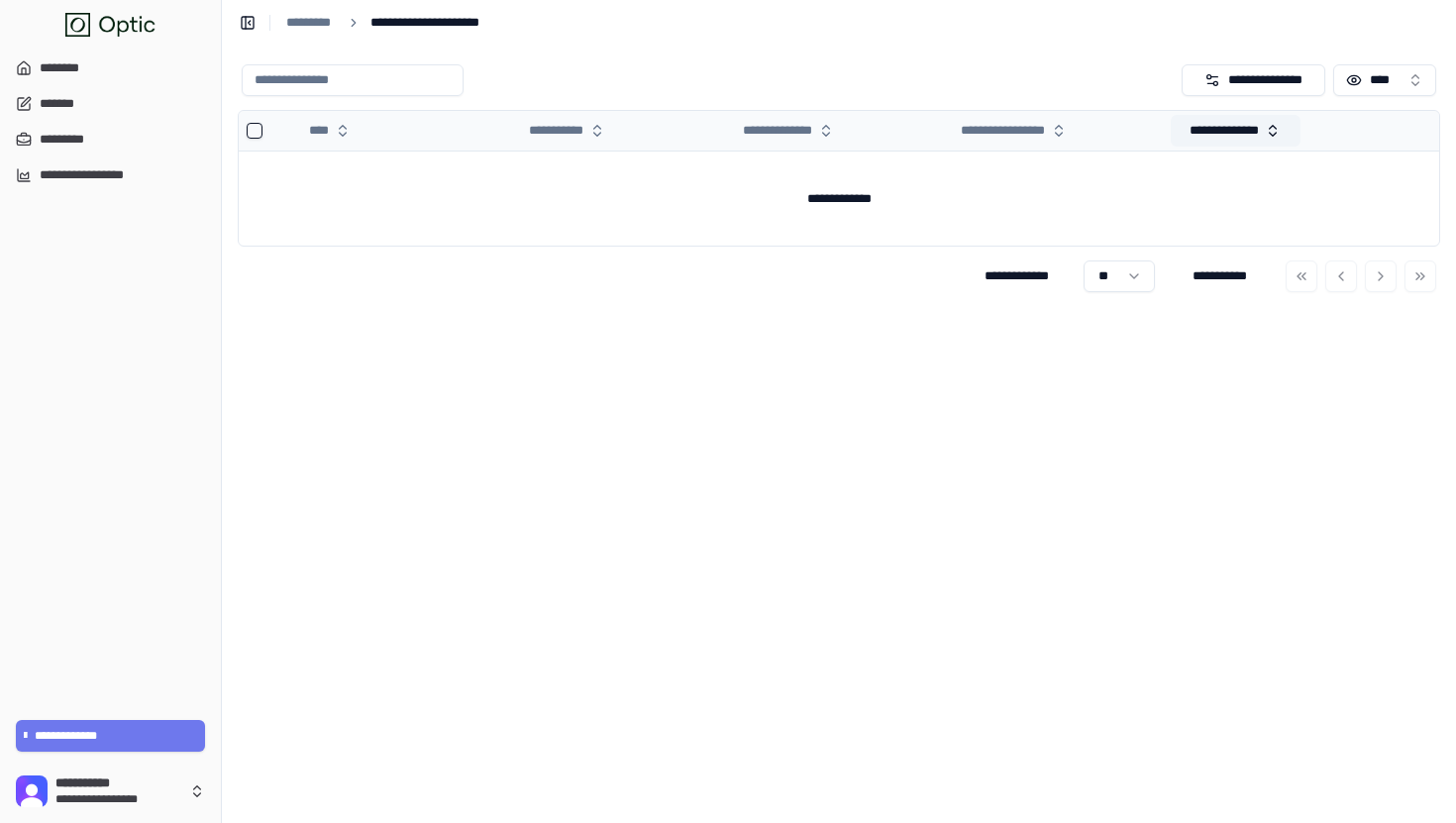 click on "**********" at bounding box center (1235, 131) 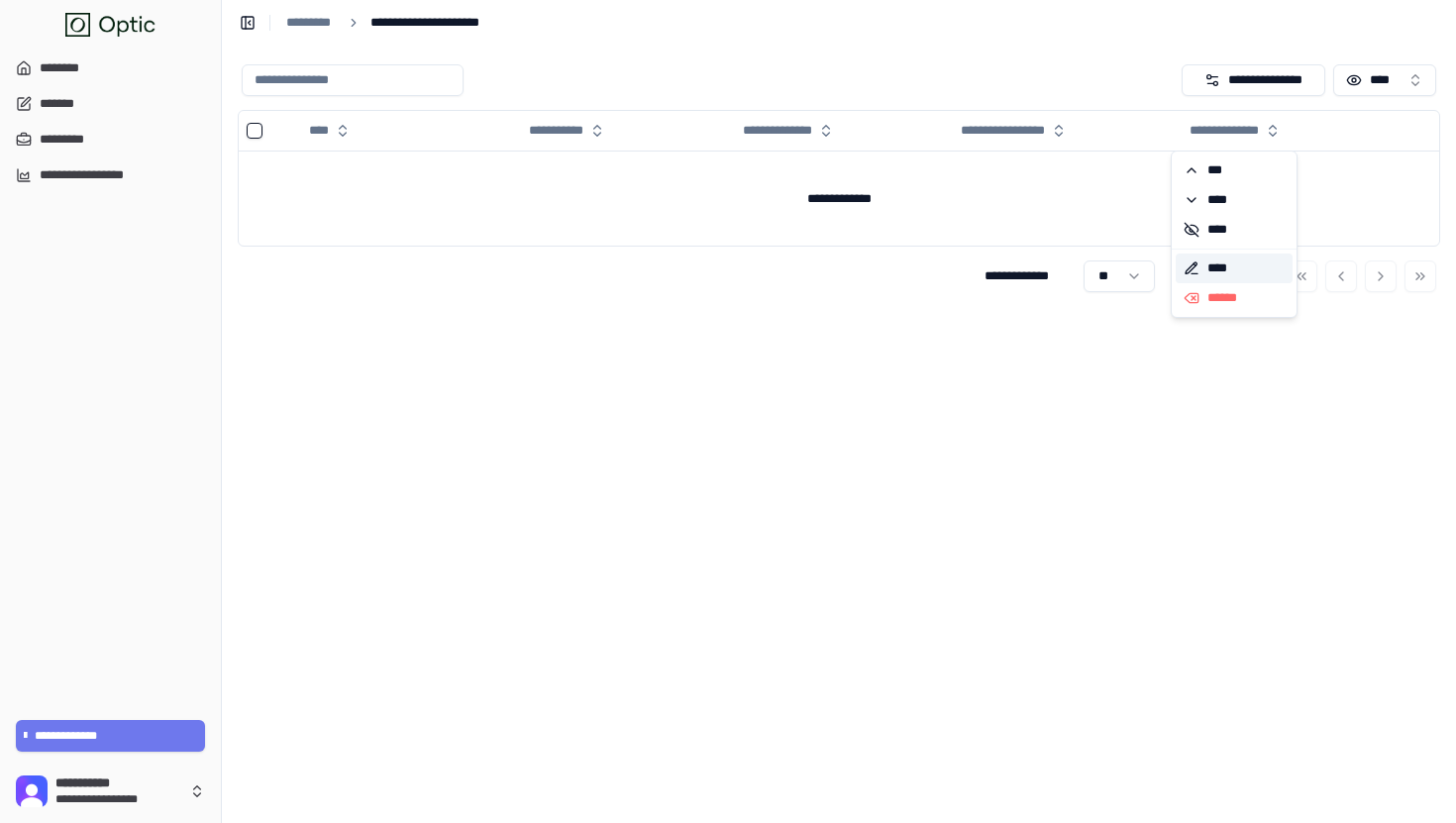 click on "****" at bounding box center (1234, 268) 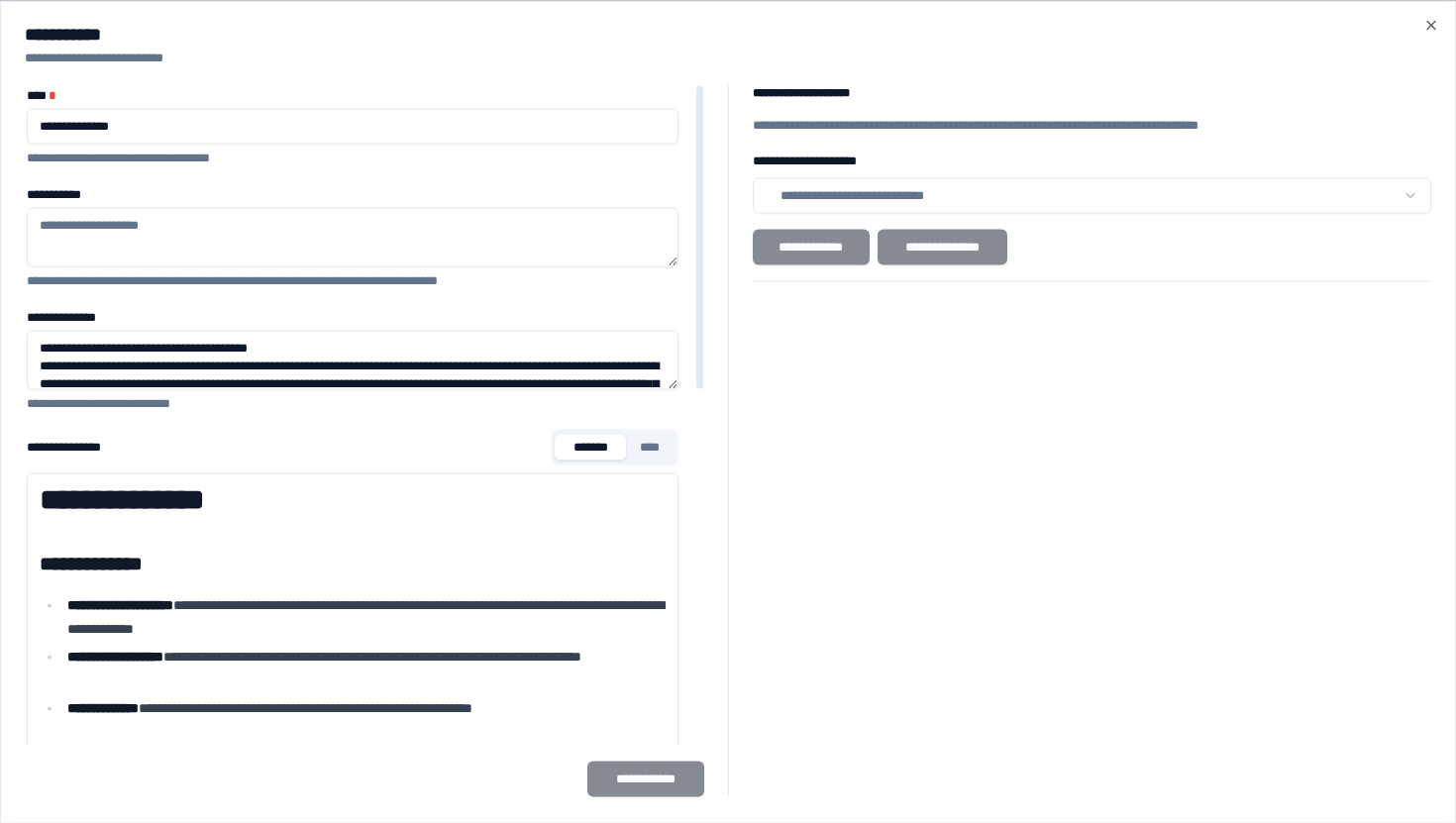 click on "**********" at bounding box center (353, 237) 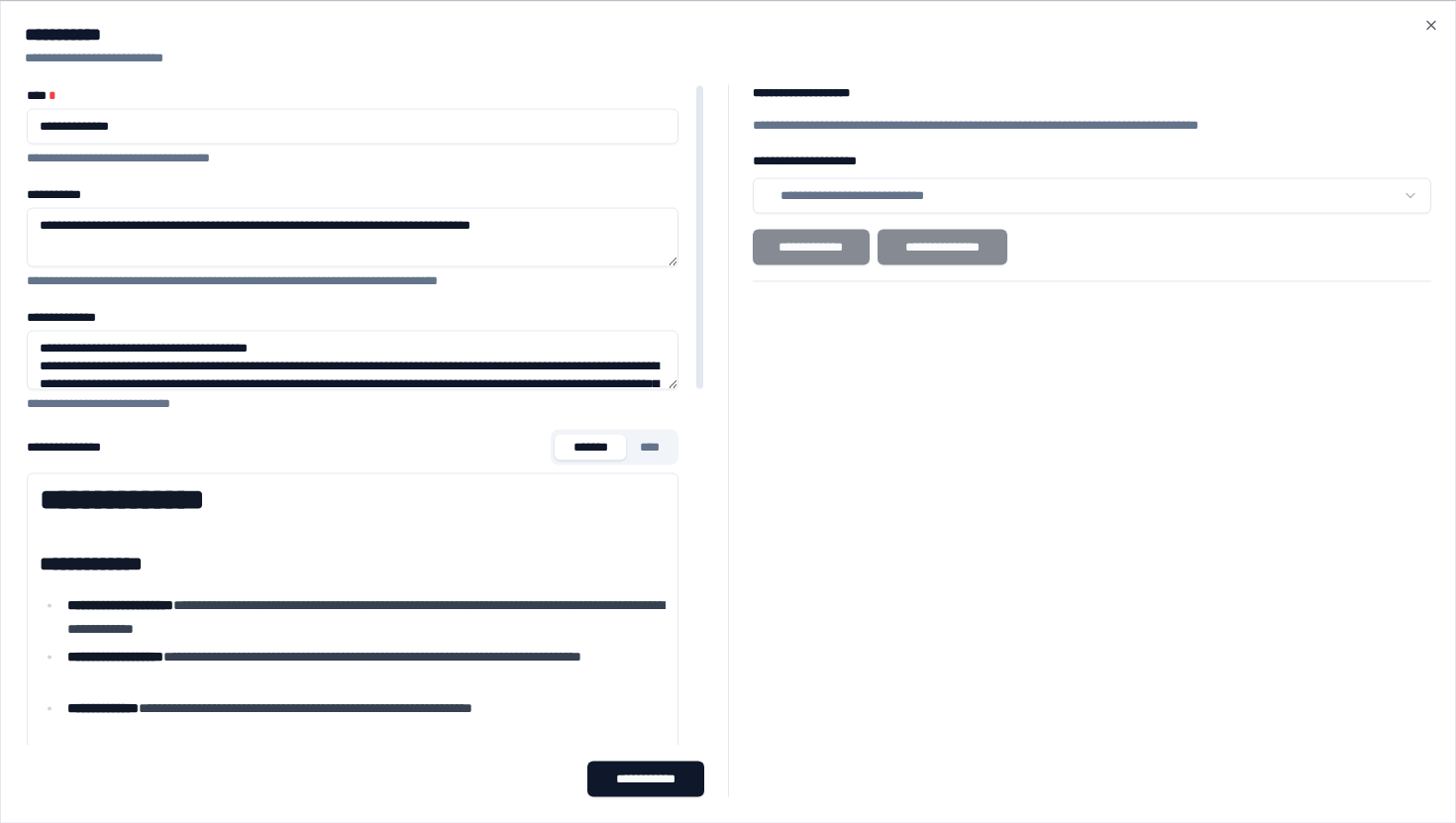 click on "**********" at bounding box center (353, 237) 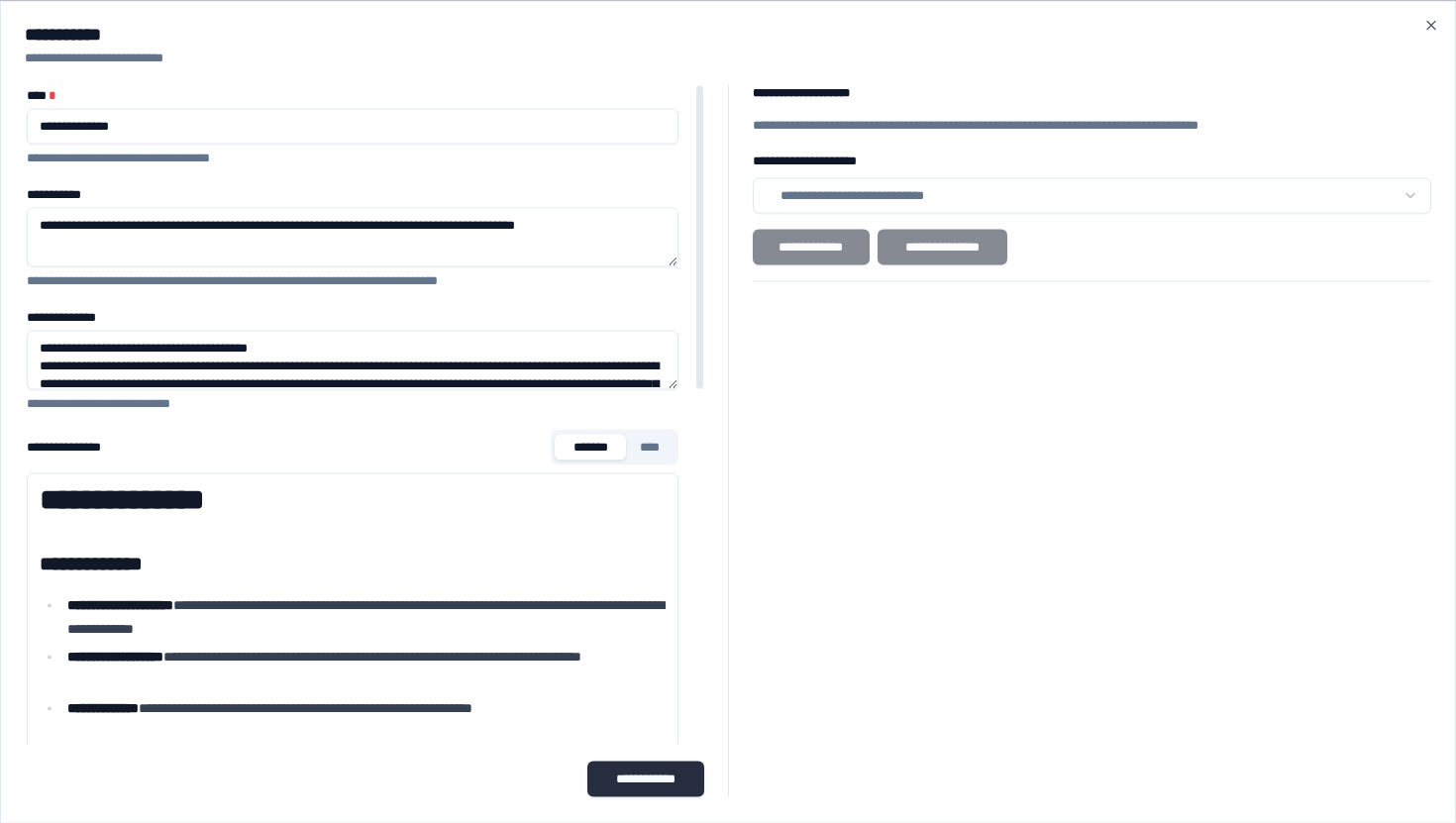 type on "**********" 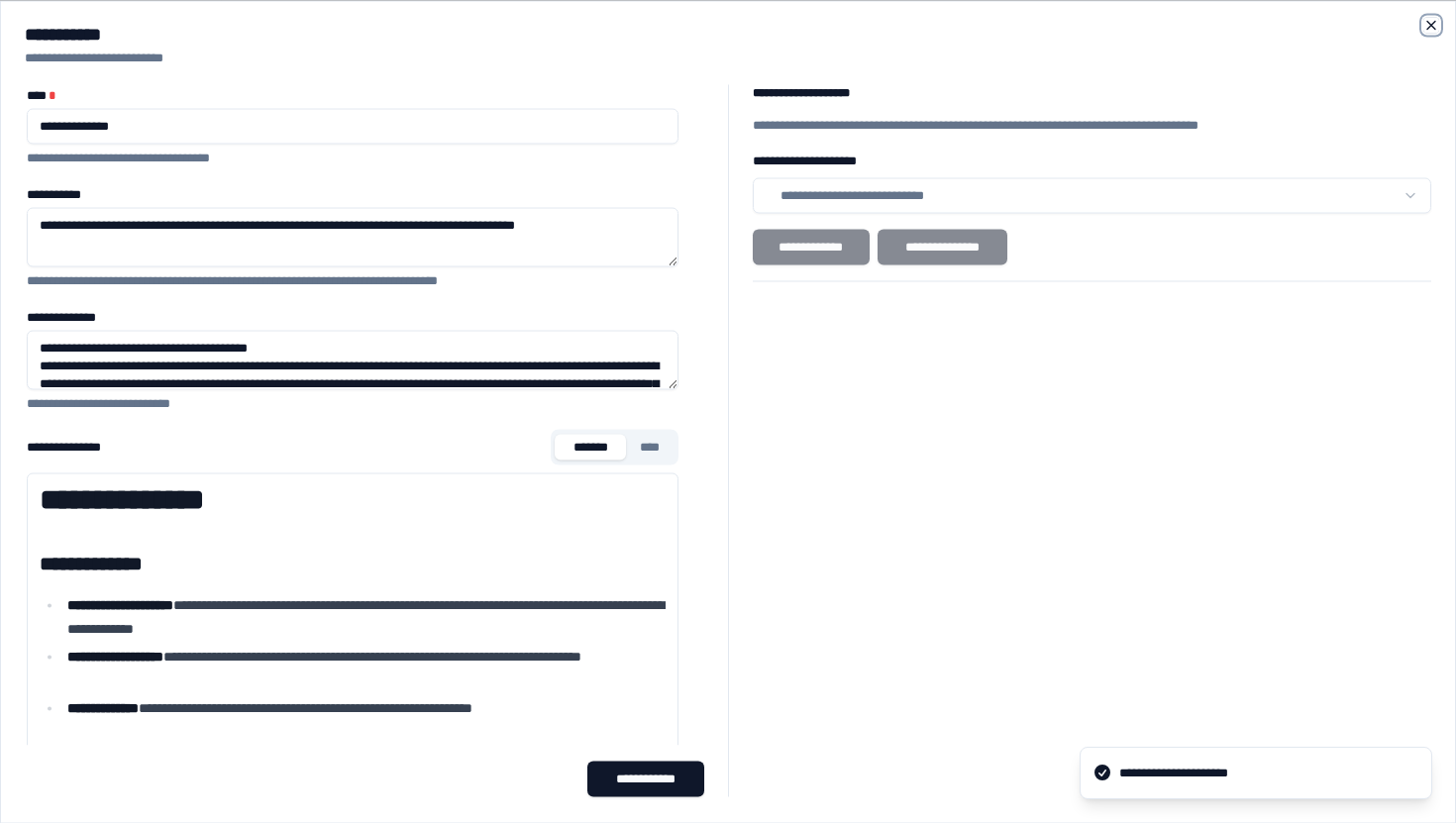 click 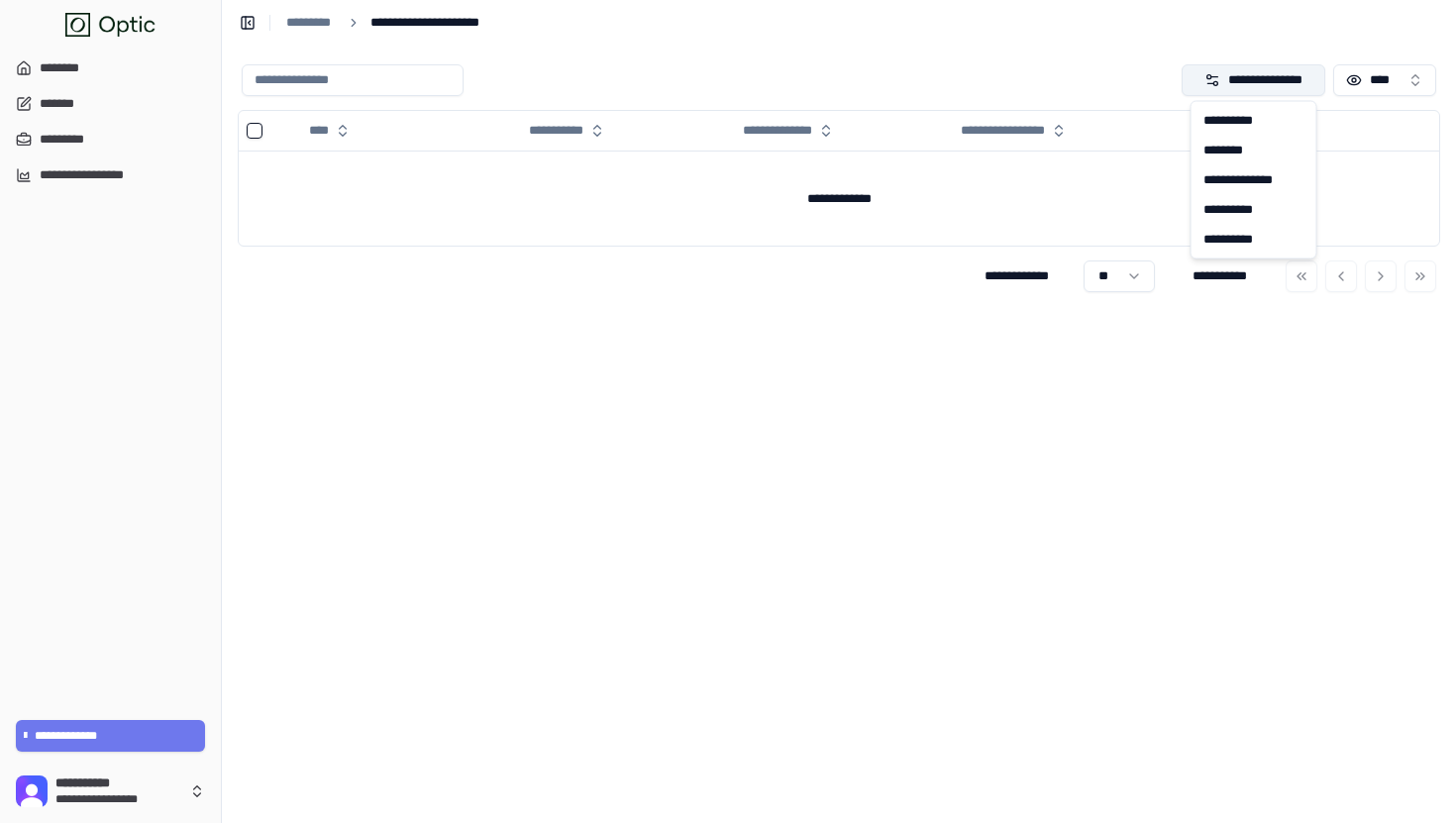 click on "**********" at bounding box center [1254, 80] 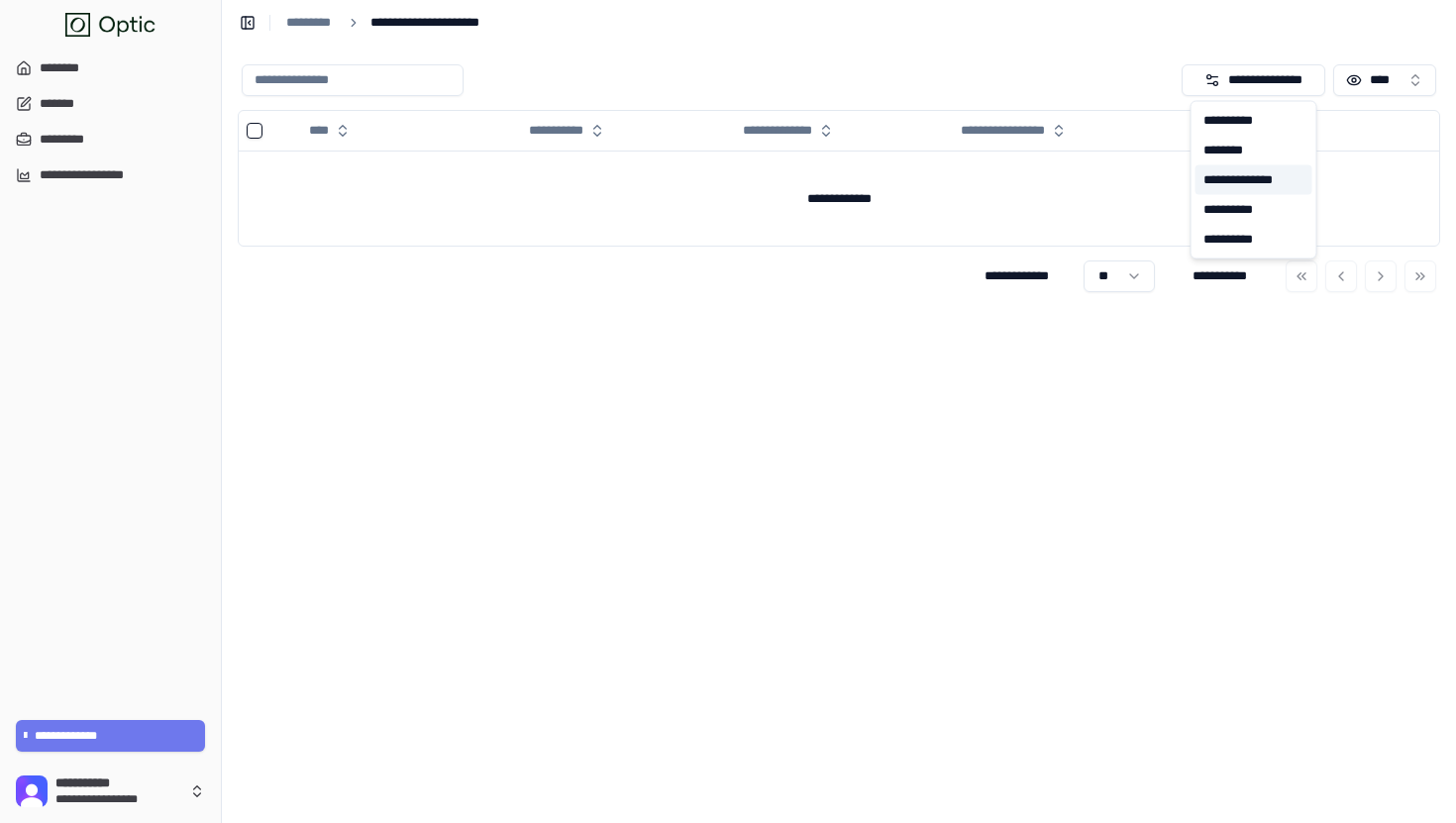 click on "**********" at bounding box center (1254, 180) 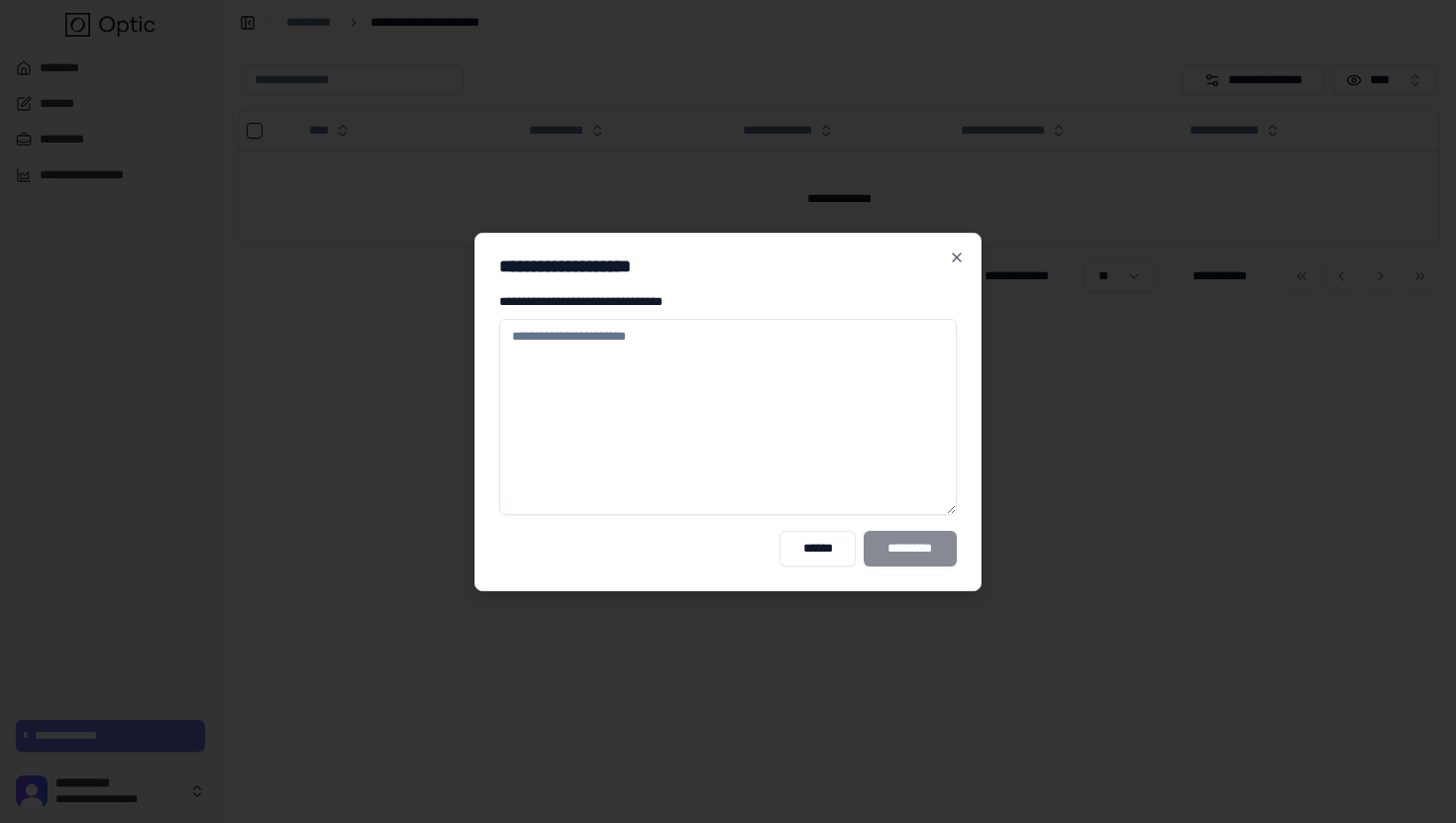 click on "**********" at bounding box center (728, 417) 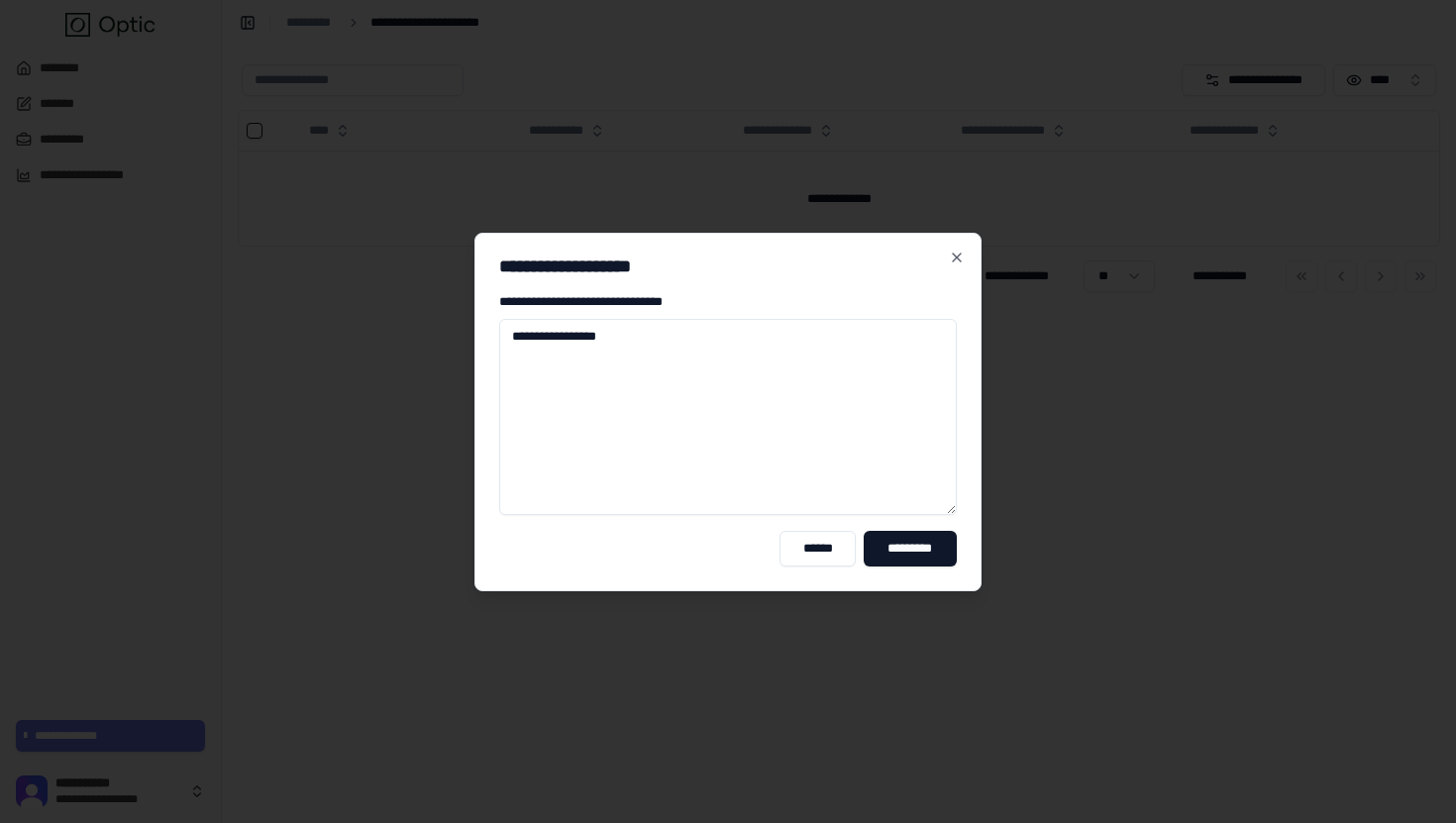 click on "**********" at bounding box center (728, 417) 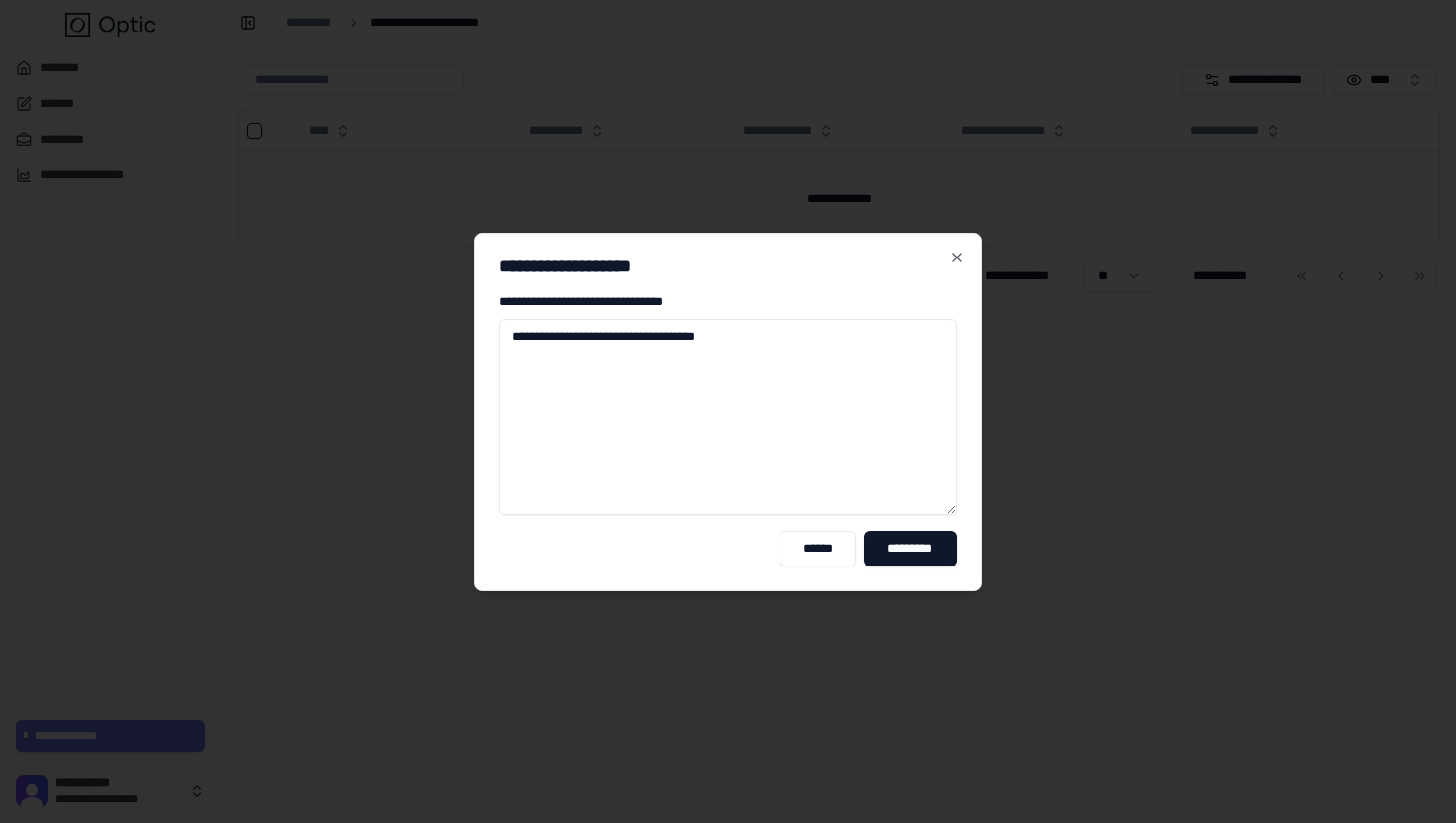 paste on "**********" 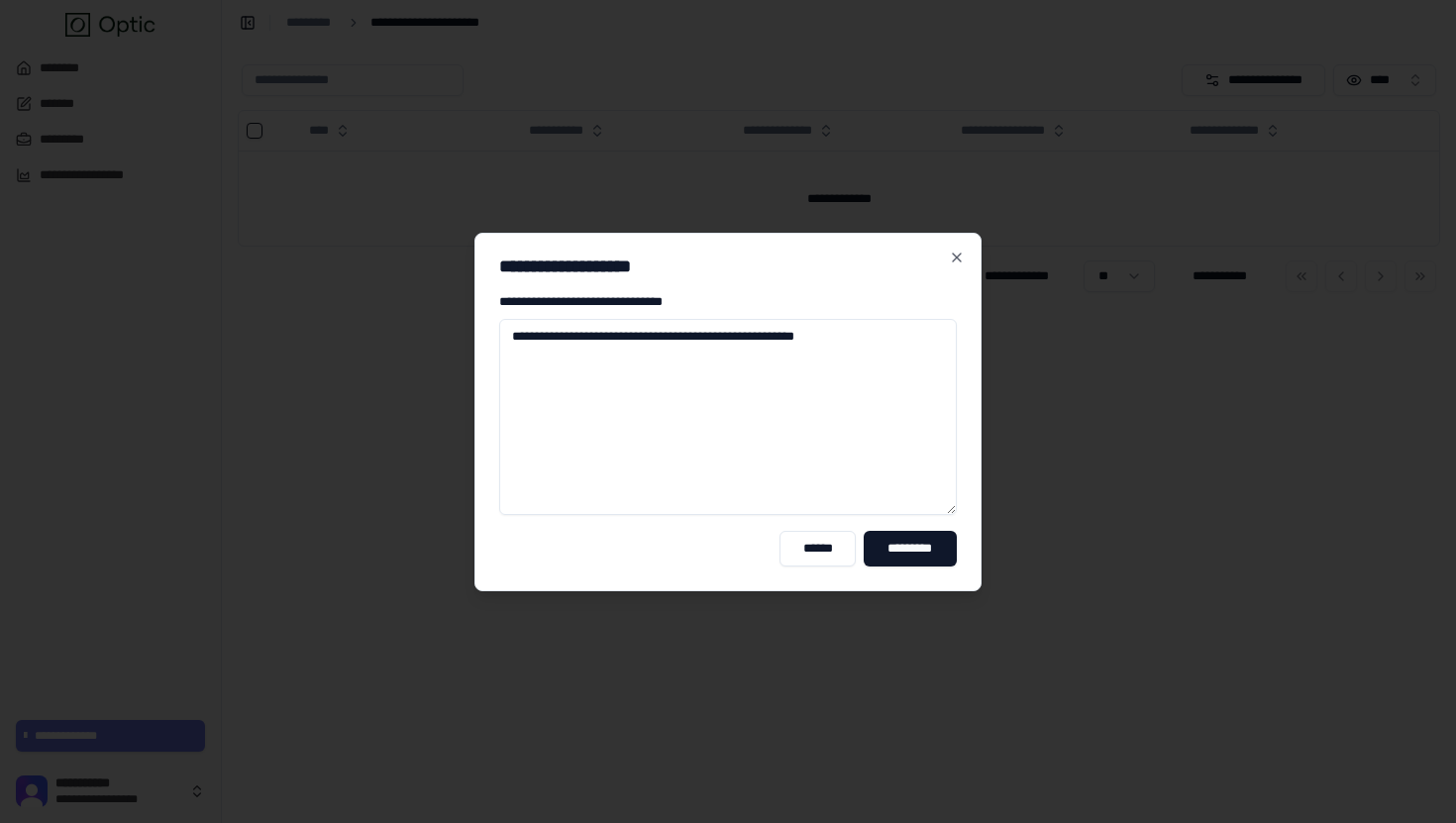 paste on "*******" 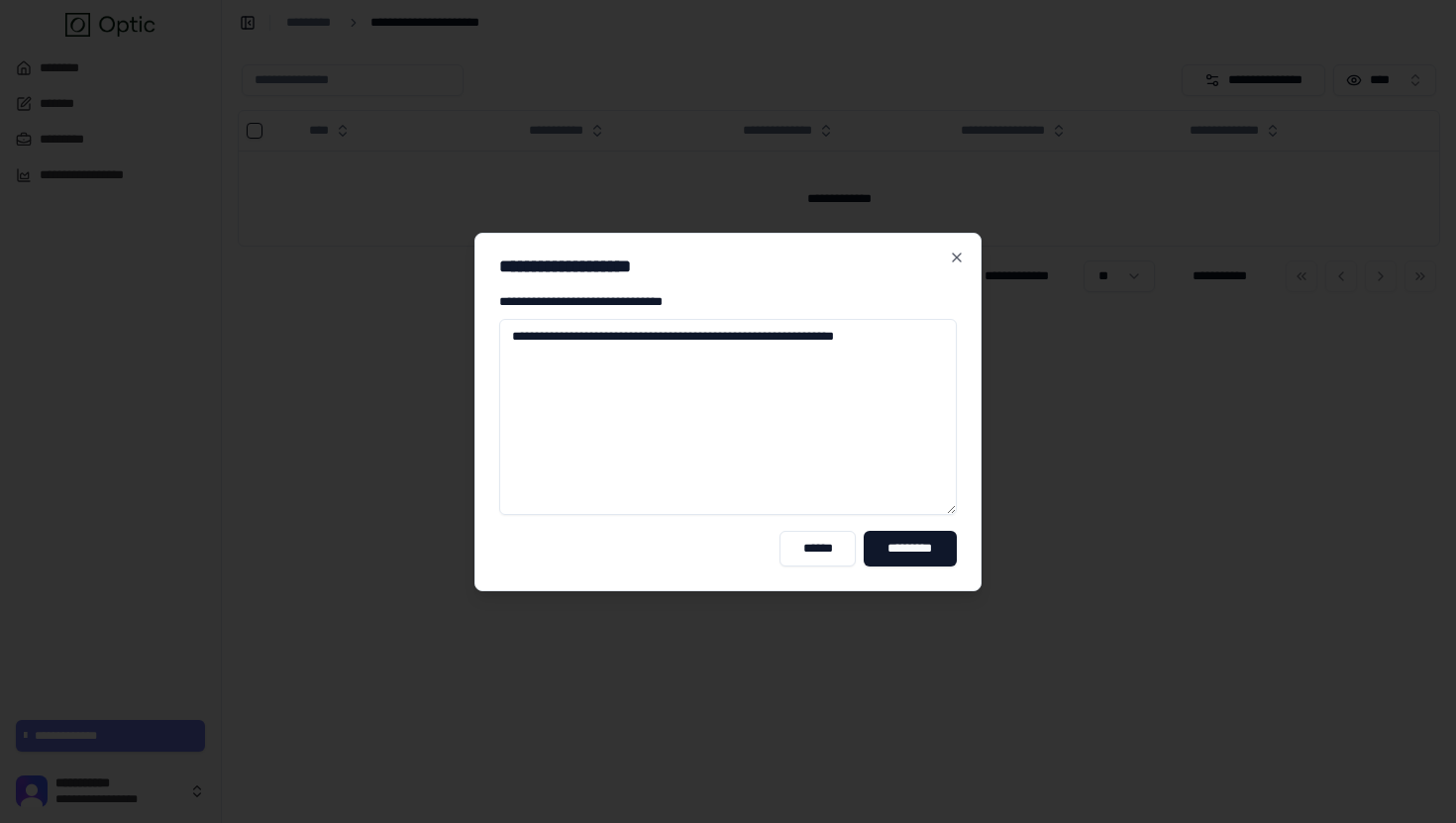 paste on "********" 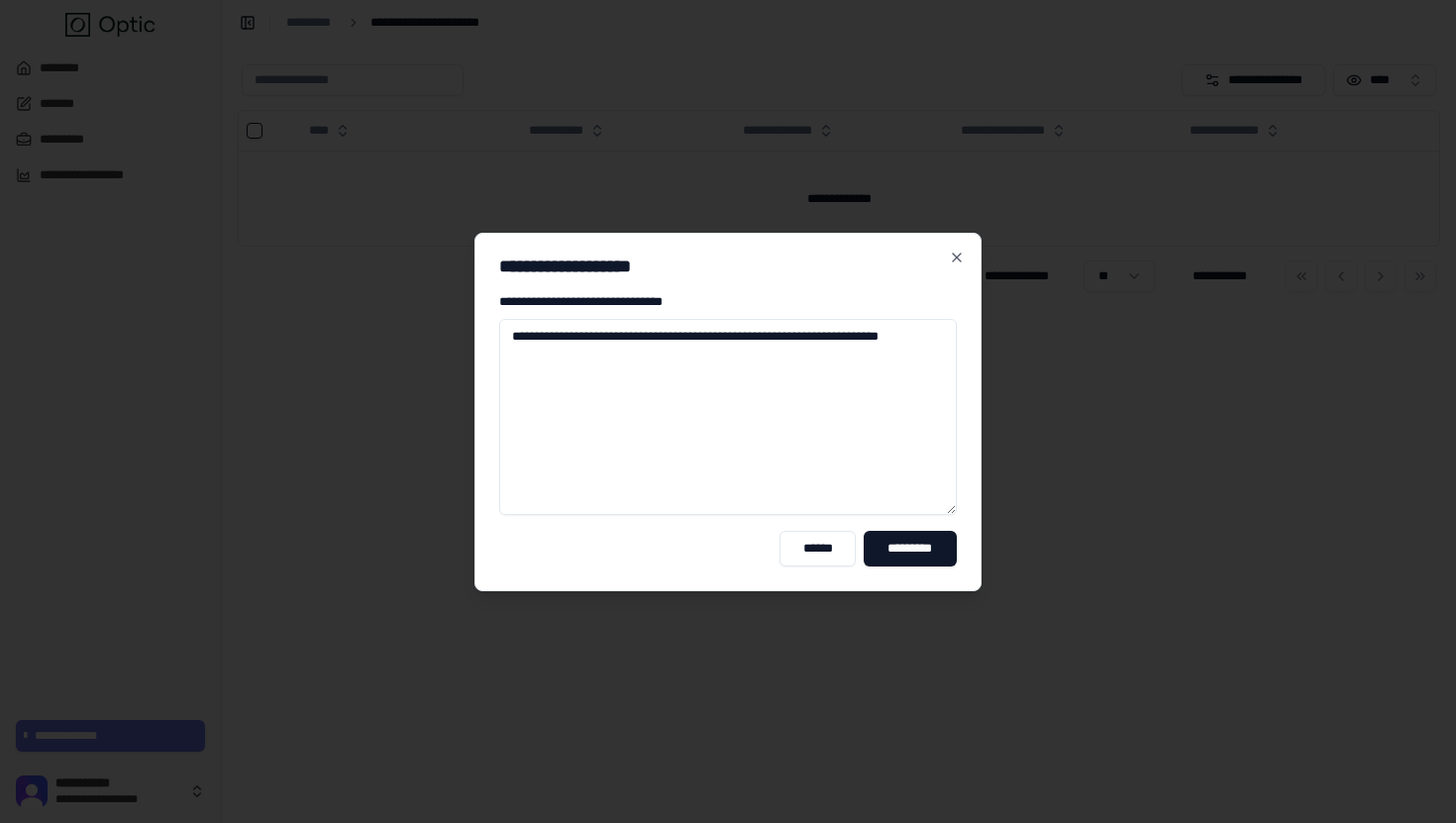 paste on "*********" 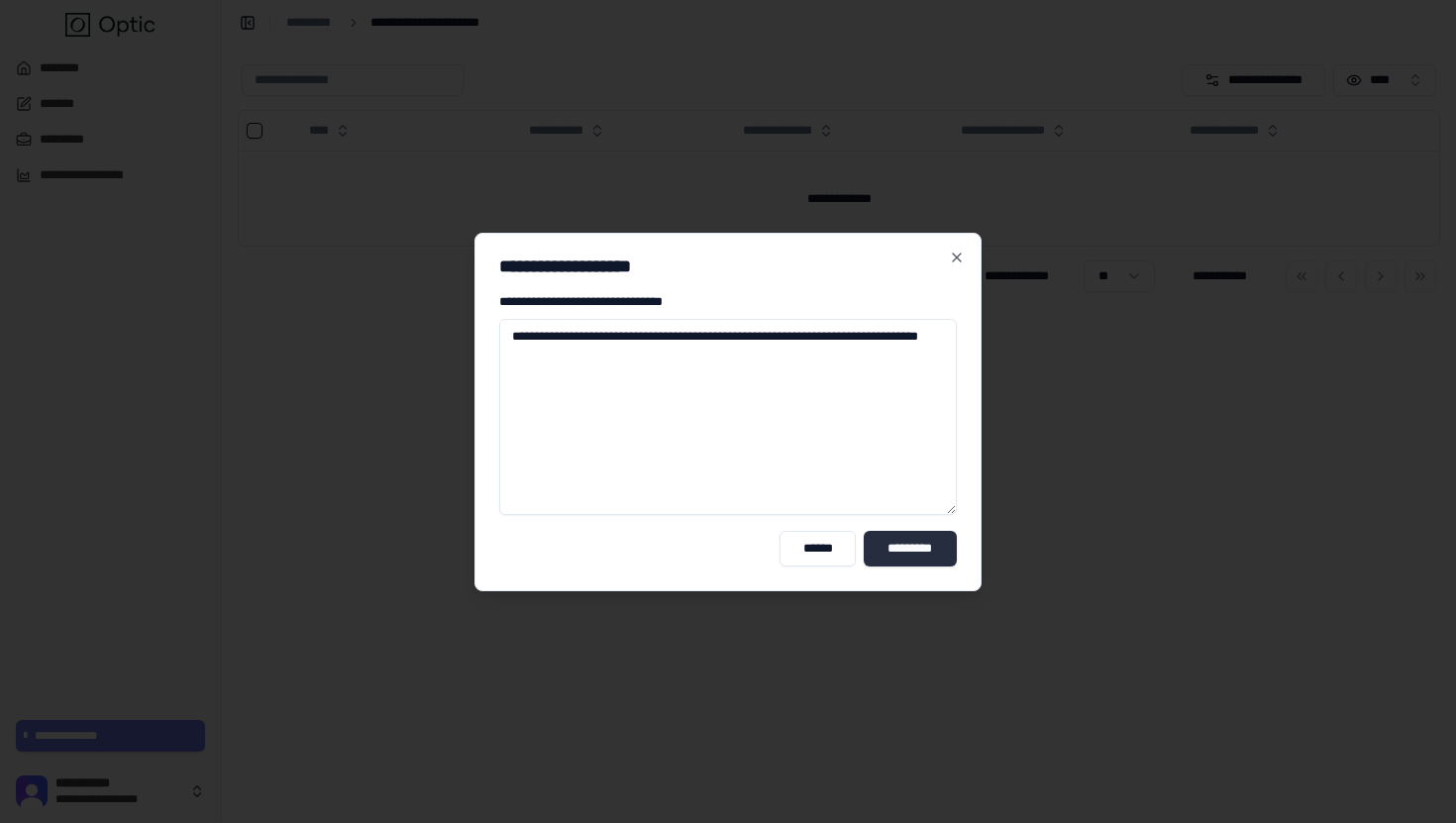 type on "**********" 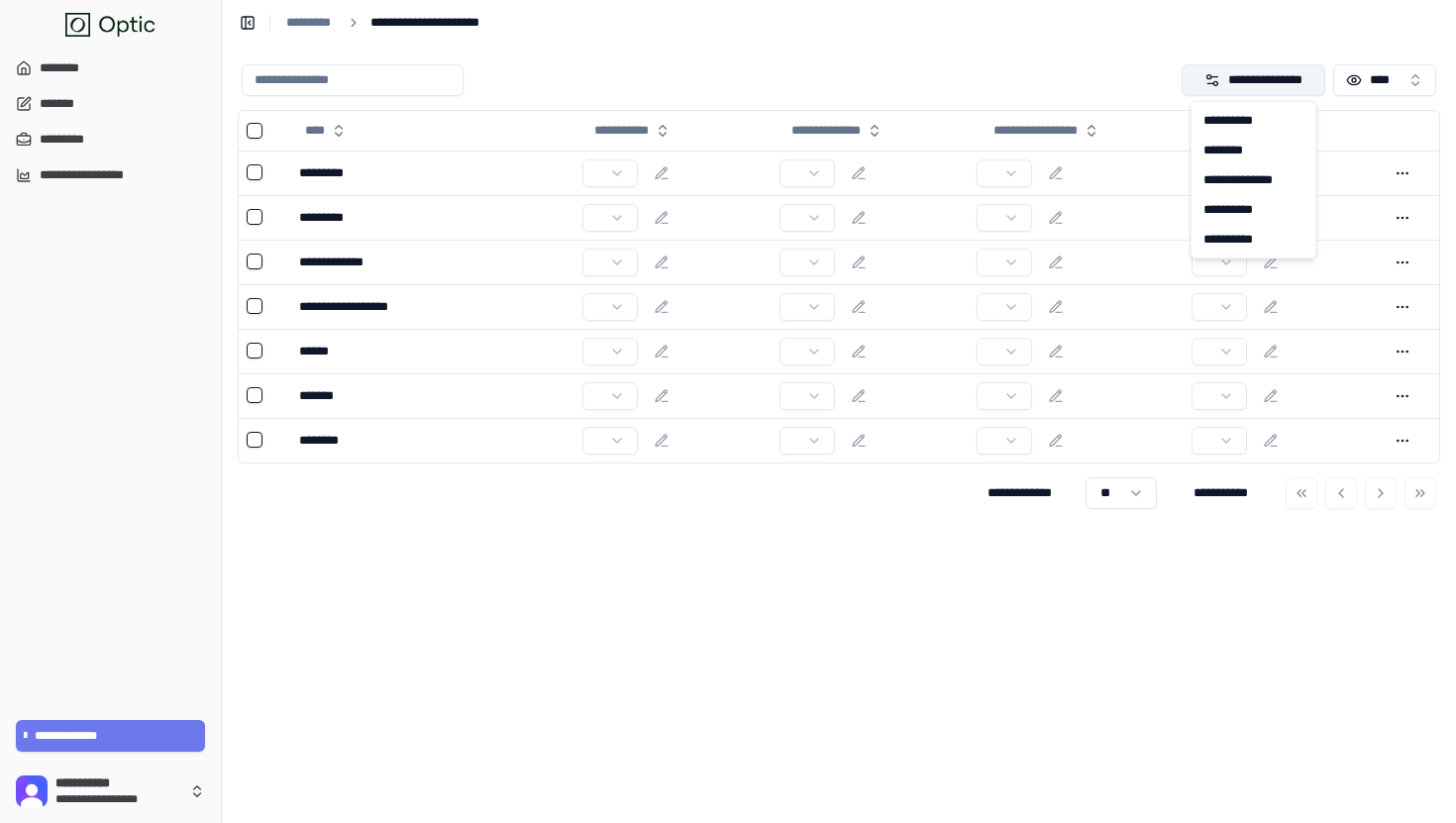 click on "**********" at bounding box center [1254, 80] 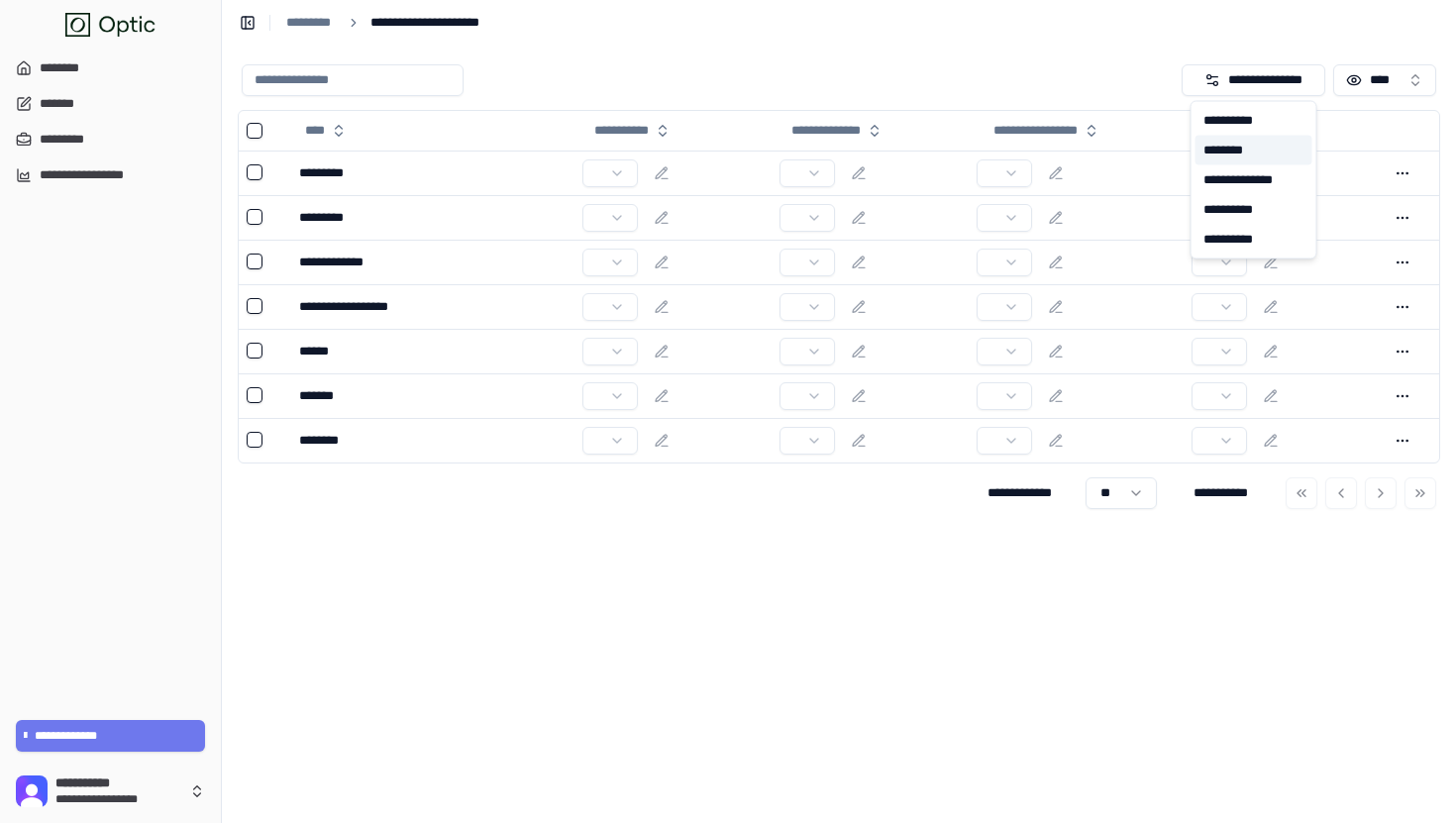 click on "********" at bounding box center [1254, 151] 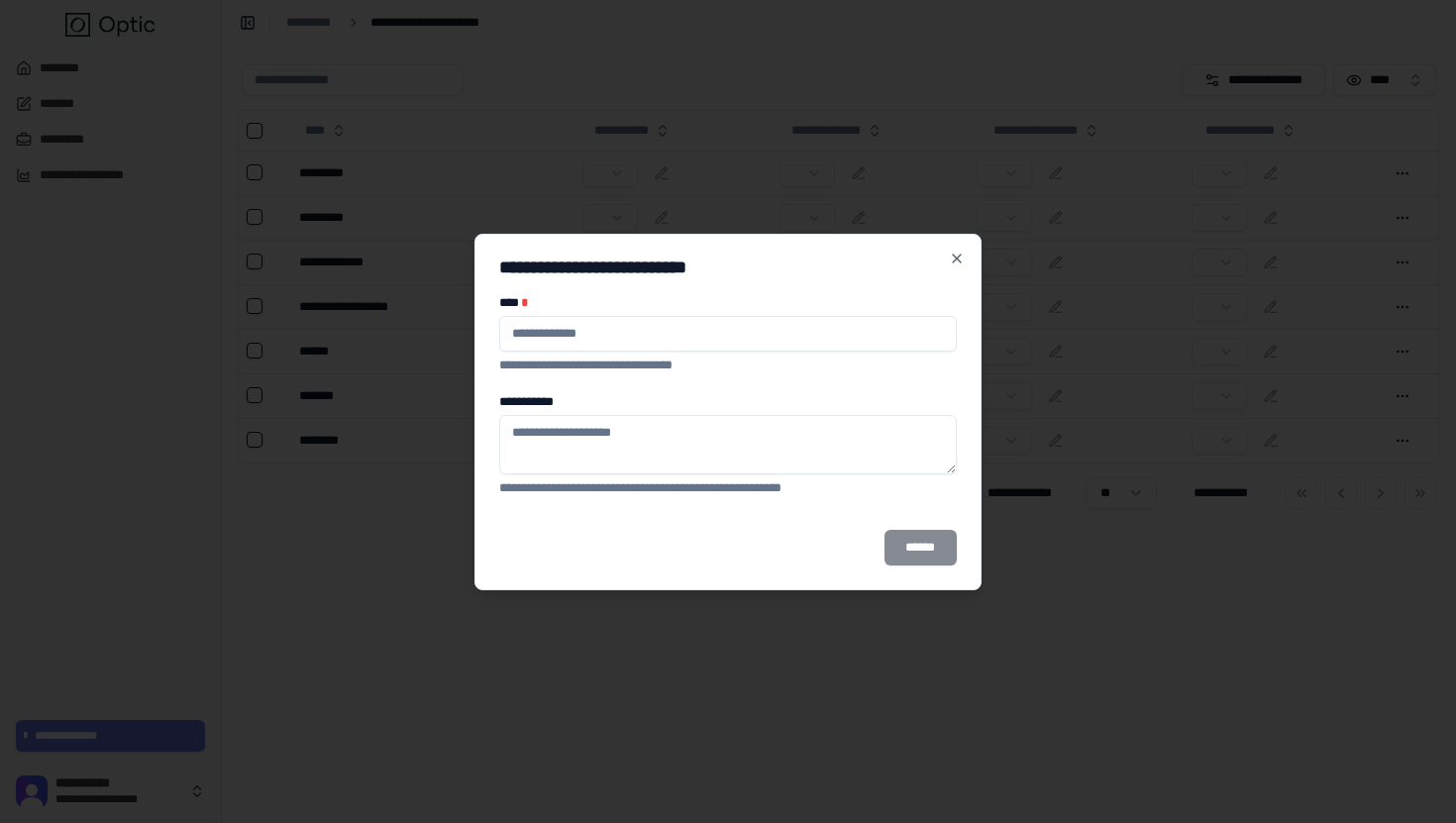 type on "**********" 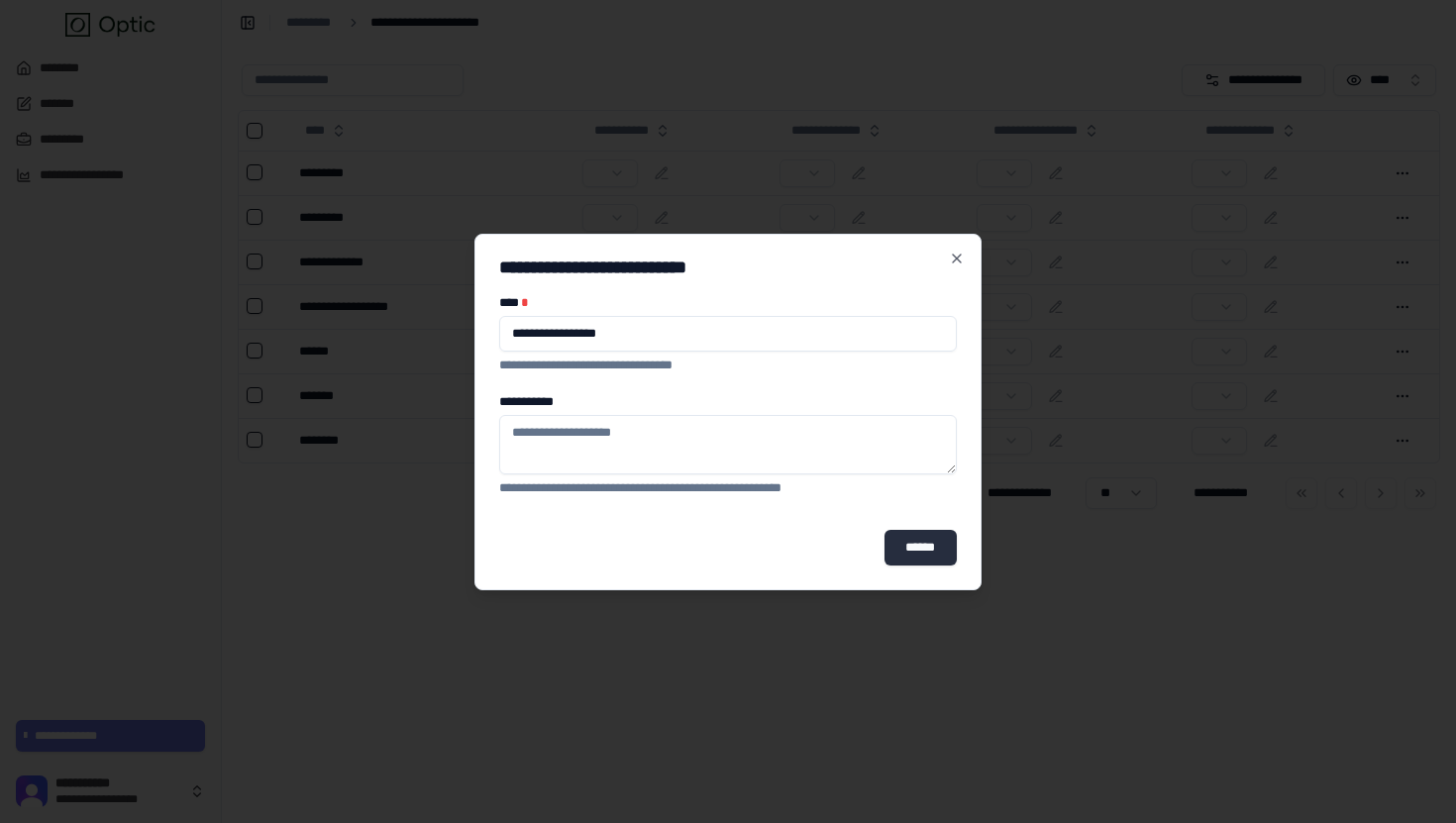 click on "******" at bounding box center [920, 548] 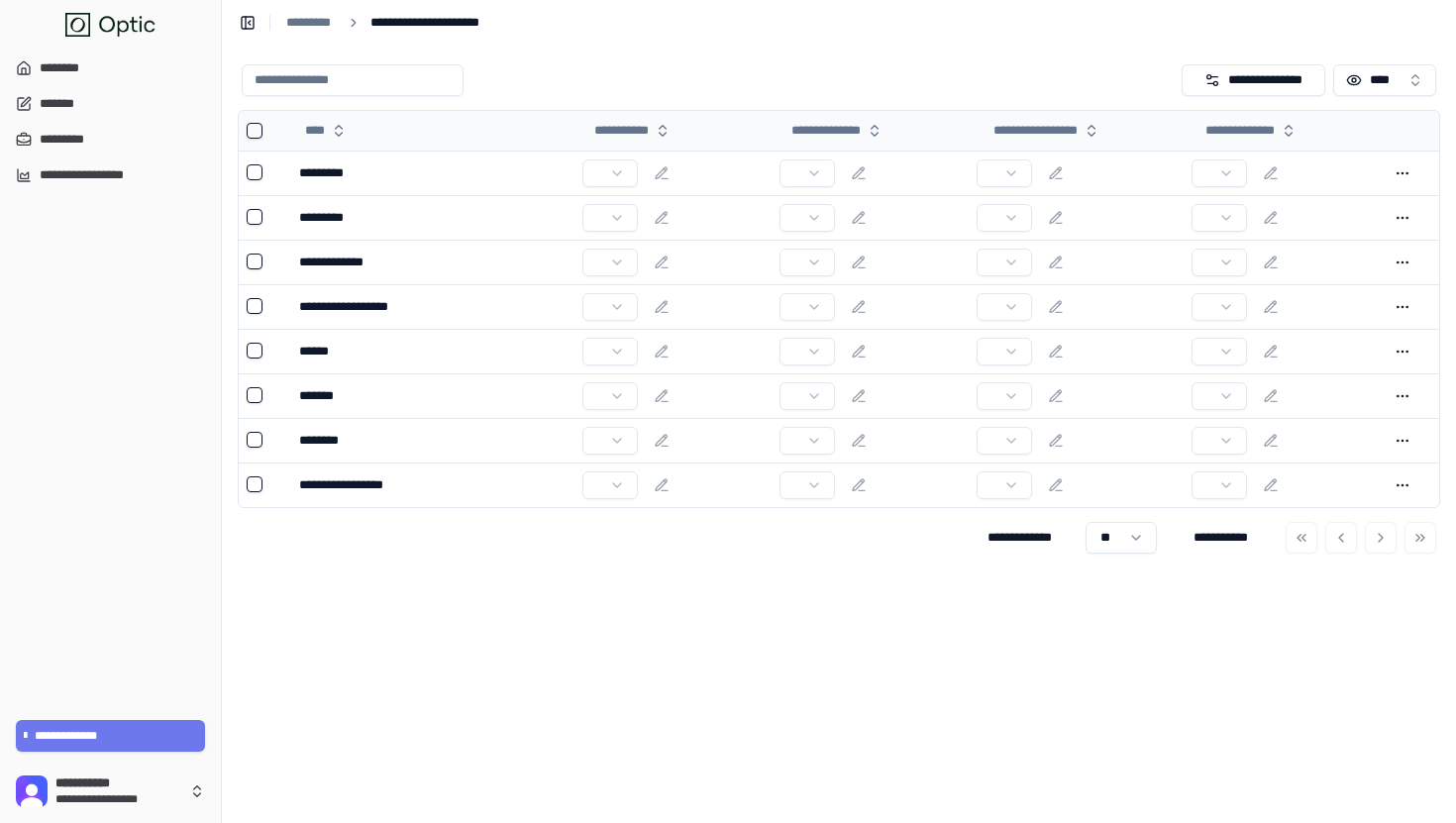 click at bounding box center (255, 131) 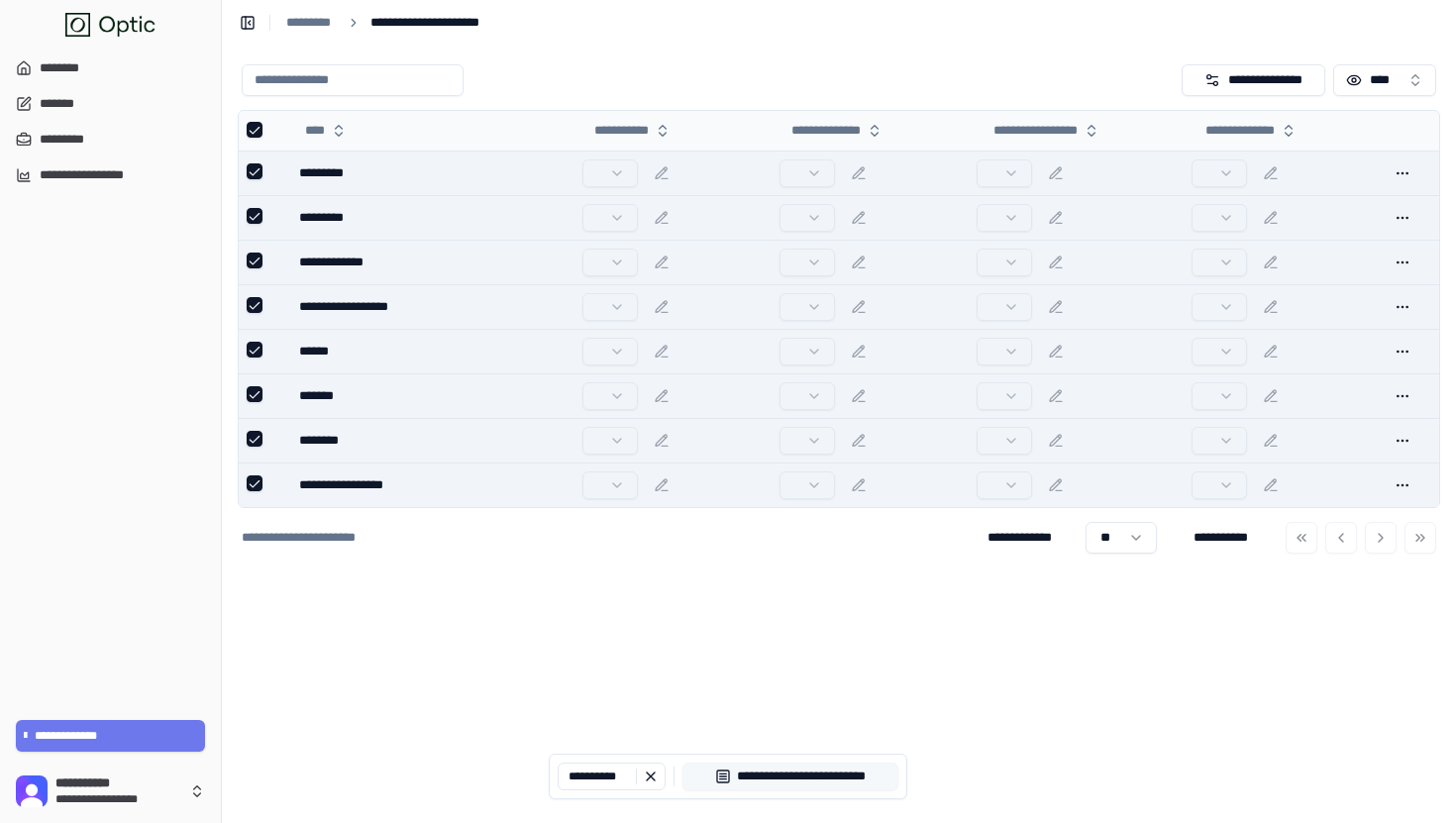 click on "**********" at bounding box center [790, 776] 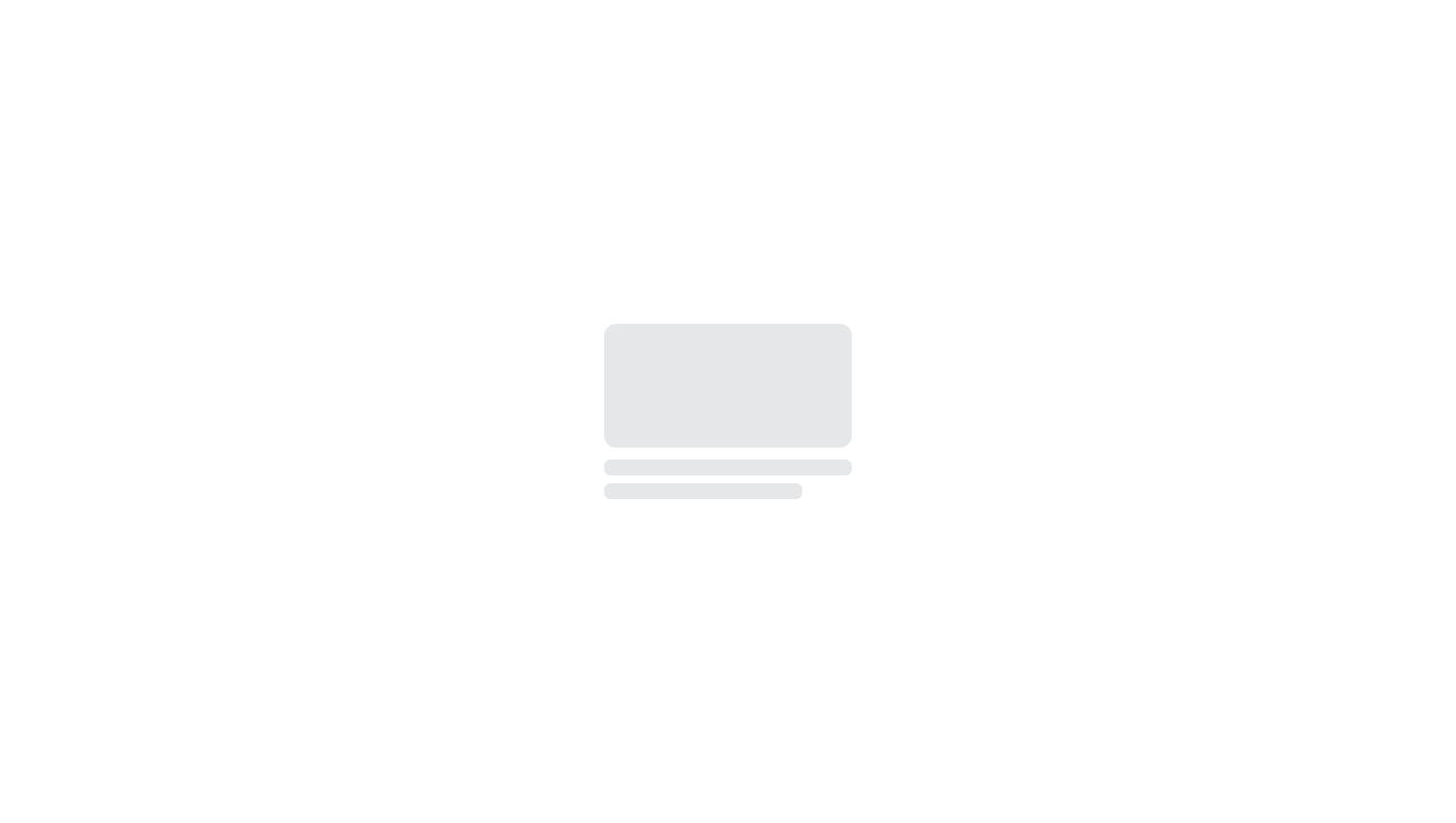 scroll, scrollTop: 0, scrollLeft: 0, axis: both 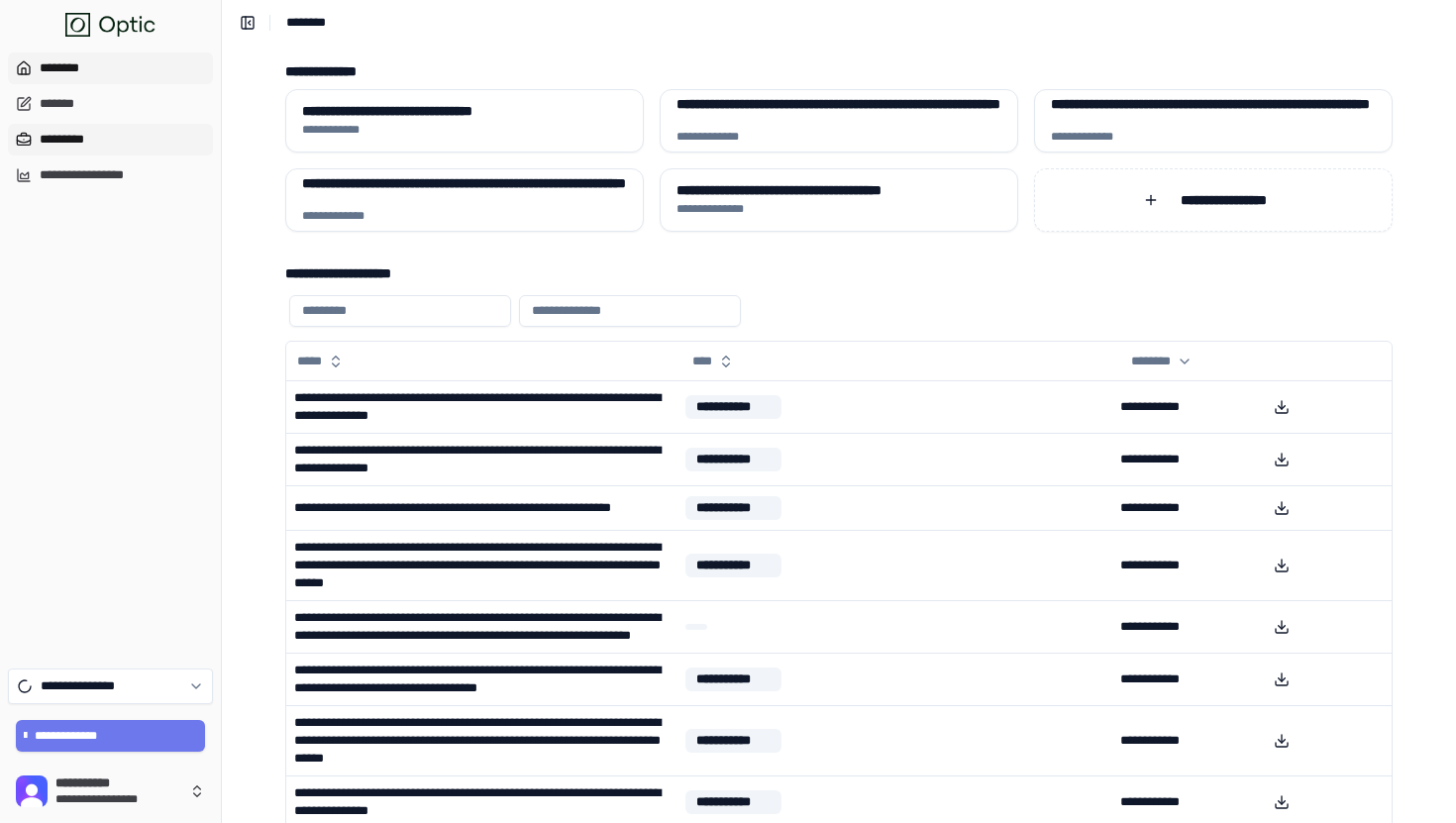 click on "*********" at bounding box center (110, 140) 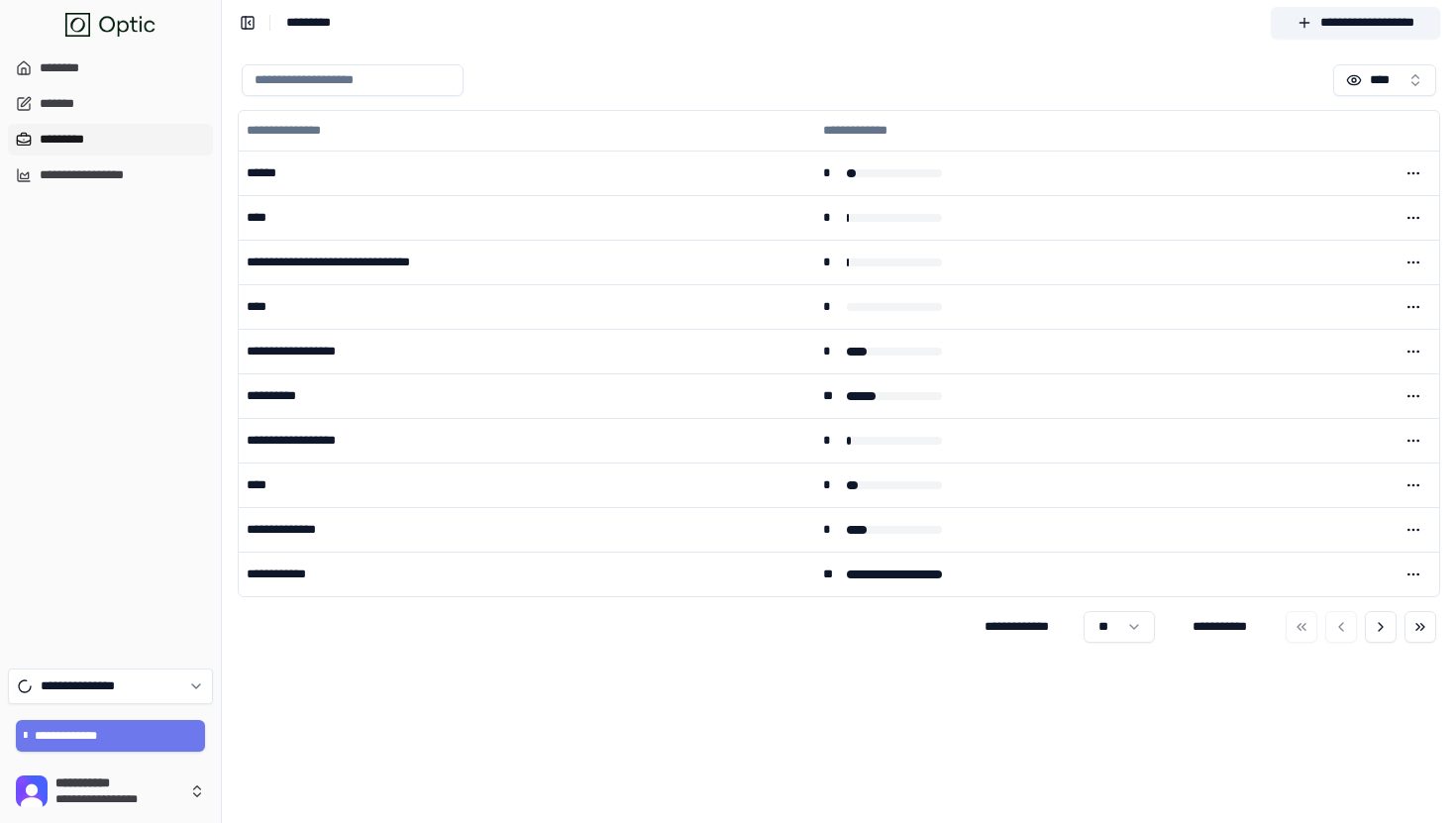 click at bounding box center [353, 80] 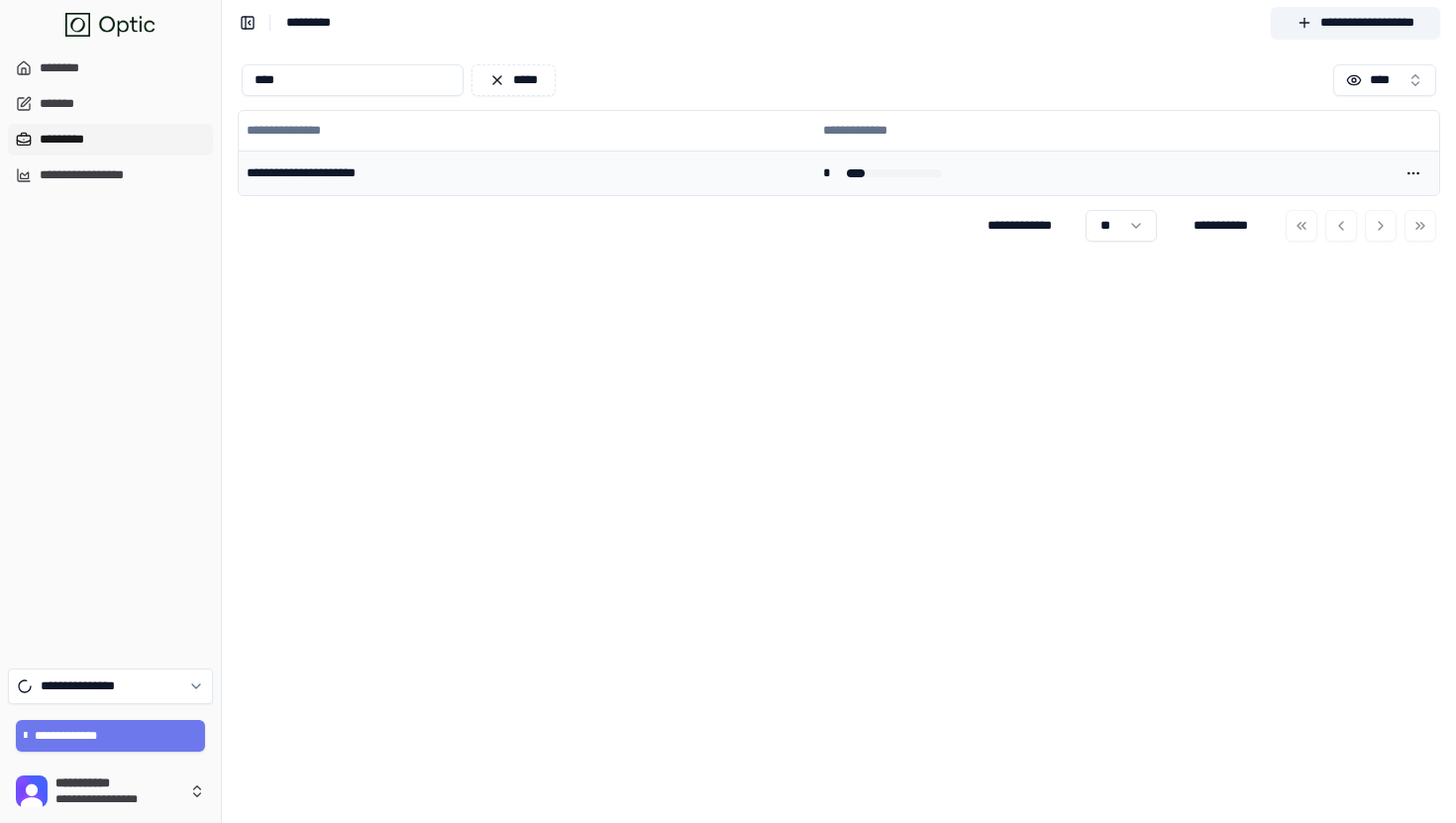 type on "****" 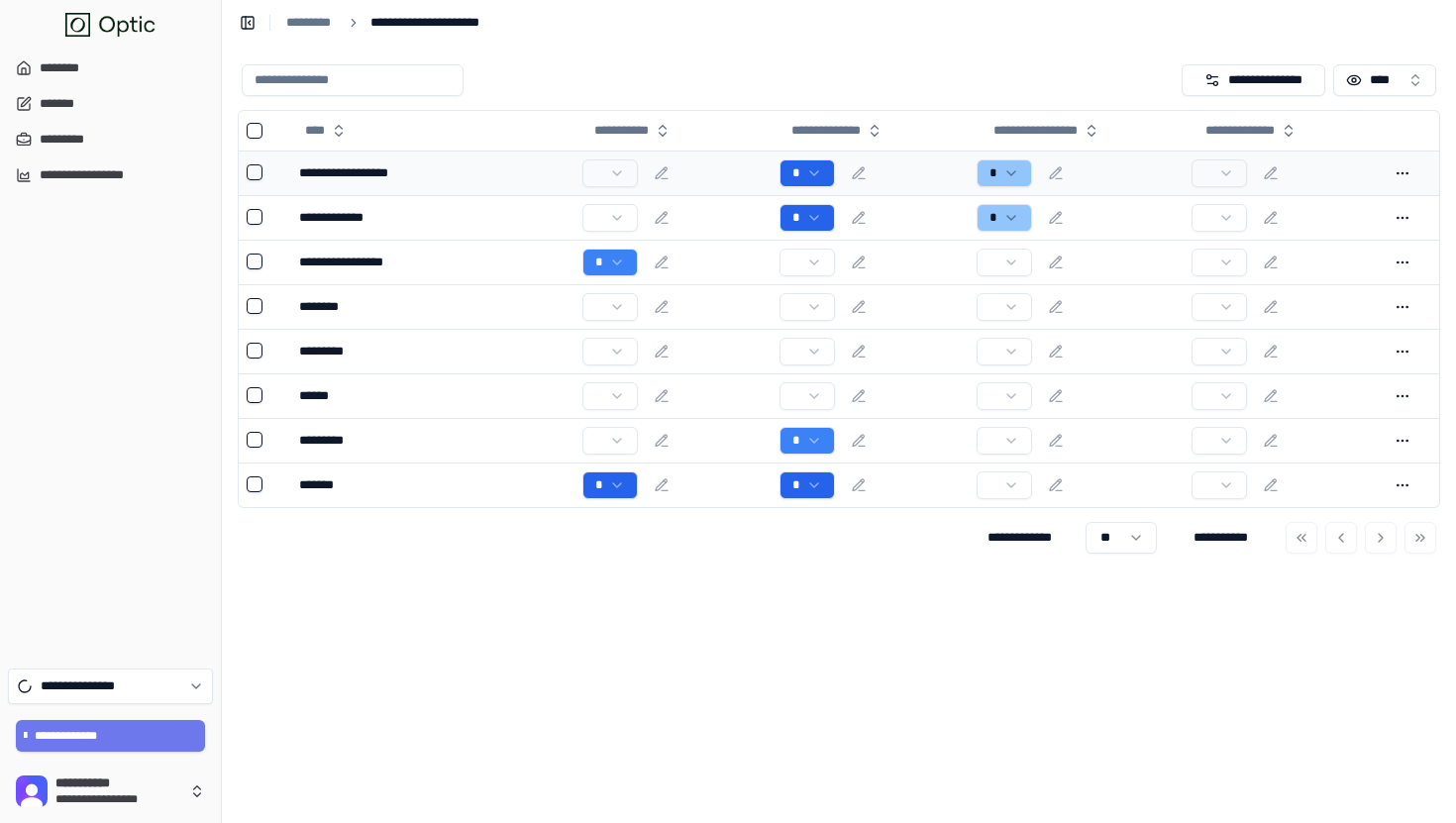 click at bounding box center (673, 173) 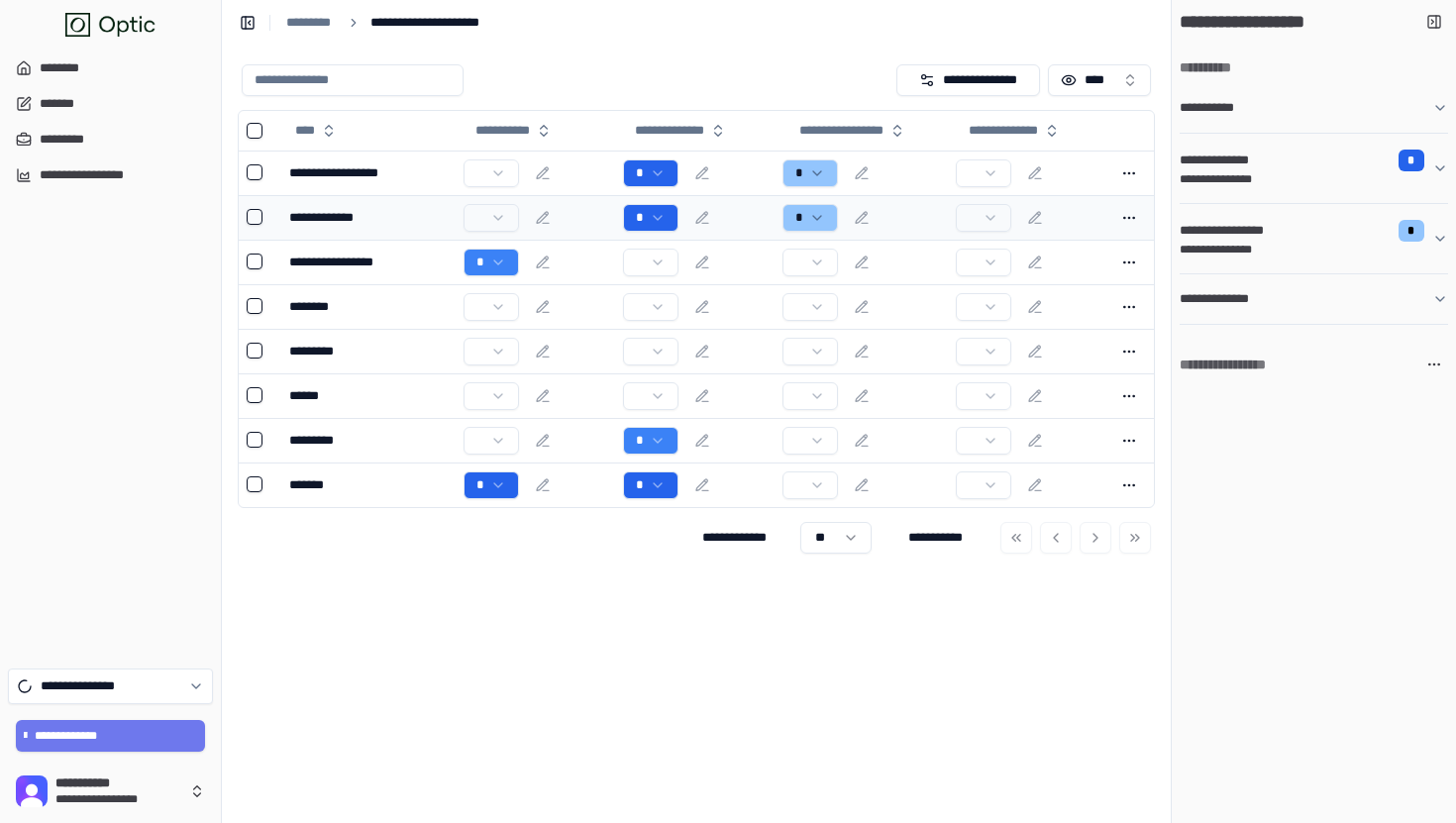 click on "*" at bounding box center (694, 218) 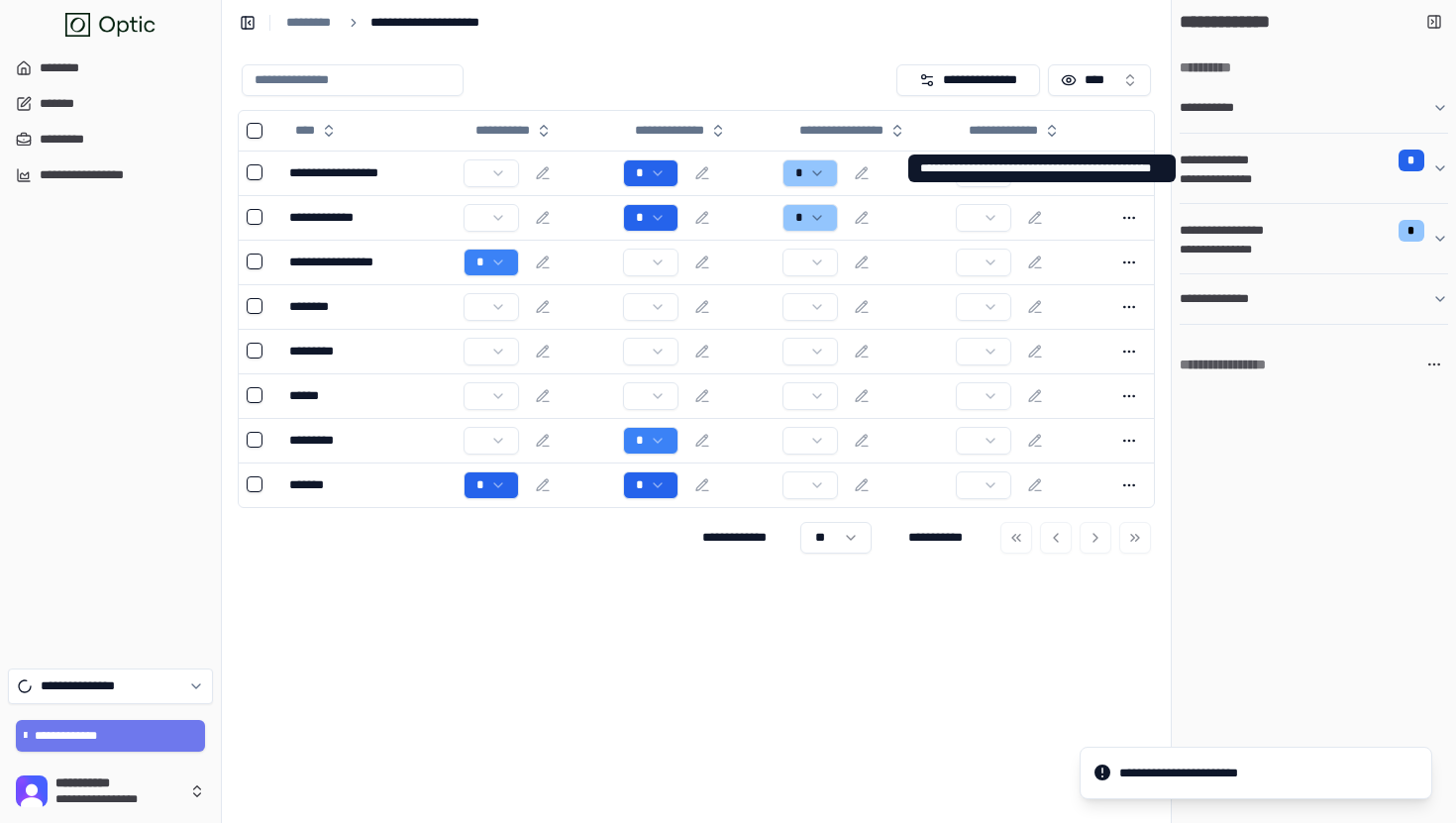 click on "**********" at bounding box center (1305, 160) 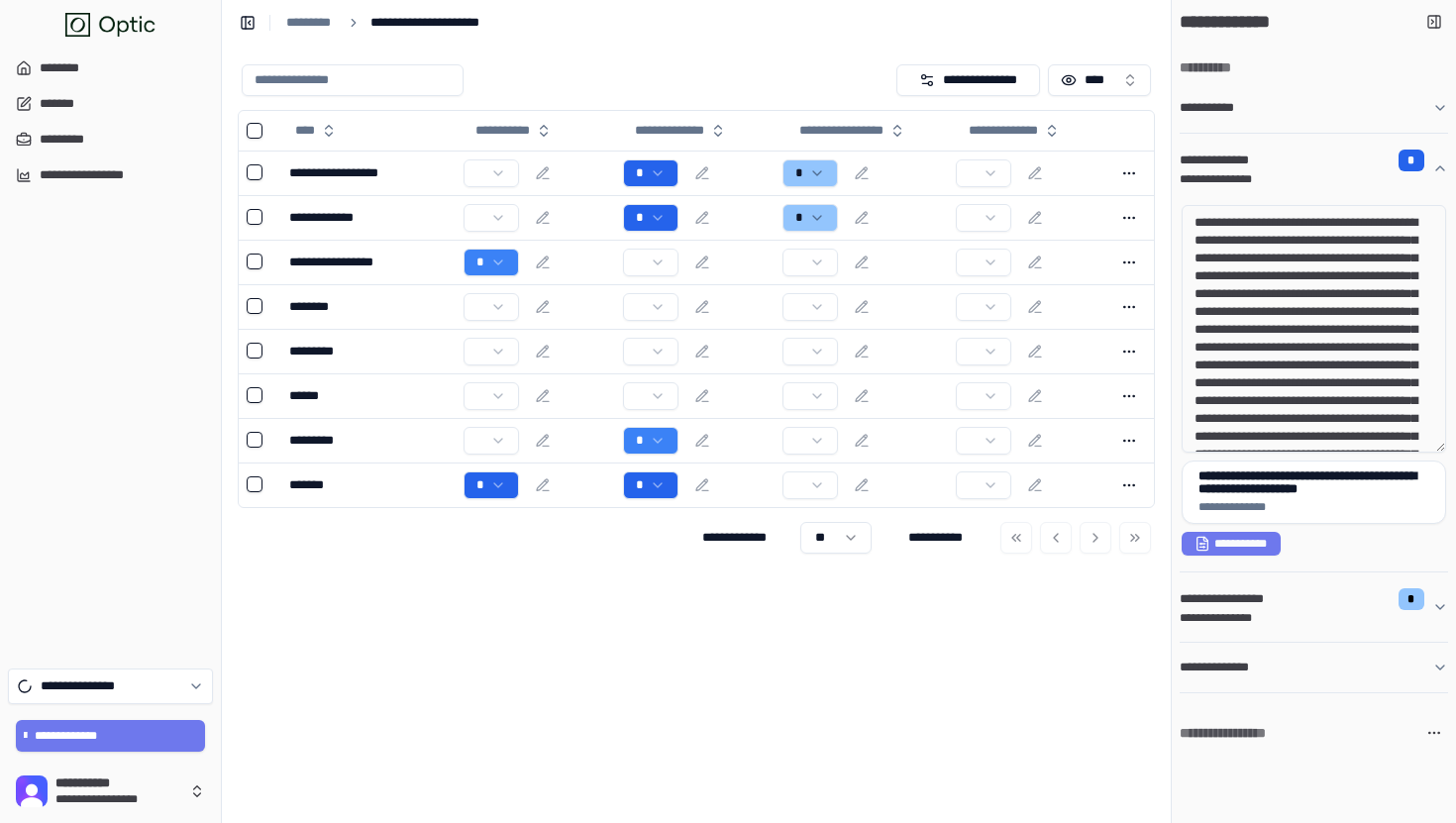 drag, startPoint x: 1222, startPoint y: 236, endPoint x: 1370, endPoint y: 351, distance: 187.42732 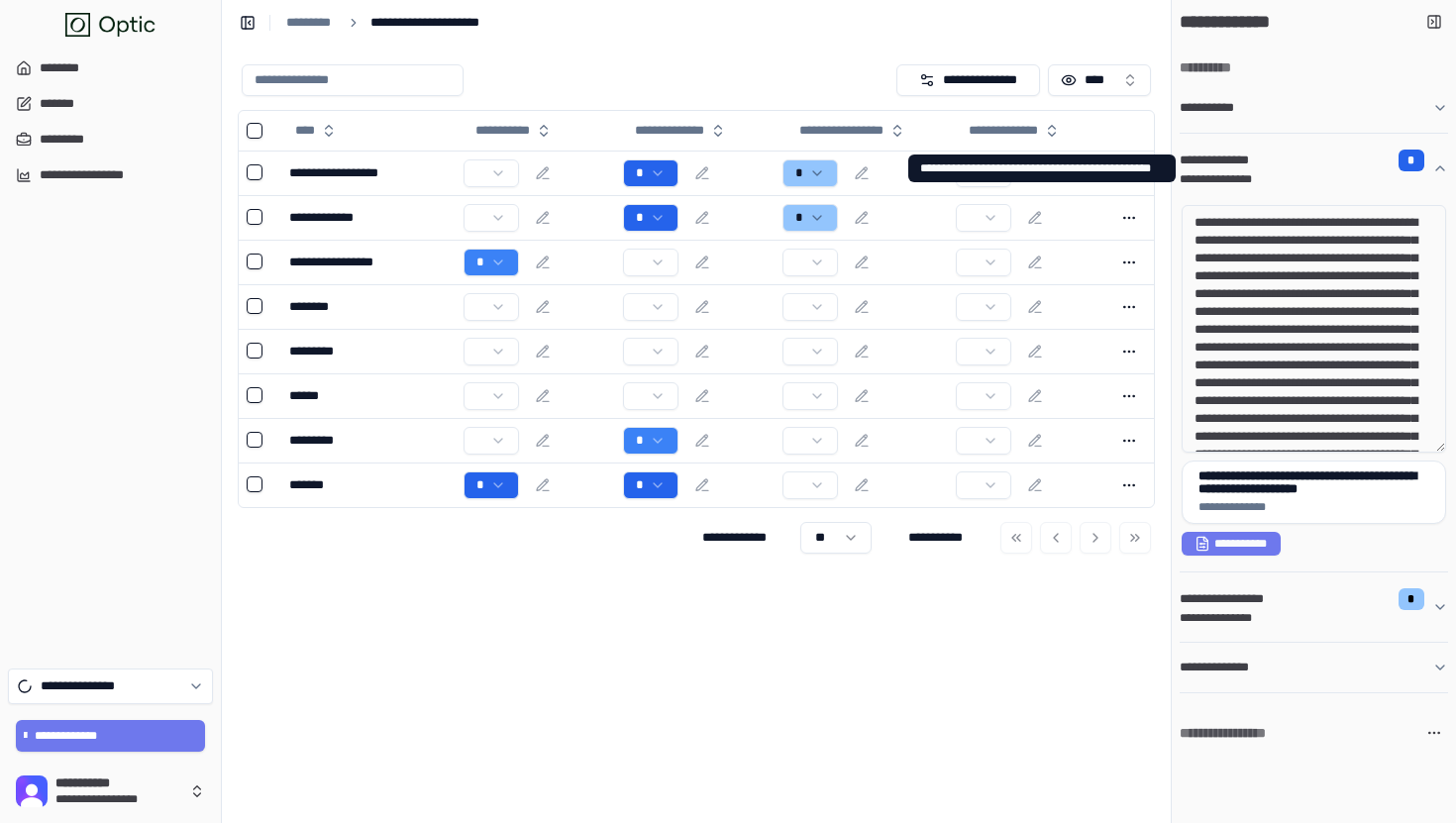 click on "**********" at bounding box center [1305, 179] 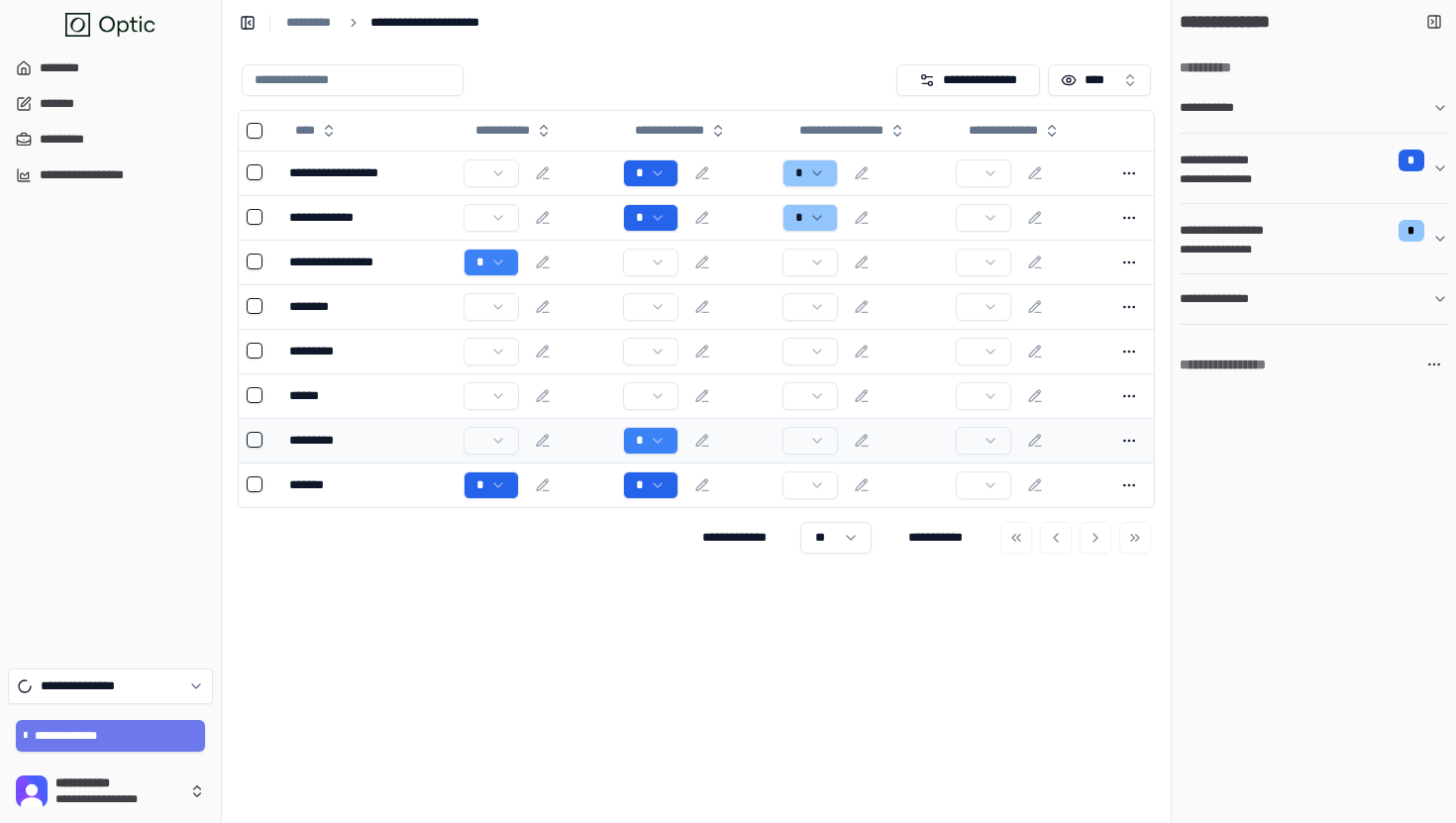 click at bounding box center (535, 441) 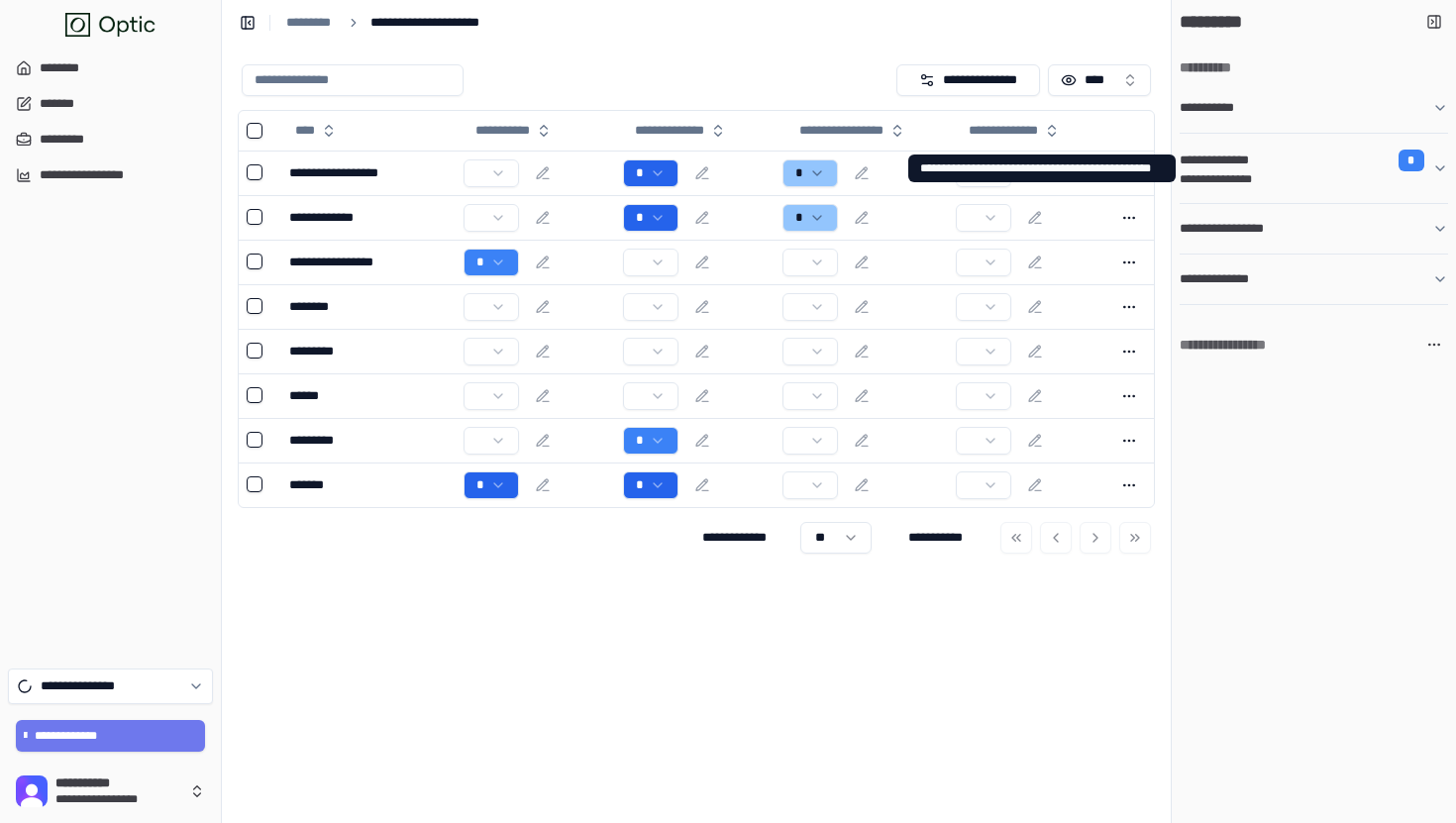 click on "**********" at bounding box center (1305, 160) 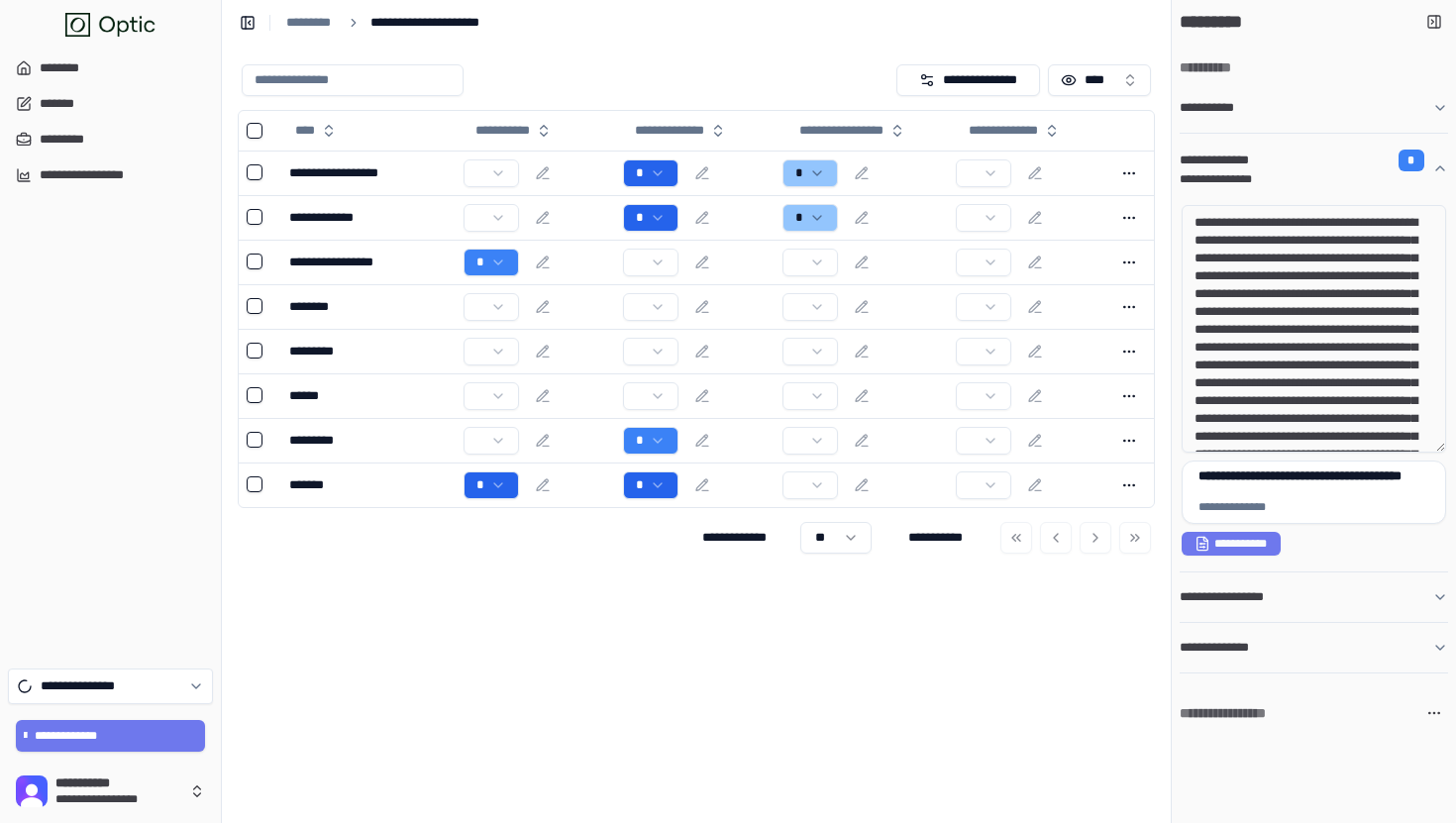drag, startPoint x: 1218, startPoint y: 248, endPoint x: 1266, endPoint y: 292, distance: 65.115282 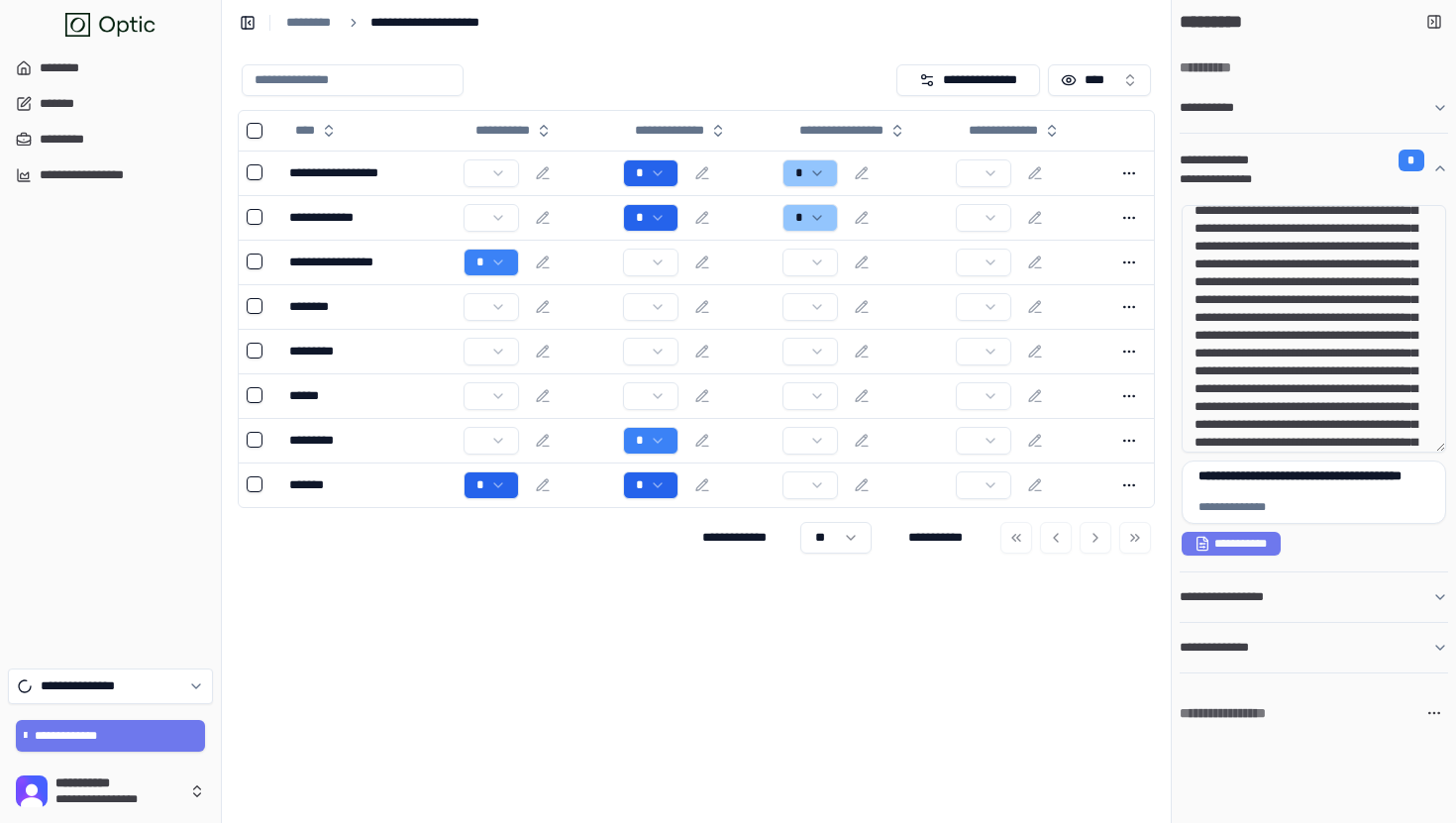 scroll, scrollTop: 43, scrollLeft: 0, axis: vertical 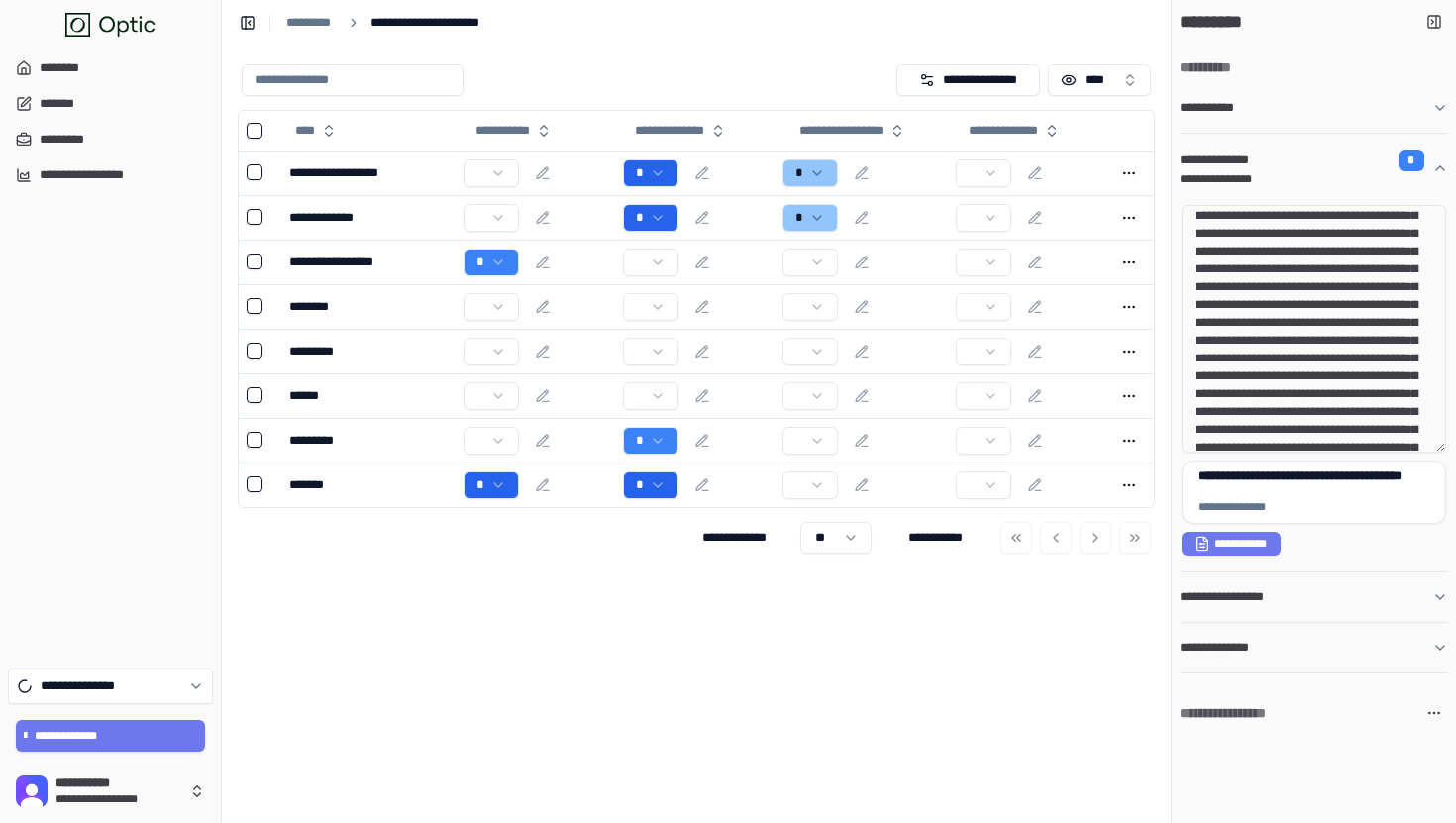 drag, startPoint x: 1301, startPoint y: 324, endPoint x: 1253, endPoint y: 280, distance: 65.1153 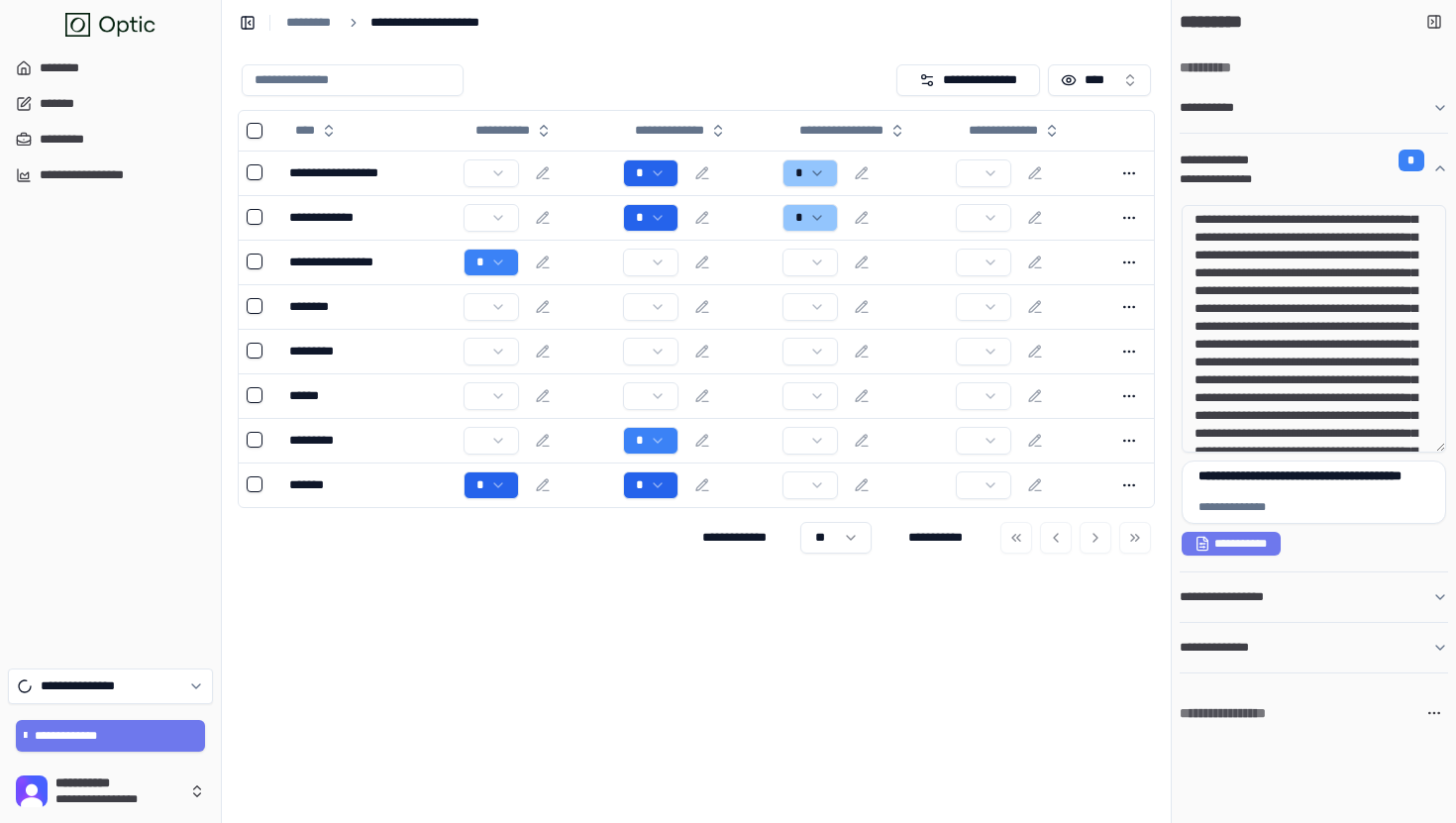 scroll, scrollTop: 96, scrollLeft: 0, axis: vertical 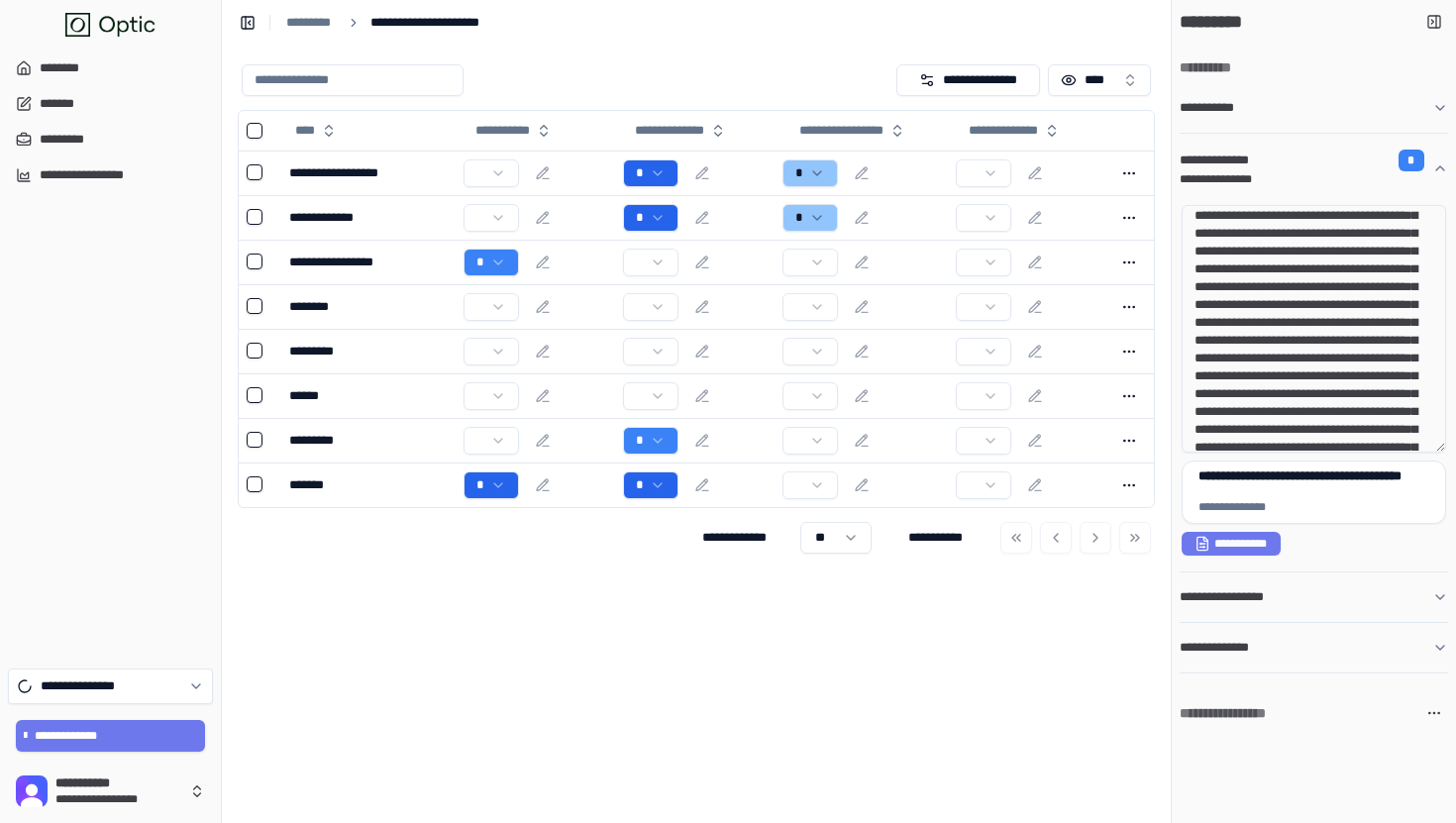 drag, startPoint x: 1300, startPoint y: 353, endPoint x: 1236, endPoint y: 260, distance: 112.89376 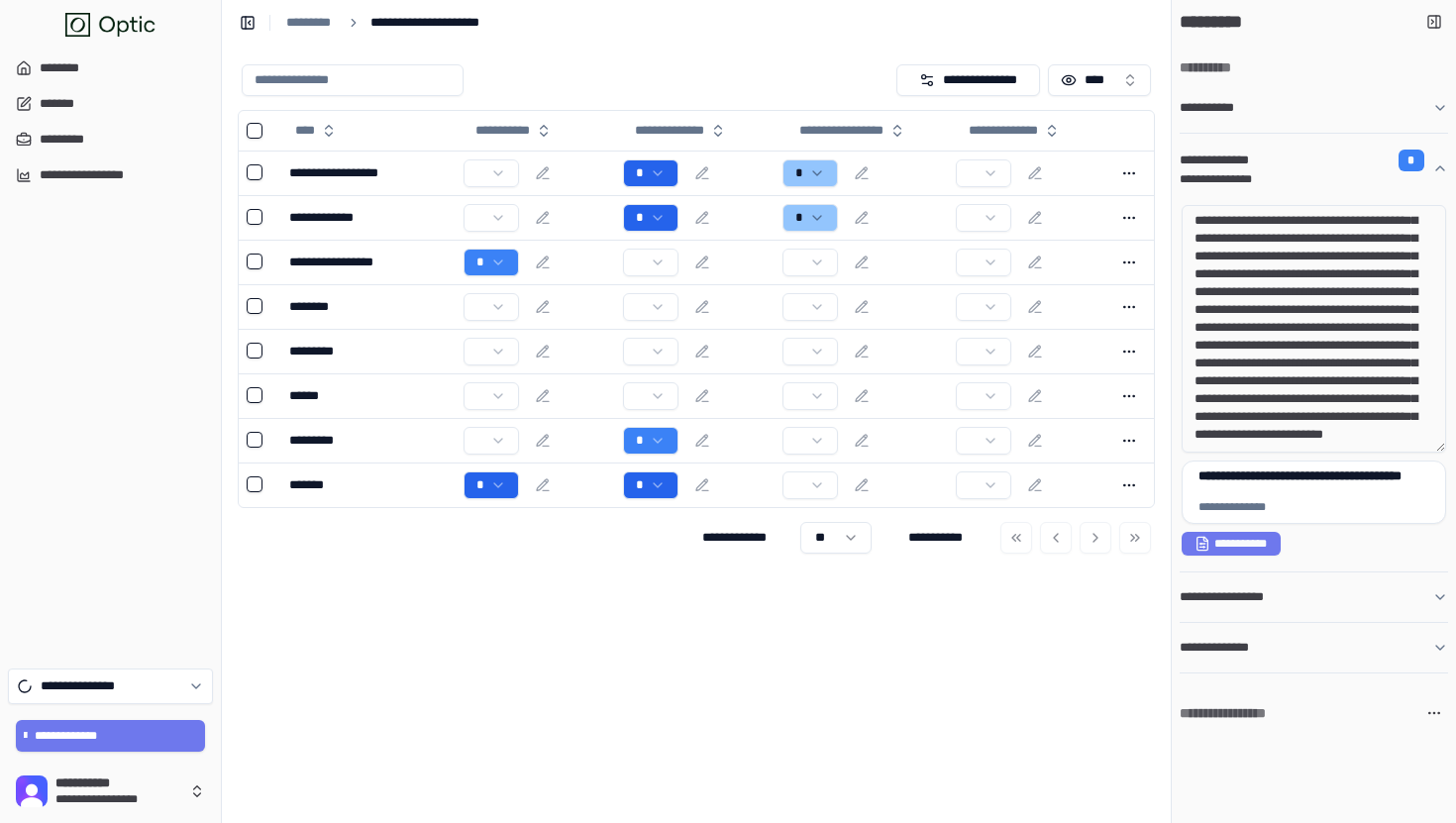 scroll, scrollTop: 0, scrollLeft: 0, axis: both 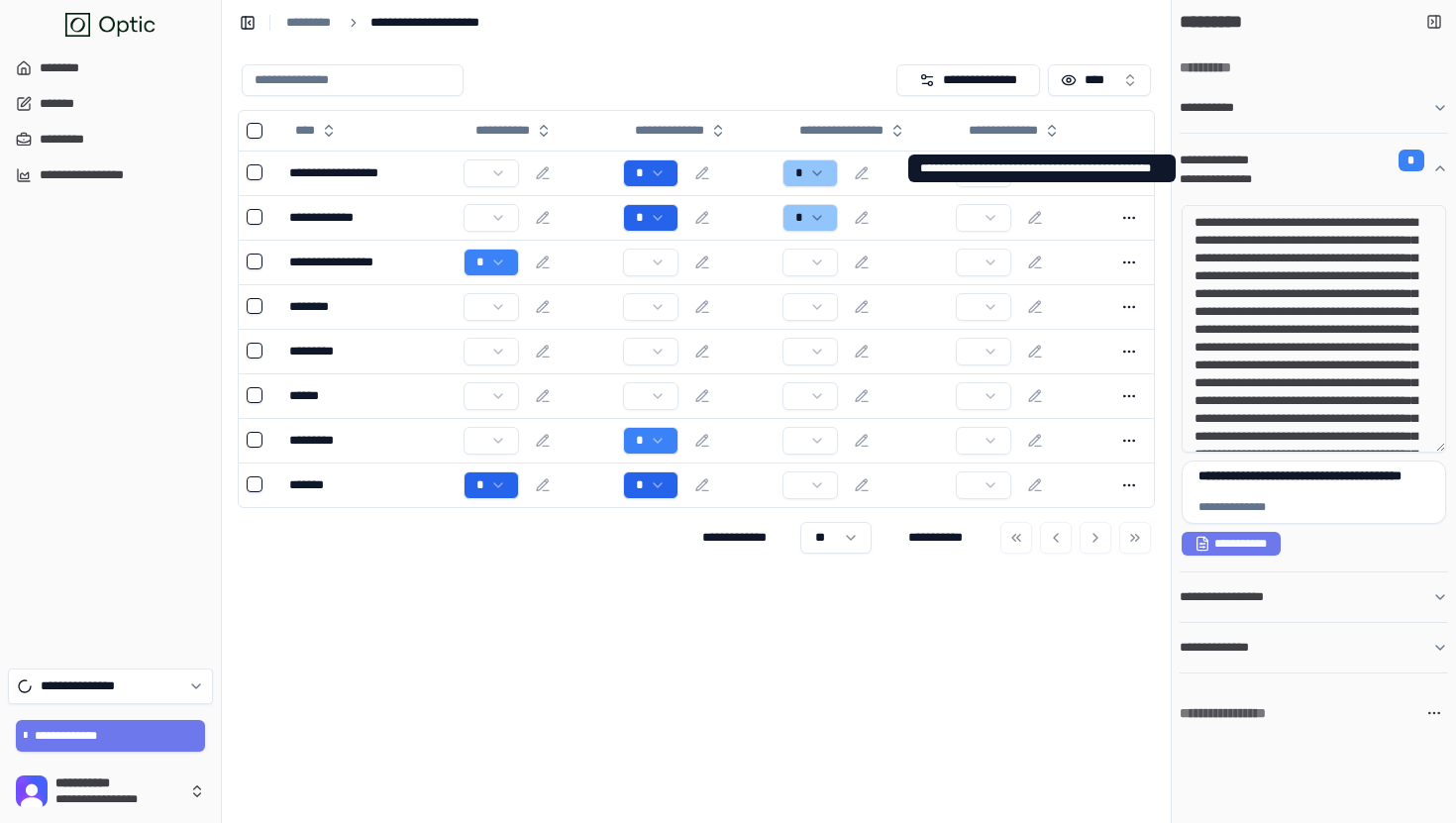 click on "**********" at bounding box center [1305, 179] 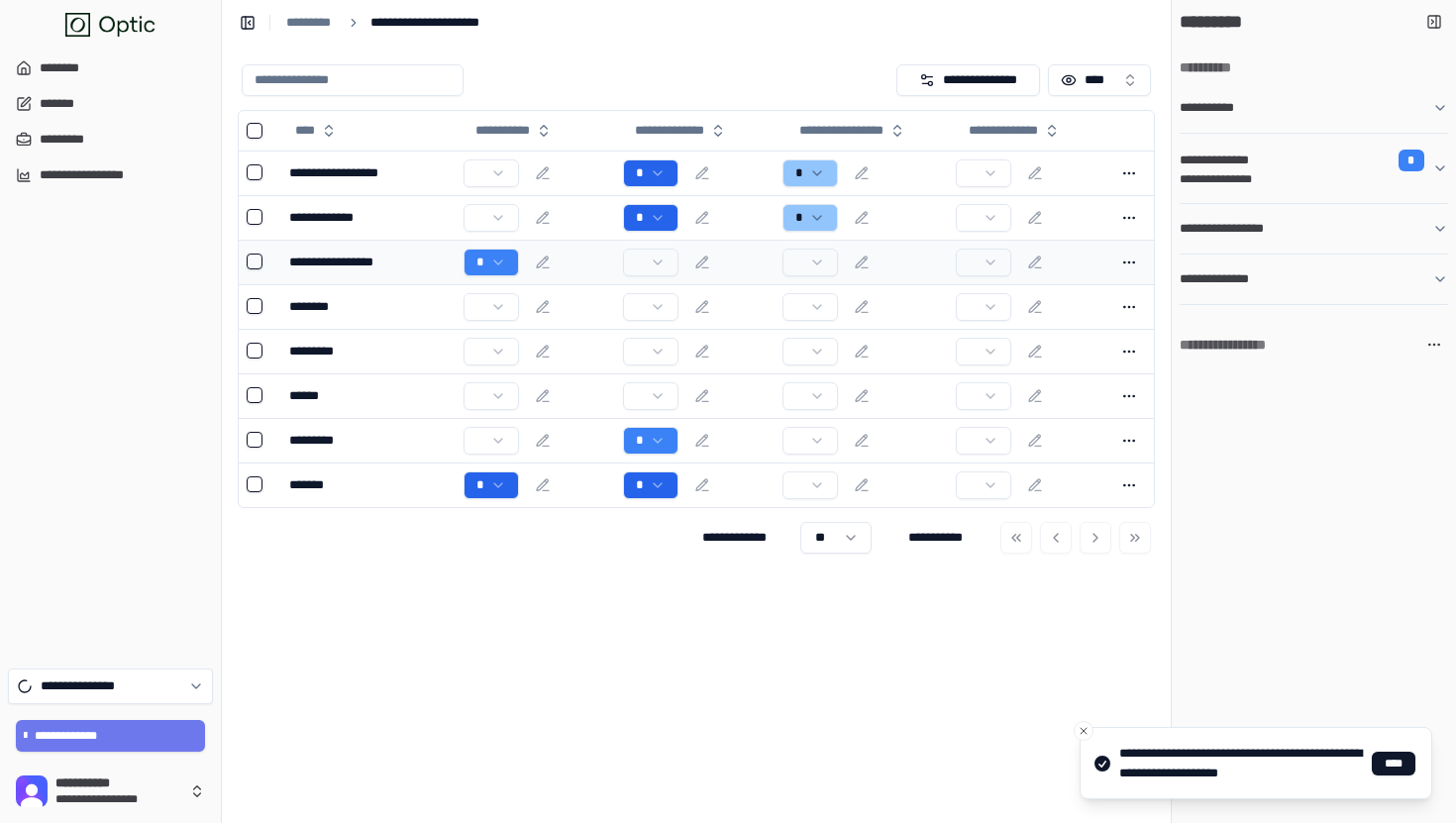 click on "*" at bounding box center (535, 262) 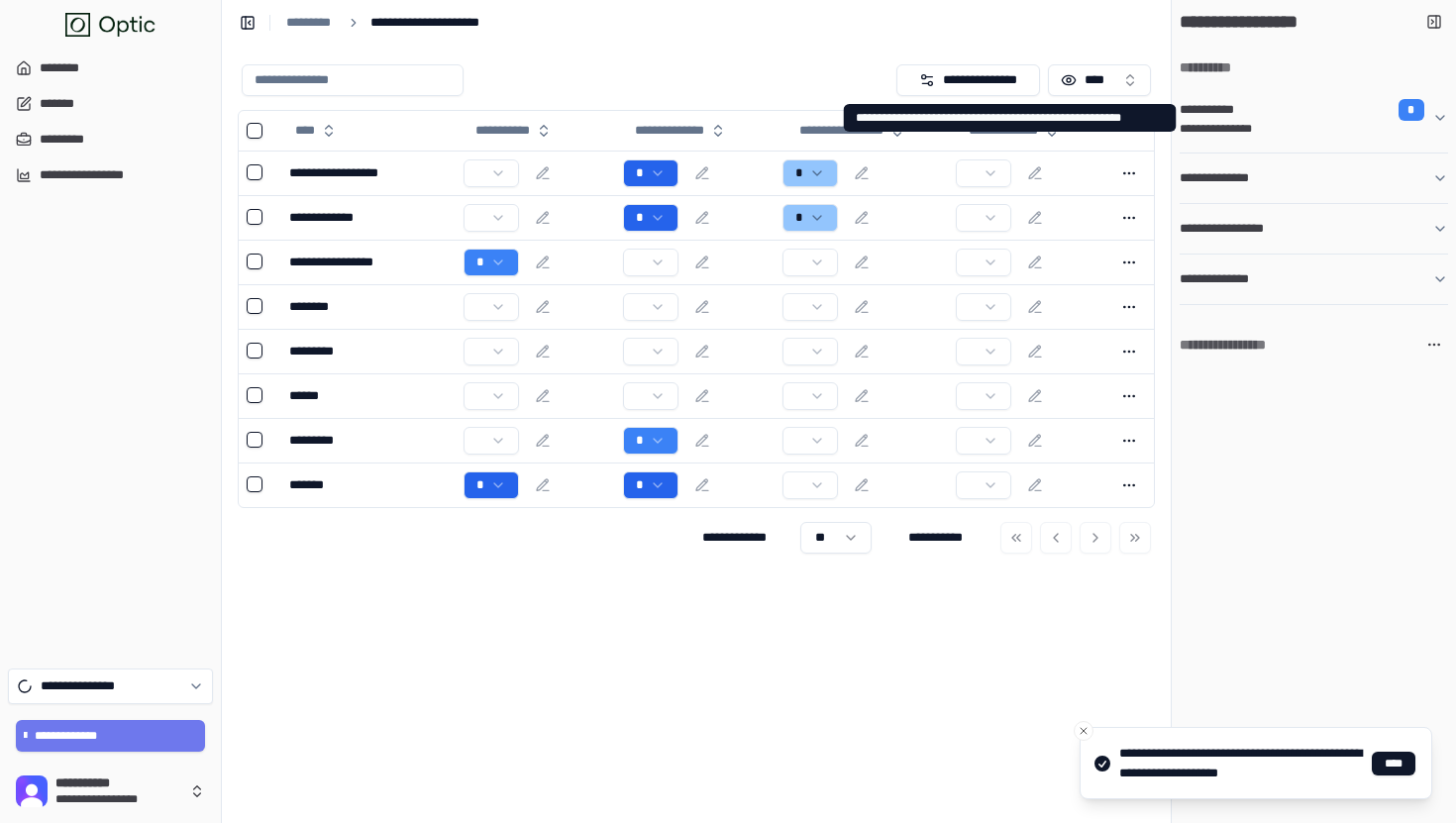 click on "**********" at bounding box center [1313, 118] 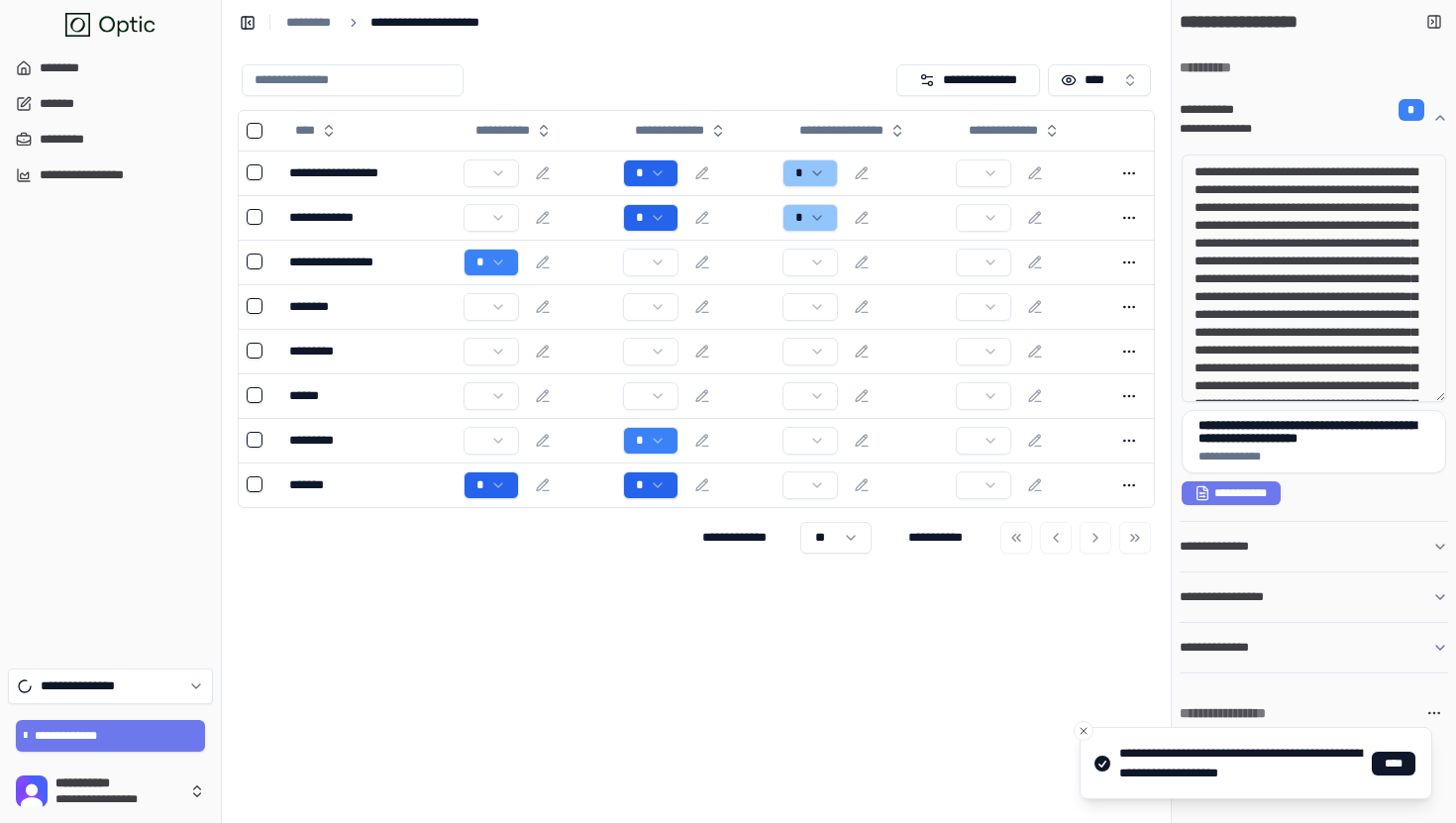 drag, startPoint x: 1231, startPoint y: 165, endPoint x: 1305, endPoint y: 257, distance: 118.06778 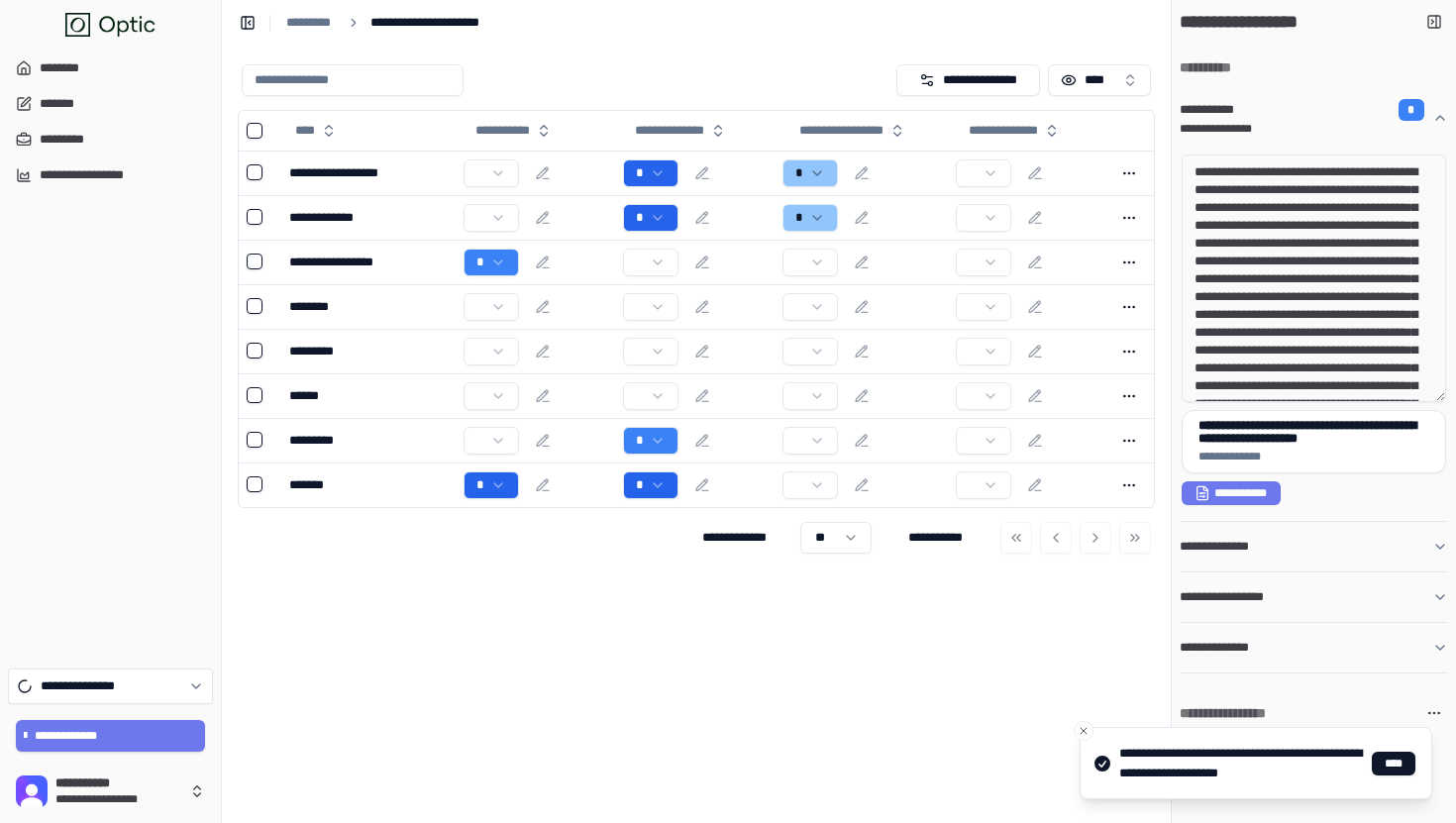 drag, startPoint x: 1314, startPoint y: 322, endPoint x: 1249, endPoint y: 165, distance: 169.92351 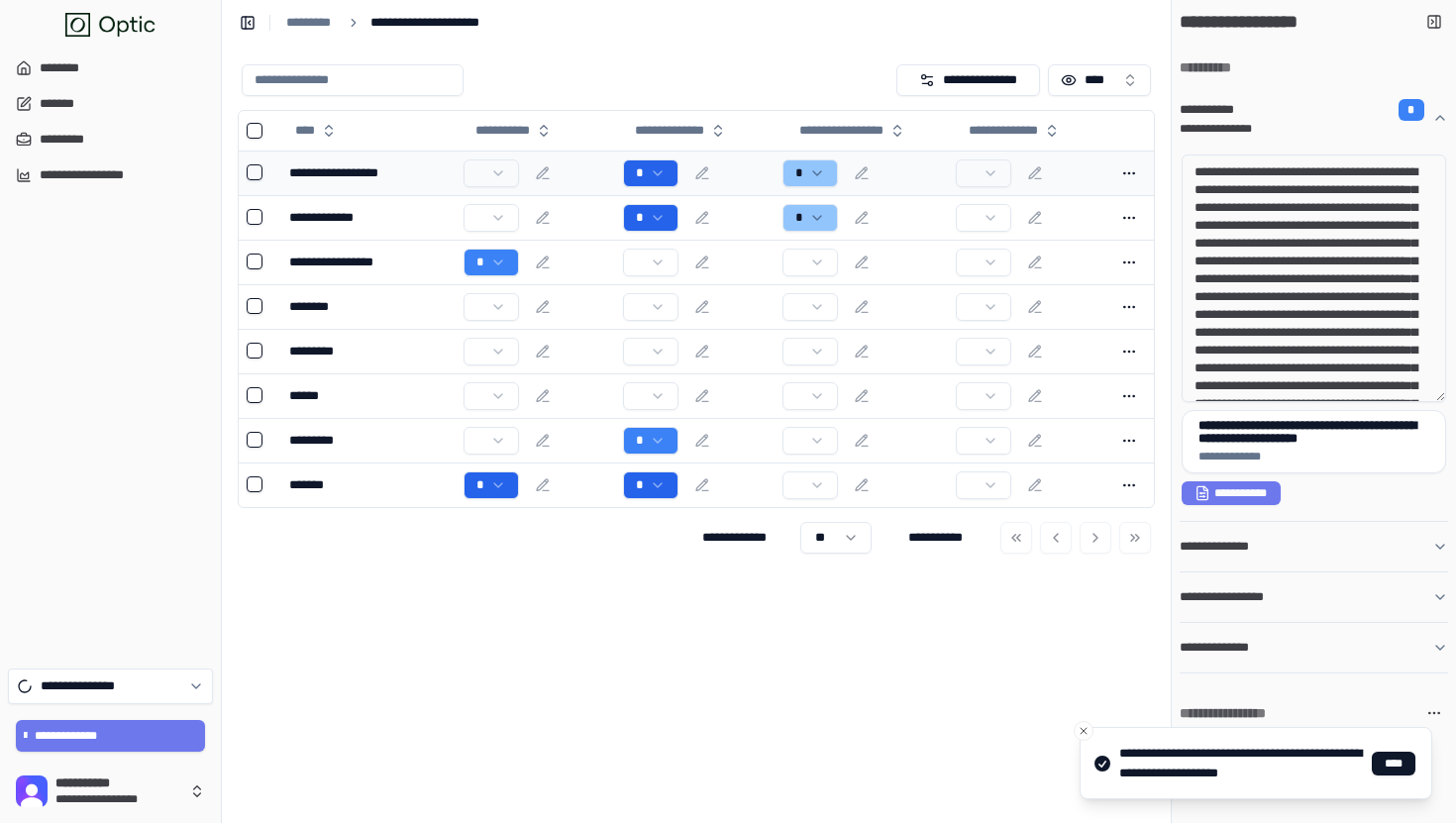 click on "*" at bounding box center [861, 173] 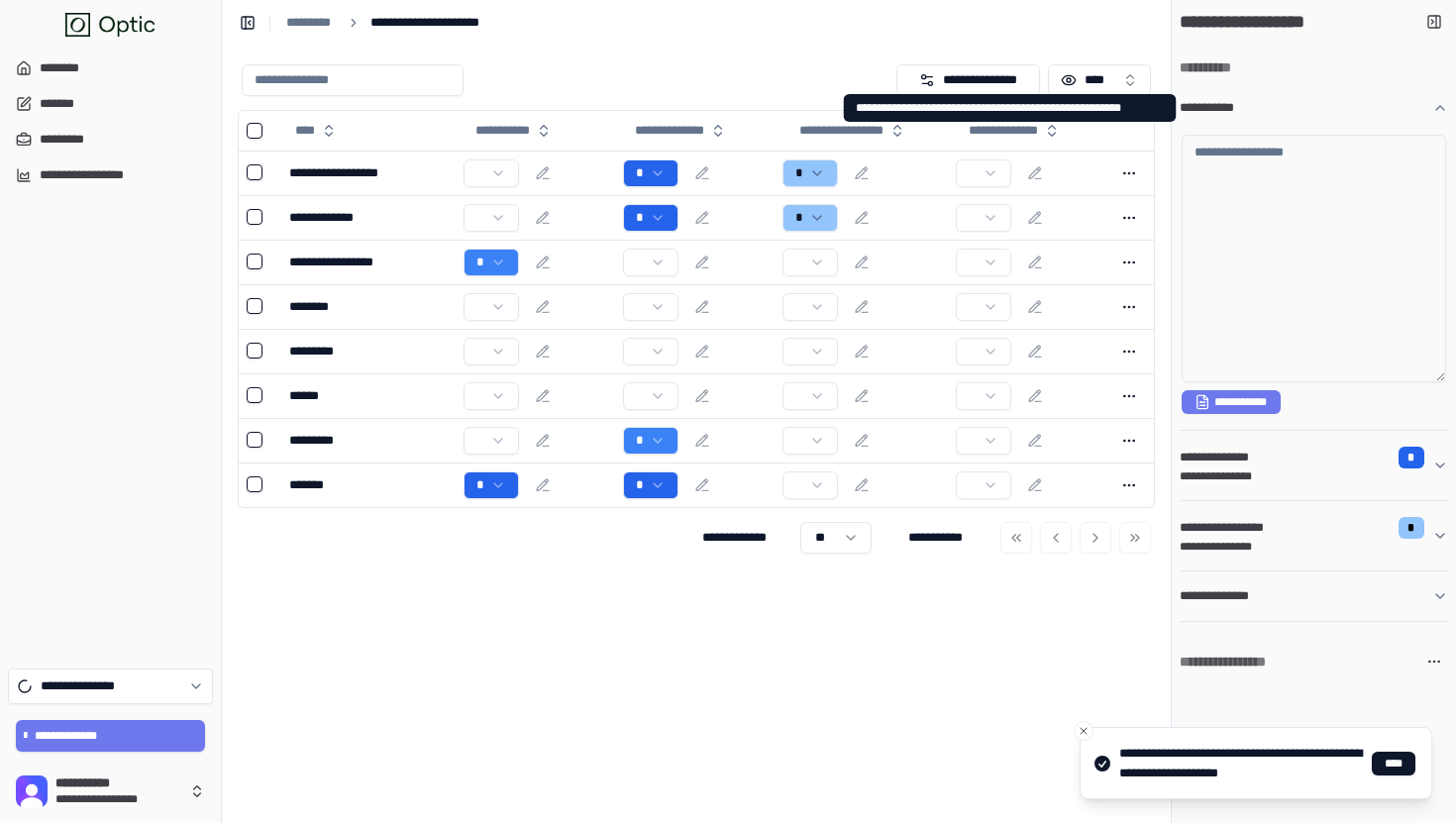 click on "**********" at bounding box center (1313, 108) 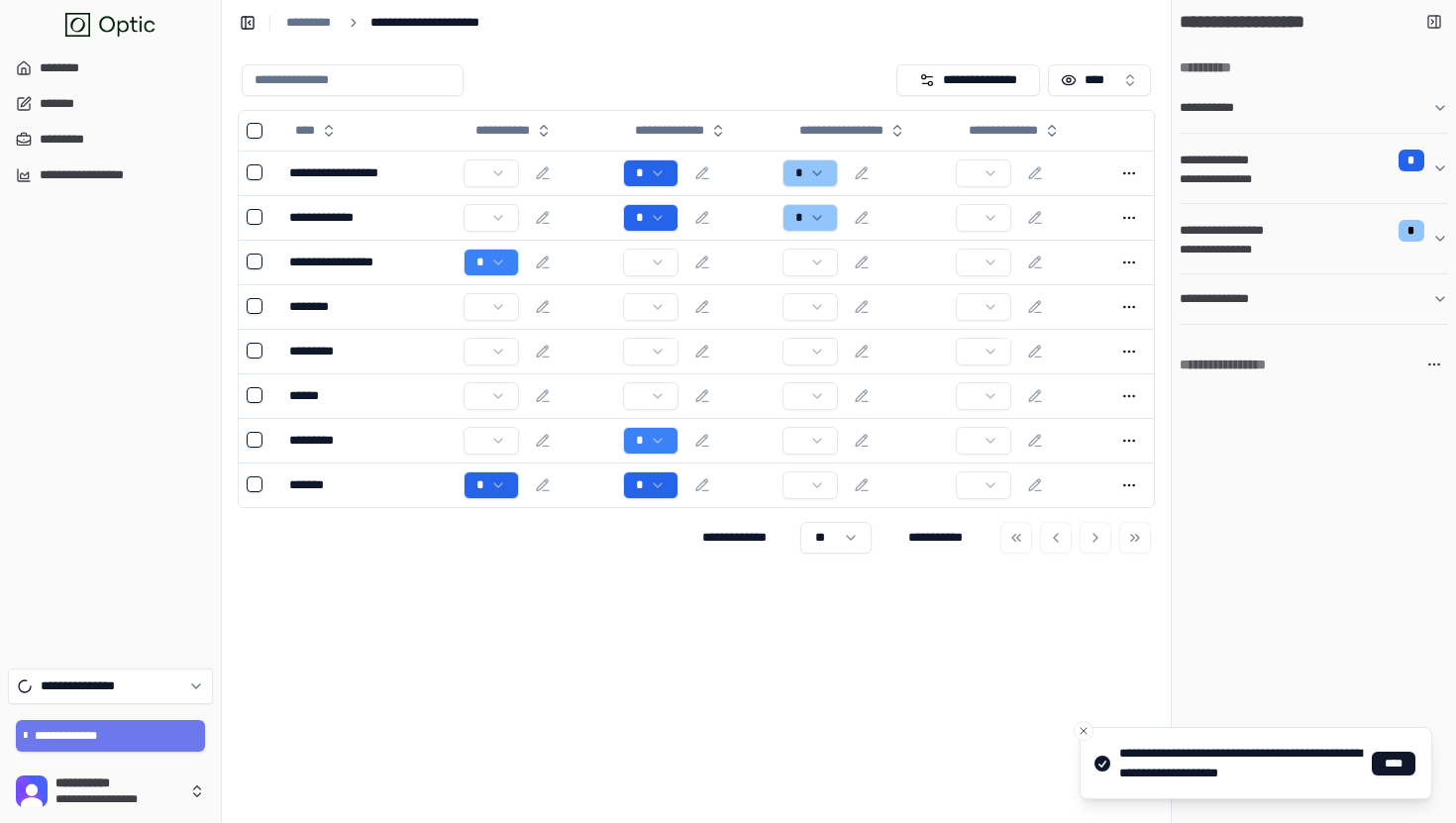 click on "**********" at bounding box center (1305, 231) 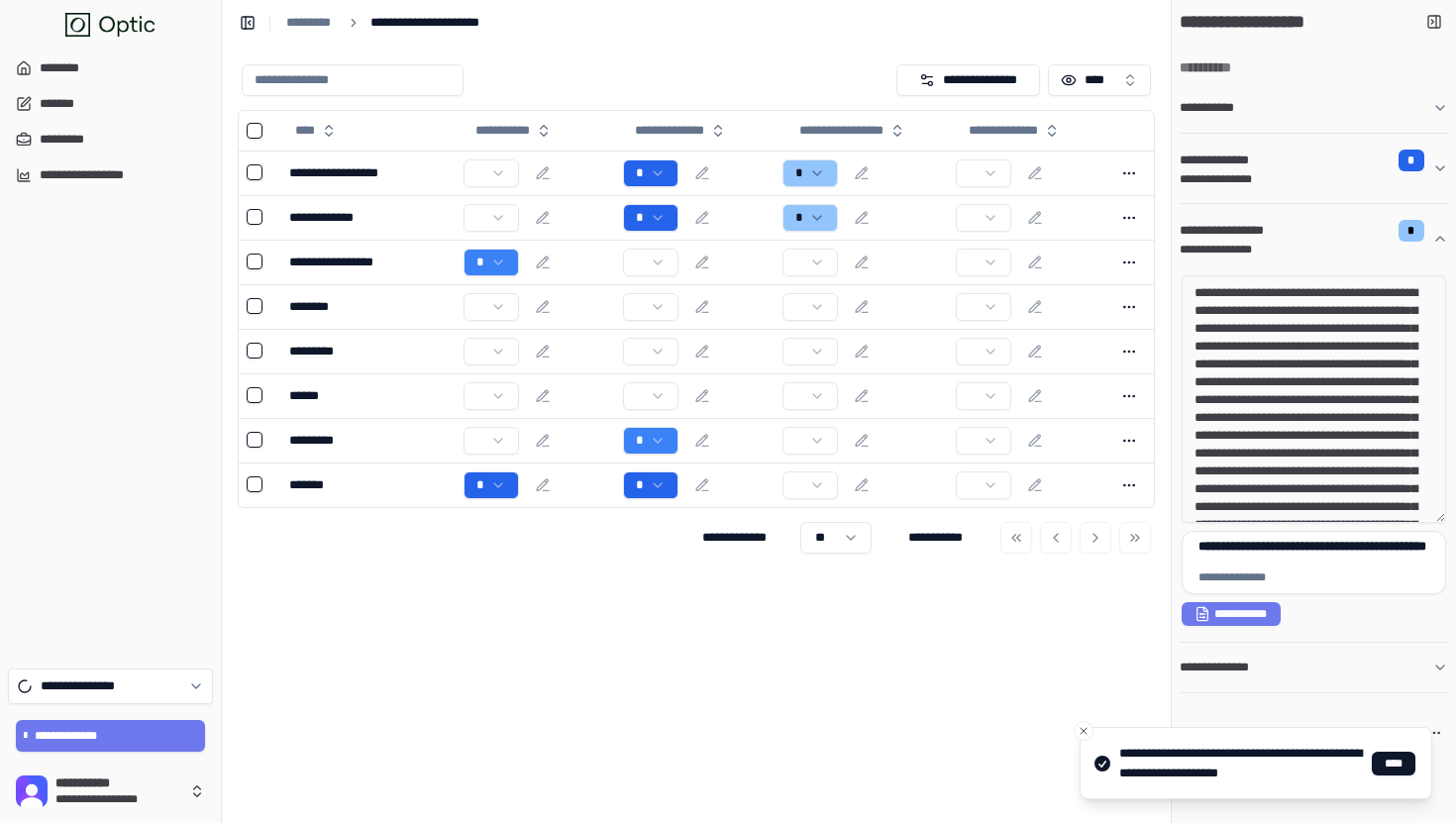 drag, startPoint x: 1242, startPoint y: 303, endPoint x: 1358, endPoint y: 445, distance: 183.35757 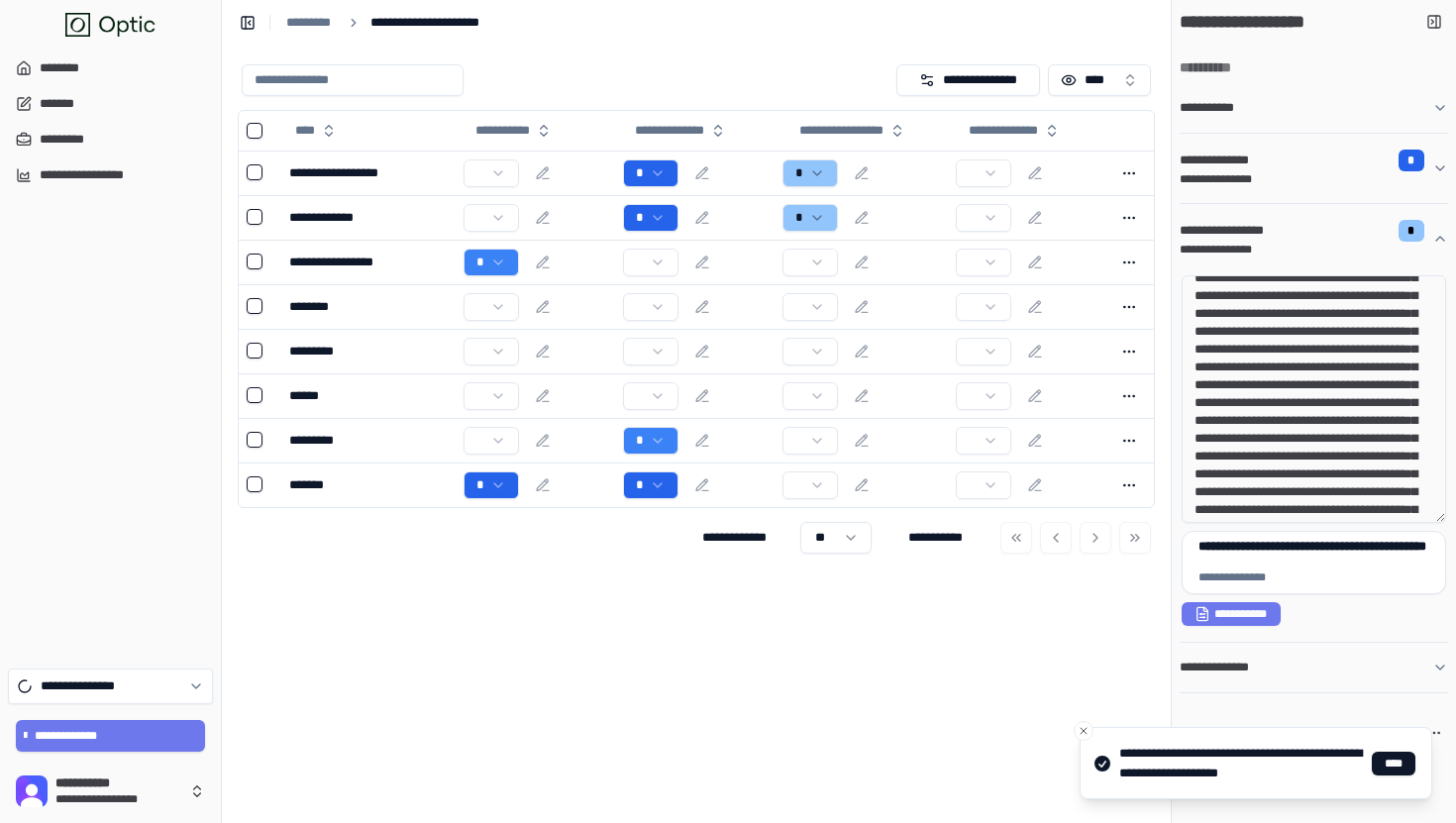 scroll, scrollTop: 32, scrollLeft: 0, axis: vertical 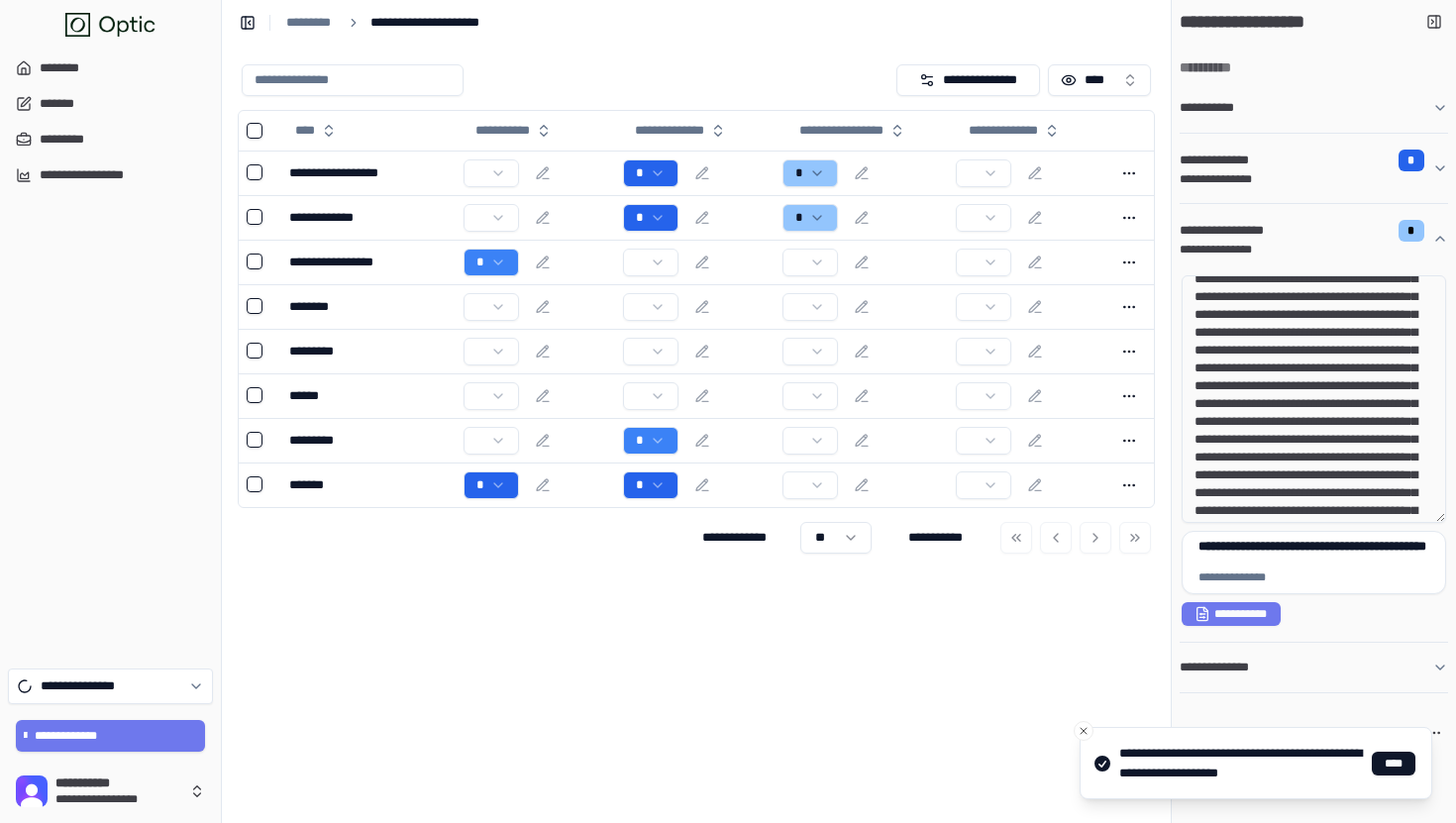 click on "**********" at bounding box center [1313, 399] 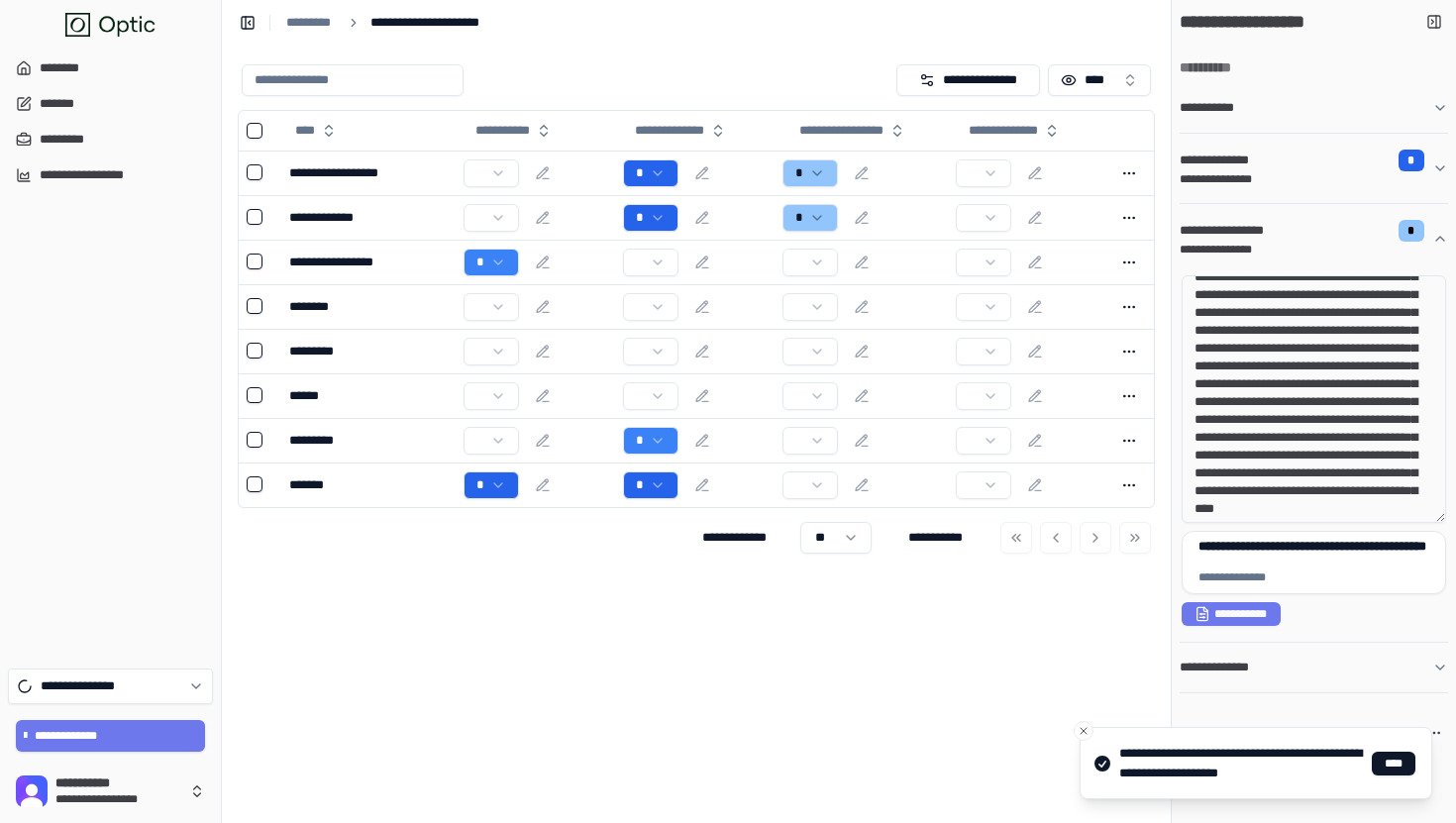 scroll, scrollTop: 187, scrollLeft: 0, axis: vertical 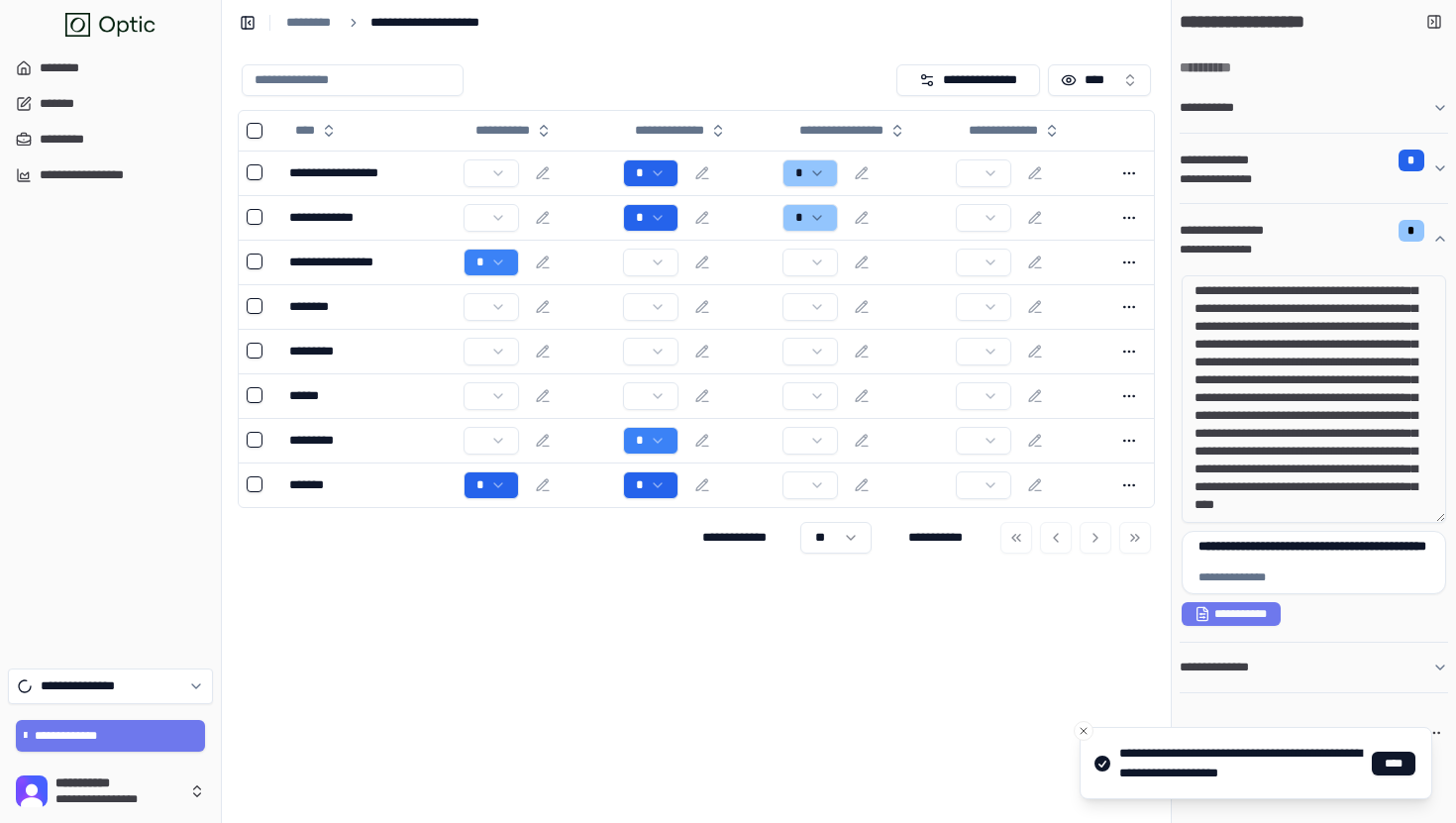 click on "**********" at bounding box center [1313, 399] 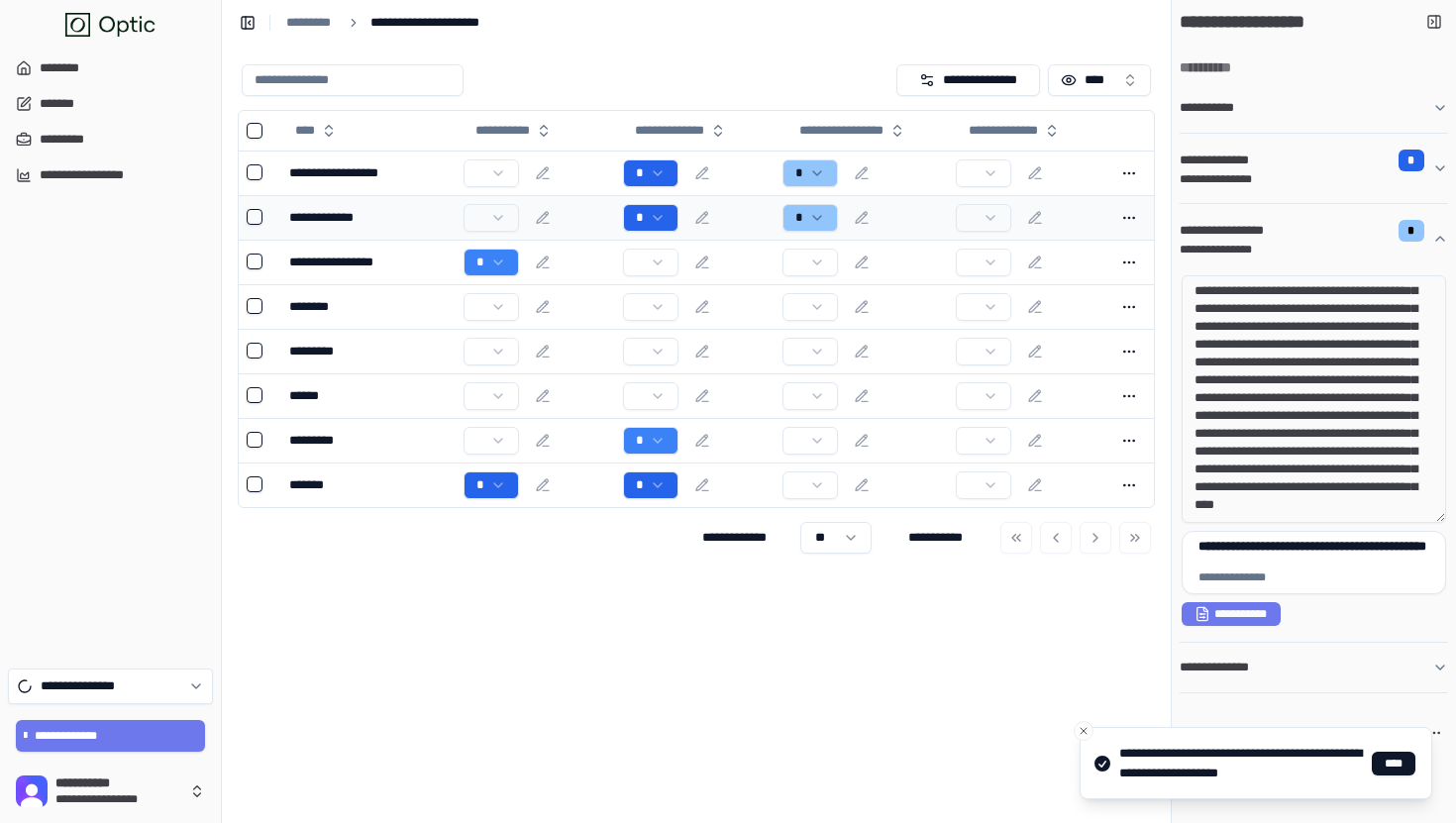 click on "*" at bounding box center (861, 218) 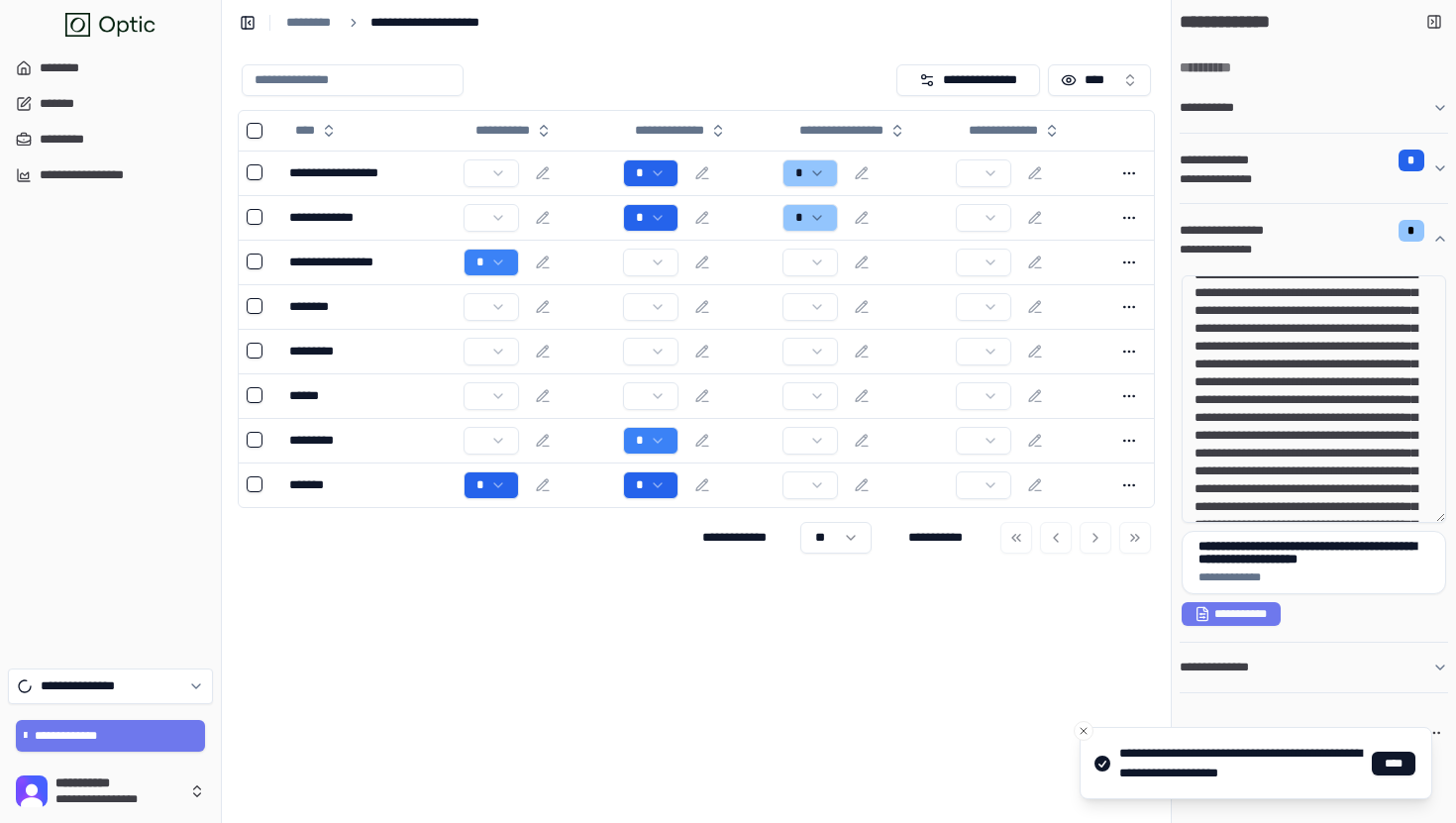 scroll, scrollTop: 23, scrollLeft: 0, axis: vertical 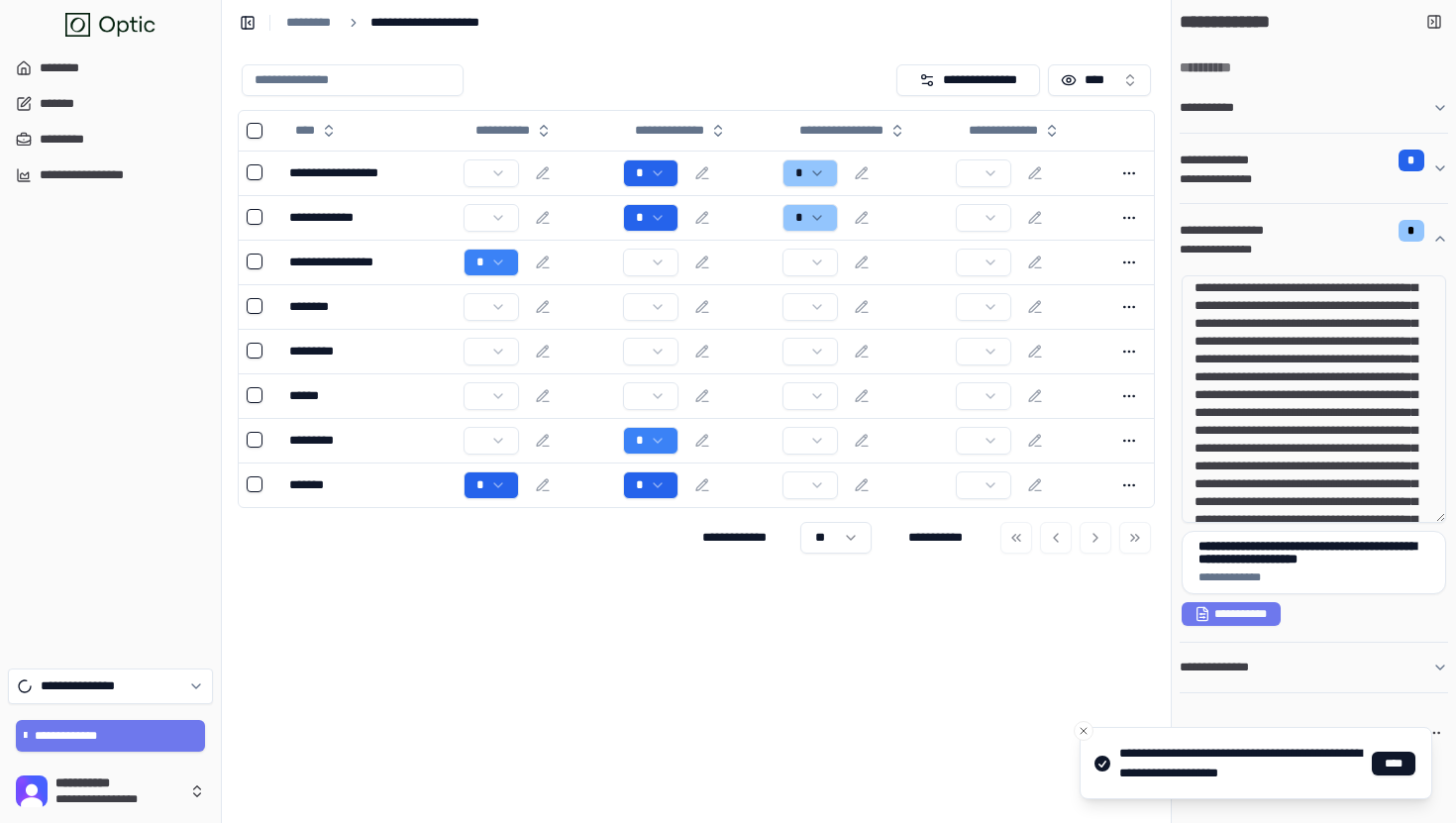 drag, startPoint x: 1259, startPoint y: 338, endPoint x: 1333, endPoint y: 422, distance: 111.94642 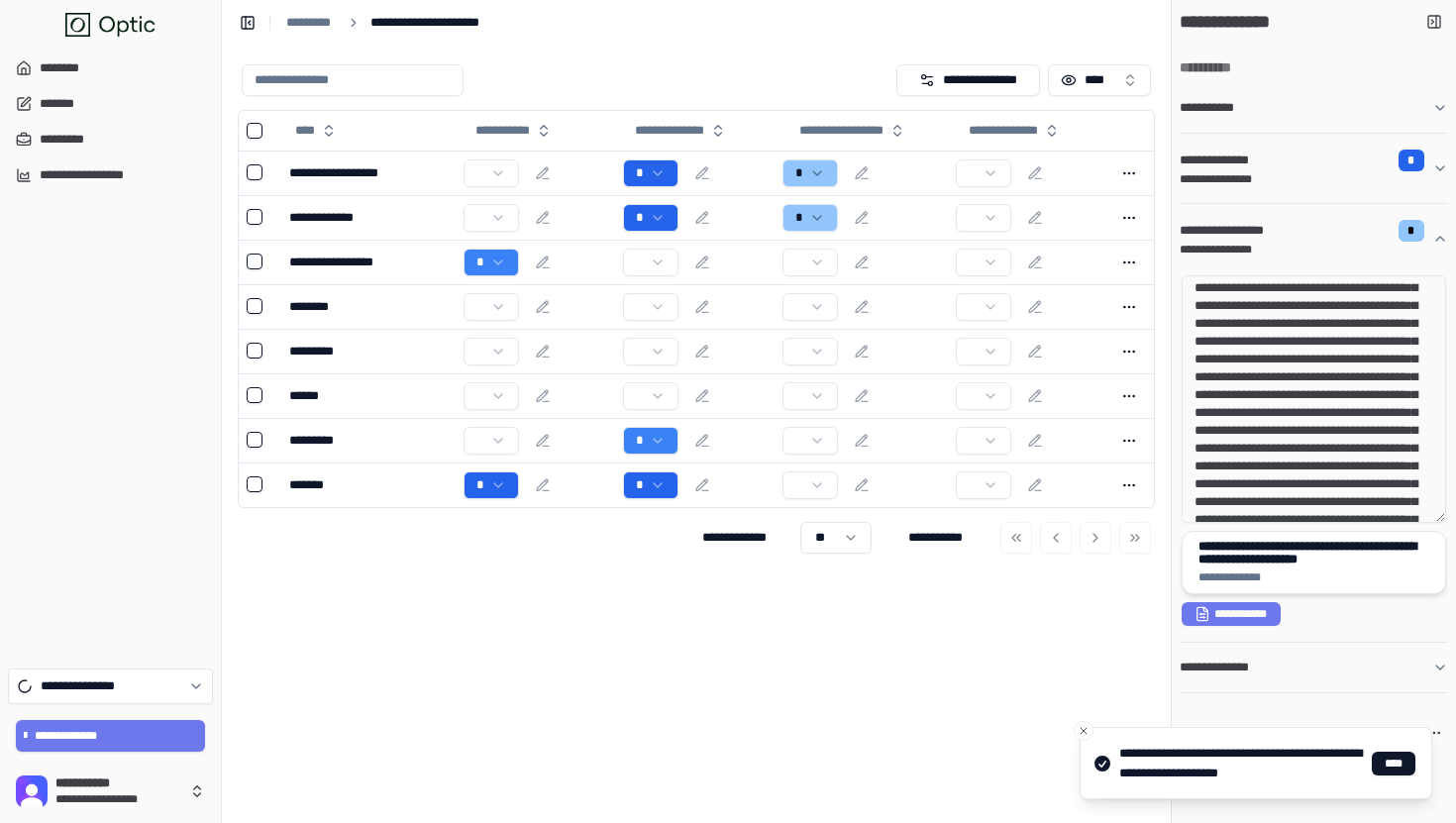 click on "**********" at bounding box center (1313, 553) 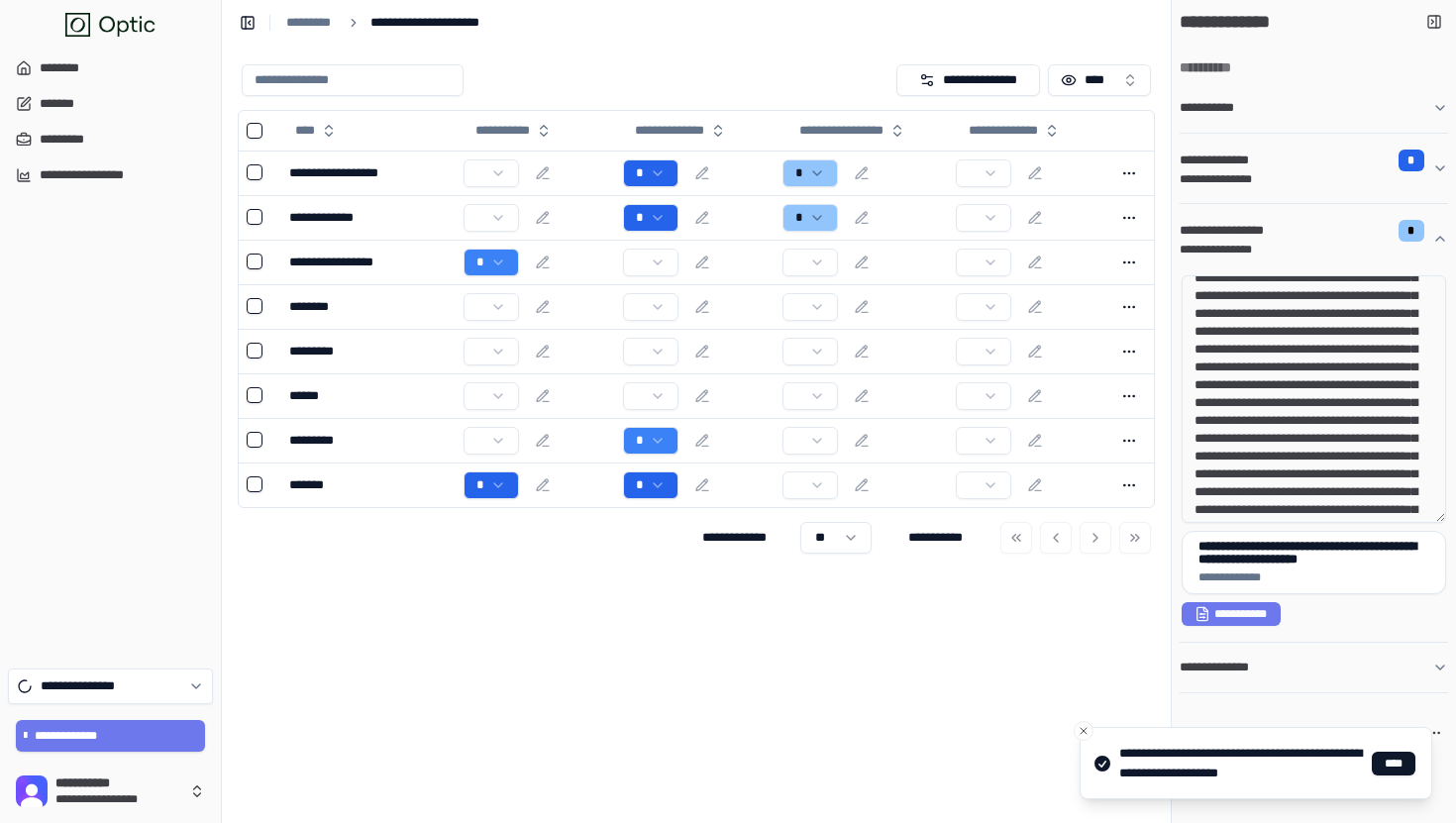 scroll, scrollTop: 323, scrollLeft: 0, axis: vertical 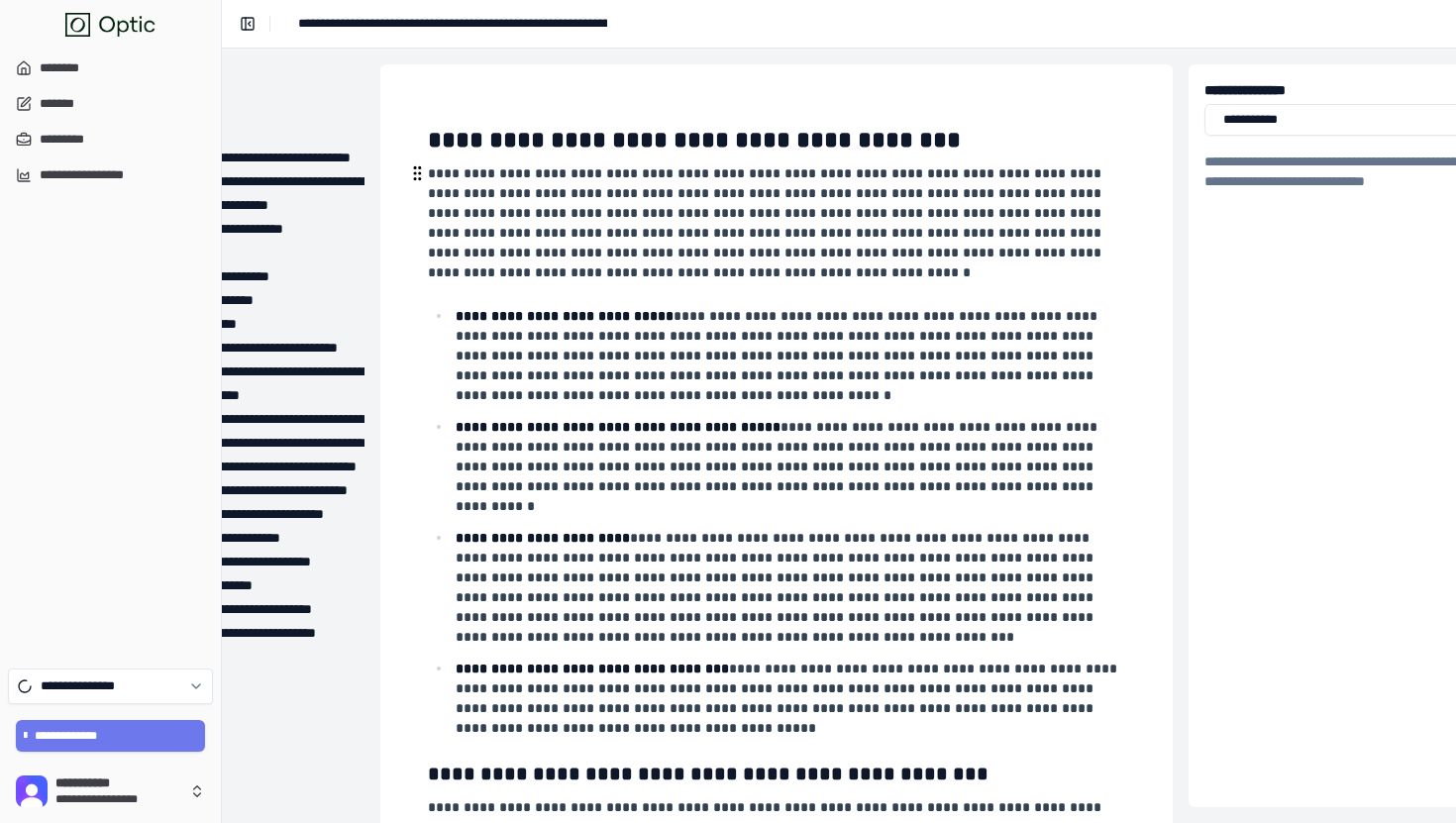 click on "**********" at bounding box center (767, 223) 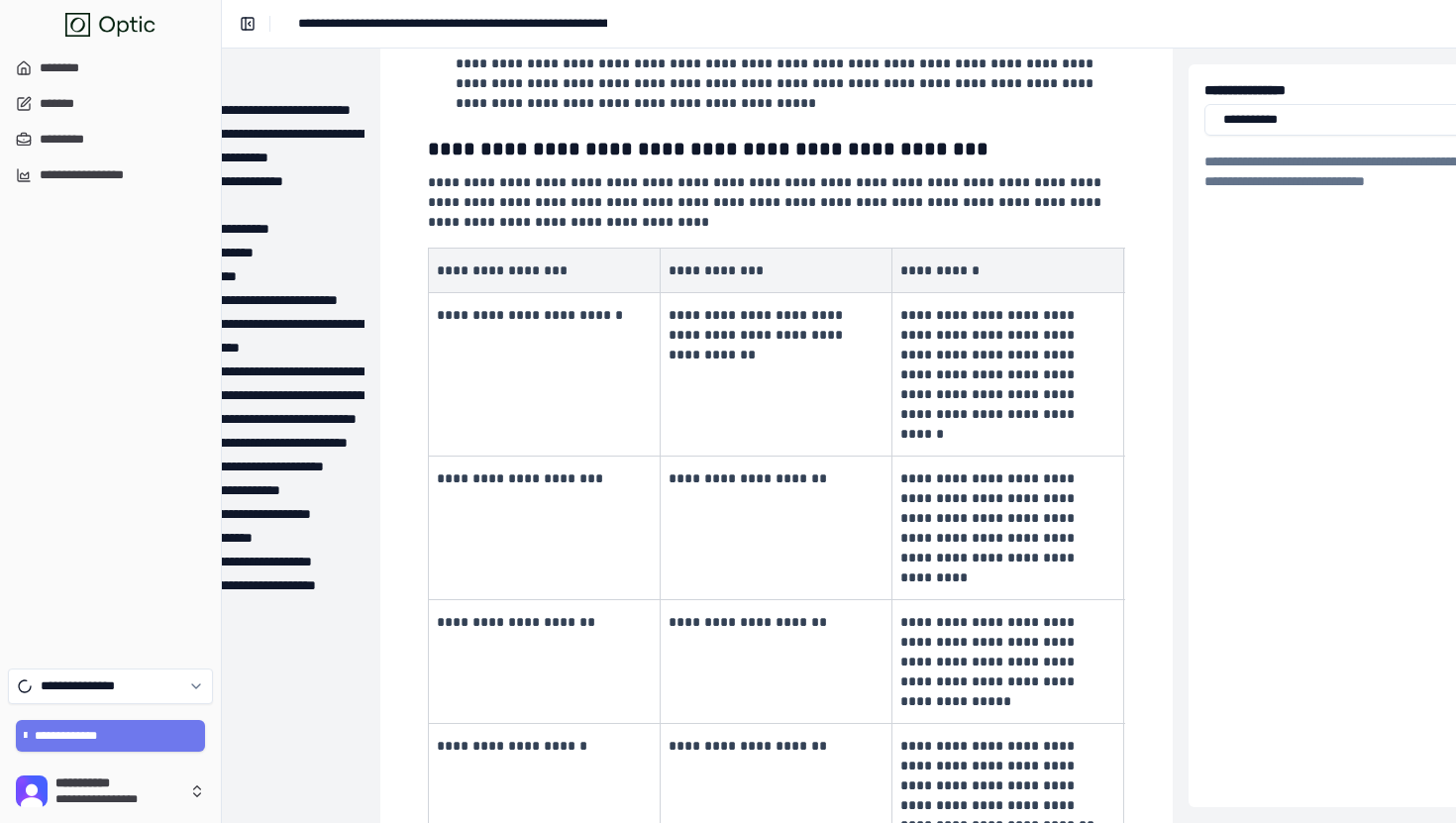 scroll, scrollTop: 710, scrollLeft: 151, axis: both 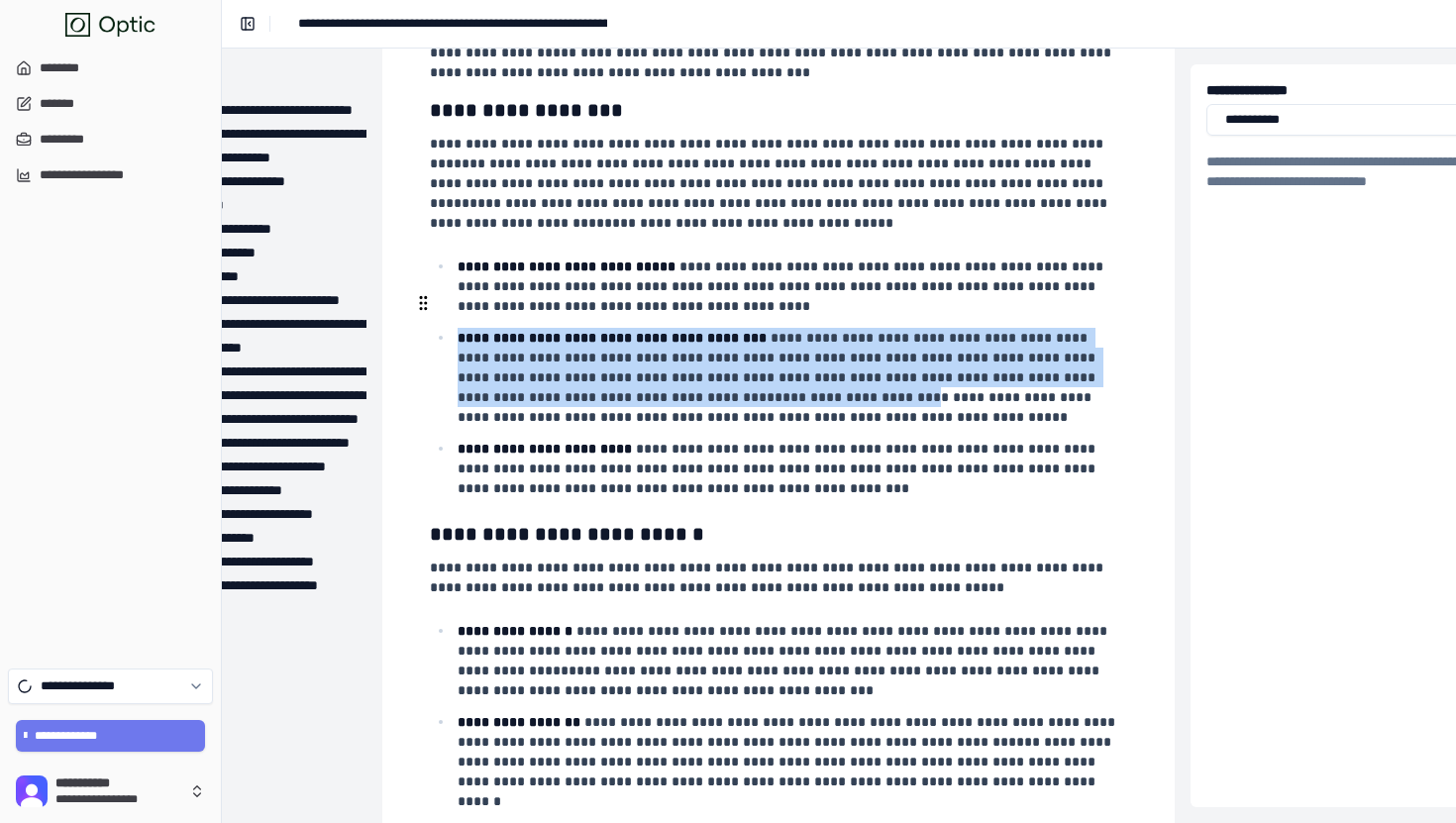 drag, startPoint x: 553, startPoint y: 292, endPoint x: 757, endPoint y: 363, distance: 216.00231 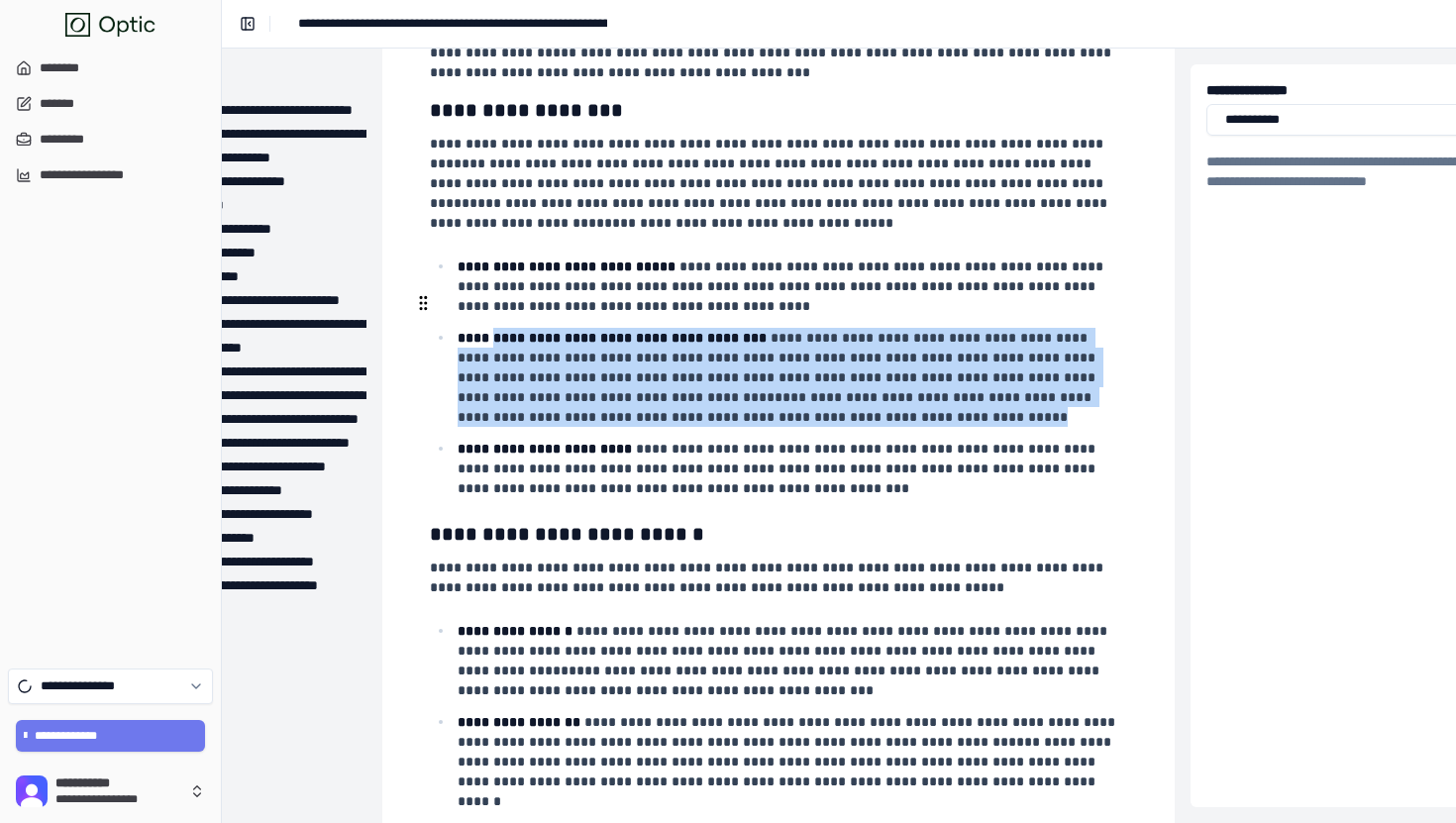 drag, startPoint x: 856, startPoint y: 384, endPoint x: 484, endPoint y: 299, distance: 381.587 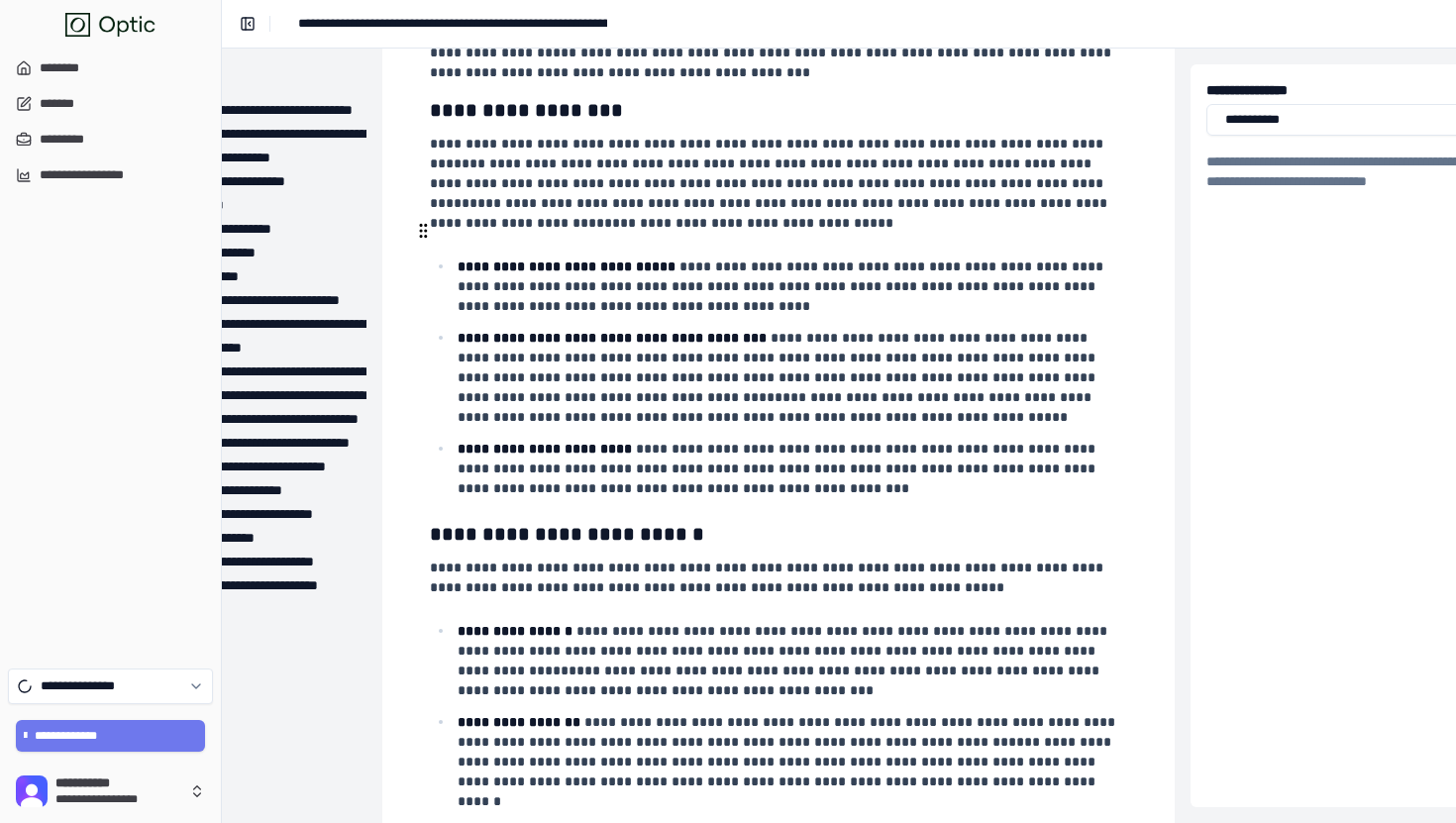 click on "**********" at bounding box center (567, 266) 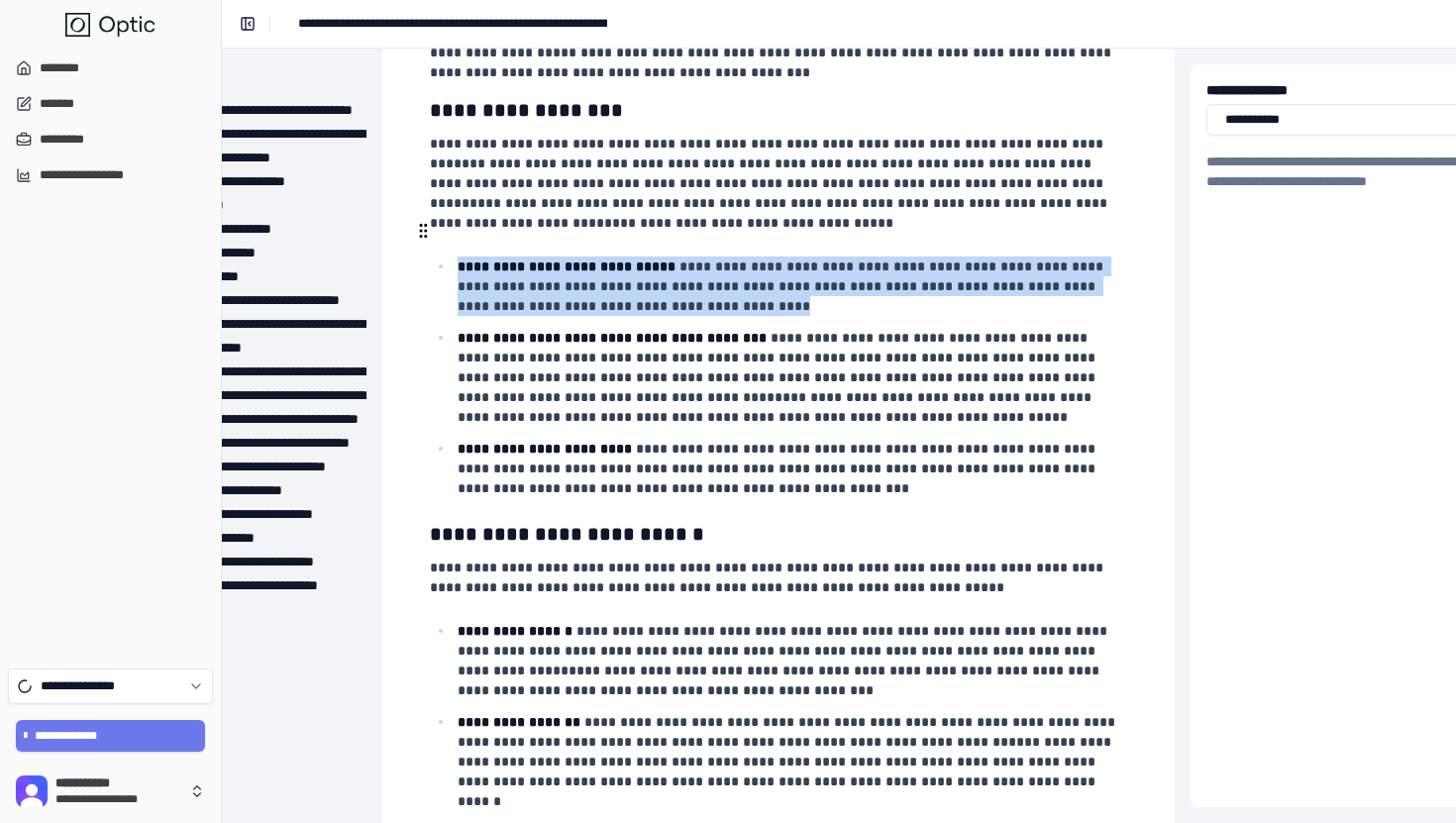 drag, startPoint x: 479, startPoint y: 230, endPoint x: 676, endPoint y: 278, distance: 202.76341 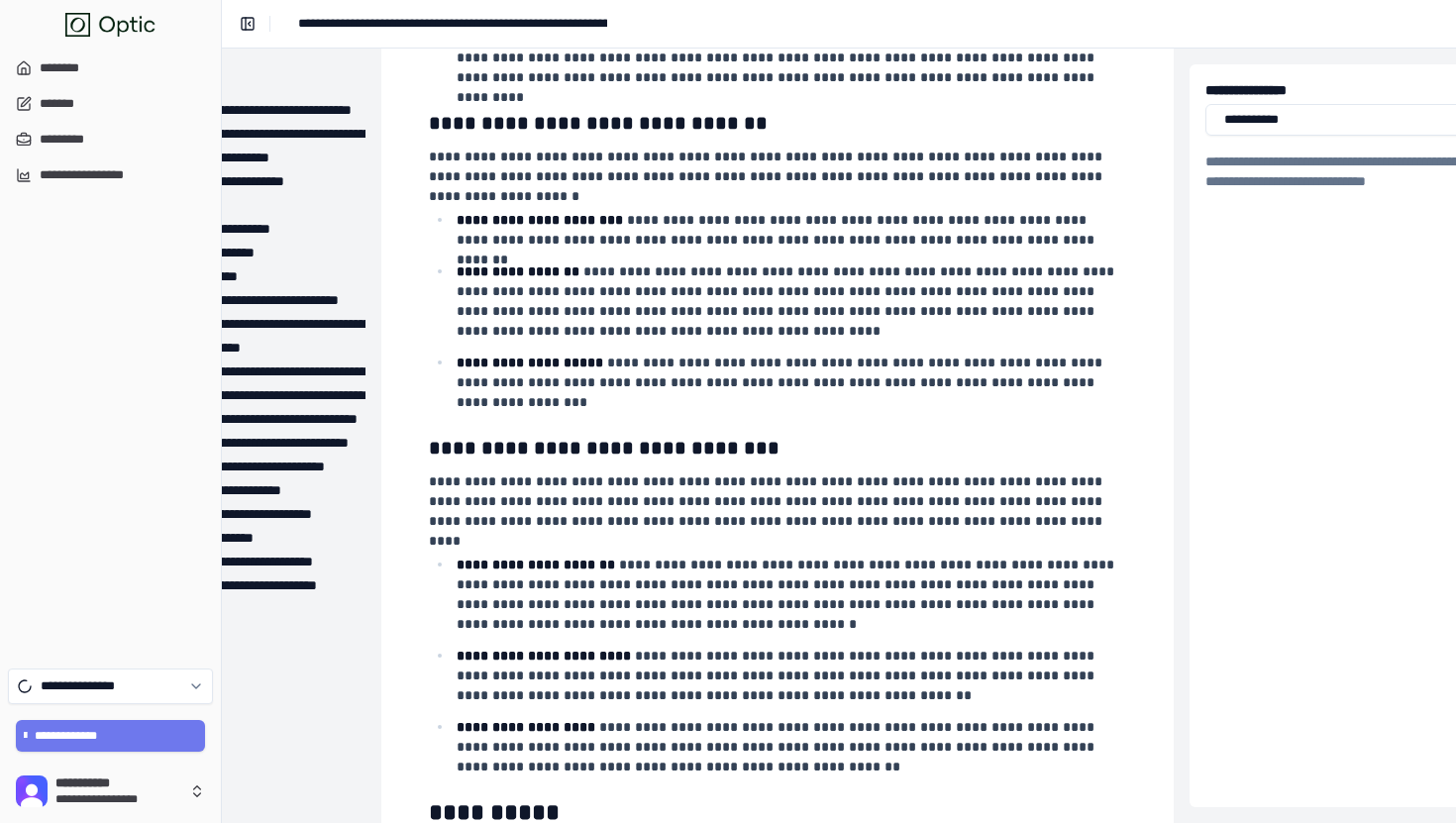 scroll, scrollTop: 6426, scrollLeft: 150, axis: both 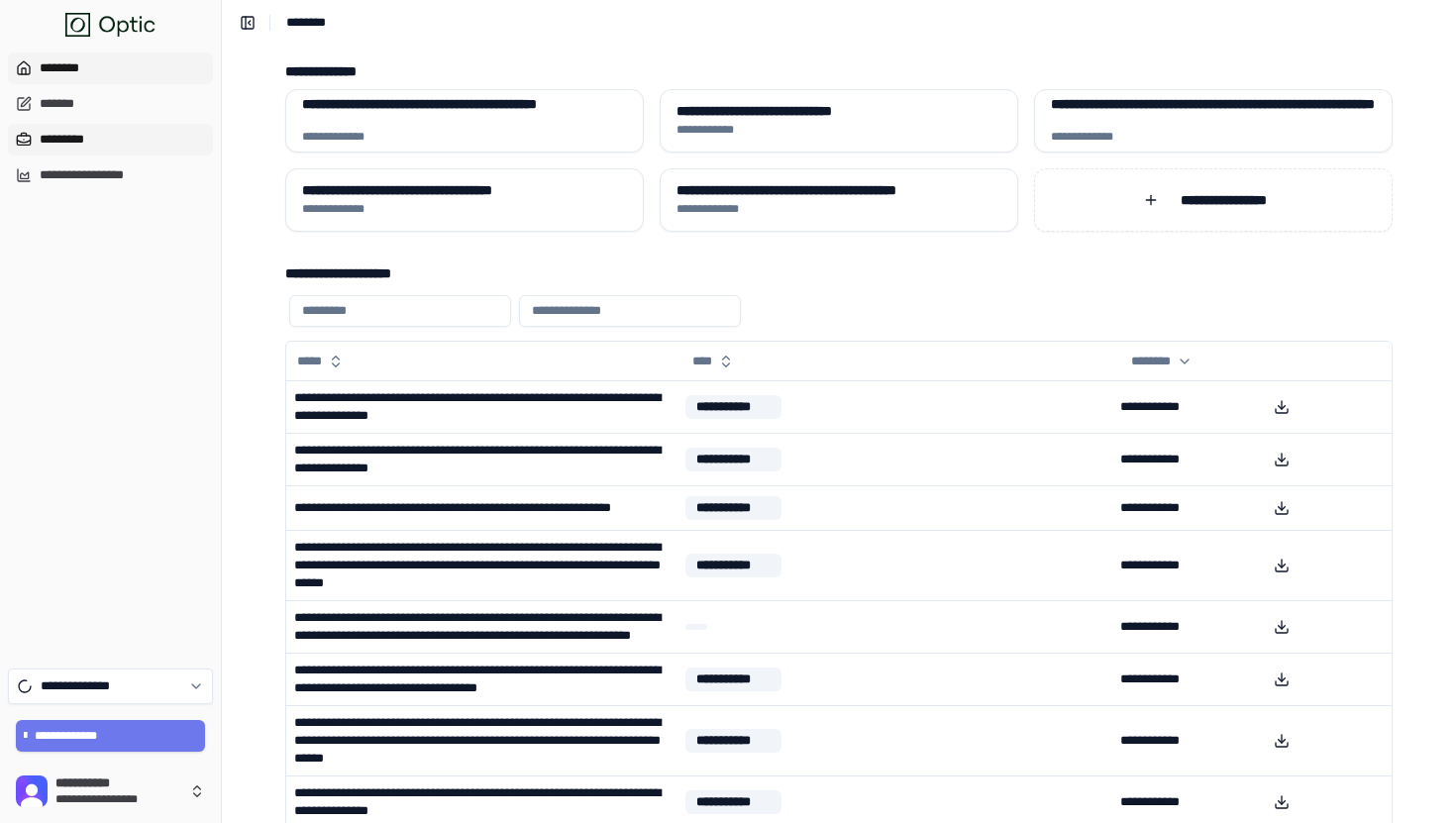 click on "*********" at bounding box center [110, 140] 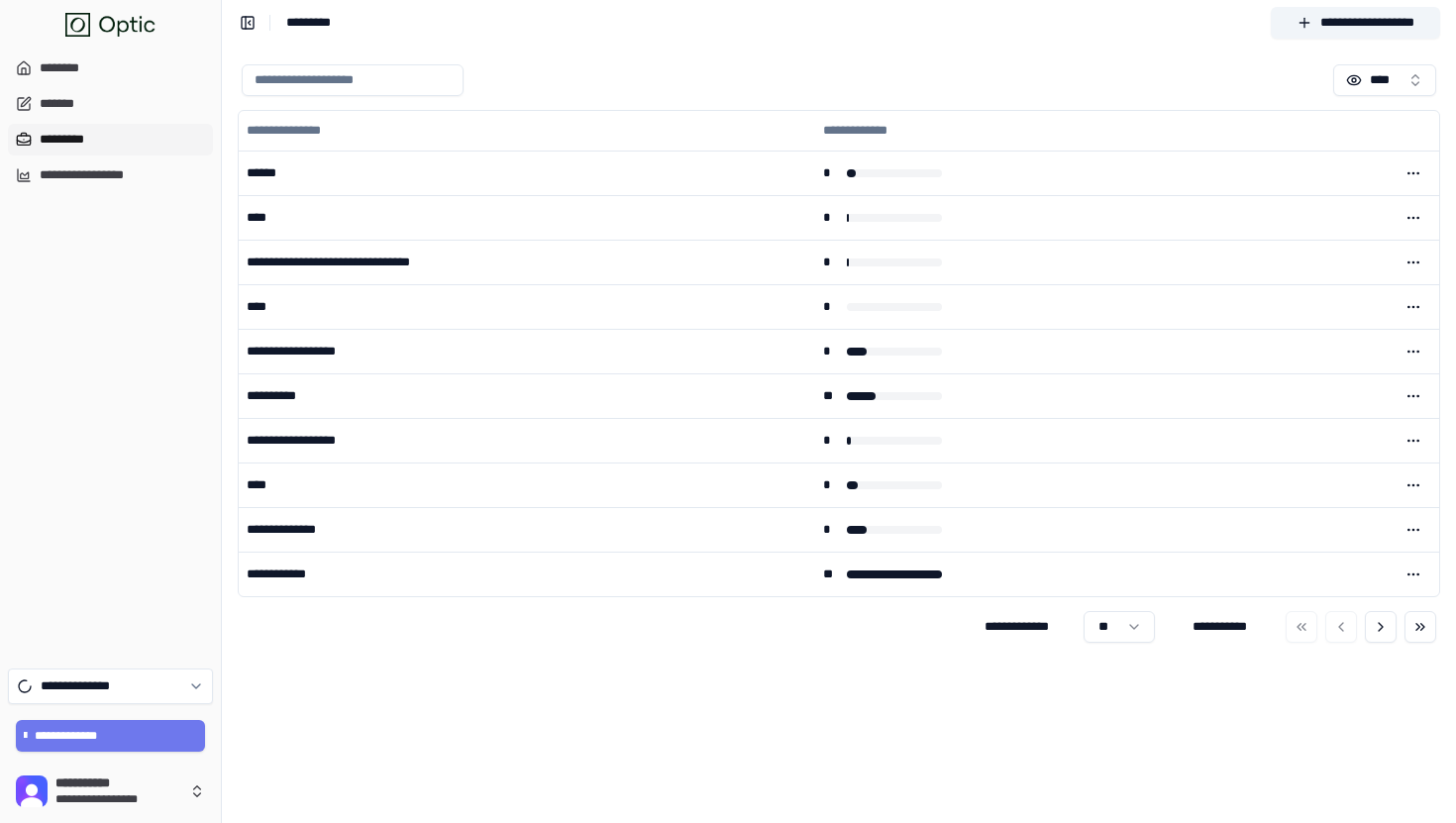 click at bounding box center [353, 80] 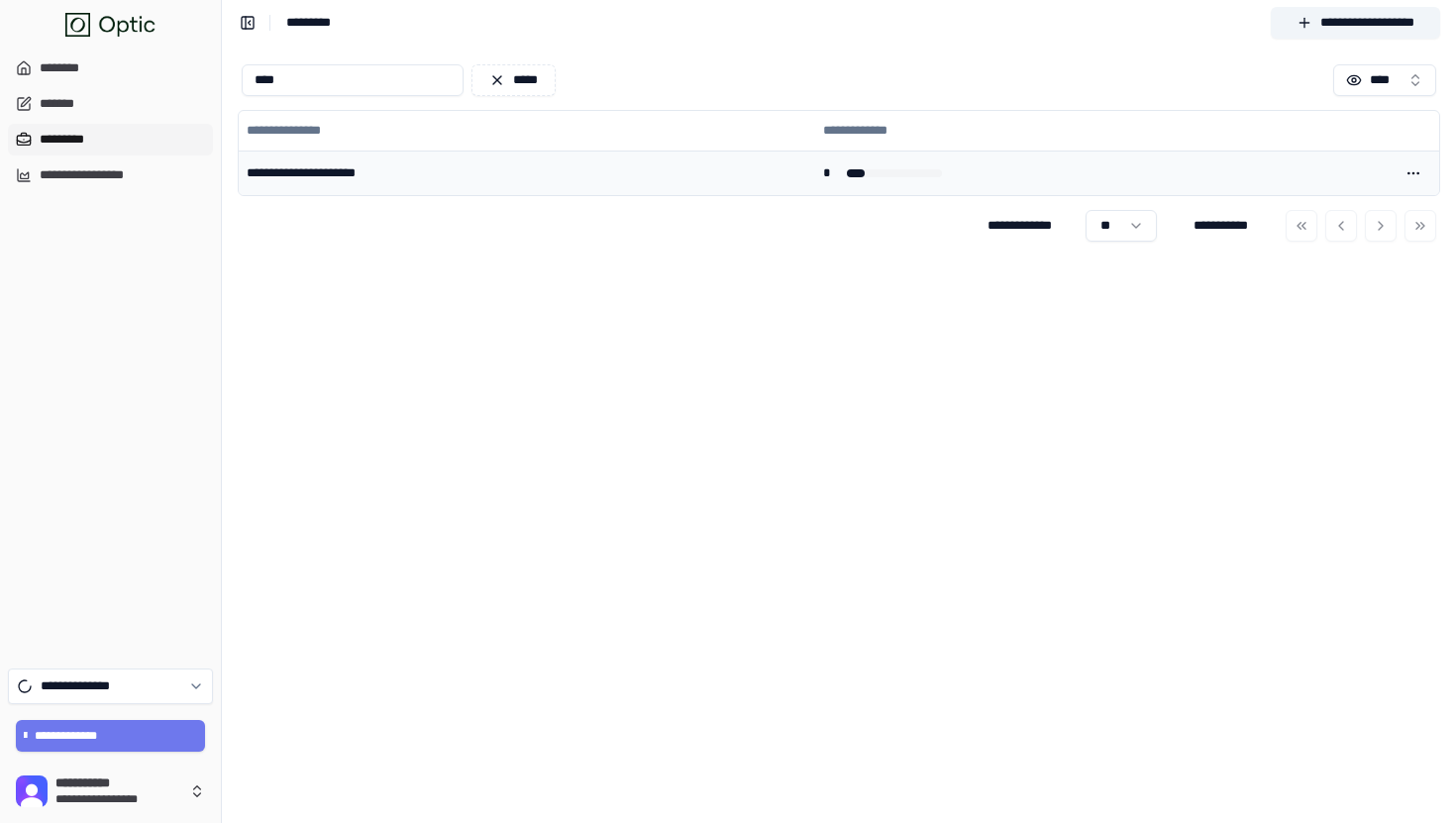 type on "****" 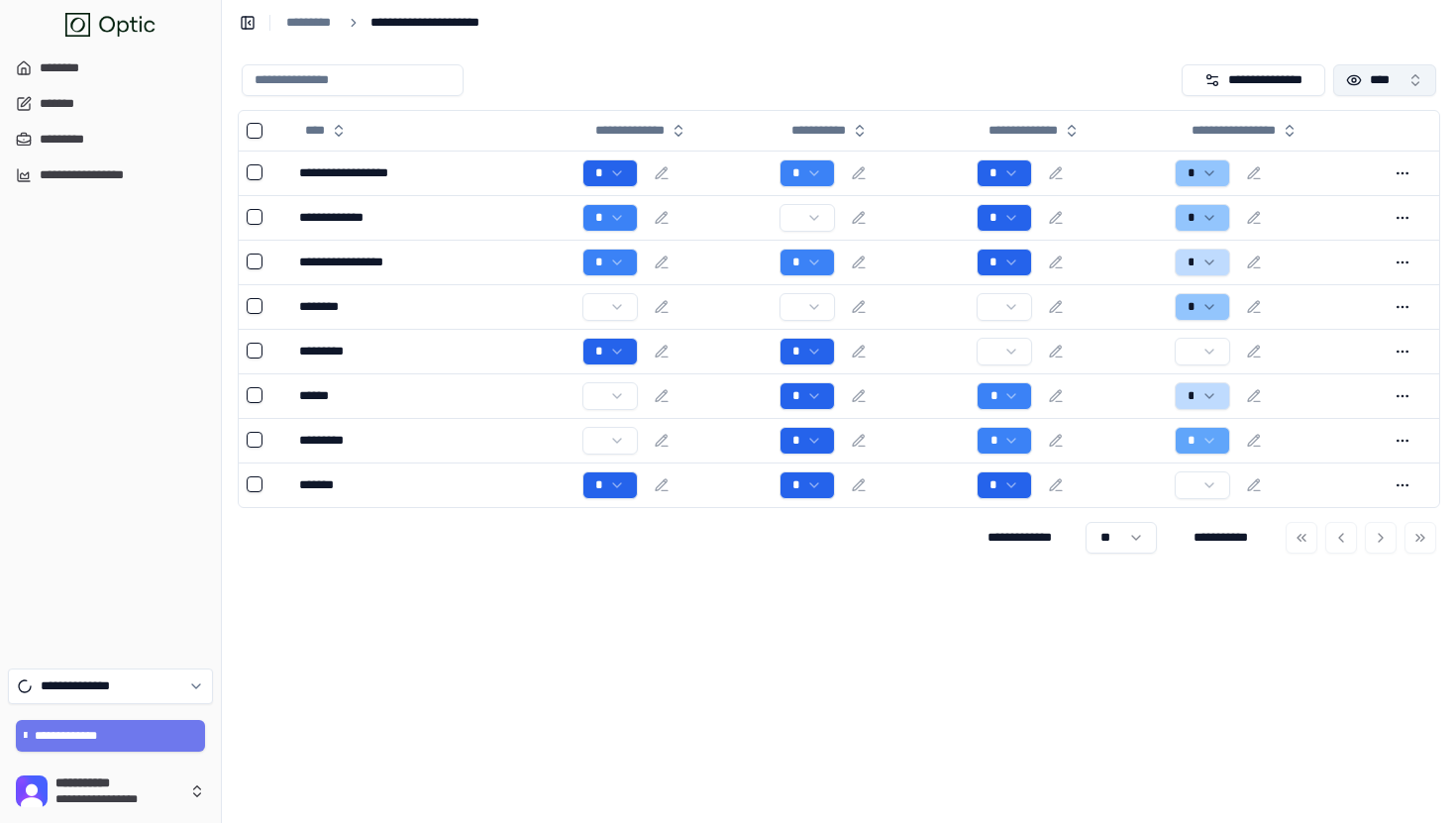 click on "****" at bounding box center [1385, 80] 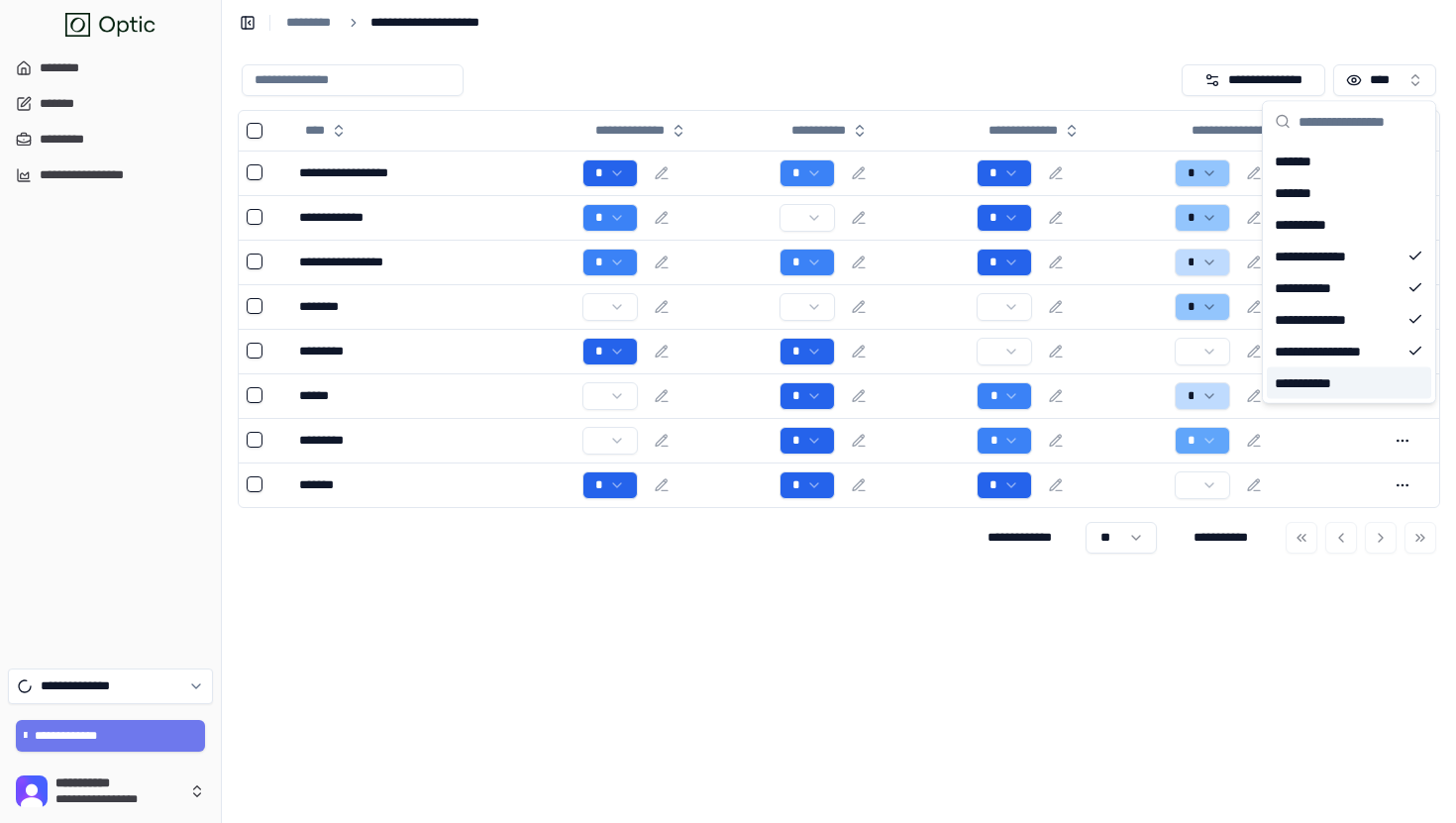 click on "**********" at bounding box center (1309, 383) 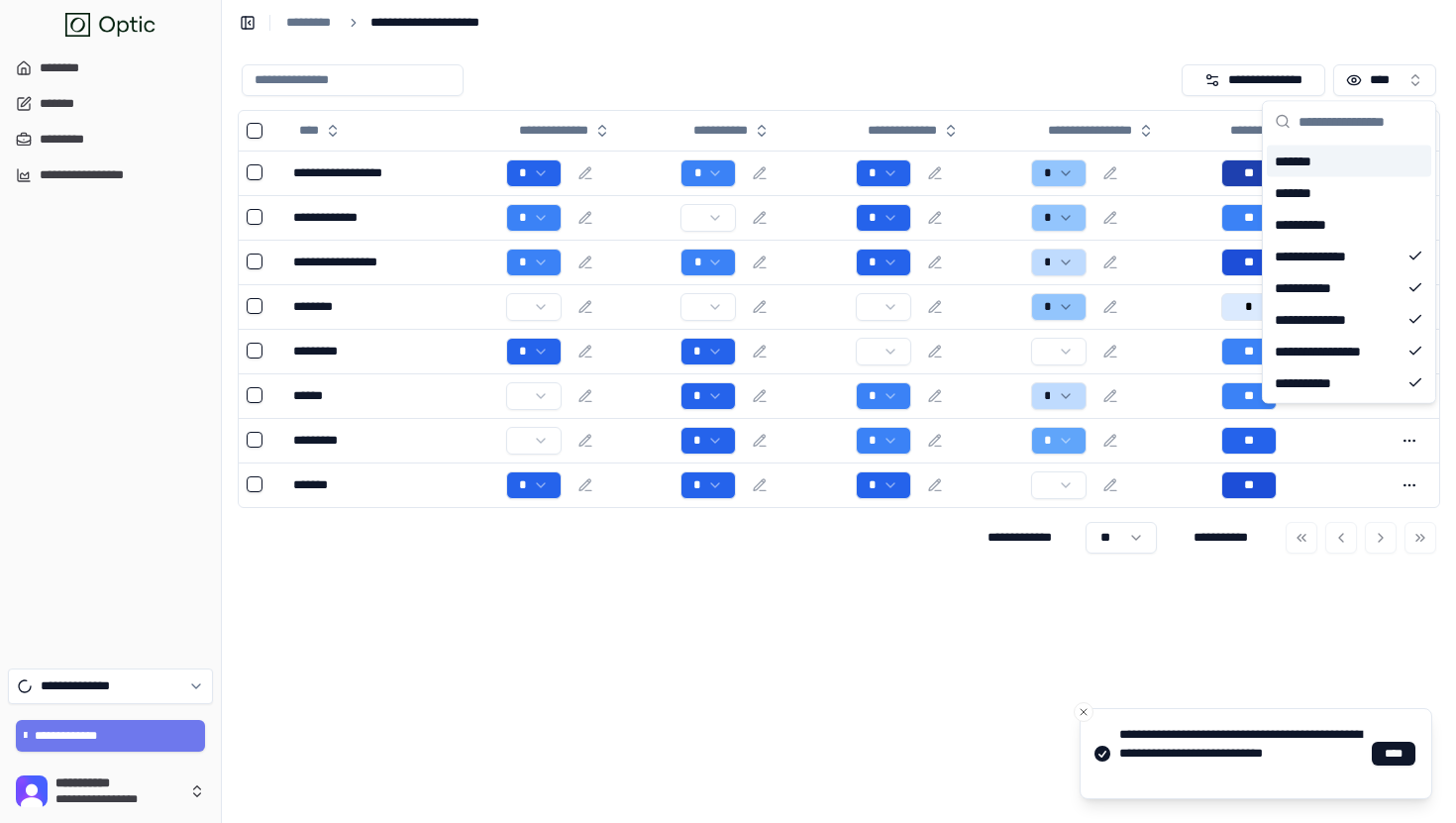 click at bounding box center (707, 80) 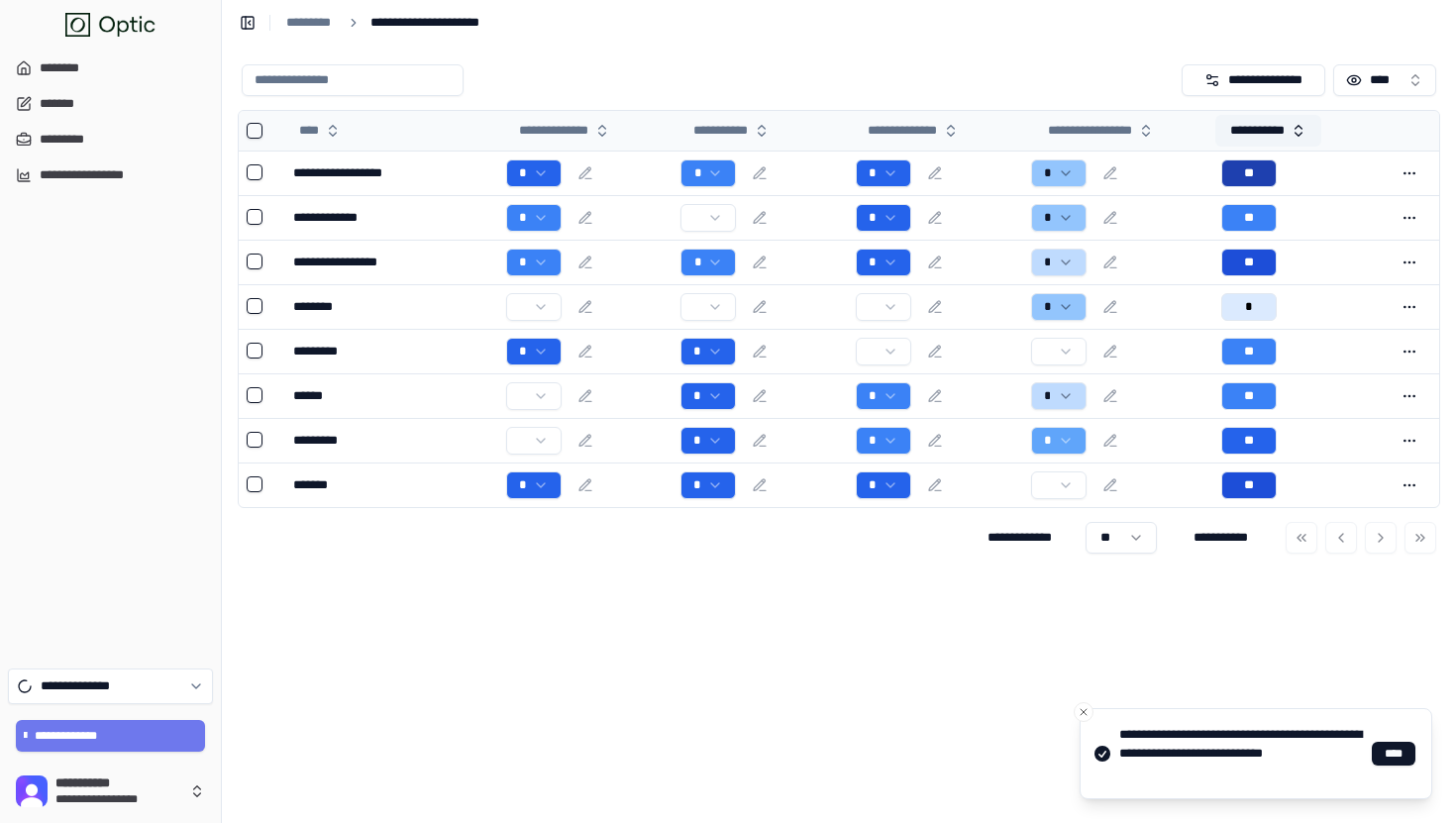 click on "**********" at bounding box center [1269, 131] 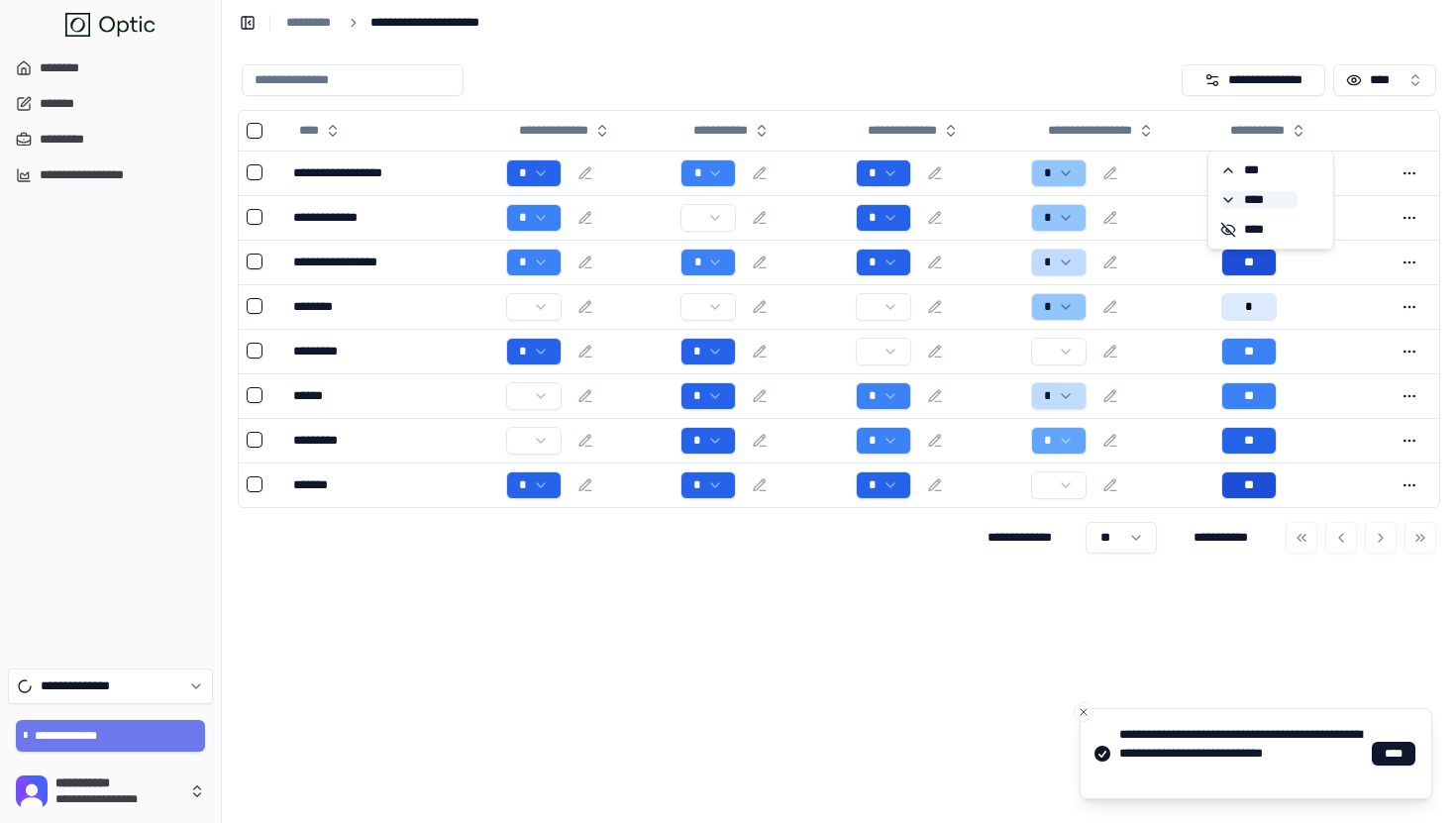 click on "****" at bounding box center [1259, 200] 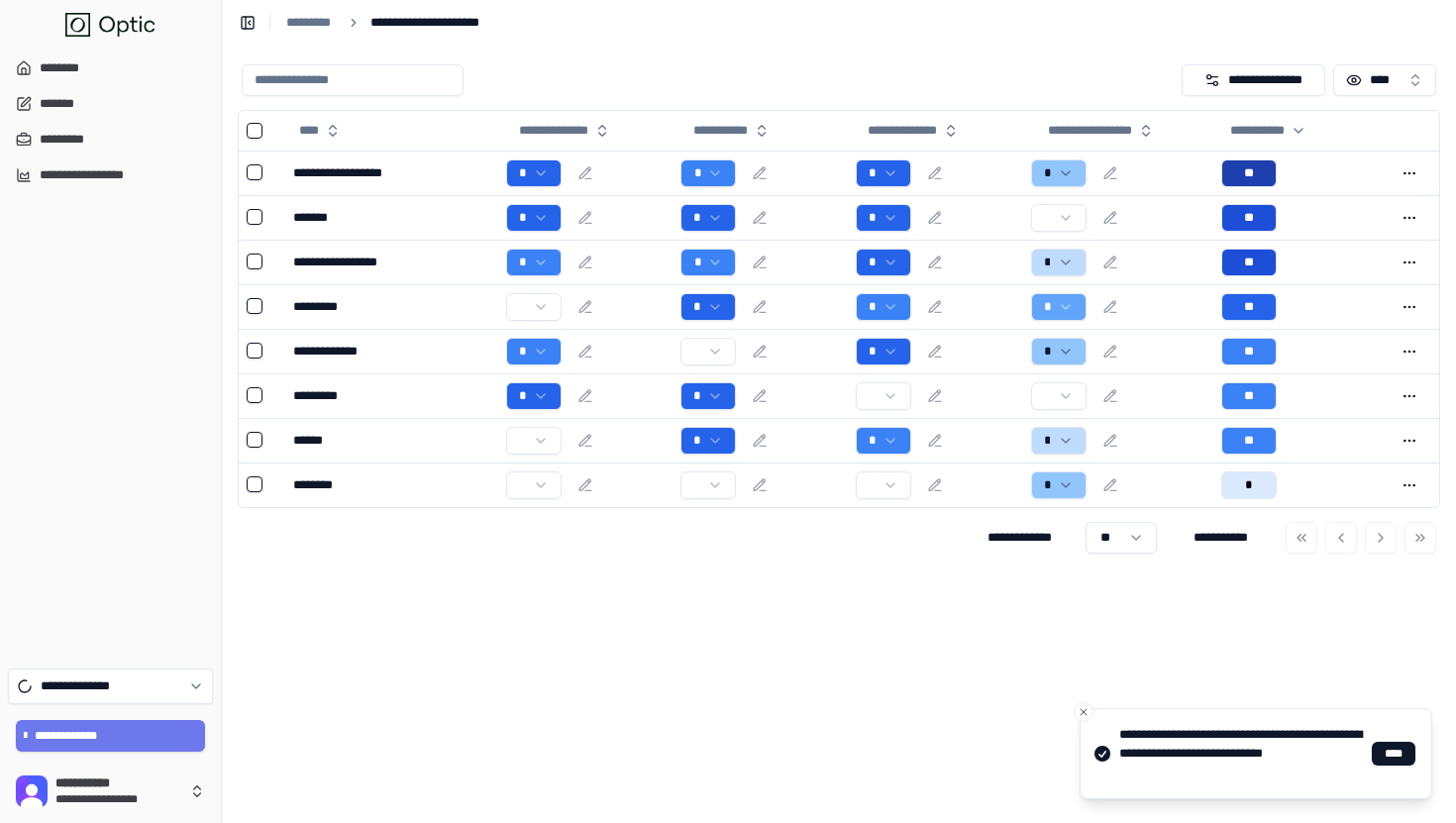 click on "**********" at bounding box center [839, 22] 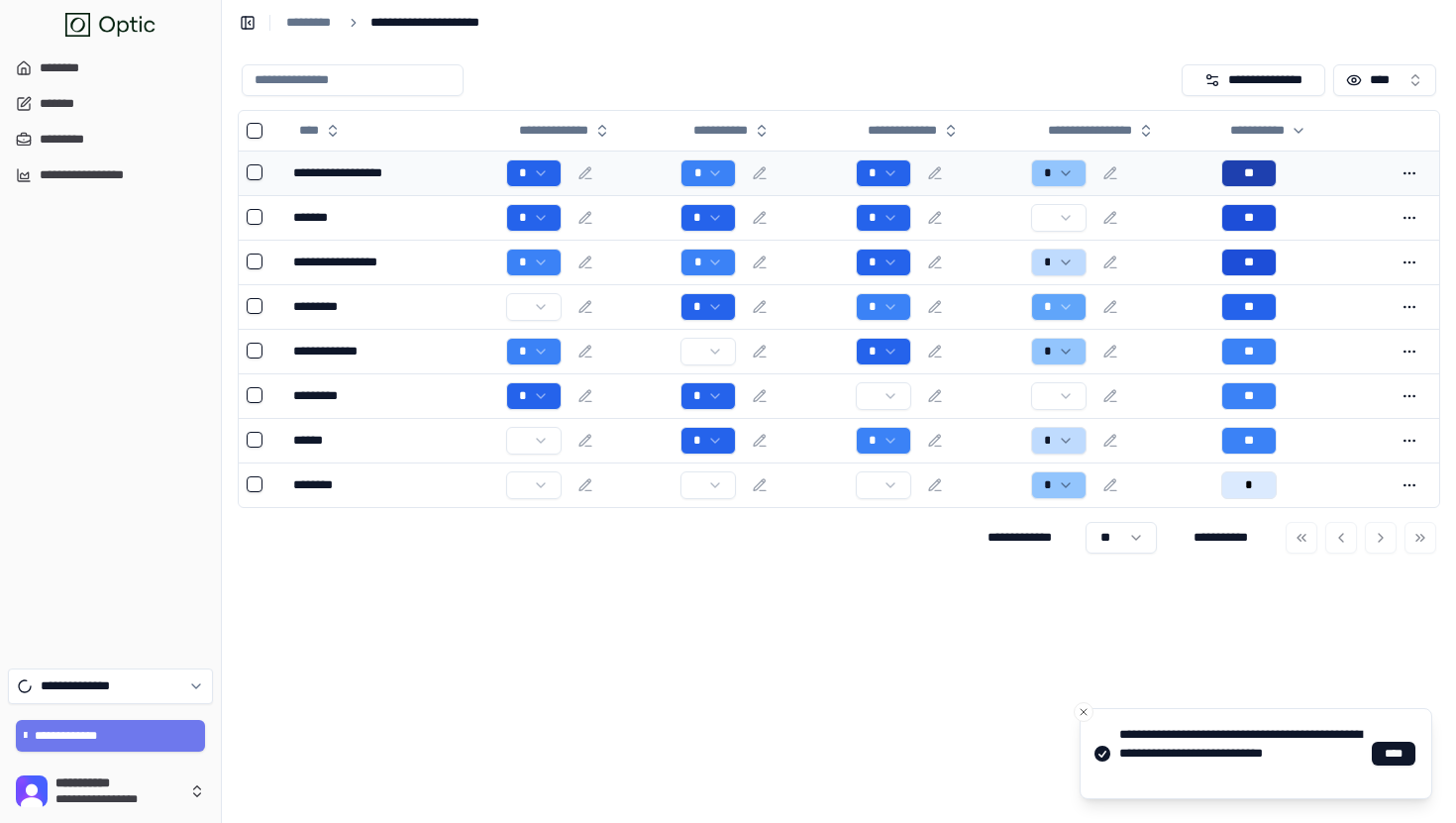 click on "*" at bounding box center (585, 173) 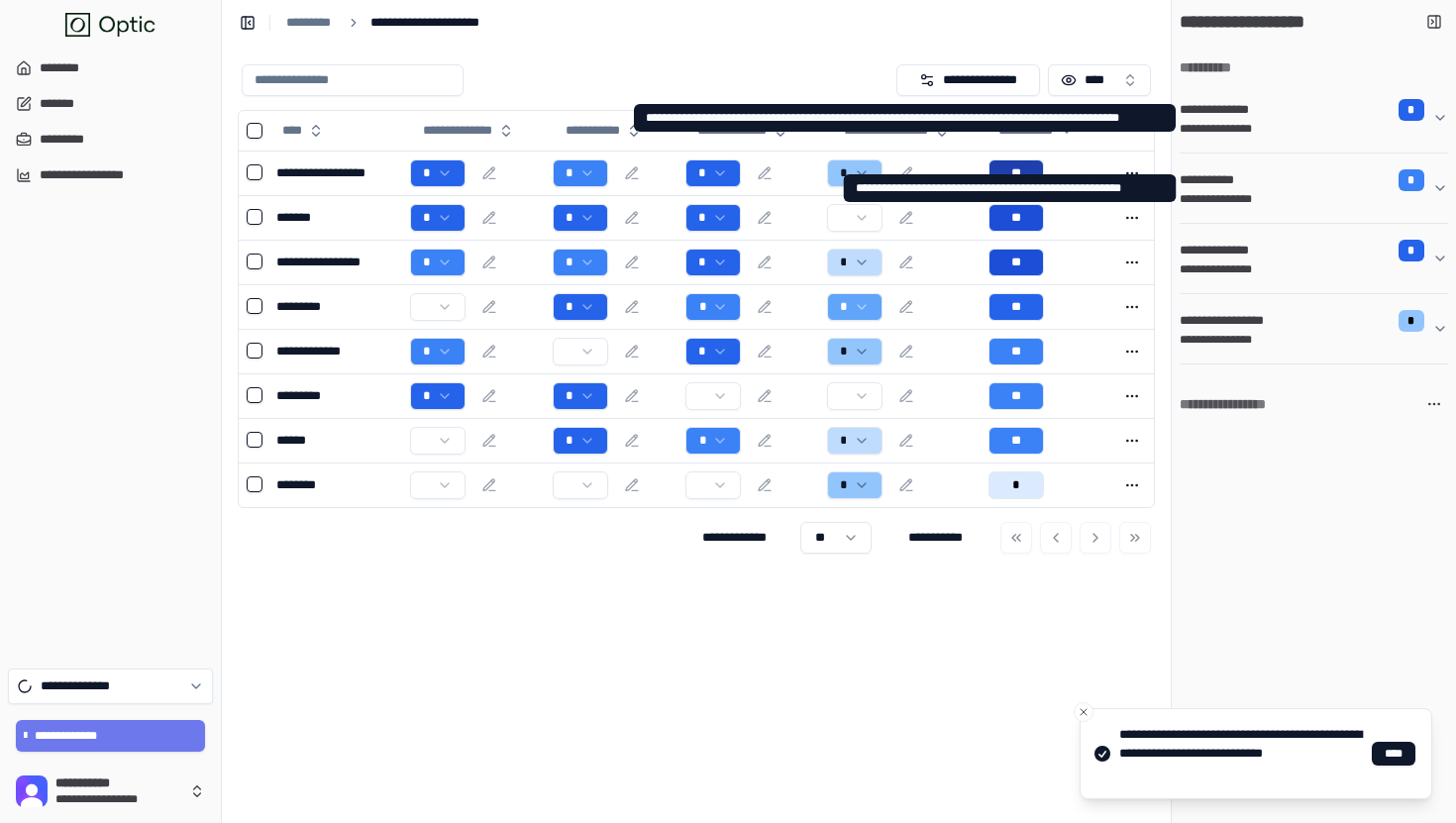 click on "**********" at bounding box center (1305, 129) 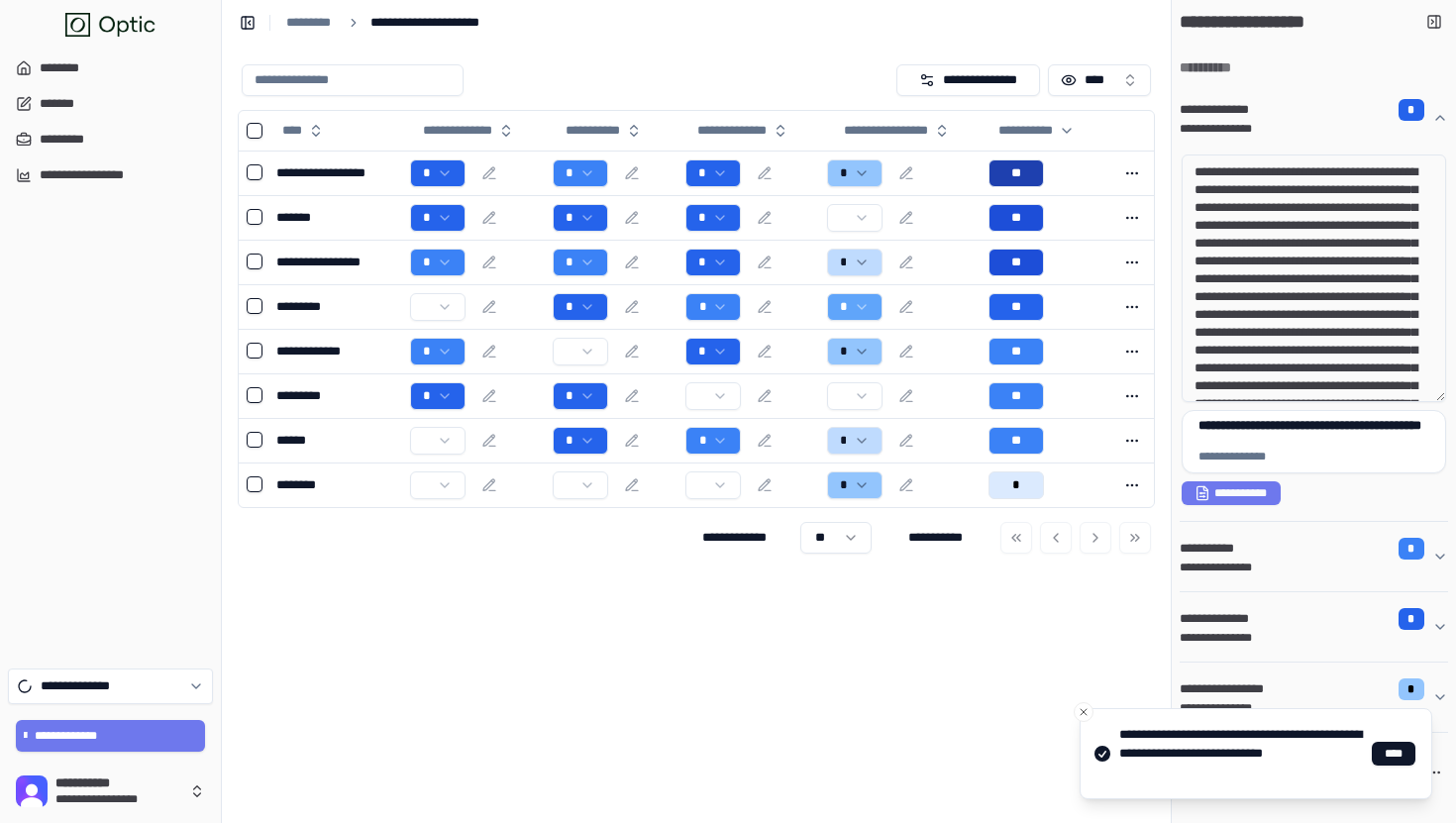 drag, startPoint x: 1224, startPoint y: 166, endPoint x: 1353, endPoint y: 330, distance: 208.65522 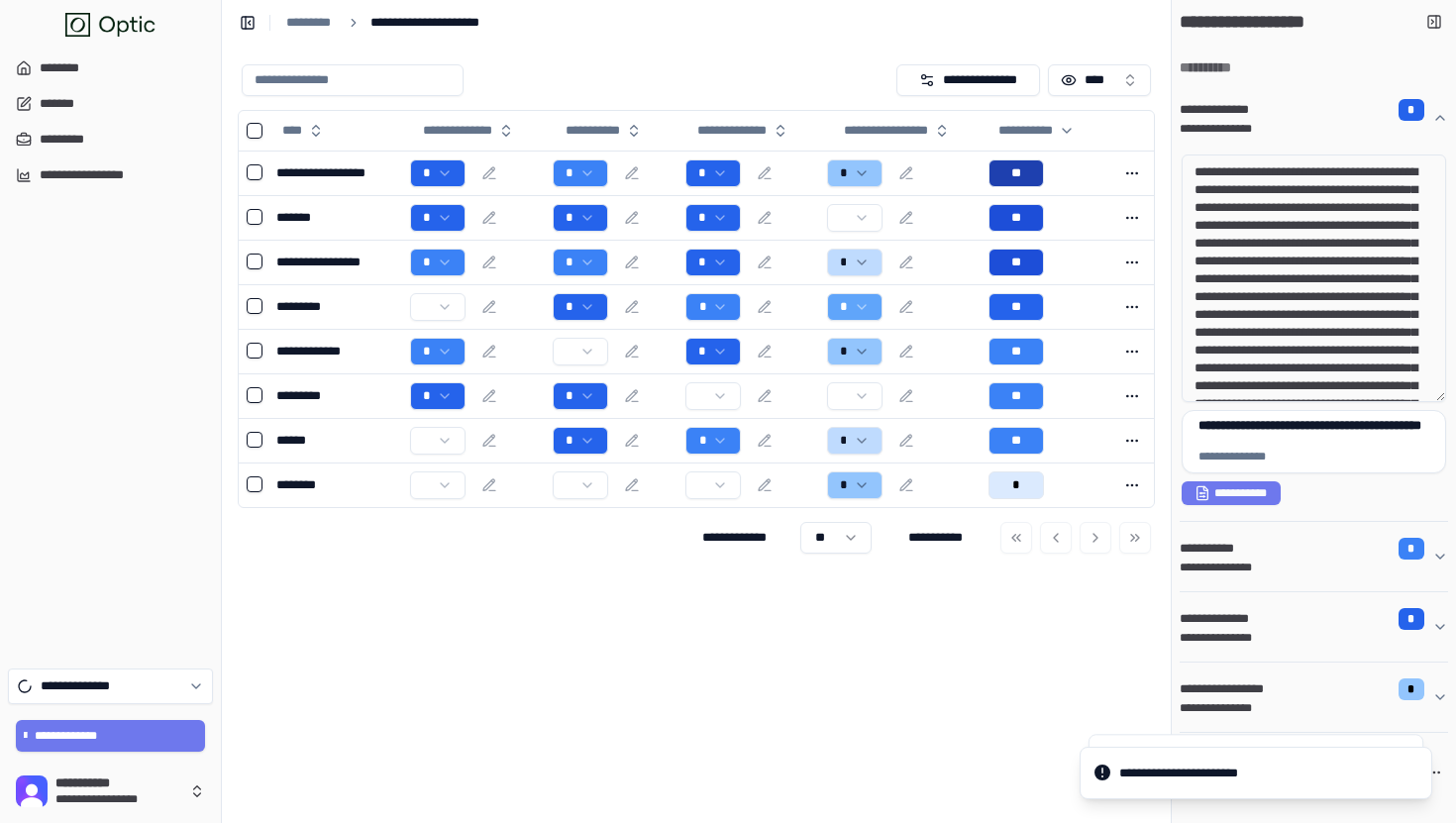 click on "**********" at bounding box center [1313, 278] 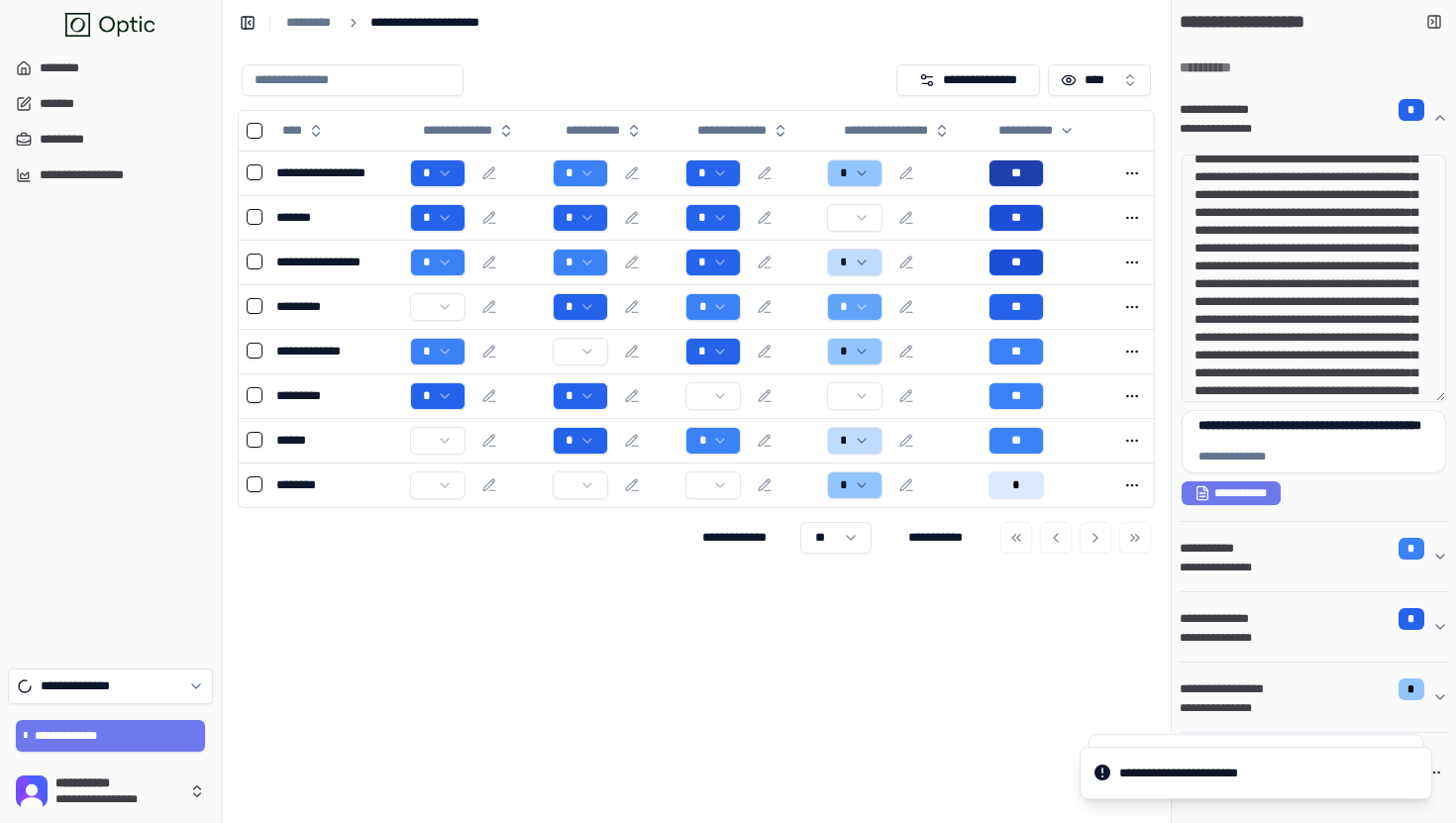 scroll, scrollTop: 75, scrollLeft: 0, axis: vertical 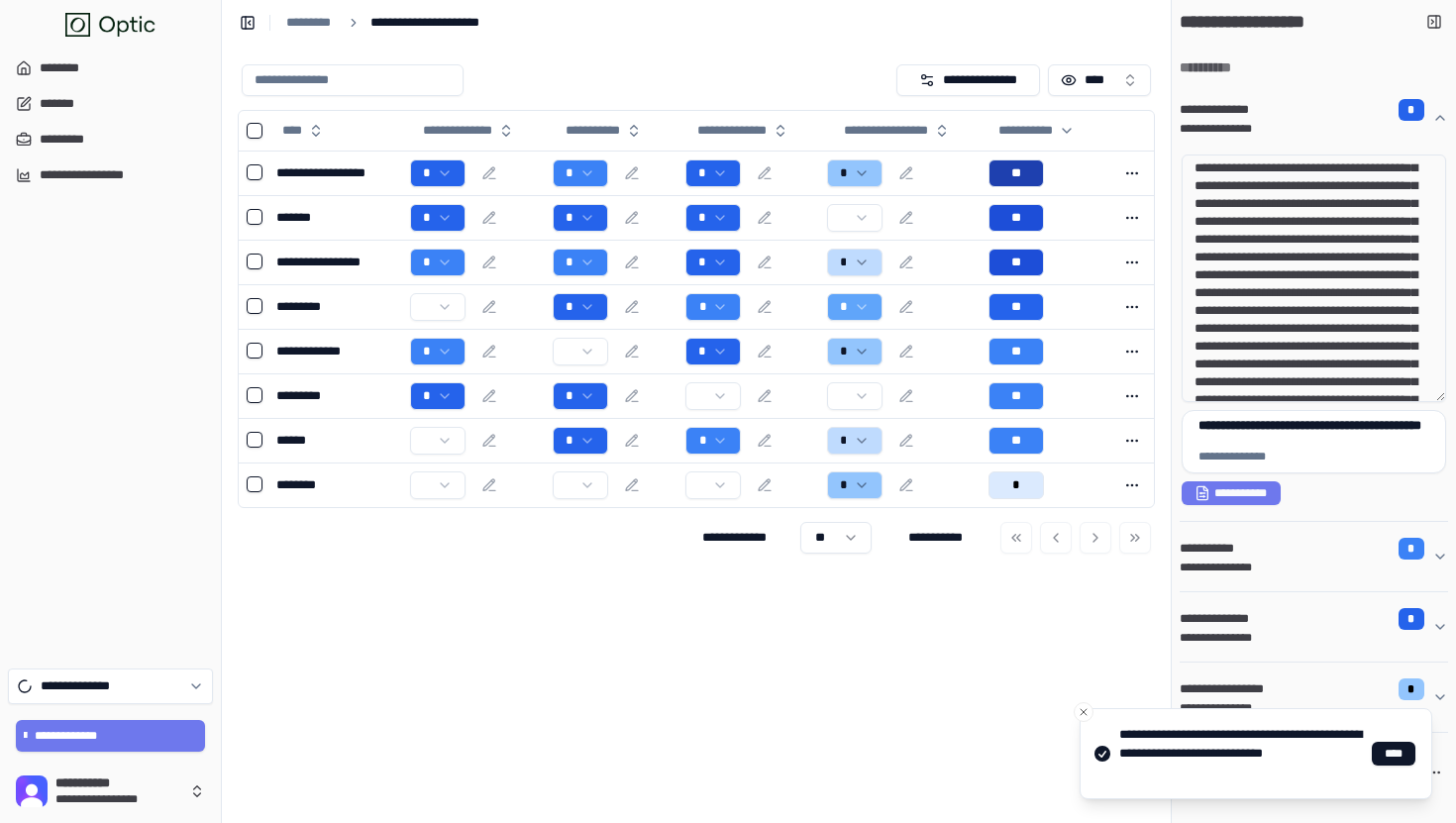 drag, startPoint x: 1268, startPoint y: 278, endPoint x: 1326, endPoint y: 343, distance: 87.11487 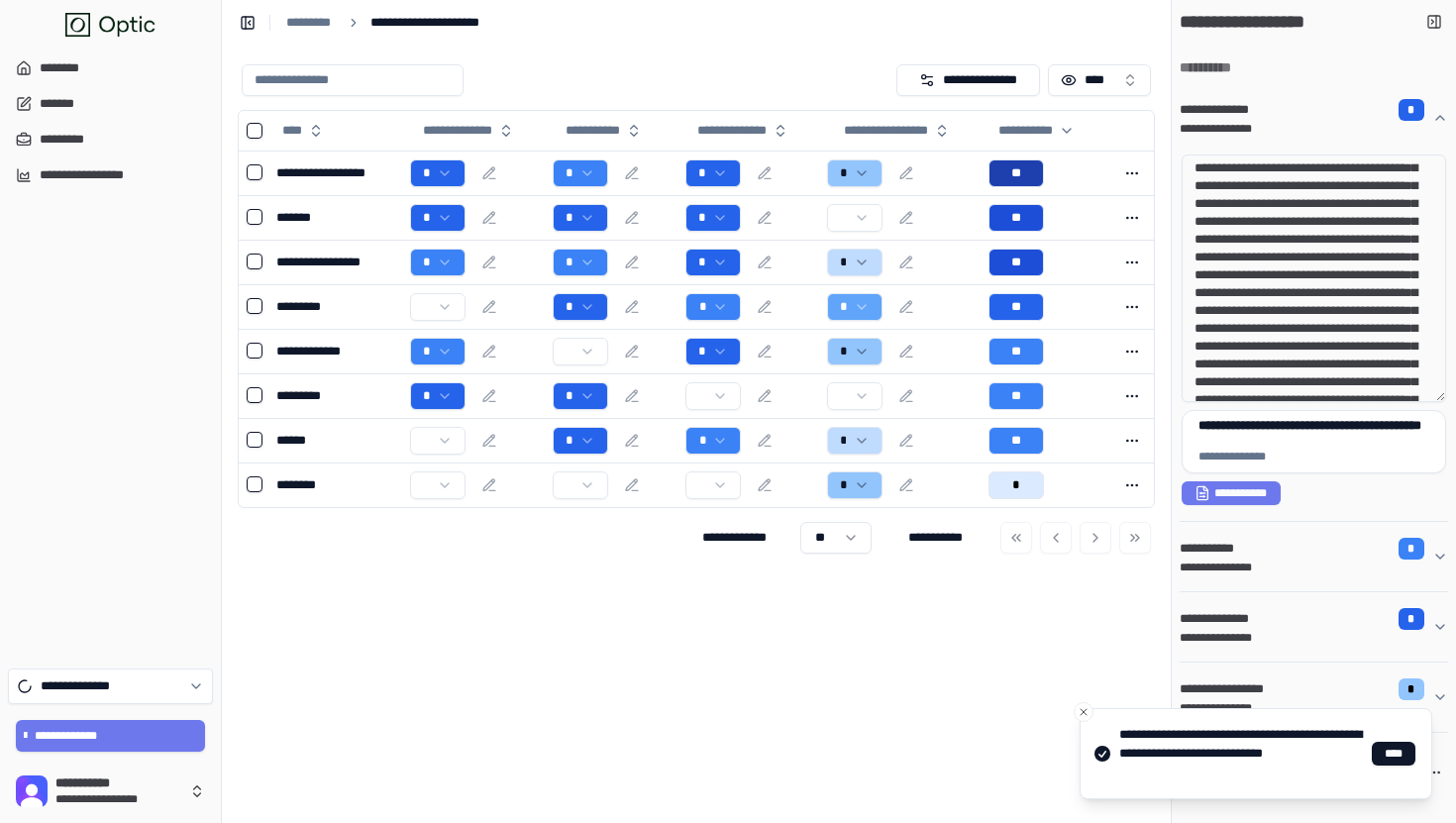 click on "**********" at bounding box center (1313, 278) 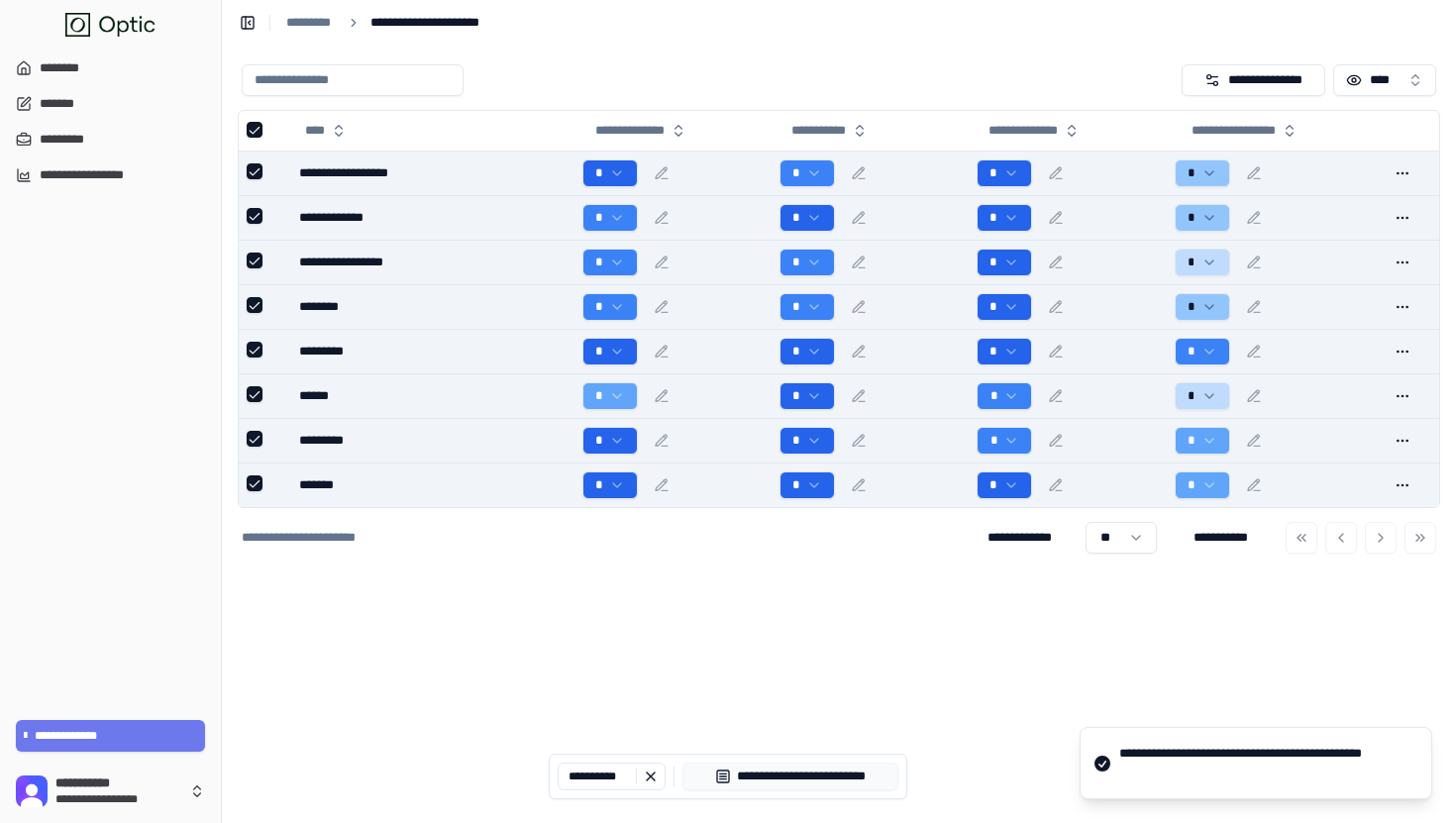 scroll, scrollTop: 0, scrollLeft: 0, axis: both 